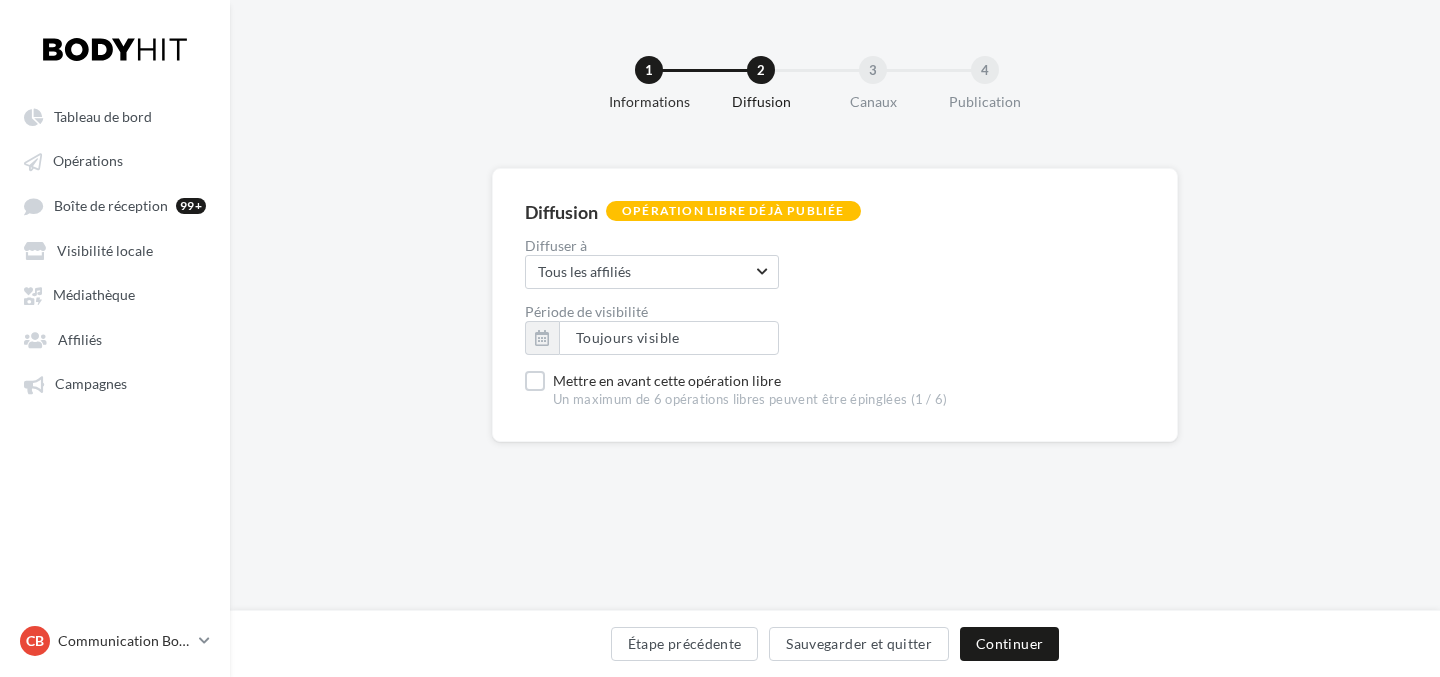 scroll, scrollTop: 0, scrollLeft: 0, axis: both 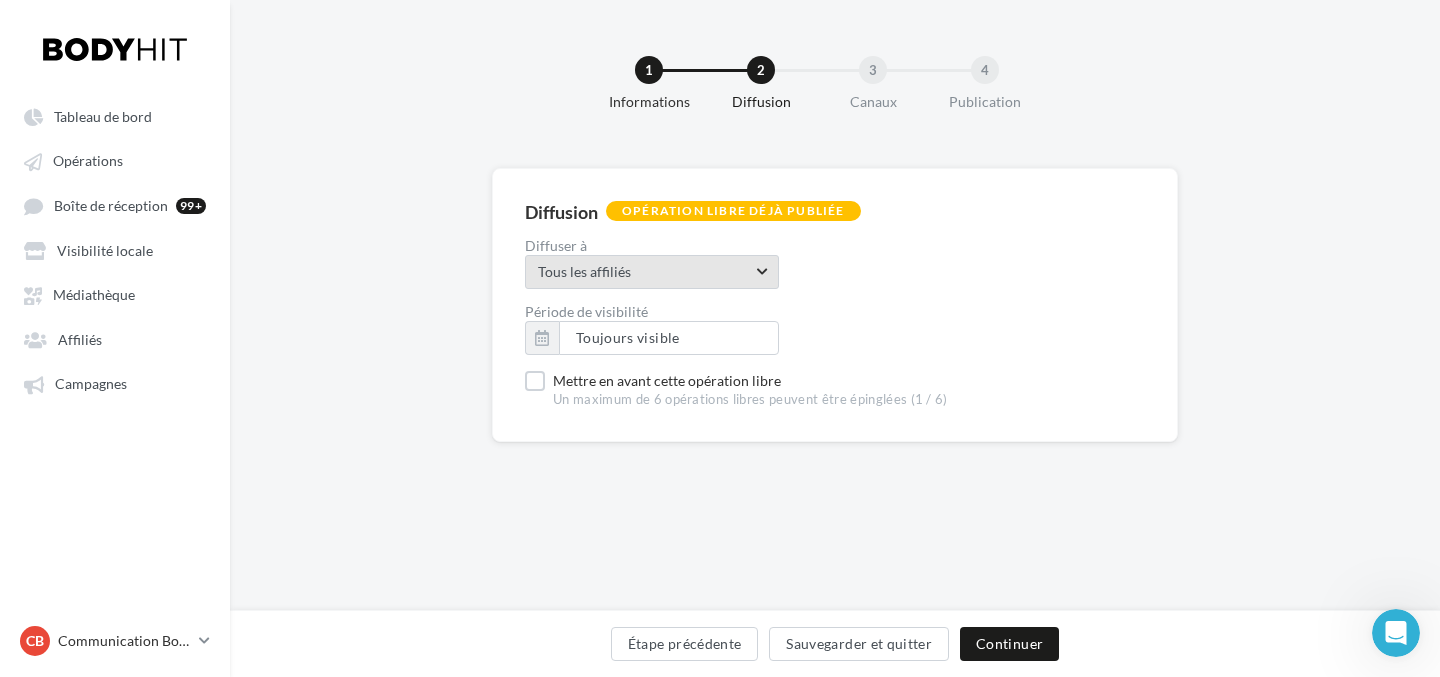 click on "Tous les affiliés" at bounding box center (645, 272) 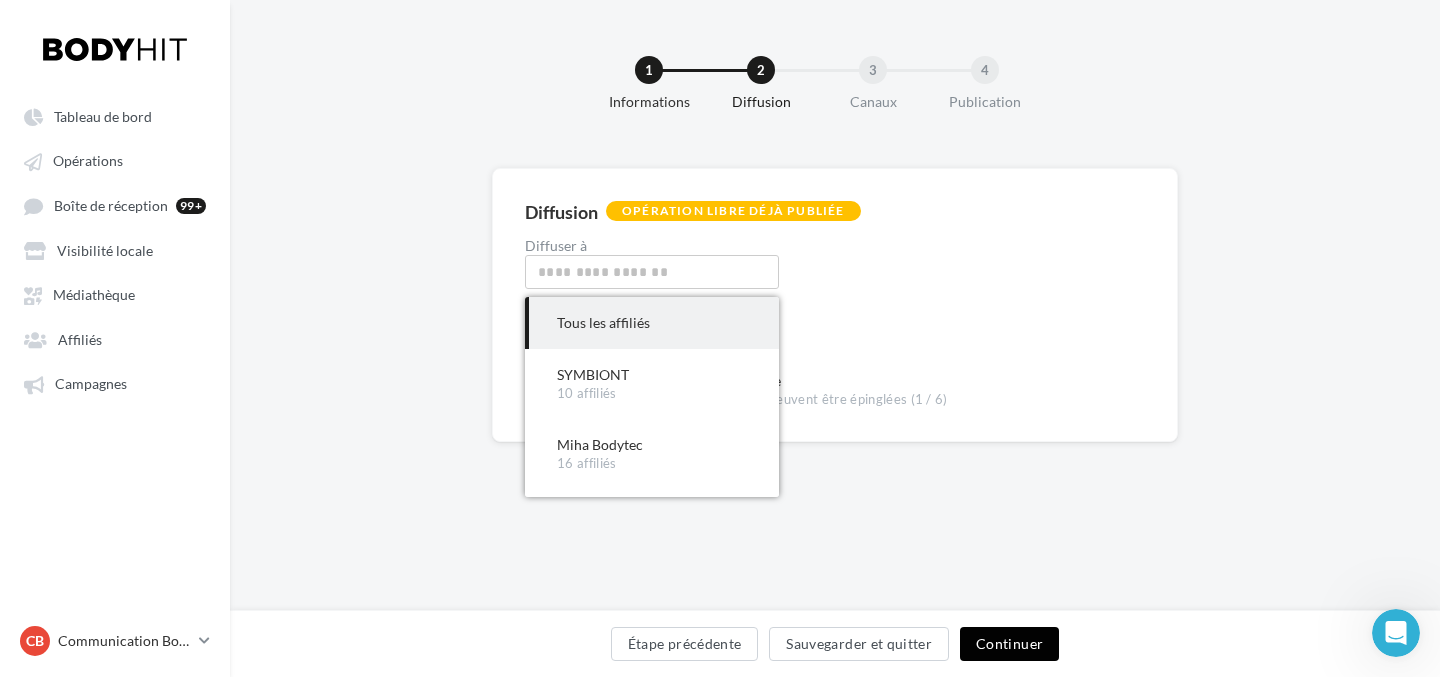 click on "Continuer" at bounding box center [1009, 644] 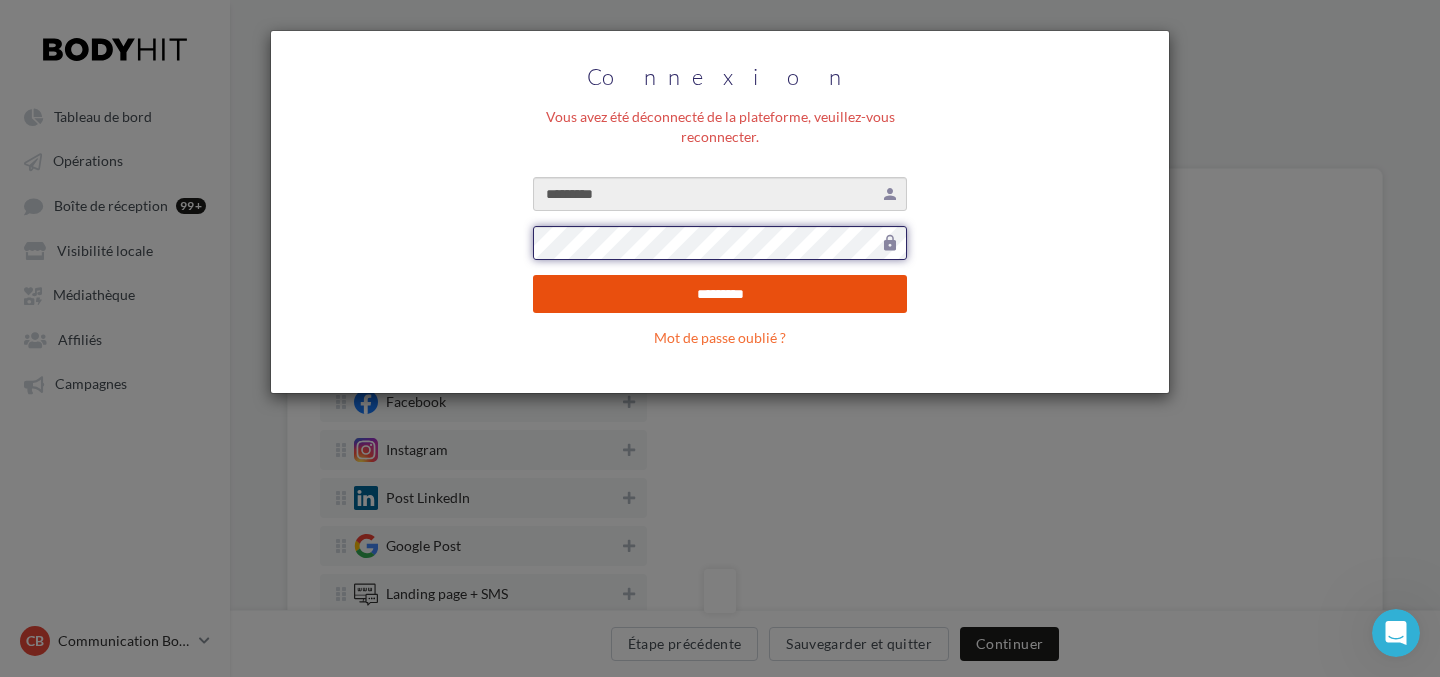 click on "*********" at bounding box center (720, 294) 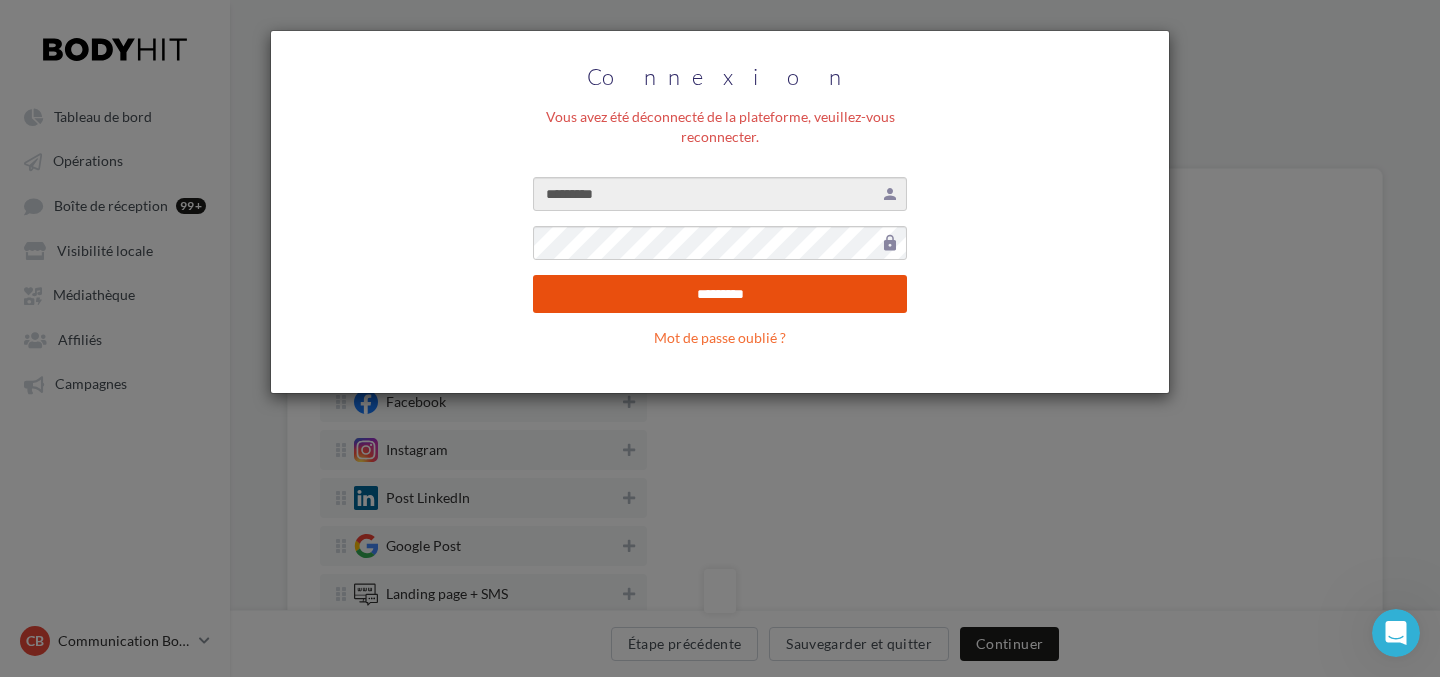 click on "*********" at bounding box center (720, 294) 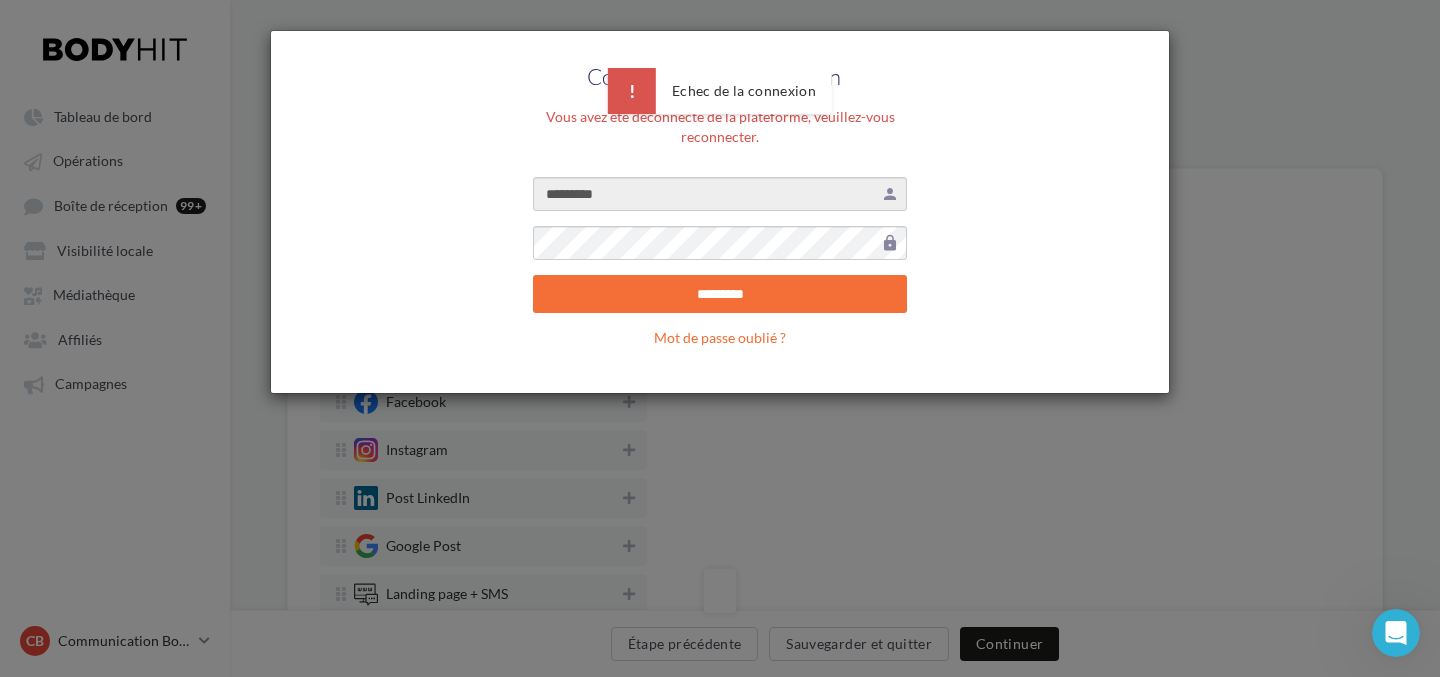 click on "Connexion Vous avez été déconnecté de la plateforme, veuillez-vous reconnecter. *********   person   lock   ********* Mot de passe oublié ?" at bounding box center (720, 338) 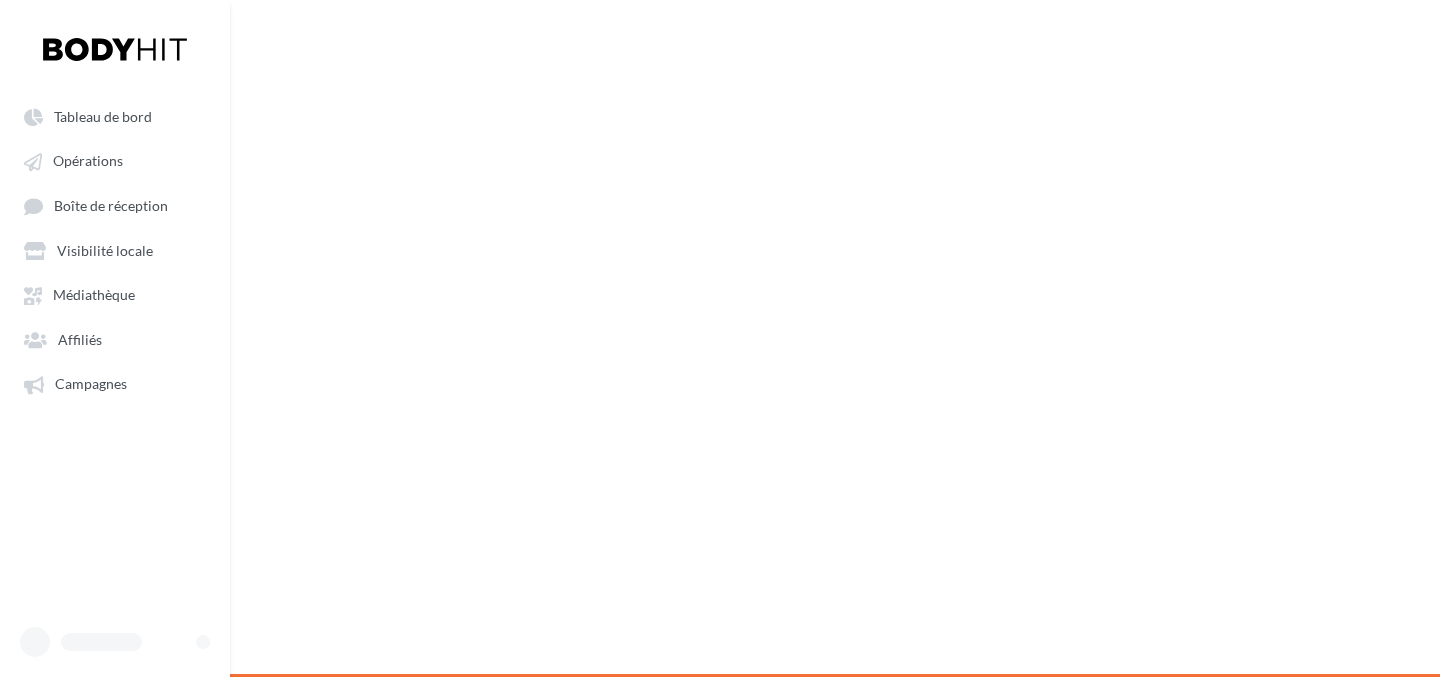 scroll, scrollTop: 0, scrollLeft: 0, axis: both 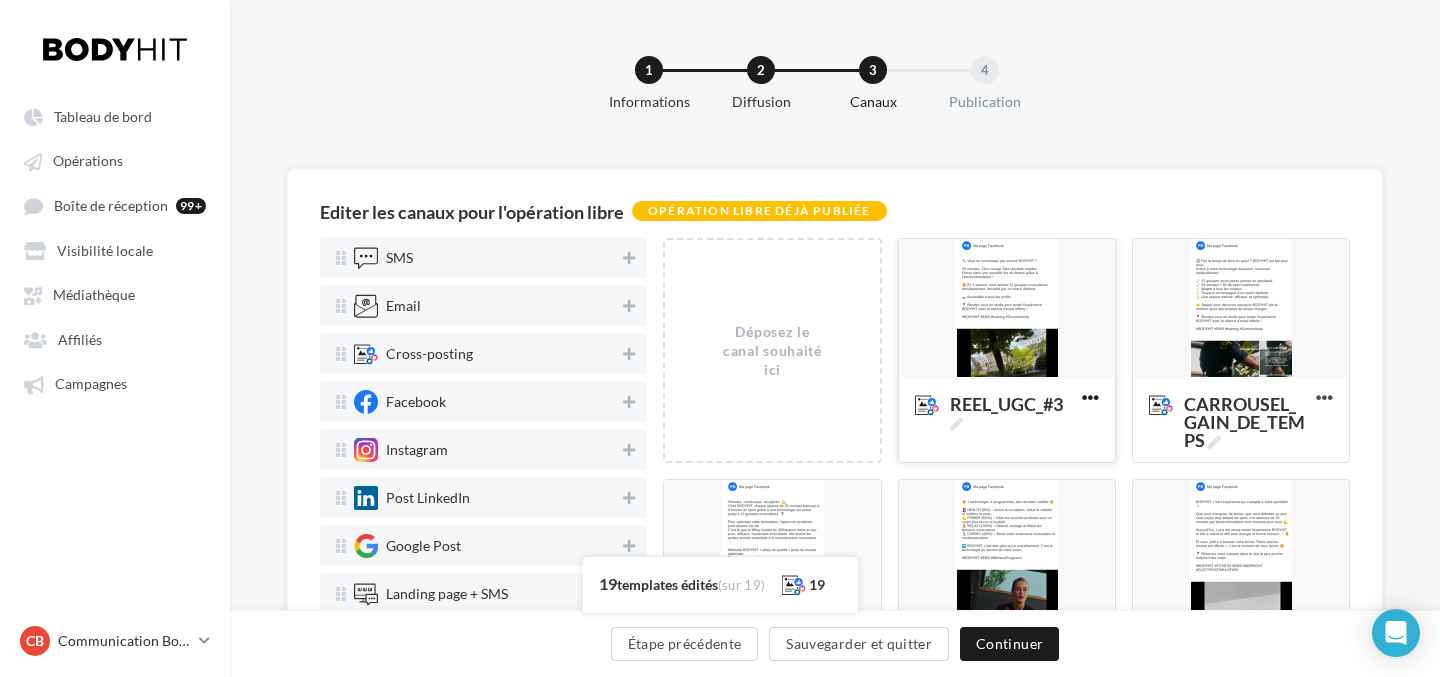 click at bounding box center [1090, 397] 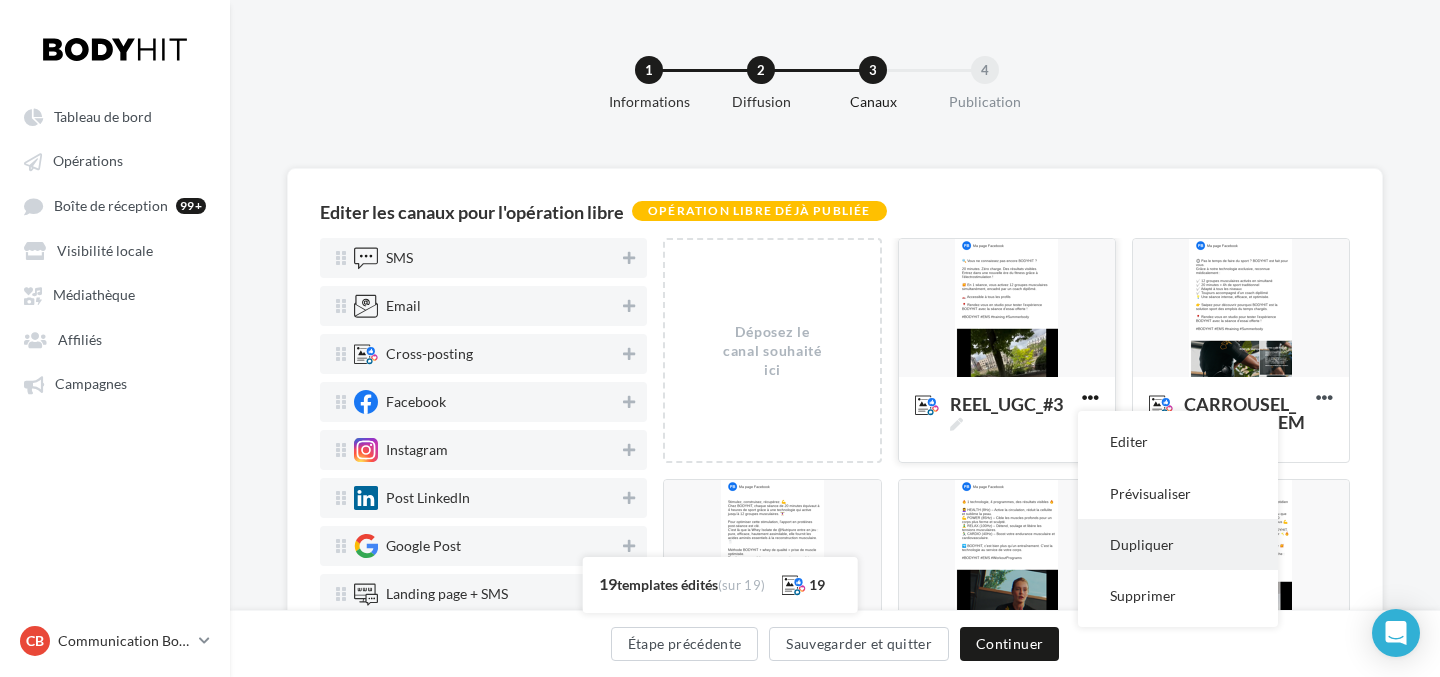 click on "Dupliquer" at bounding box center [1178, 544] 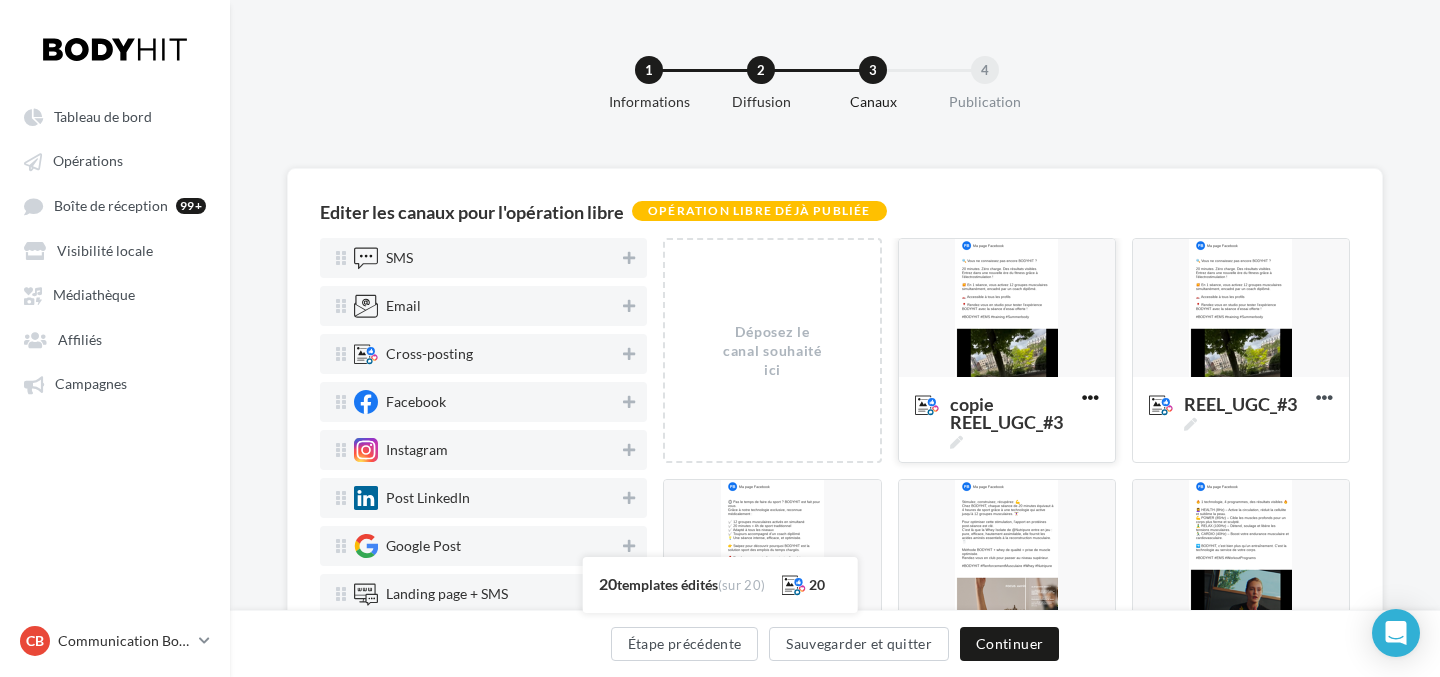 click at bounding box center [1090, 397] 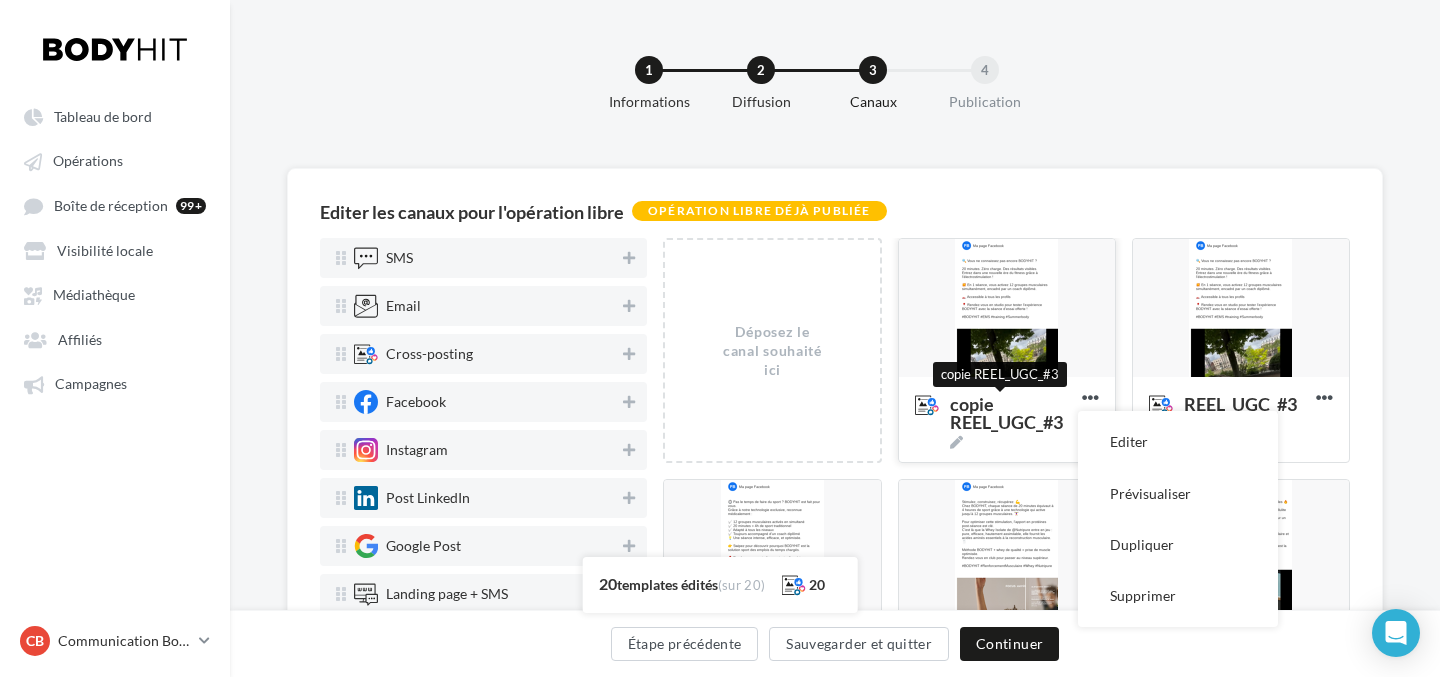 click on "copie REEL_UGC_#3" at bounding box center (1012, 422) 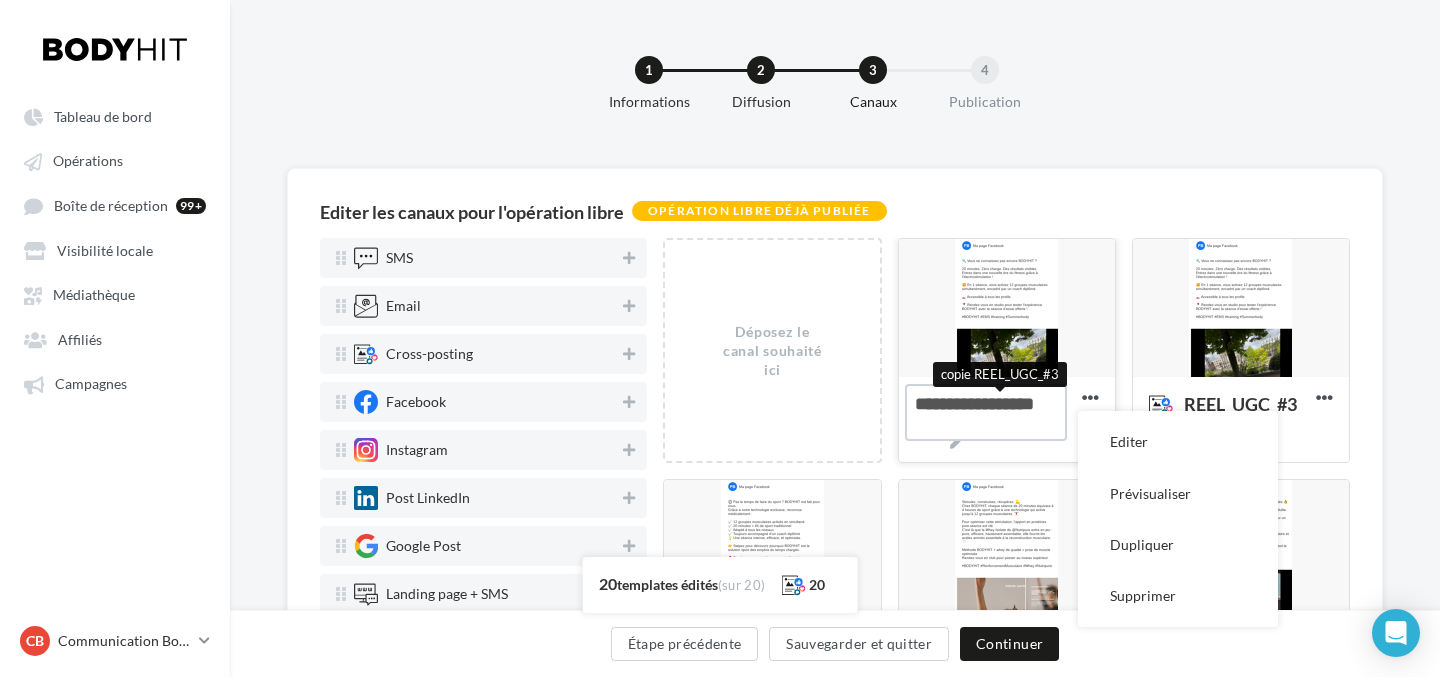 click on "copie REEL_UGC_#[NUMBER]
copie REEL_UGC_#[NUMBER]" at bounding box center (986, 412) 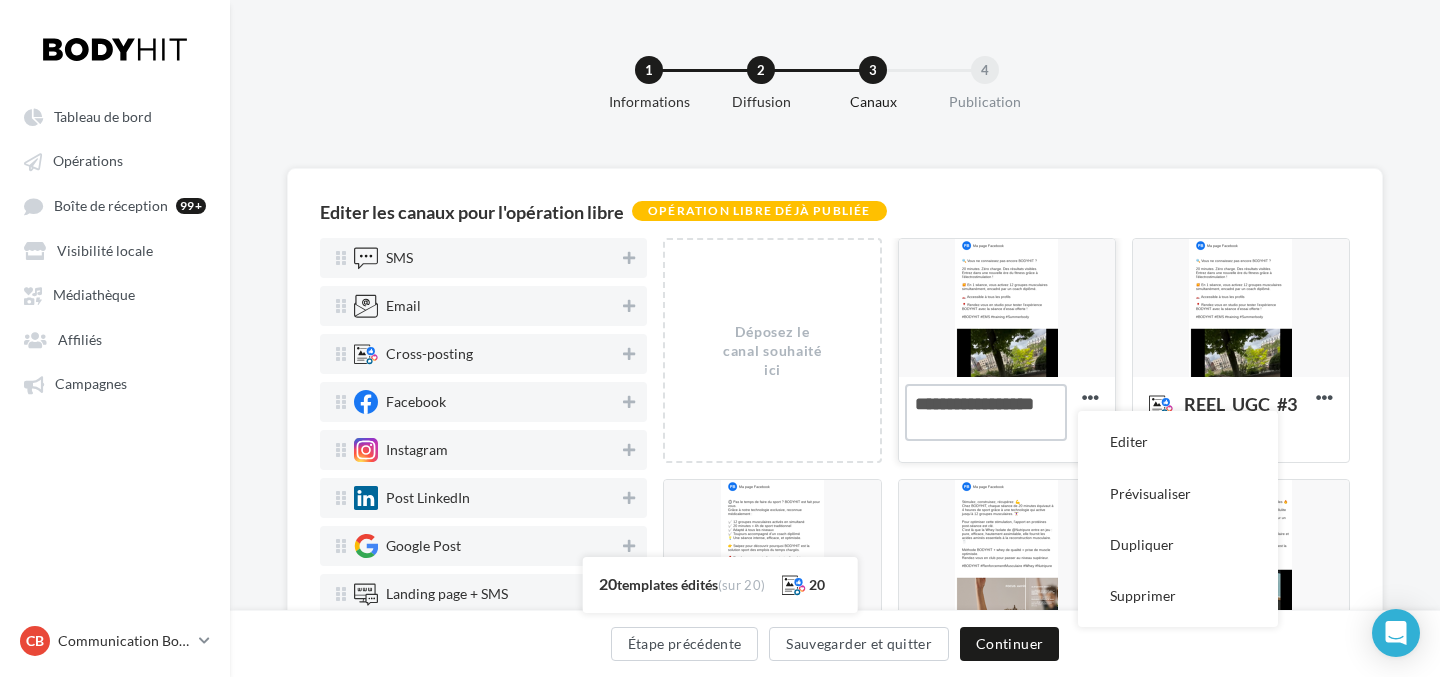 drag, startPoint x: 958, startPoint y: 398, endPoint x: 919, endPoint y: 410, distance: 40.804413 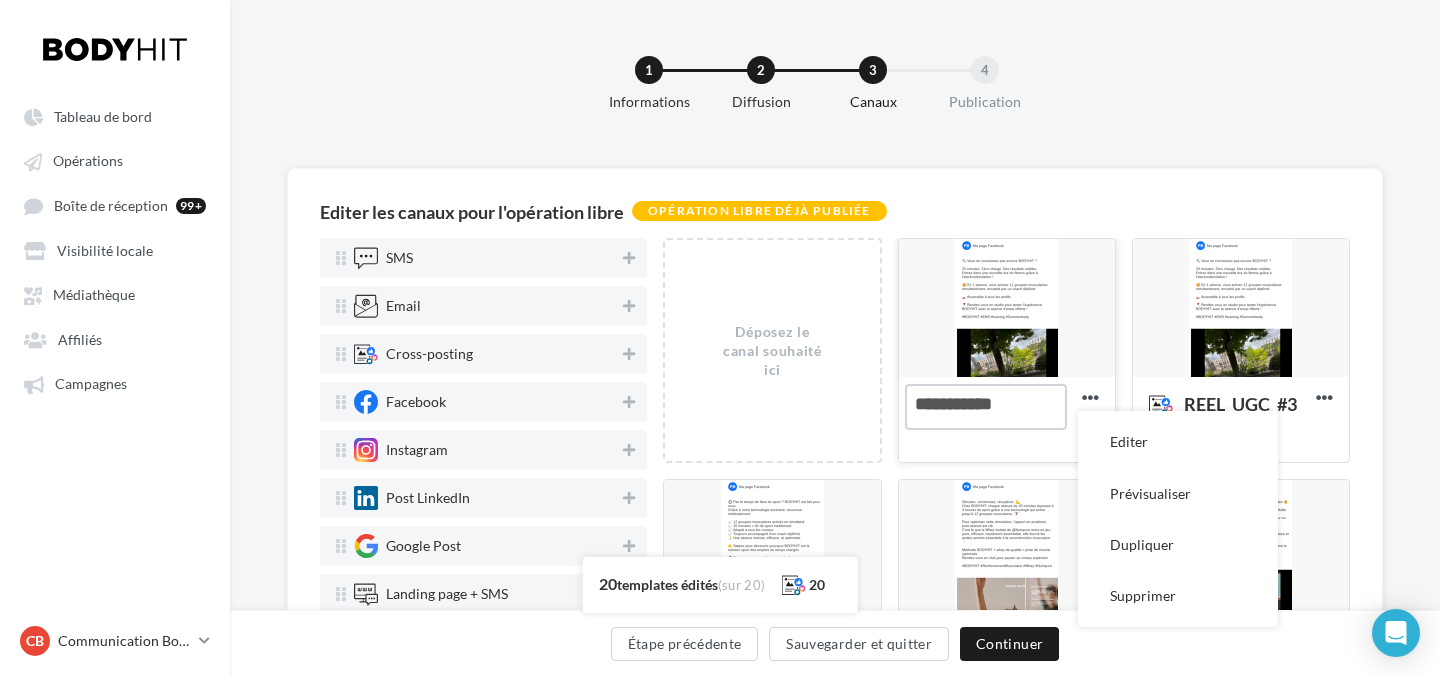 click on "copie REEL_UGC_#3" at bounding box center [986, 407] 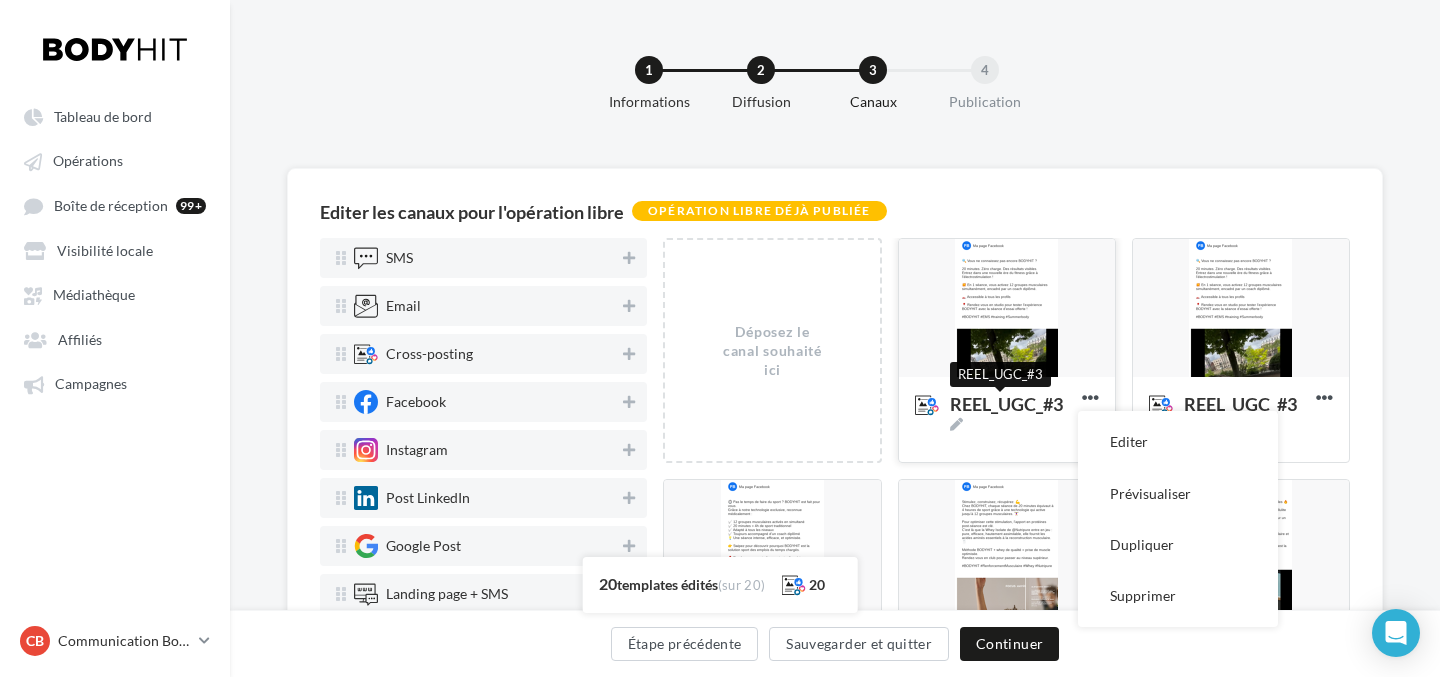 click on "REEL_UGC_#3" at bounding box center (1012, 413) 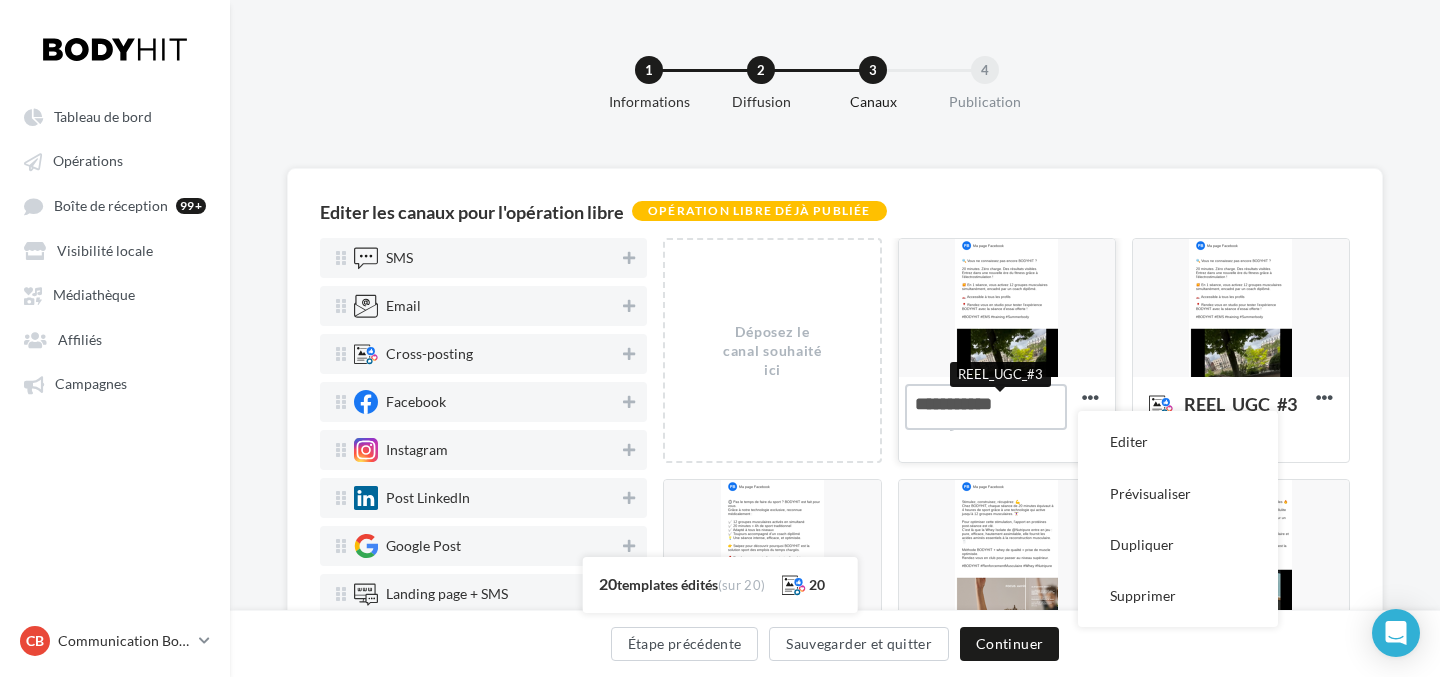click on "REEL_UGC_#3
REEL_UGC_#3" at bounding box center [986, 407] 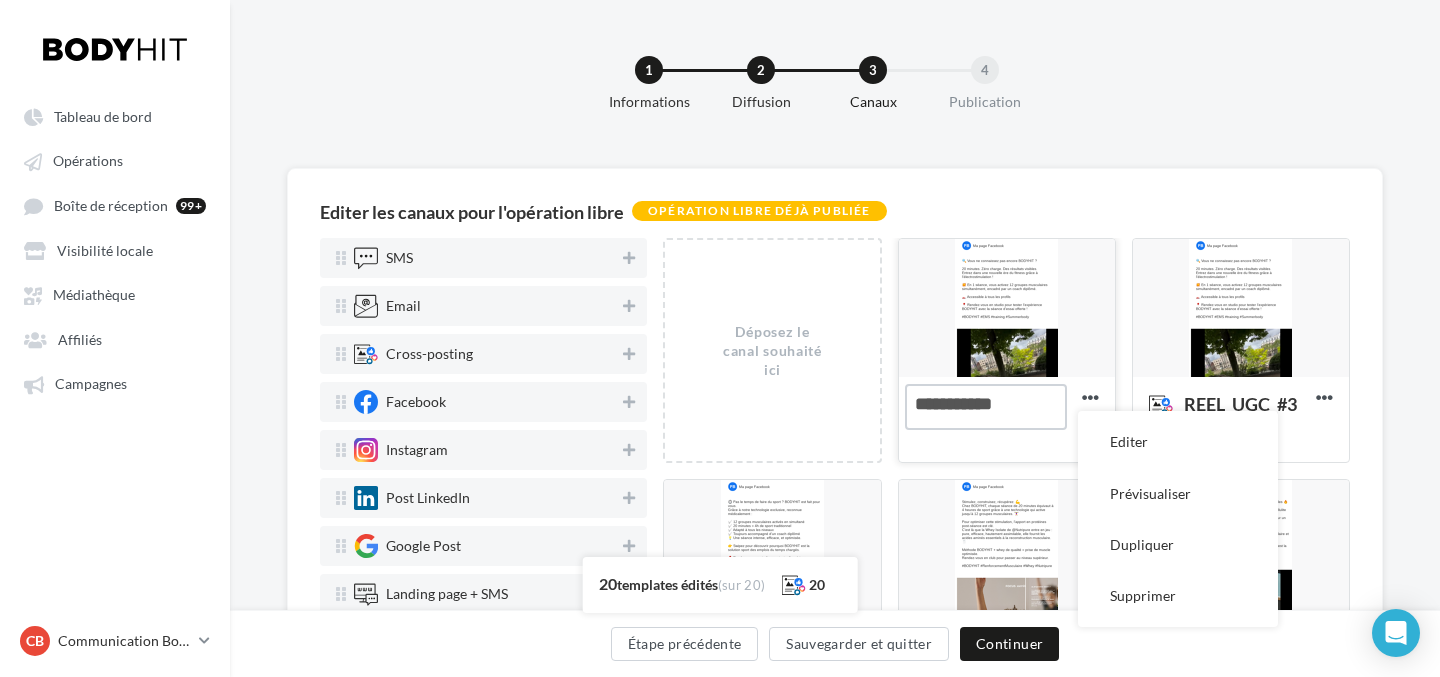 type on "**********" 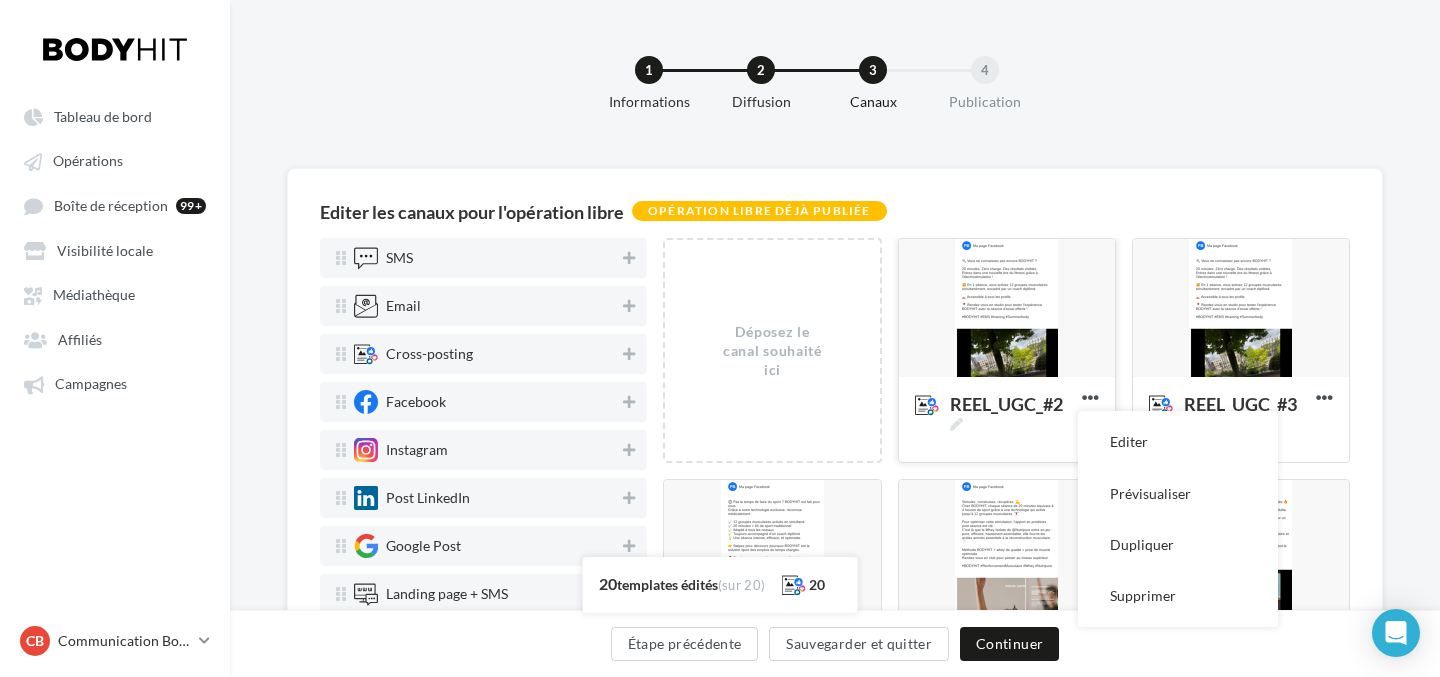 click at bounding box center (1007, 309) 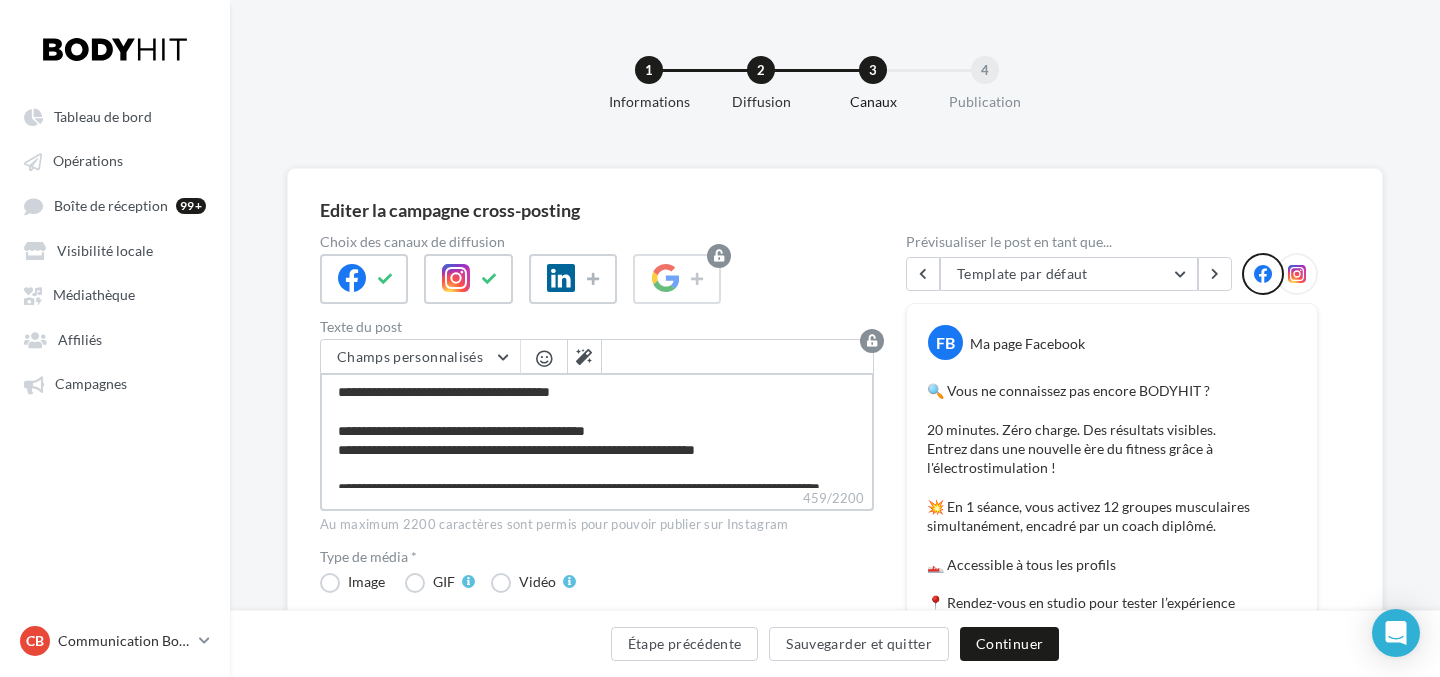 click on "**********" at bounding box center (597, 430) 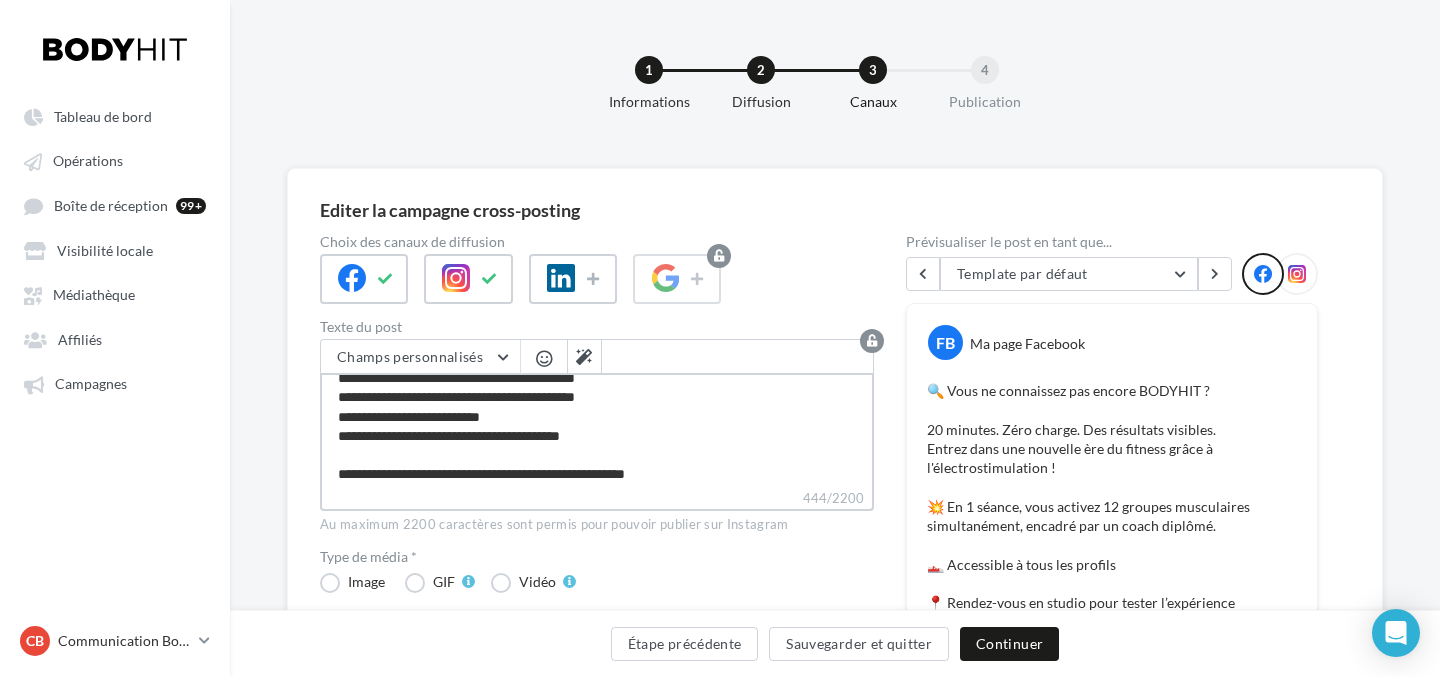 scroll, scrollTop: 0, scrollLeft: 0, axis: both 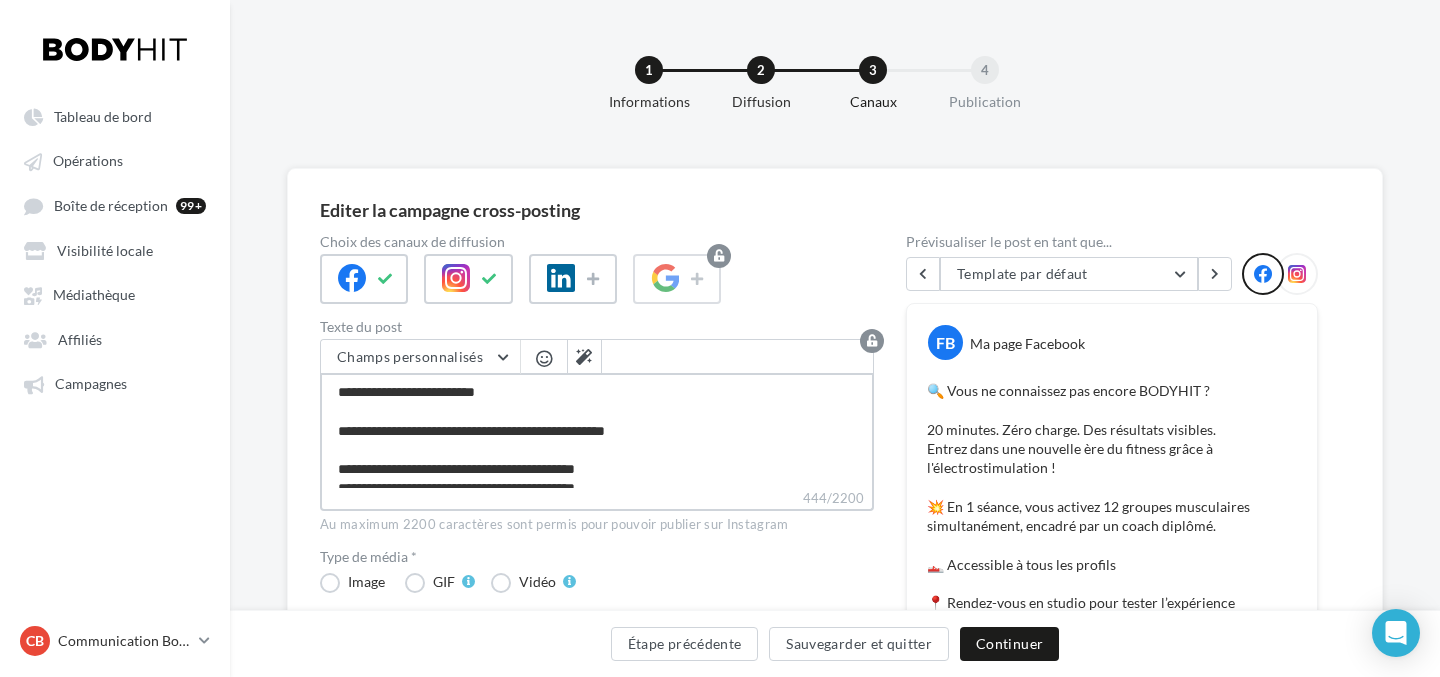 type on "**********" 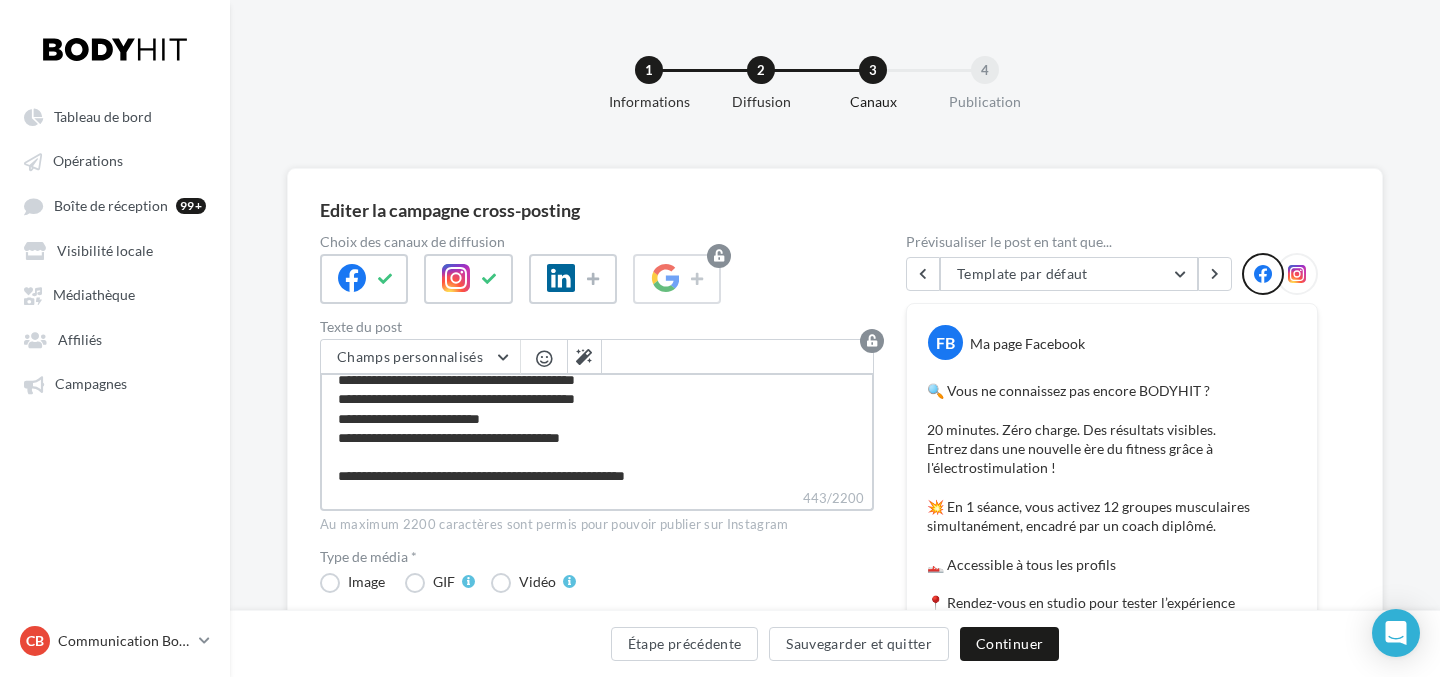 type on "**********" 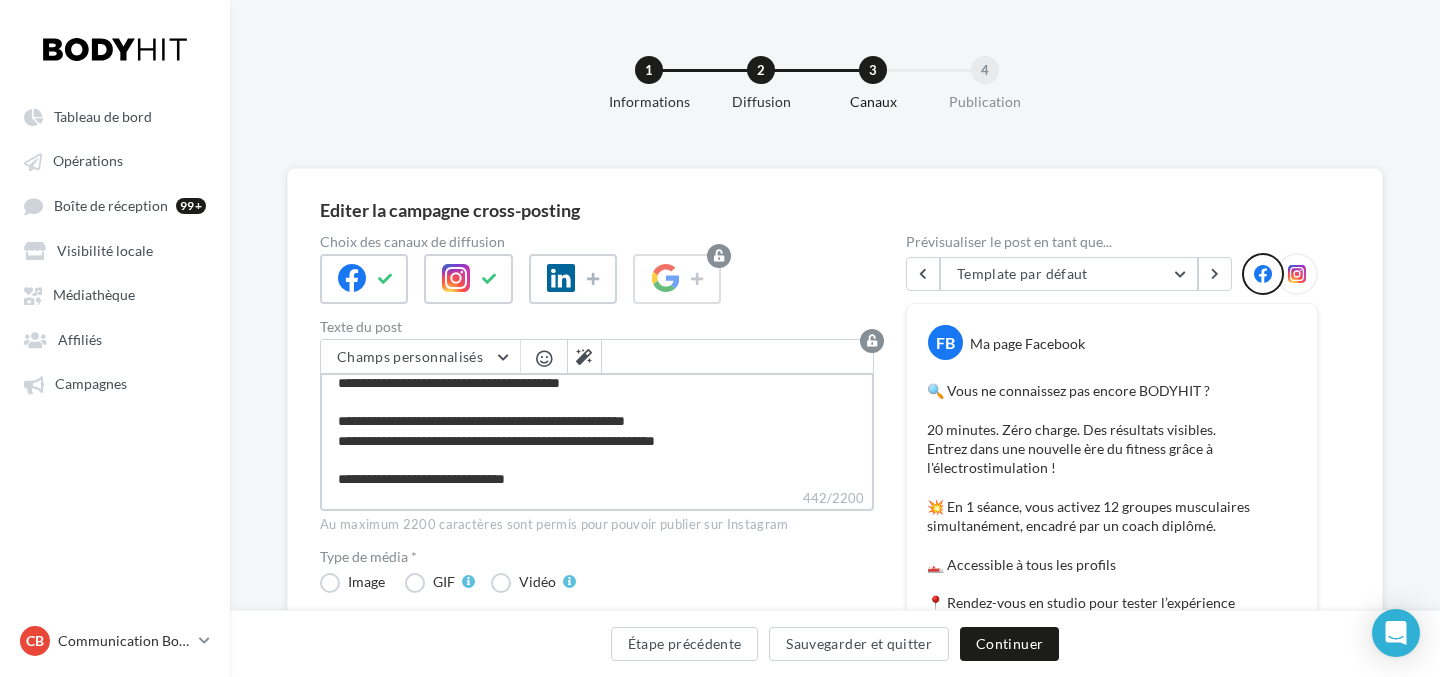 scroll, scrollTop: 153, scrollLeft: 0, axis: vertical 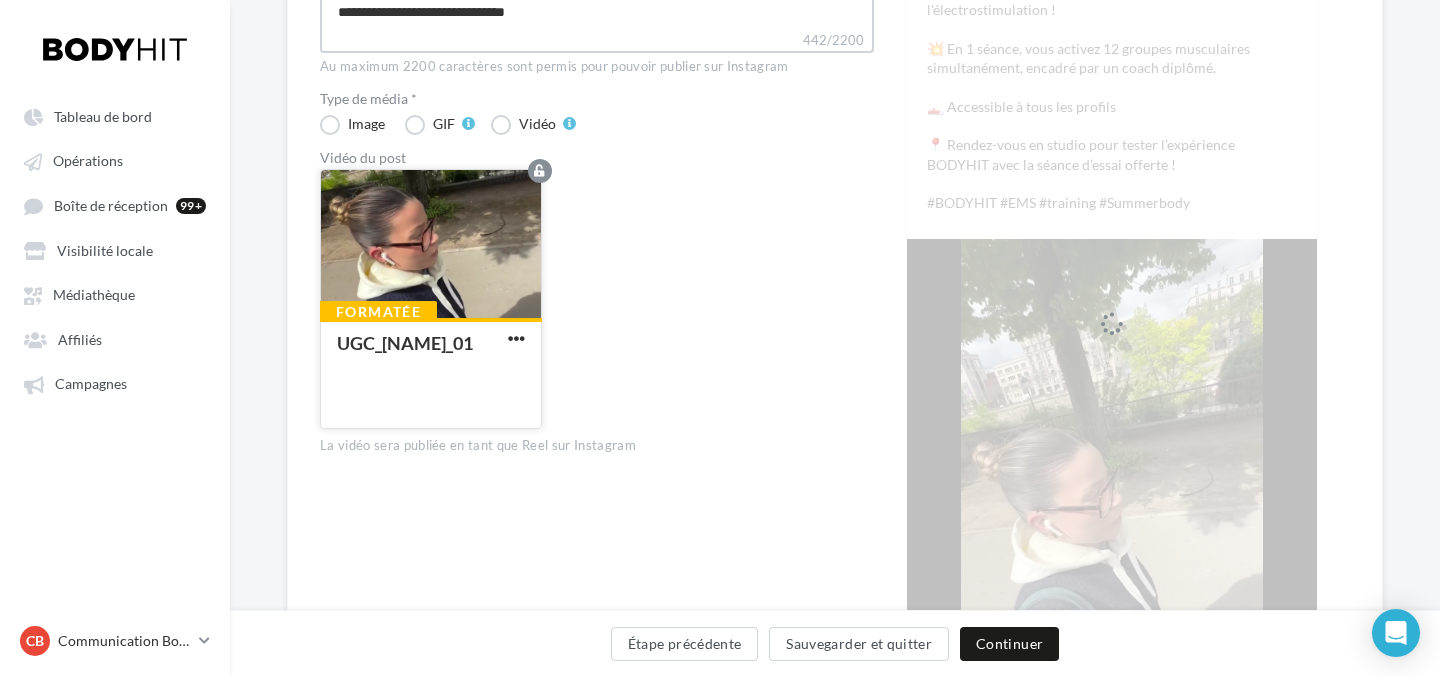 type on "**********" 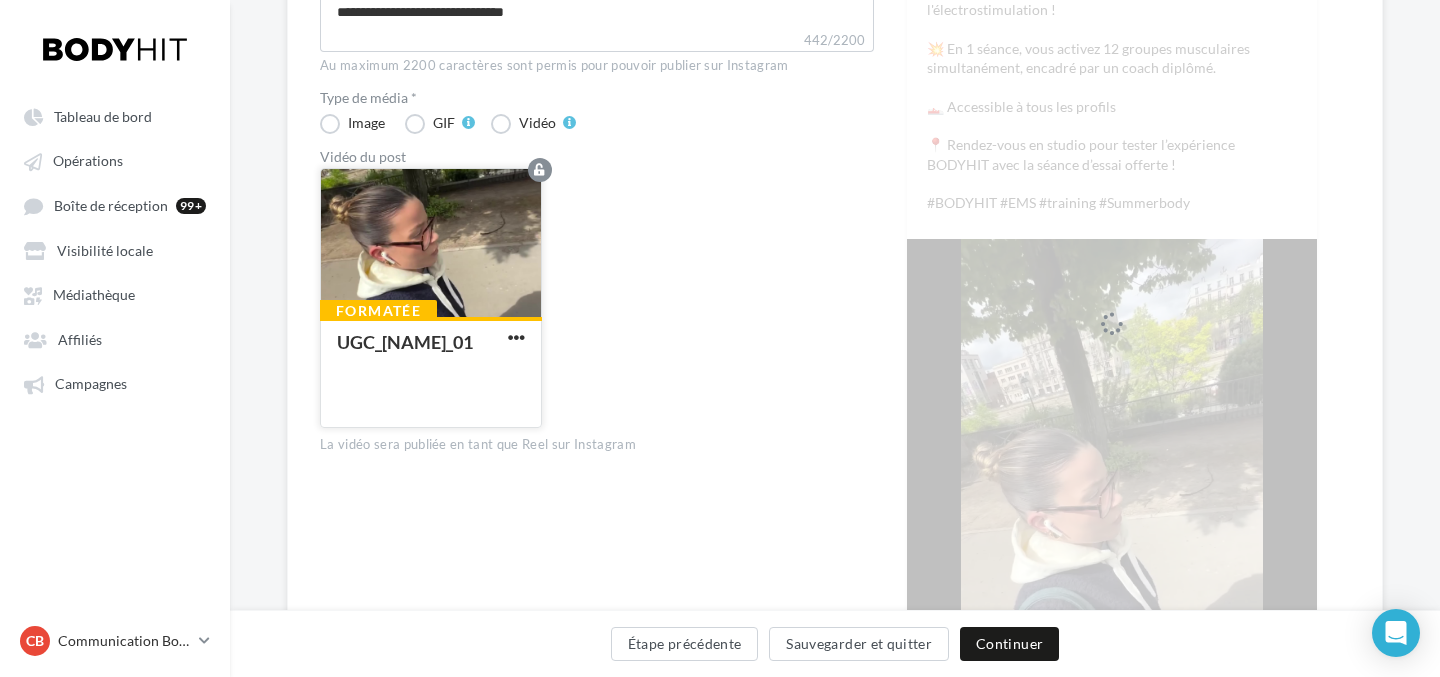 click at bounding box center (431, 244) 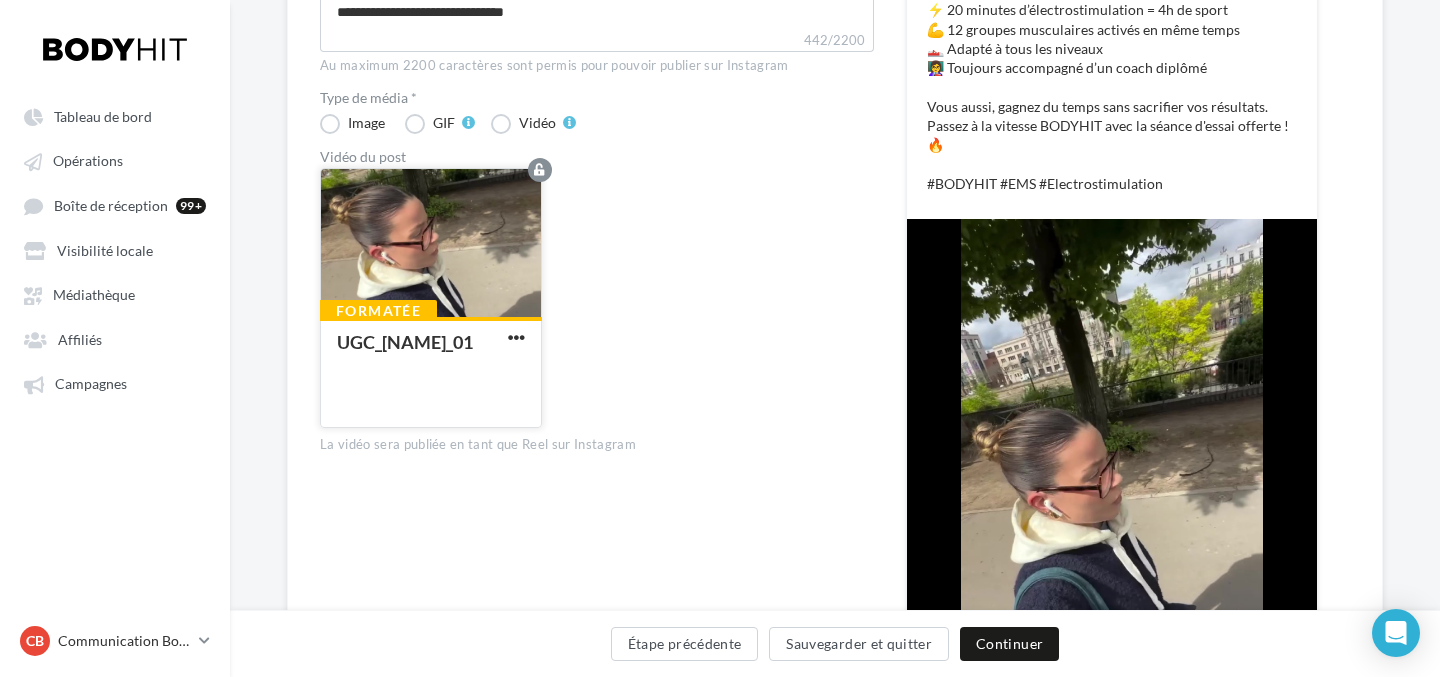 scroll, scrollTop: 152, scrollLeft: 0, axis: vertical 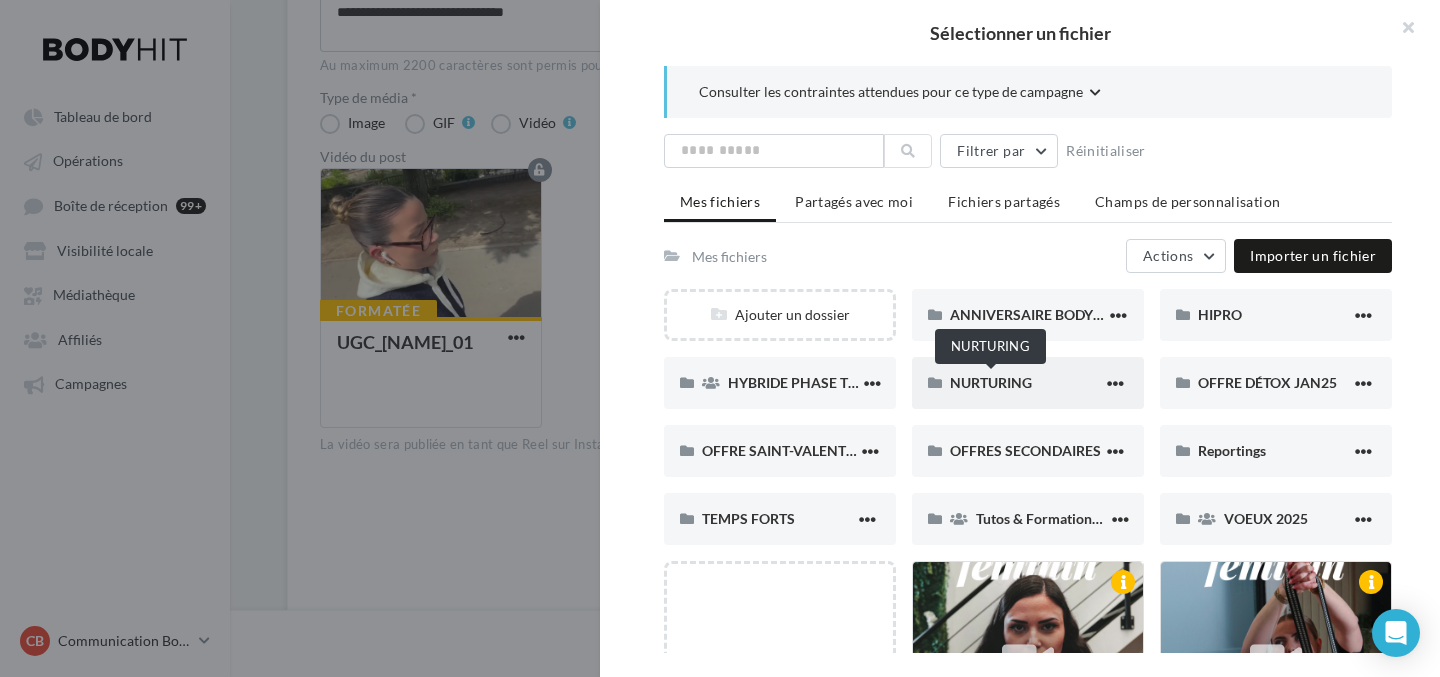 click on "NURTURING" at bounding box center [991, 382] 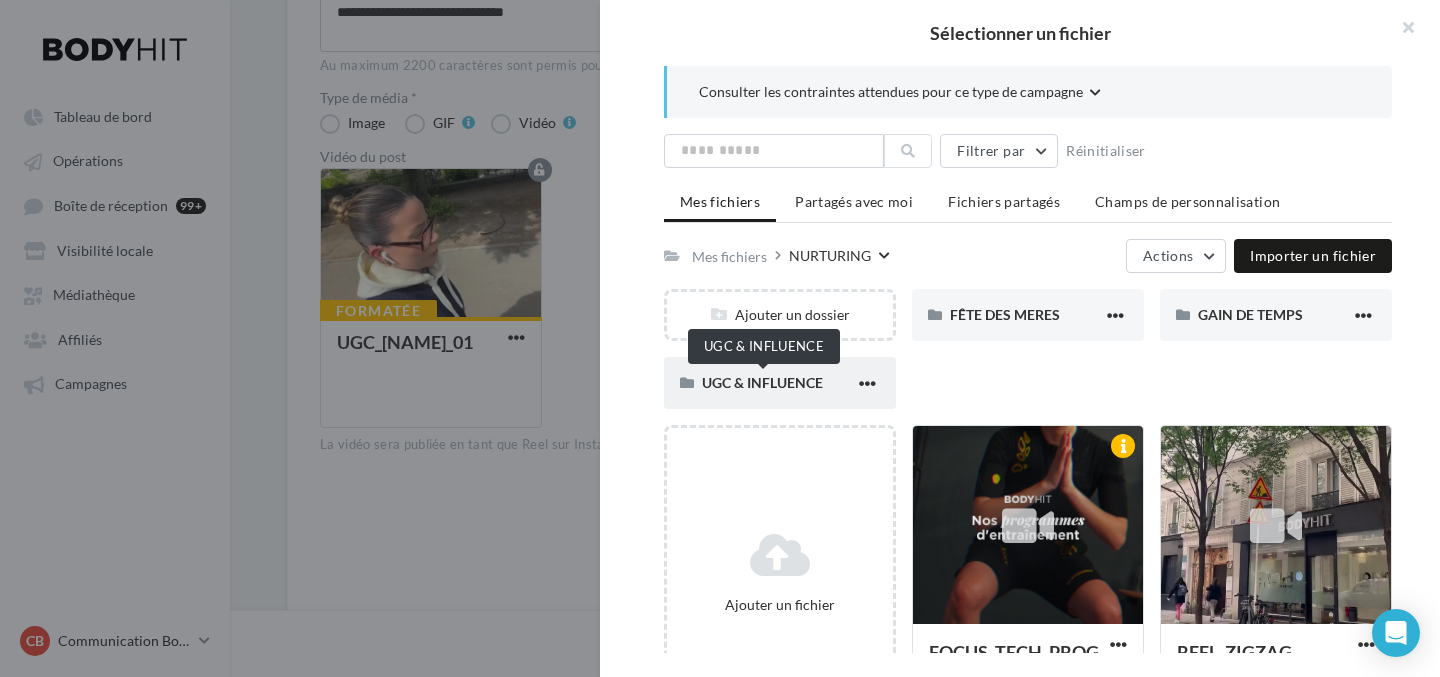 click on "UGC & INFLUENCE" at bounding box center [762, 382] 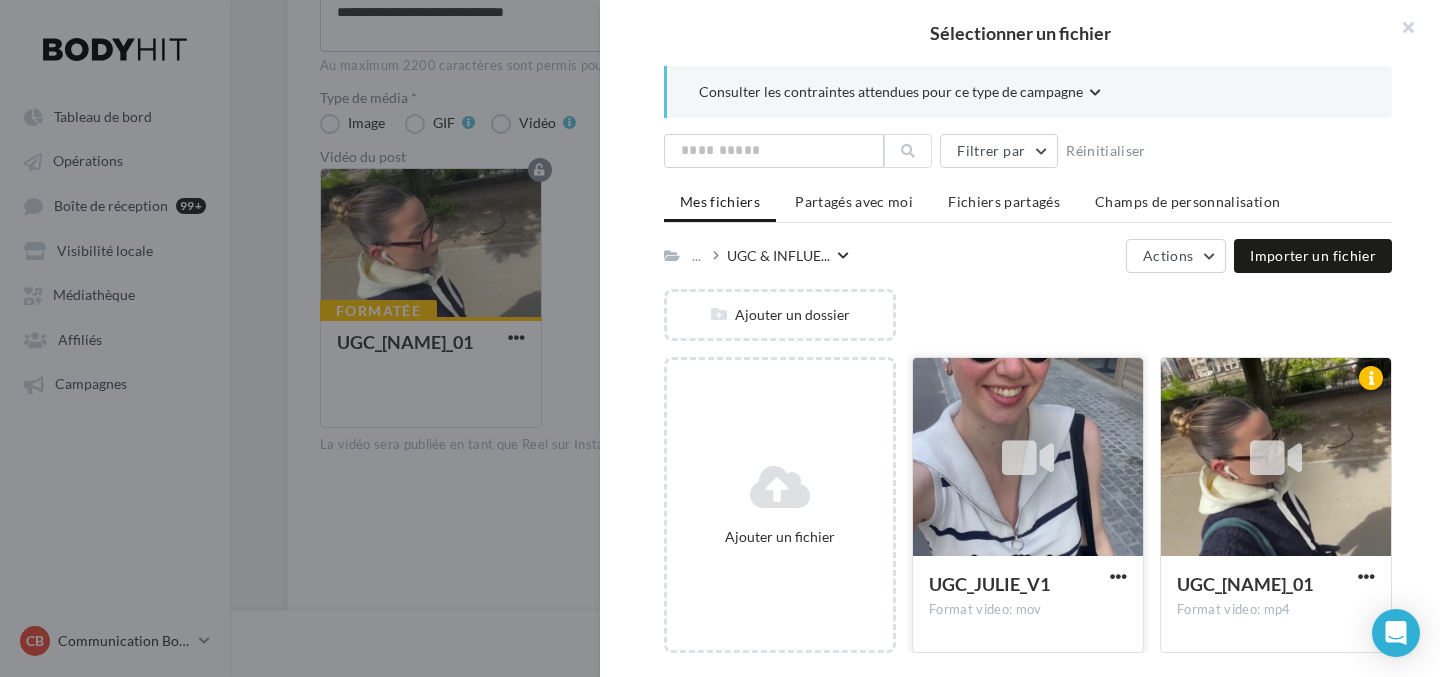 click at bounding box center [1028, 458] 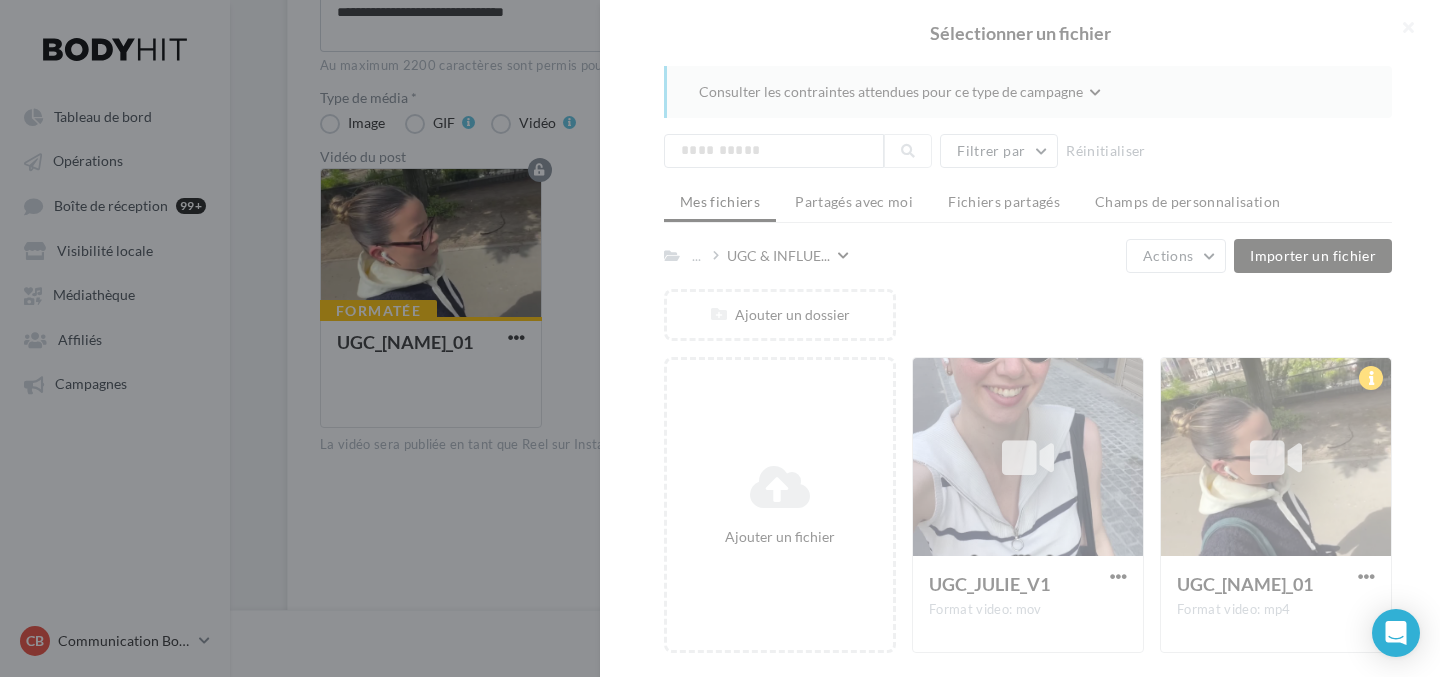 click at bounding box center (1020, 338) 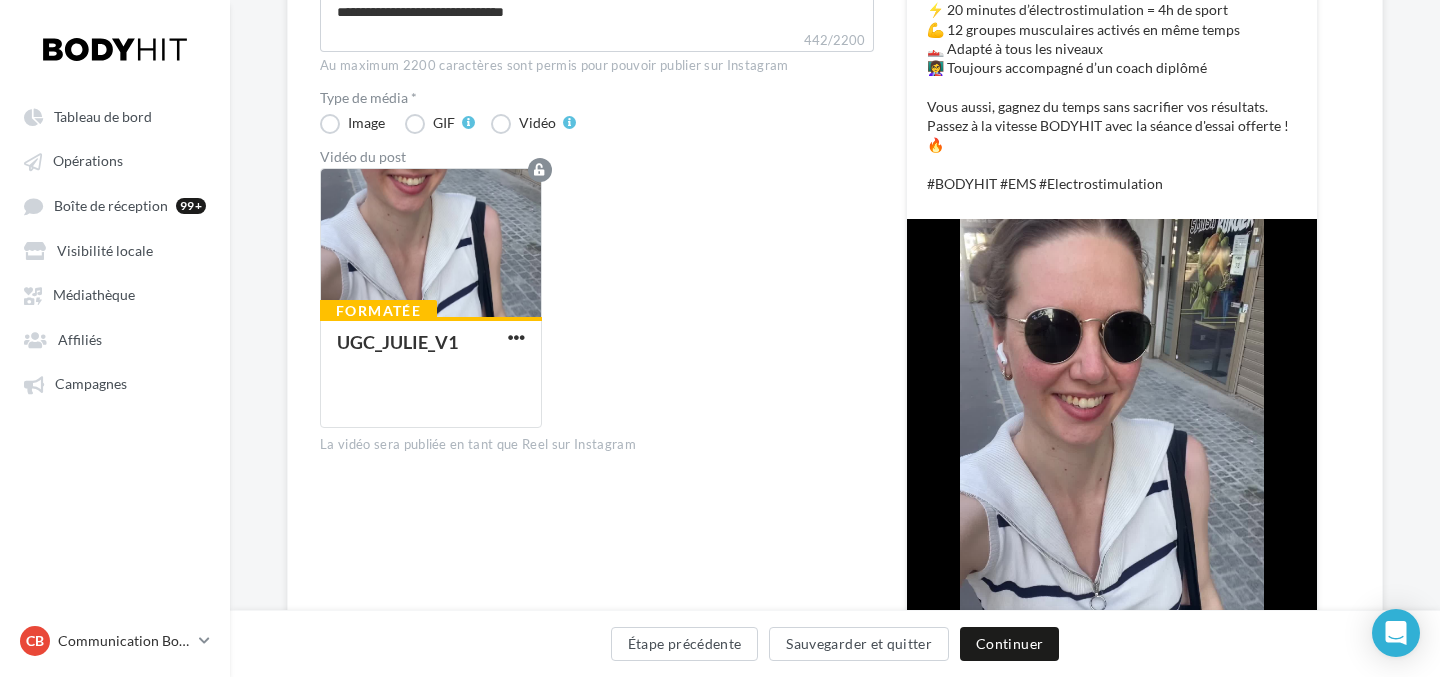 click at bounding box center [1112, 489] 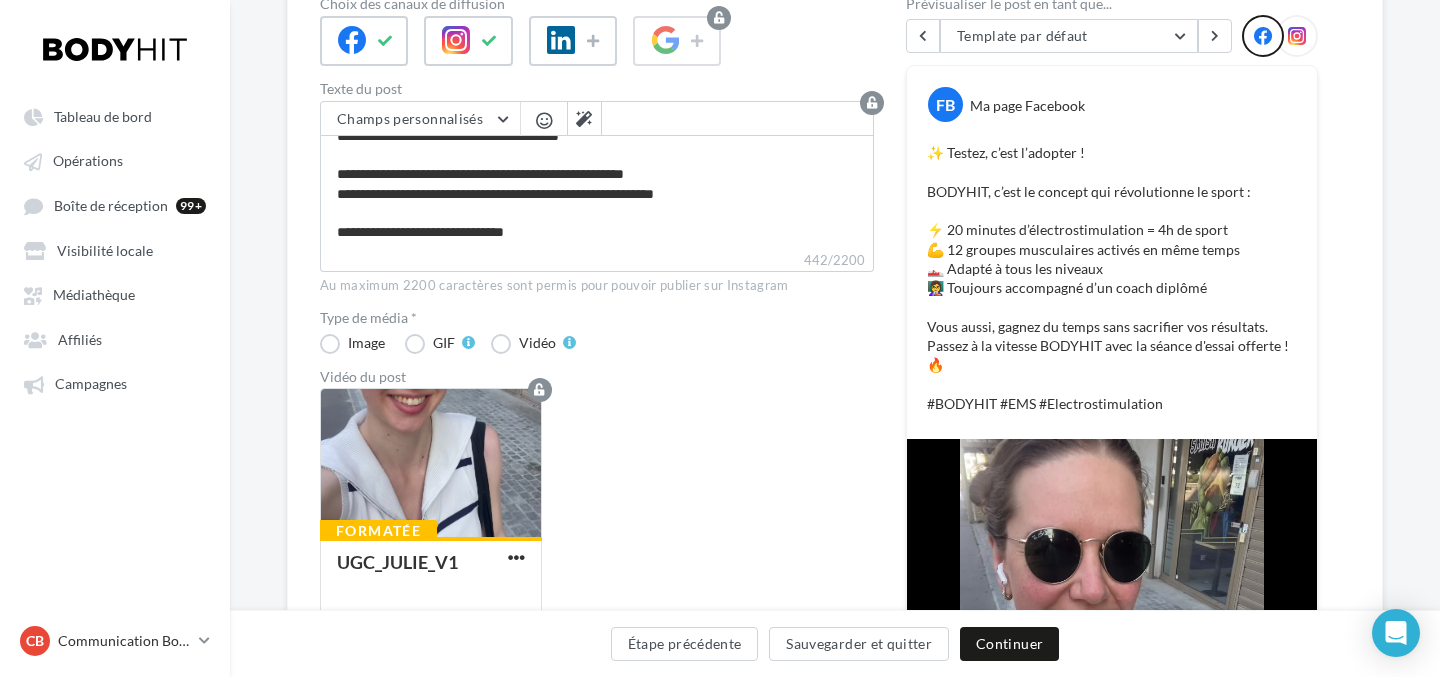 scroll, scrollTop: 0, scrollLeft: 0, axis: both 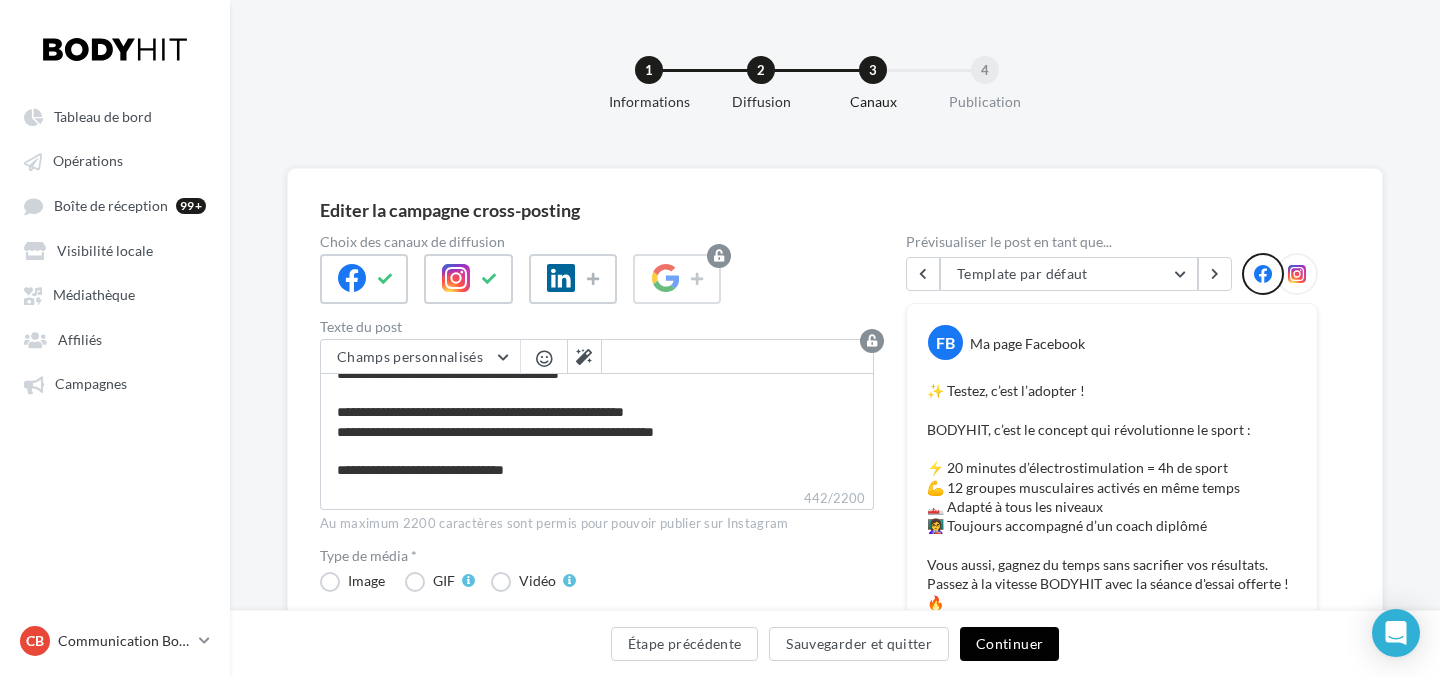 click on "Continuer" at bounding box center (1009, 644) 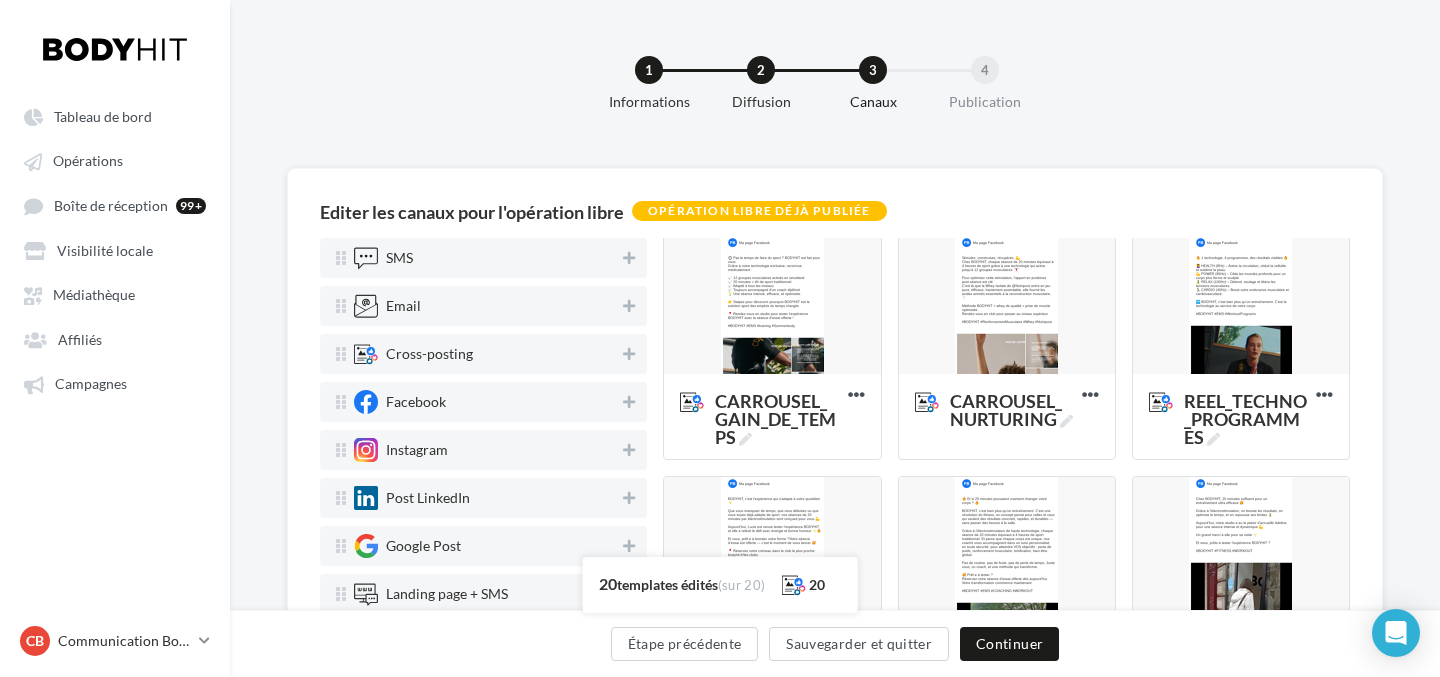 scroll, scrollTop: 247, scrollLeft: 0, axis: vertical 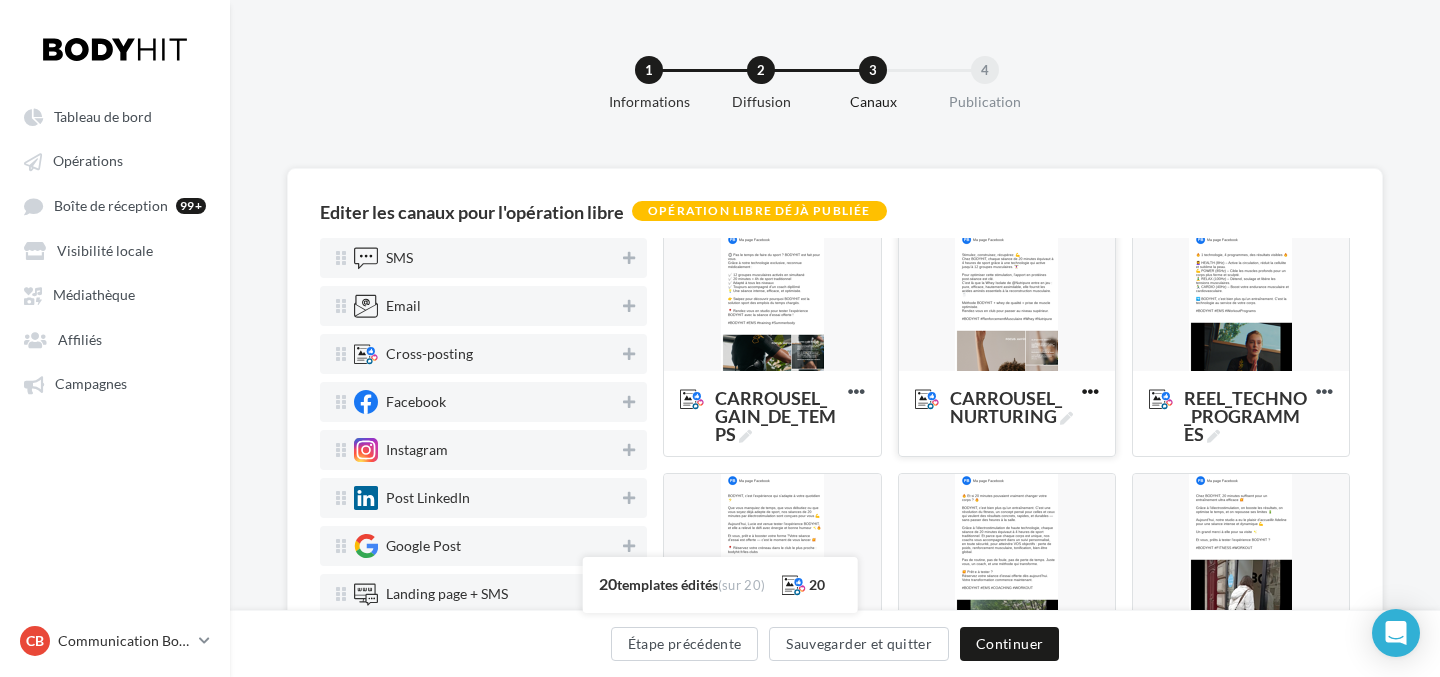 click at bounding box center [1090, 391] 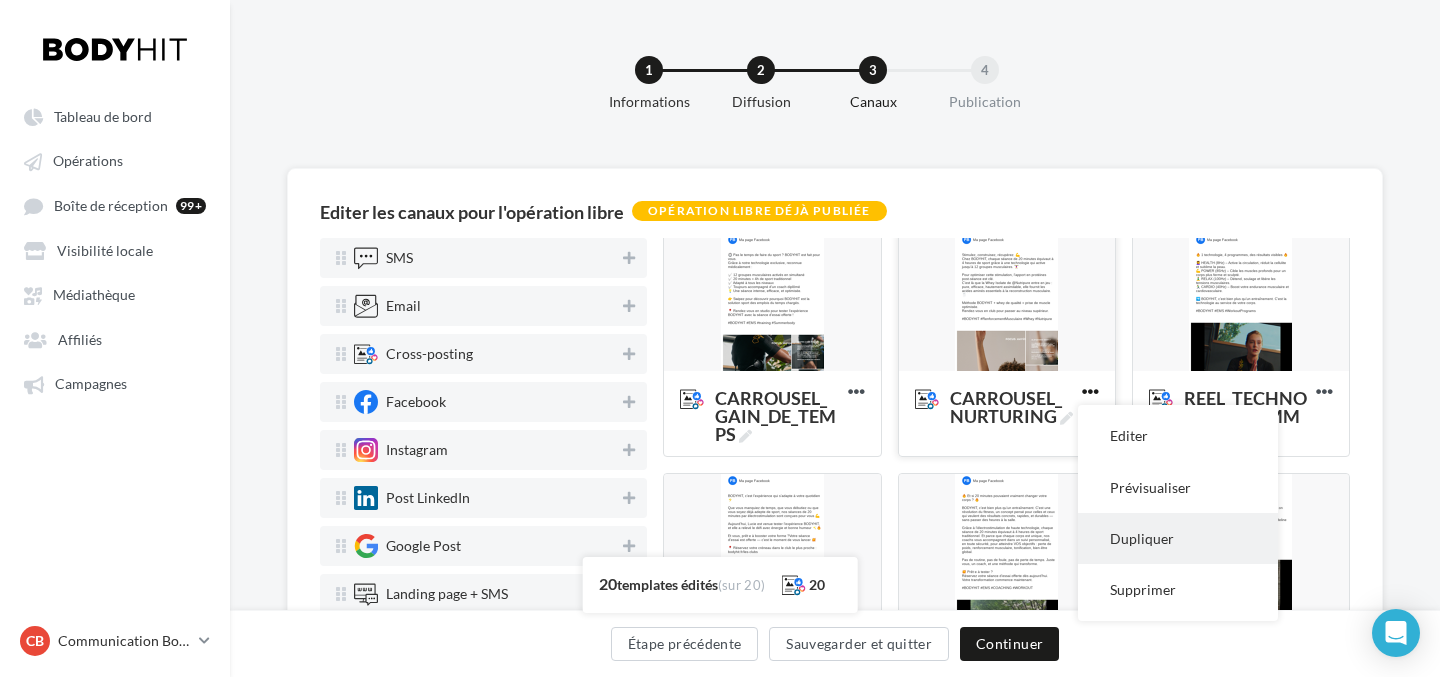 click on "Dupliquer" at bounding box center [1178, 538] 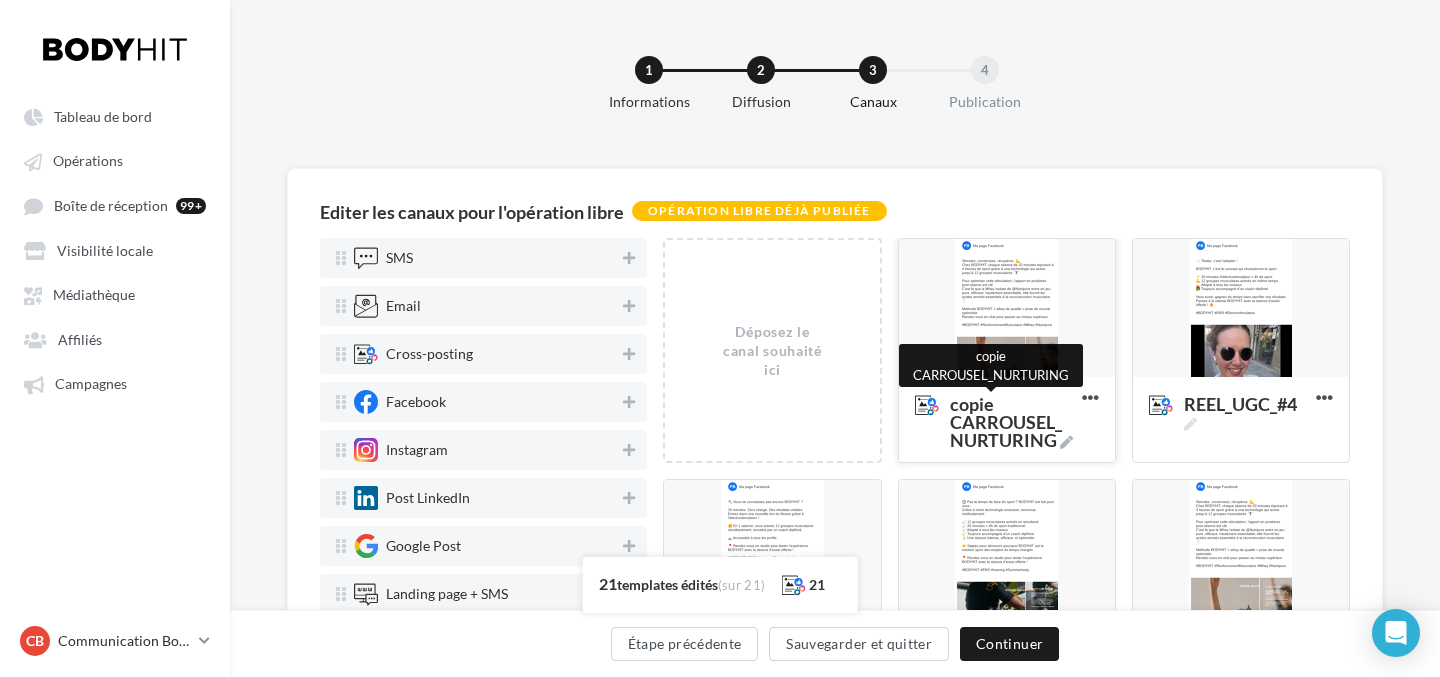 click on "copie CARROUSEL_NURTURING" at bounding box center (1012, 422) 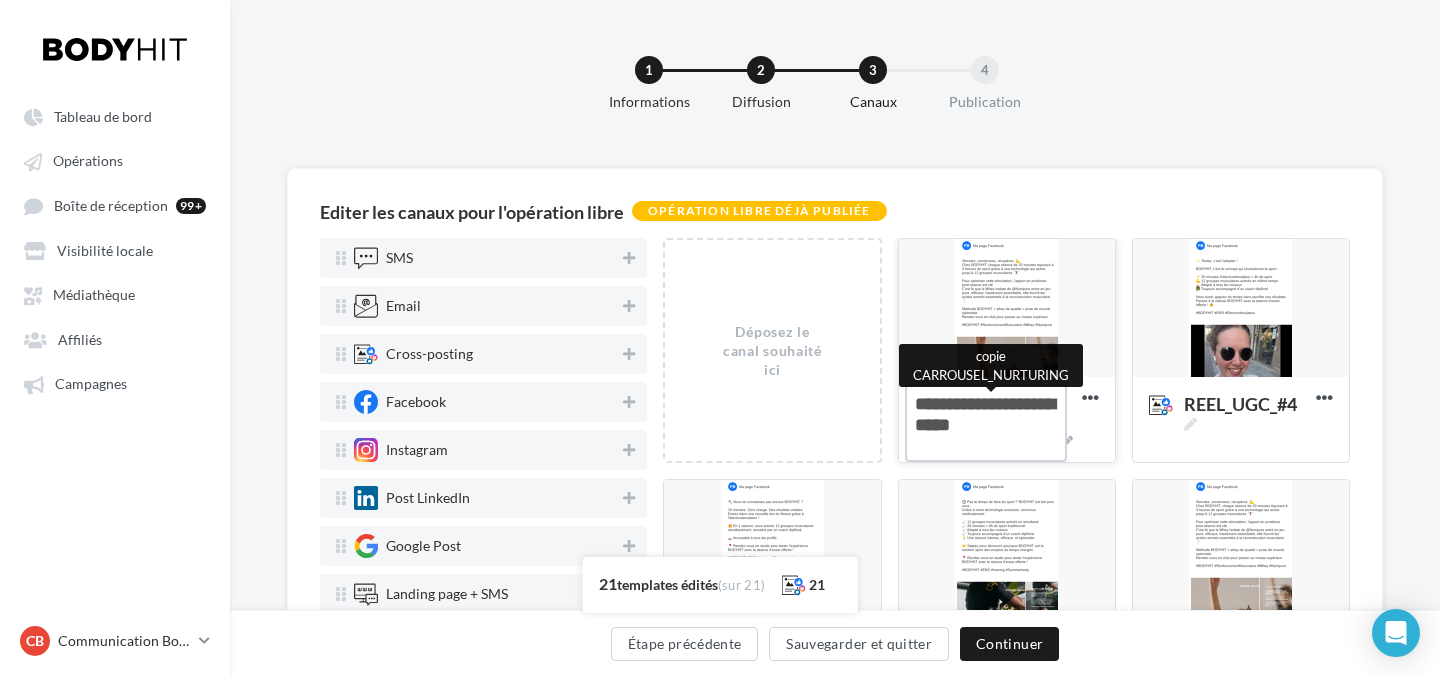 click on "copie CARROUSEL_NURTURING
copie CARROUSEL_NURTURING" at bounding box center (986, 423) 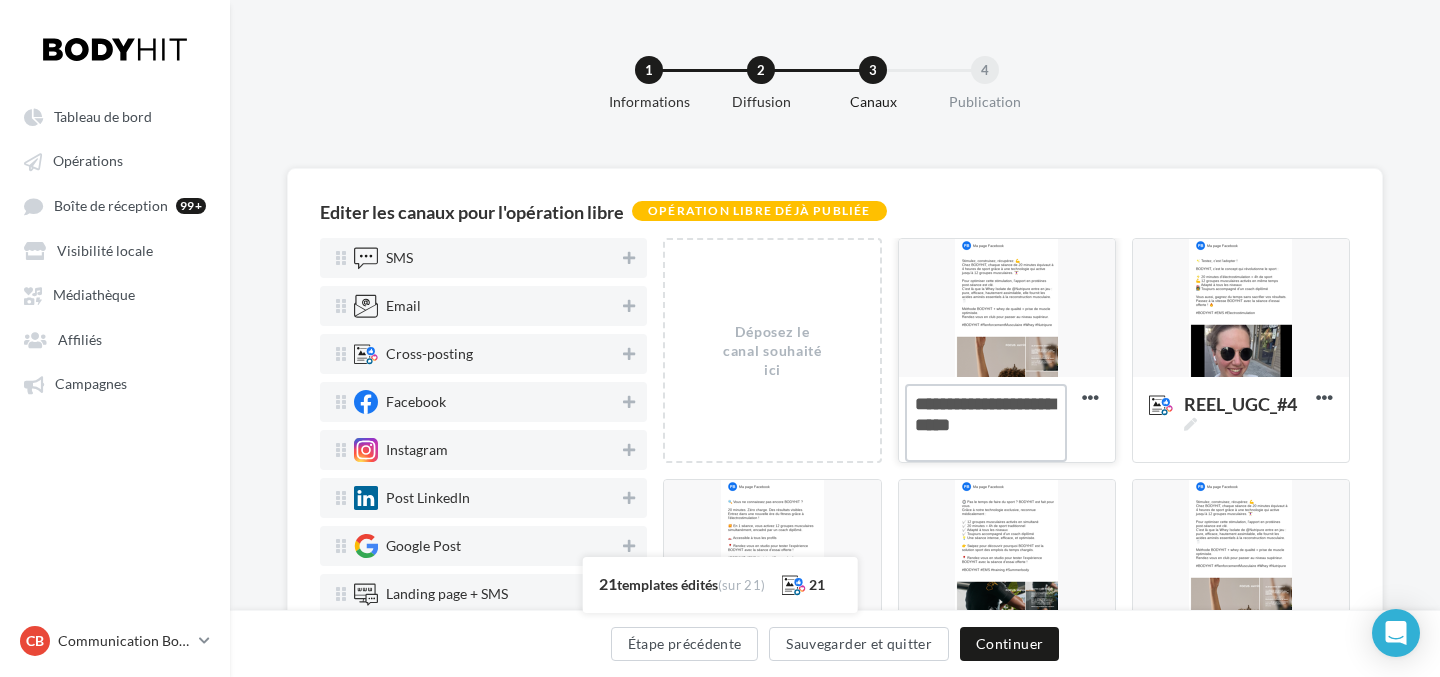 click on "copie CARROUSEL_NURTURING" at bounding box center (986, 423) 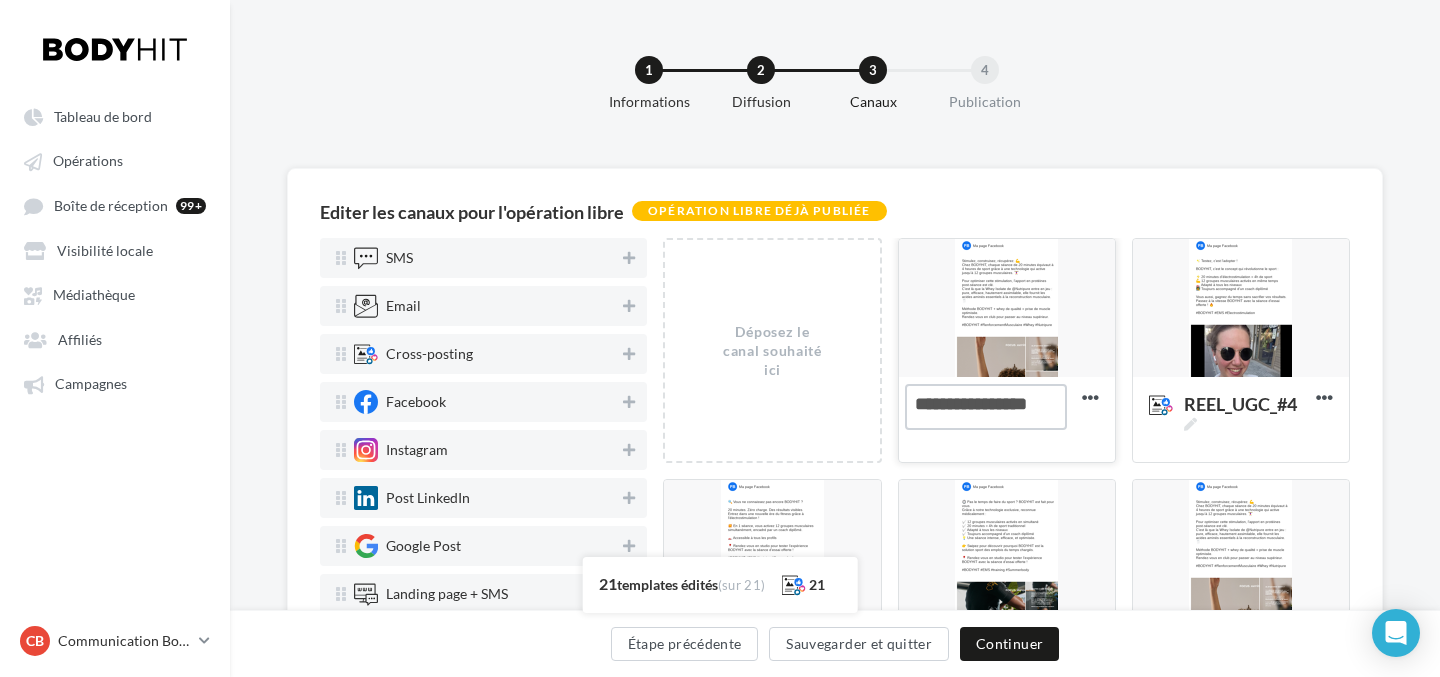 scroll, scrollTop: 0, scrollLeft: 0, axis: both 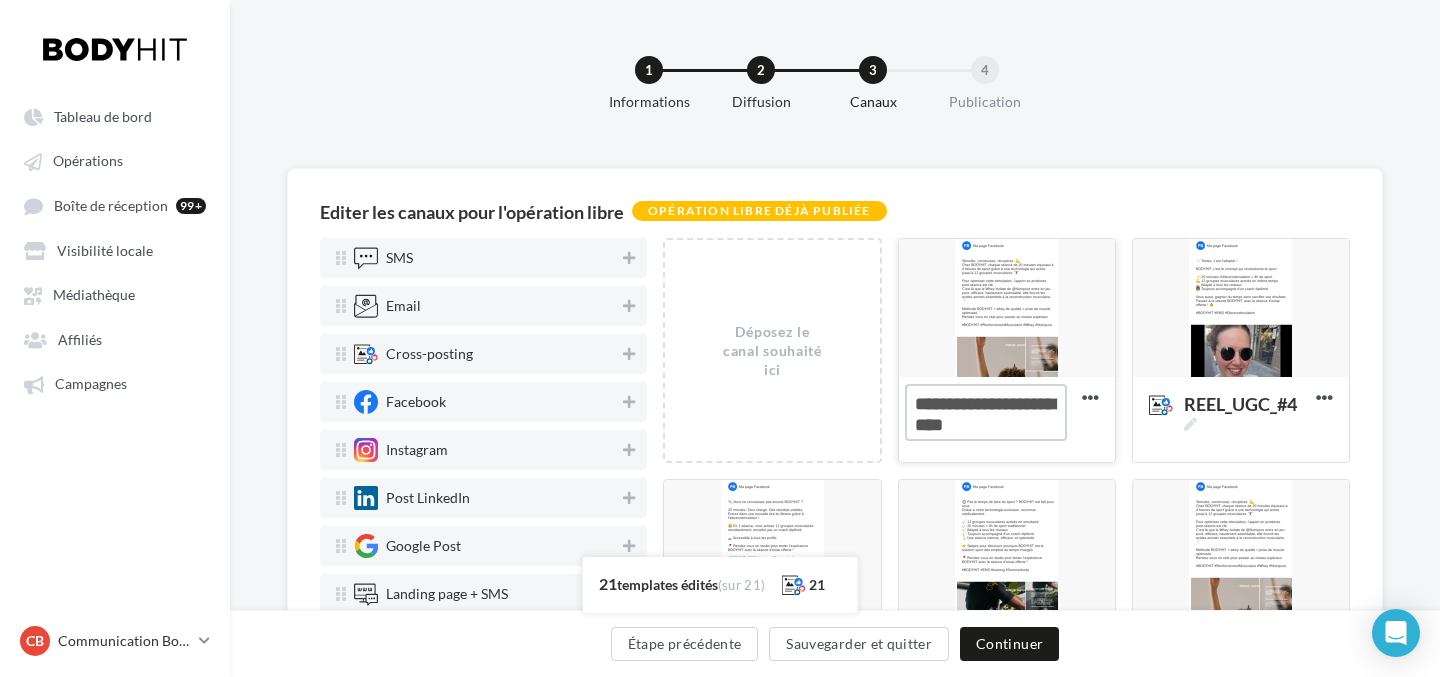 type on "**********" 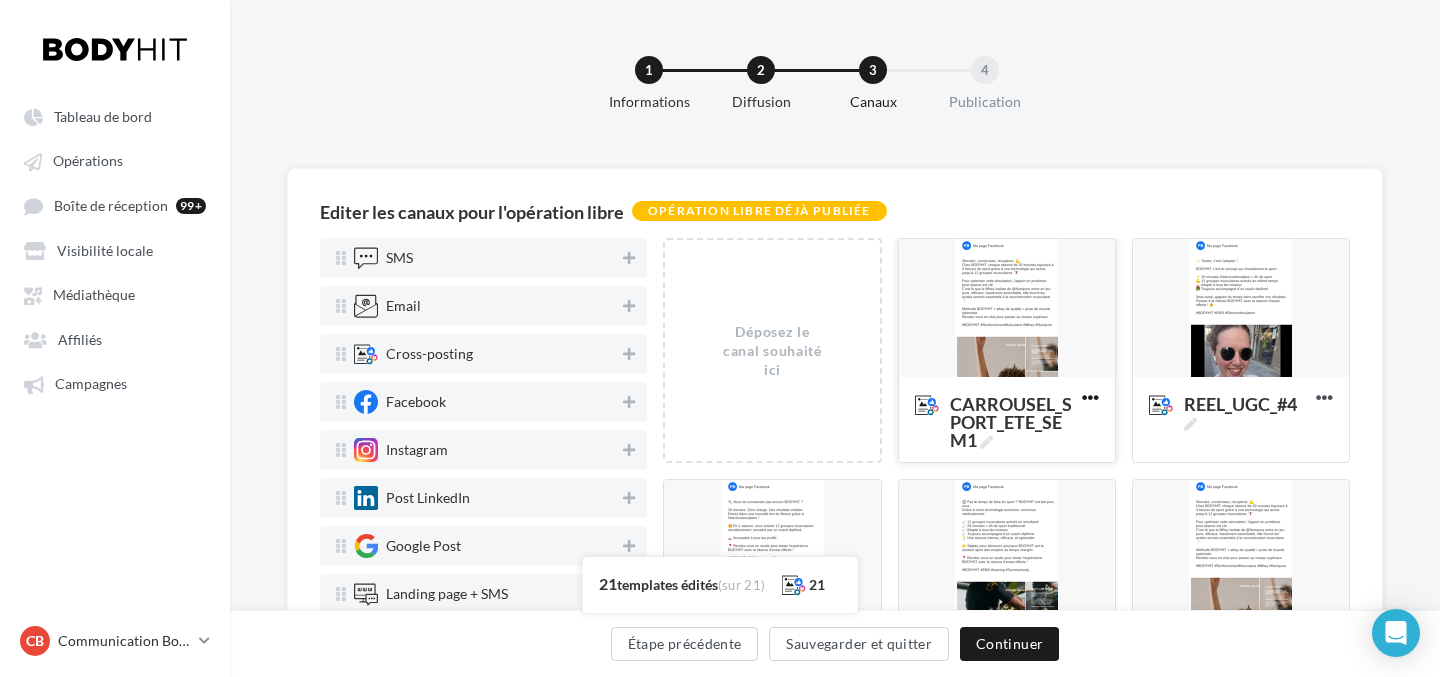 click at bounding box center [1090, 397] 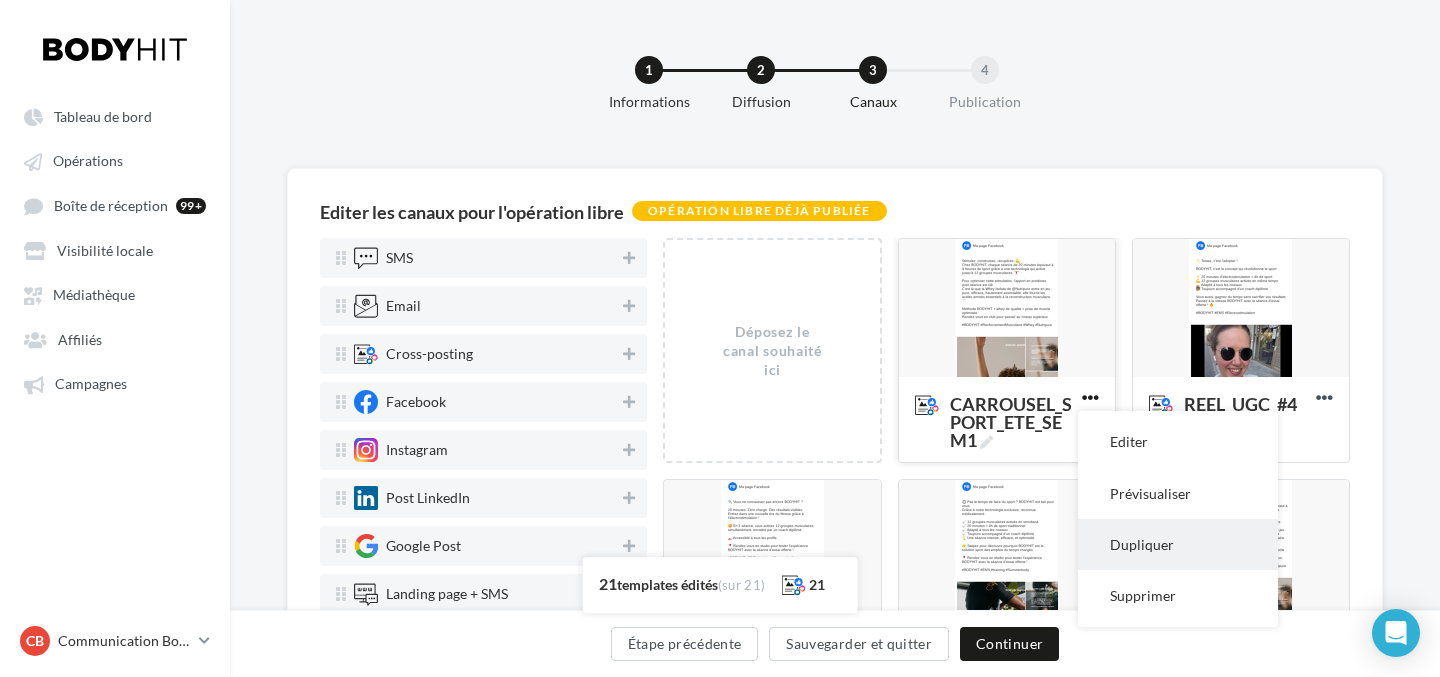 click on "Dupliquer" at bounding box center (1178, 544) 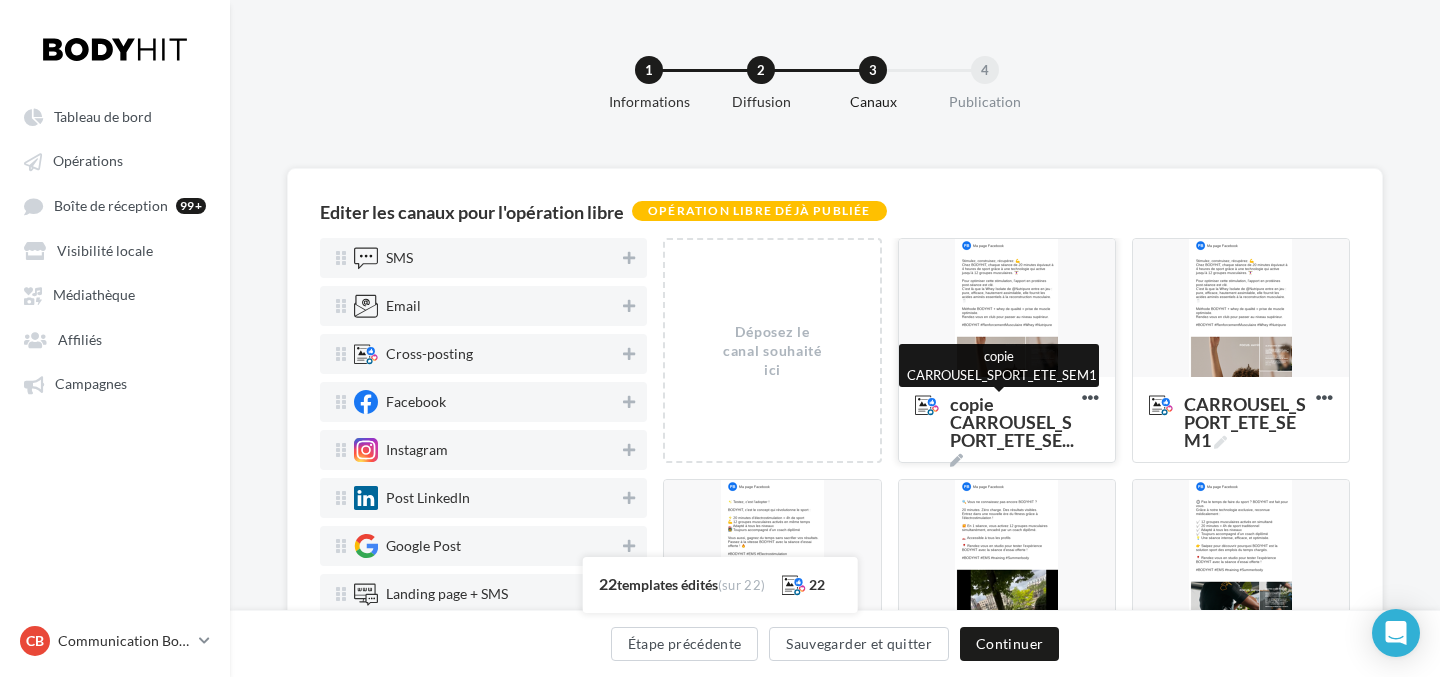 click on "copie CARROUSEL_SPORT_ETE_SE ..." at bounding box center (1012, 431) 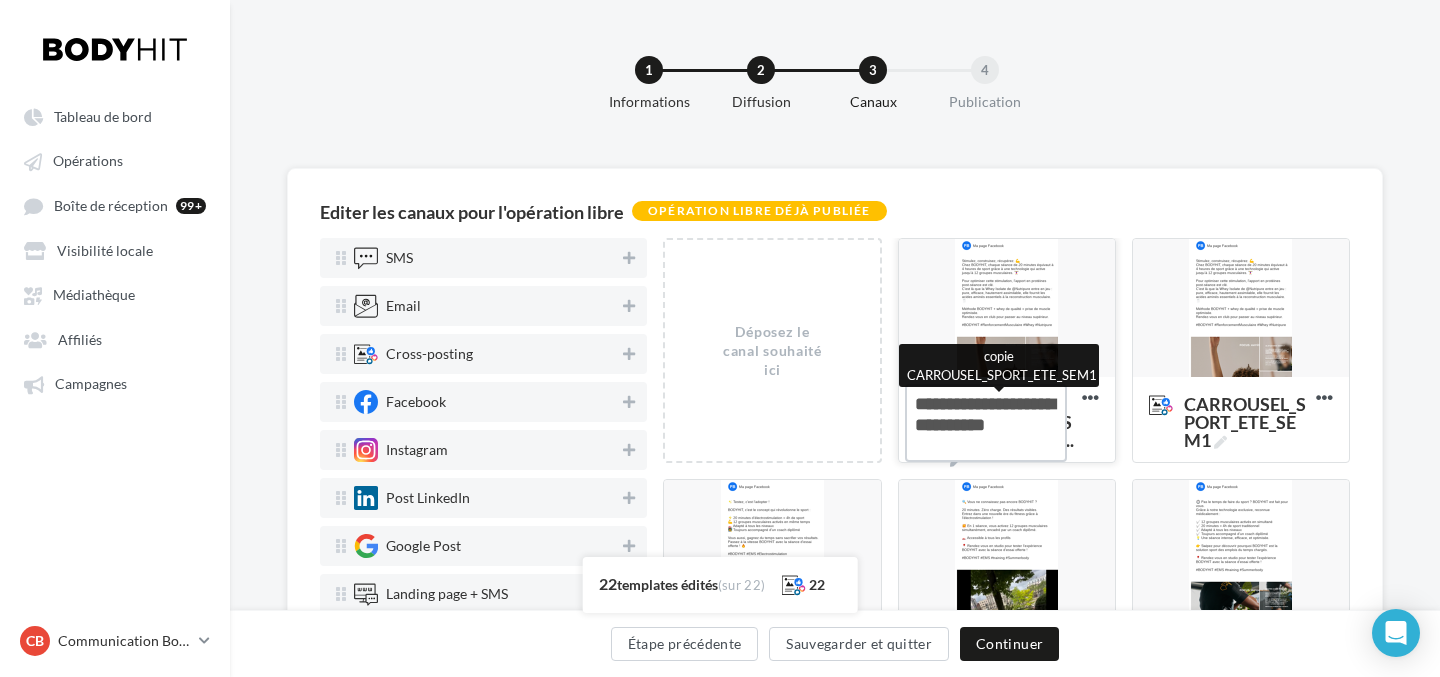 click on "copie CARROUSEL_SPORT_ETE_SE ...
copie CARROUSEL_SPORT_ETE_SEM1" at bounding box center [986, 423] 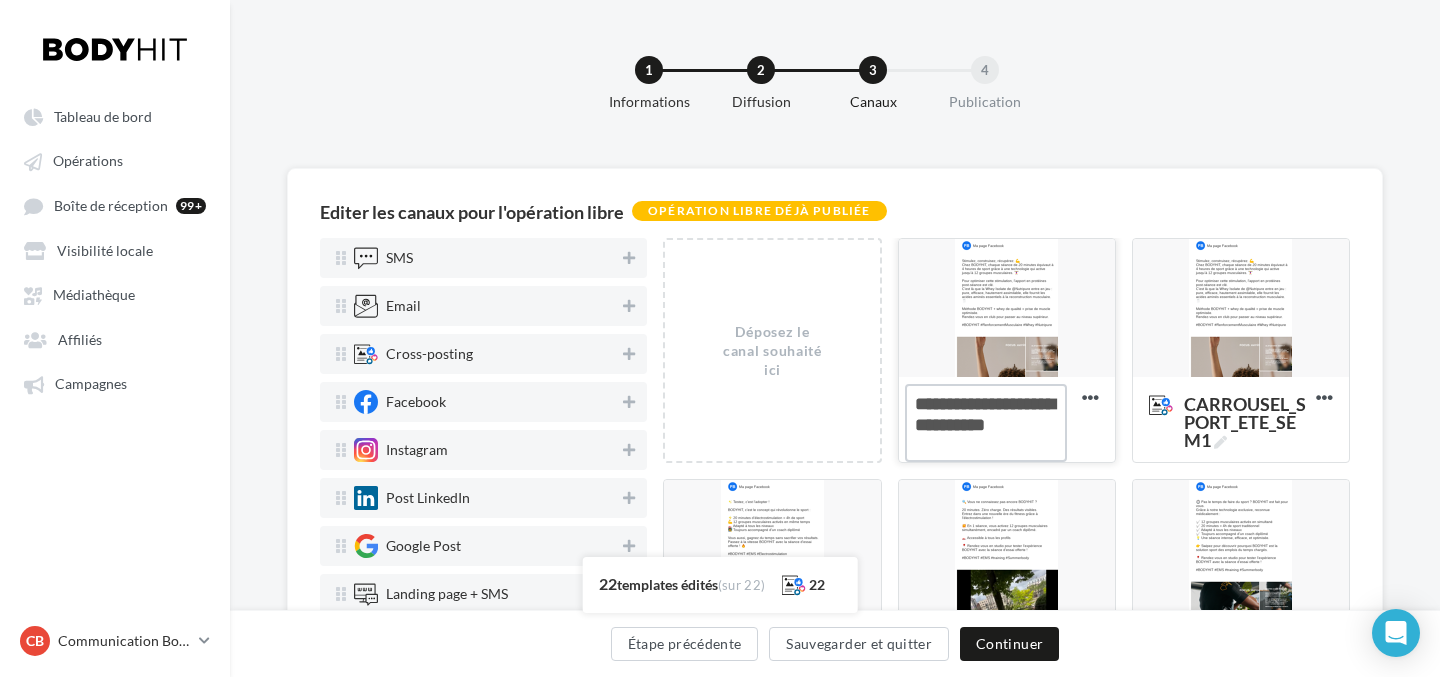 click on "copie CARROUSEL_SPORT_ETE_SE ..." at bounding box center (986, 423) 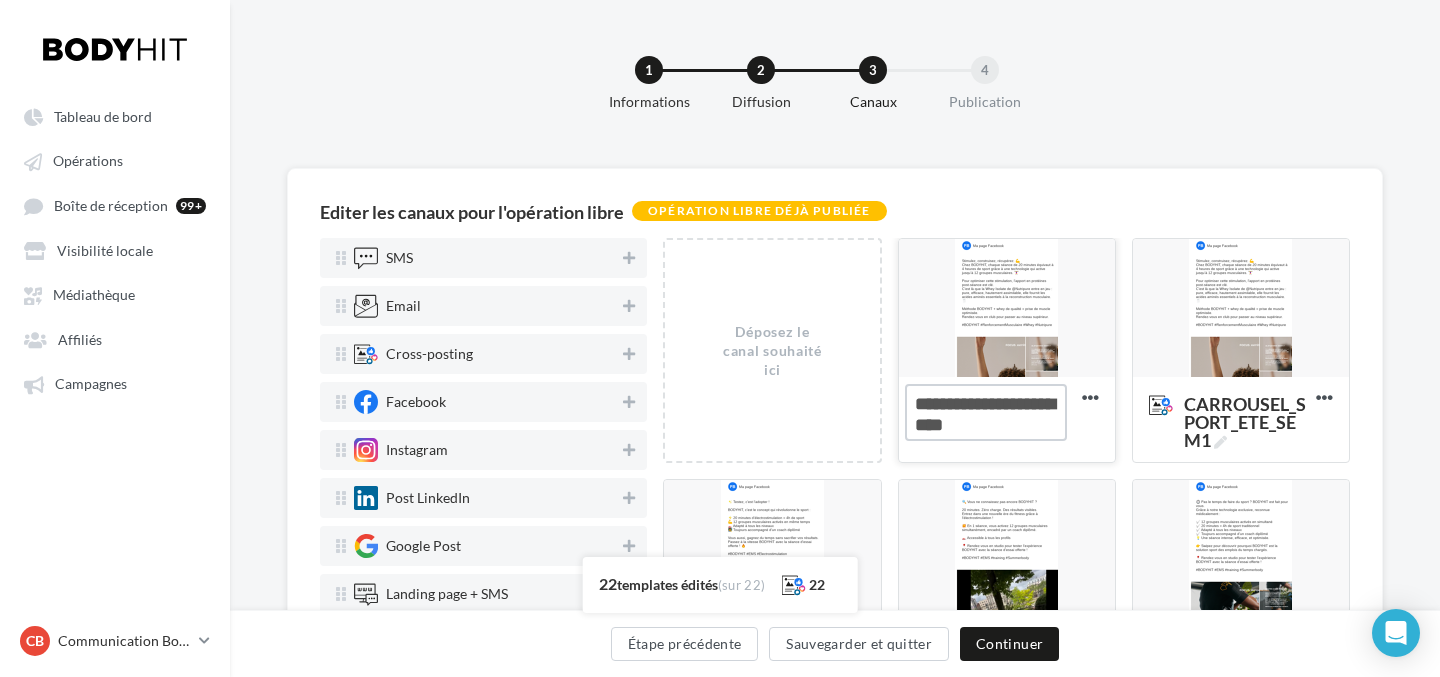 click on "copie CARROUSEL_SPORT_ETE_SE ..." at bounding box center [986, 412] 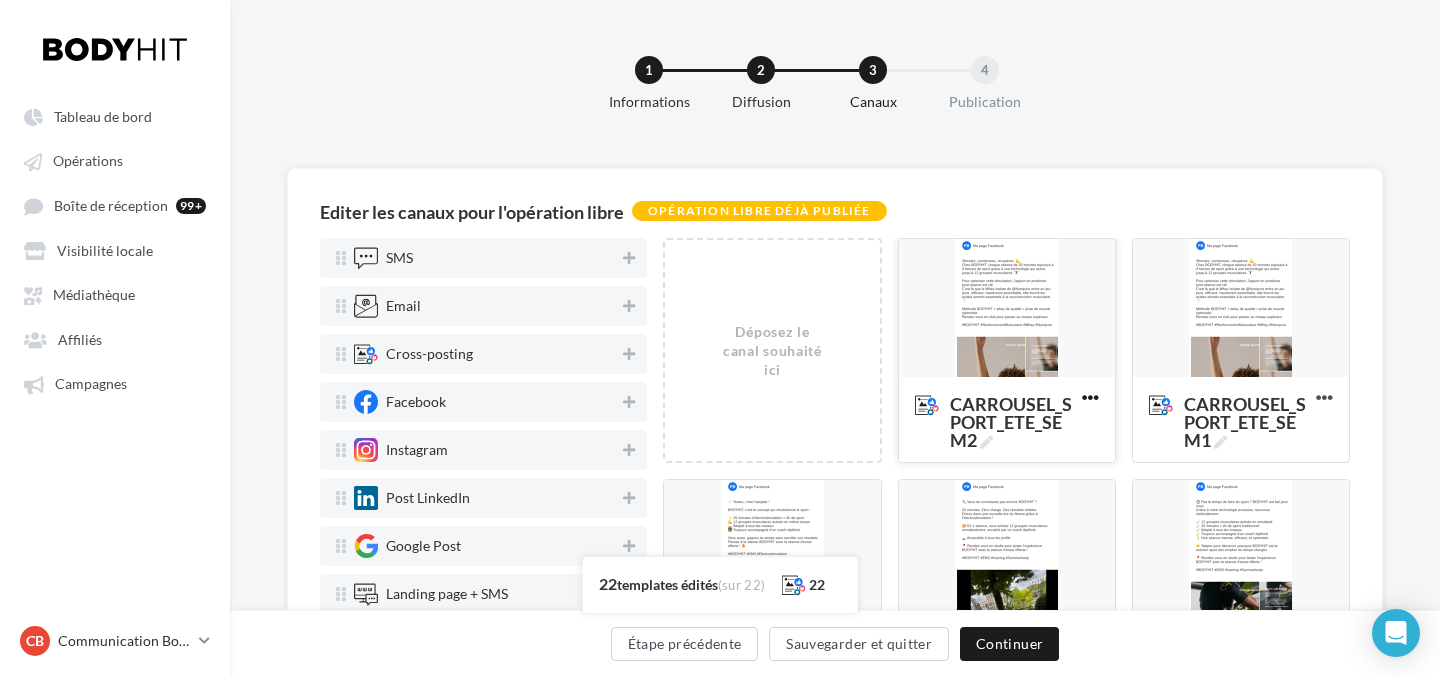 click at bounding box center (1090, 397) 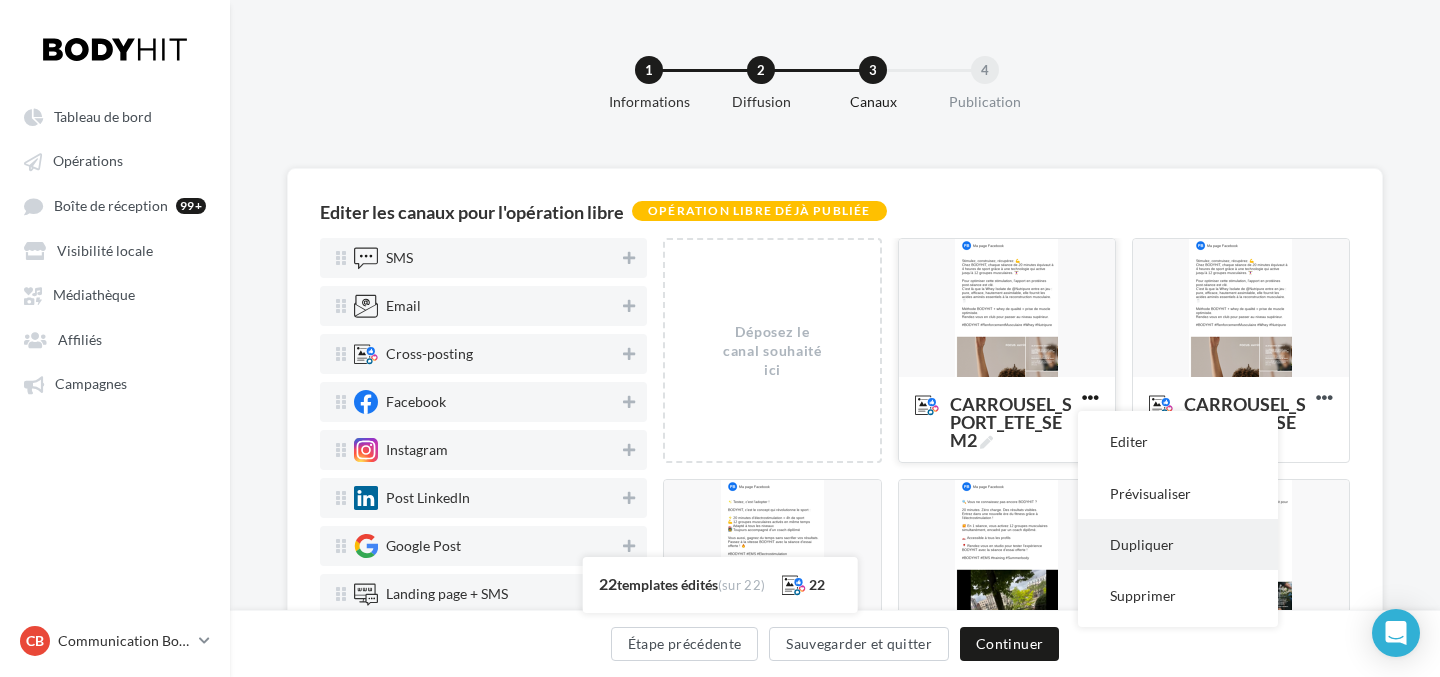 click on "Dupliquer" at bounding box center (1178, 544) 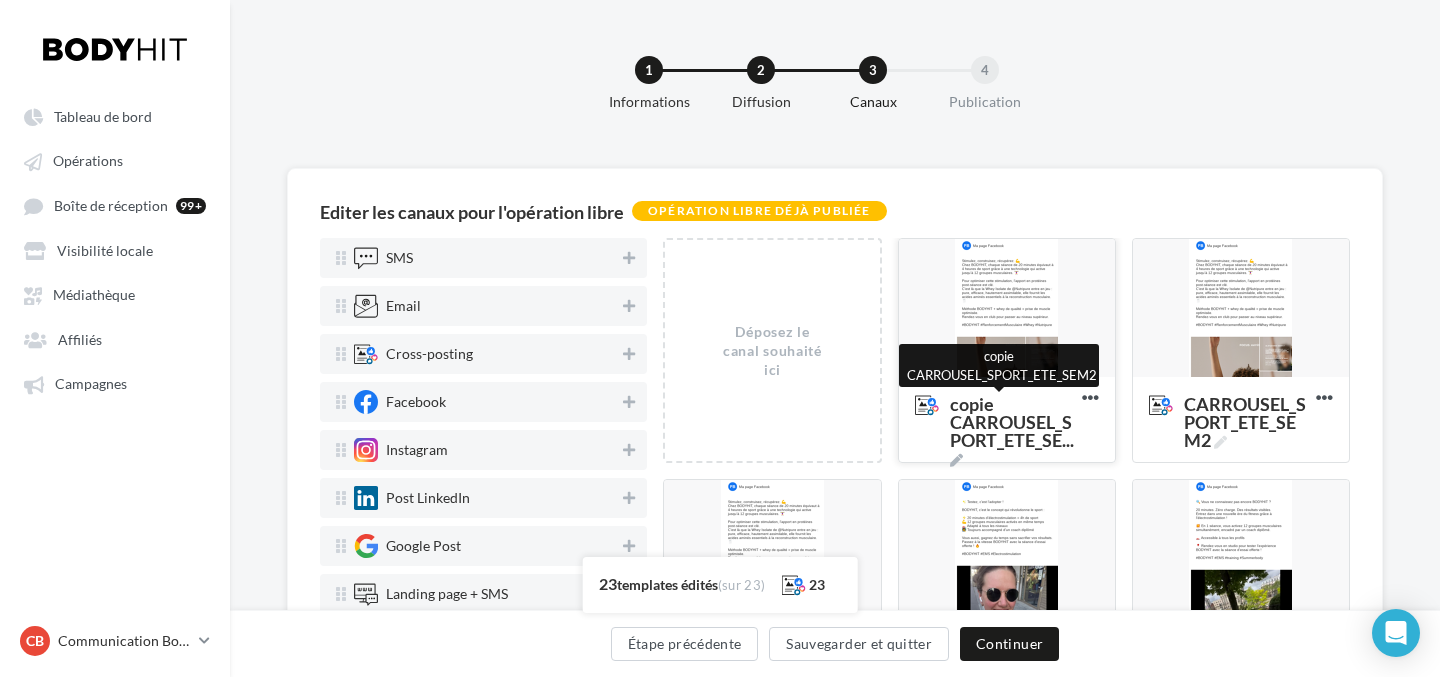 click on "copie CARROUSEL_SPORT_ETE_SE ..." at bounding box center [1012, 431] 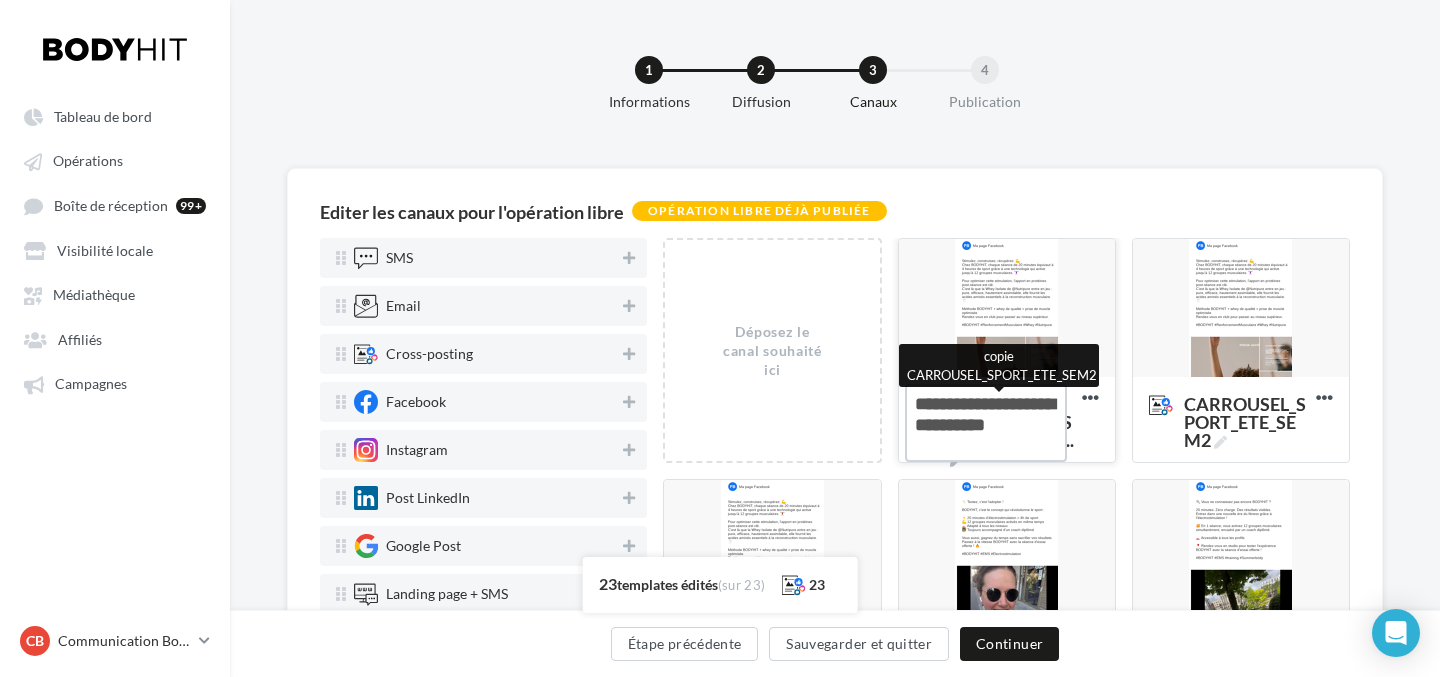 click on "copie CARROUSEL_SPORT_ETE_SE ...
copie CARROUSEL_SPORT_ETE_SEM2" at bounding box center (986, 423) 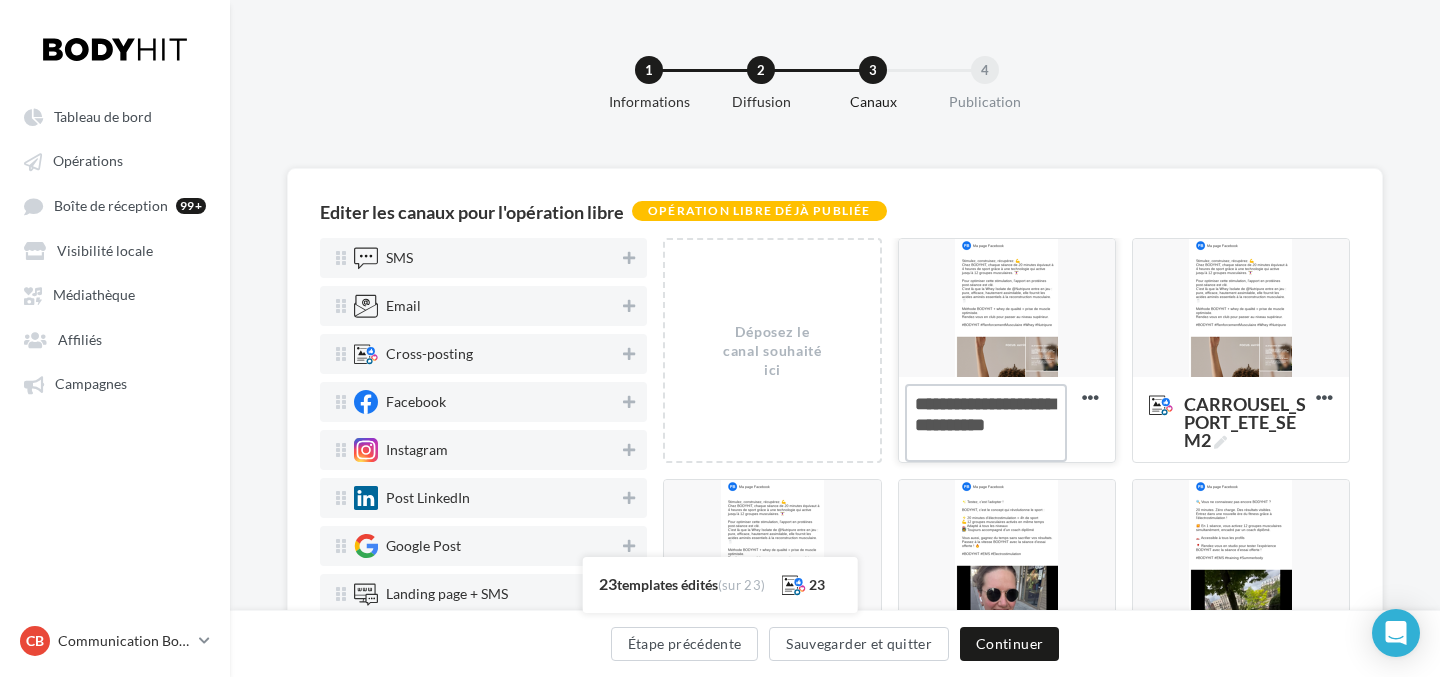 click on "copie CARROUSEL_SPORT_ETE_SE ..." at bounding box center [986, 423] 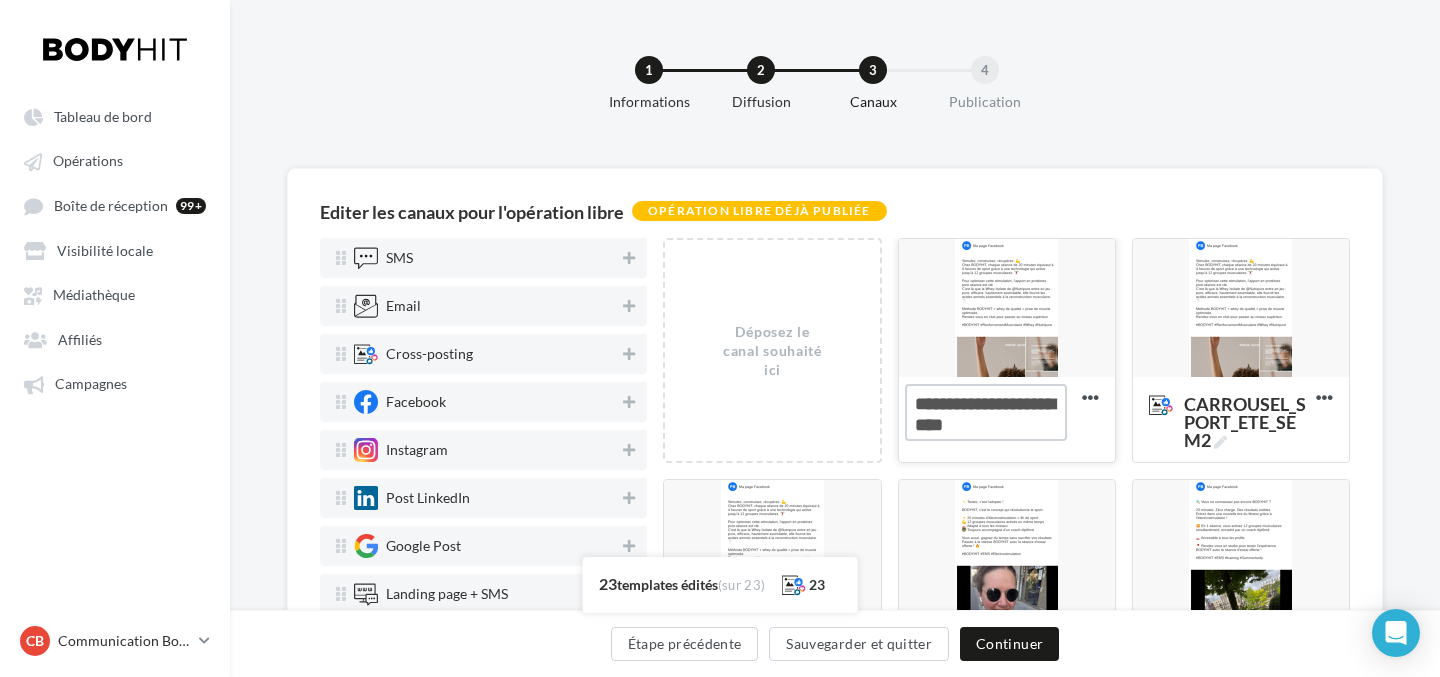 click on "copie CARROUSEL_SPORT_ETE_SE ..." at bounding box center [986, 412] 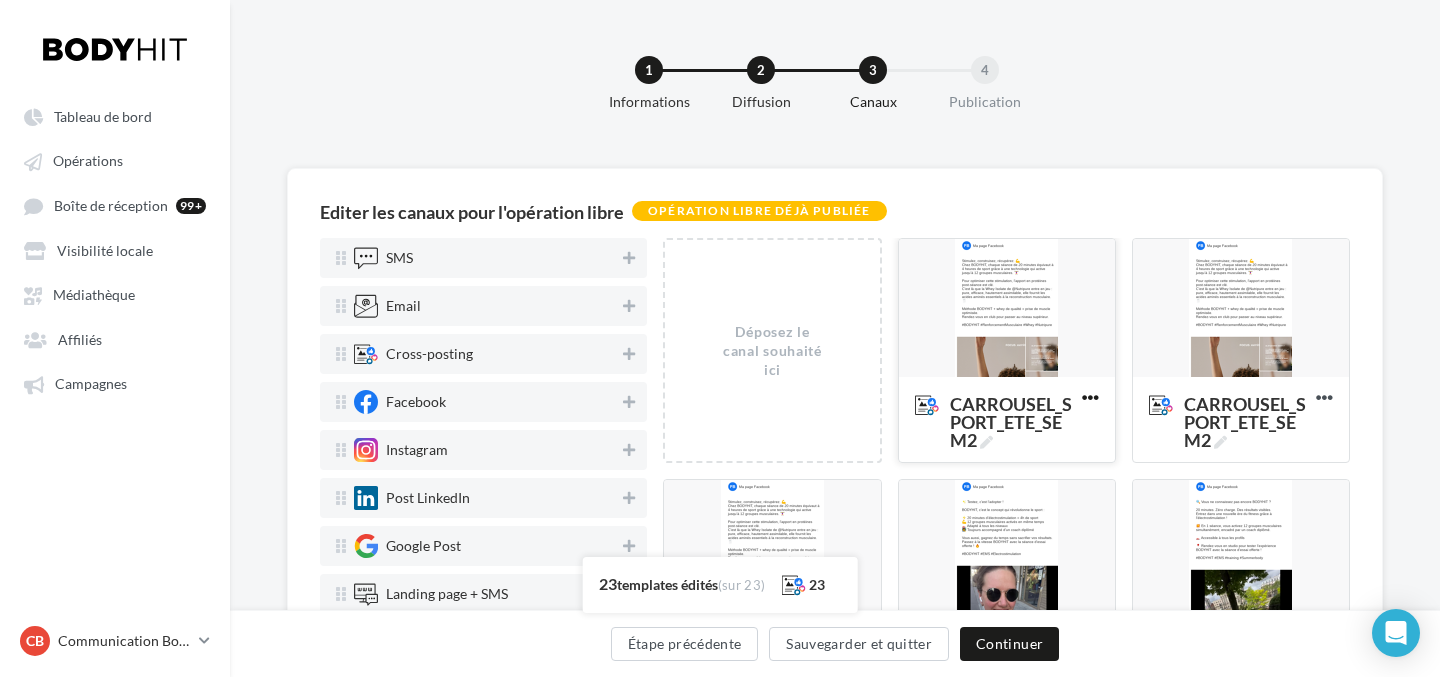 click at bounding box center [1090, 397] 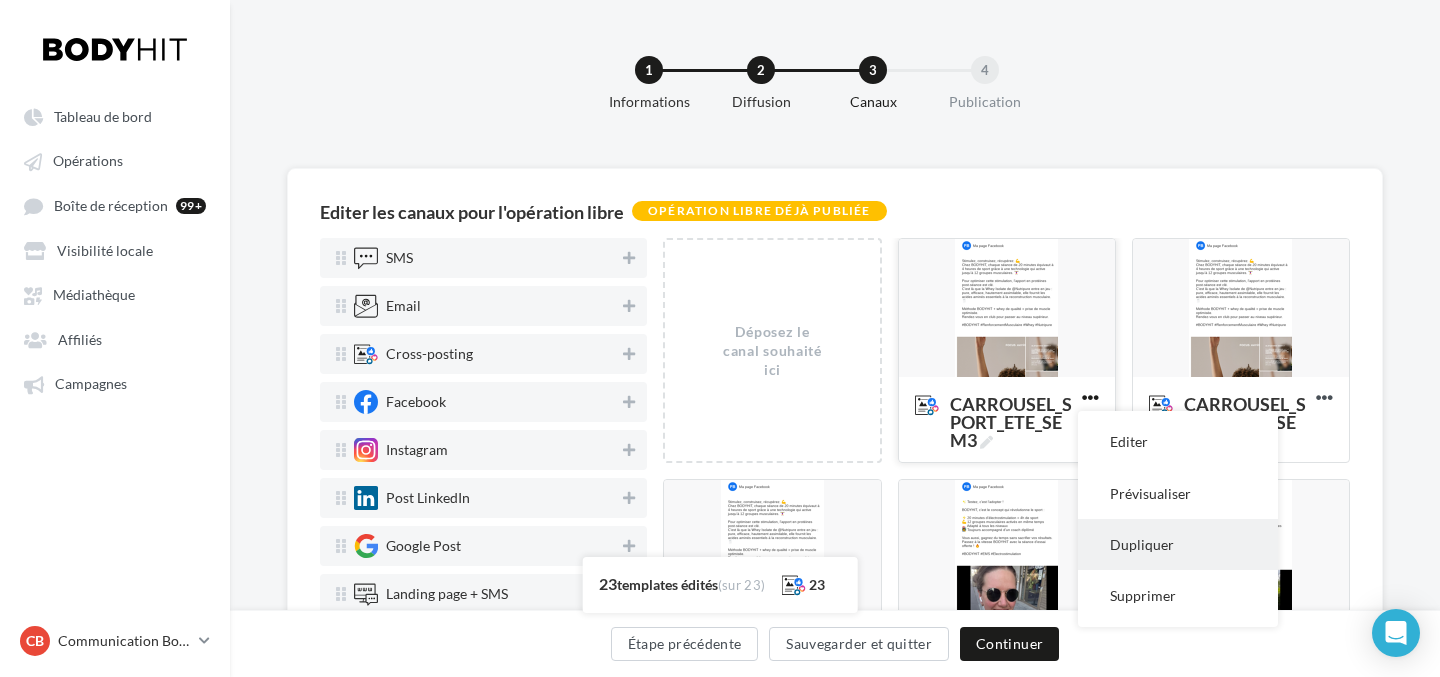 click on "Dupliquer" at bounding box center (1178, 544) 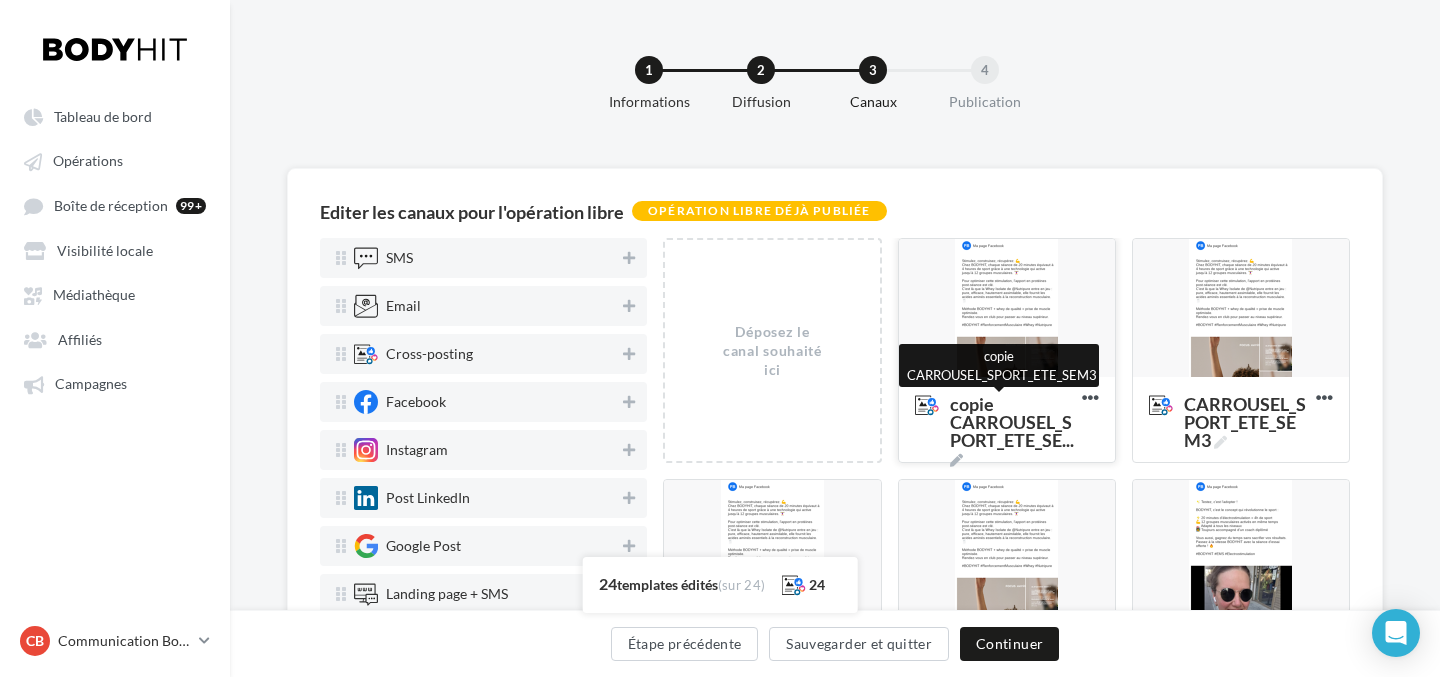 click on "copie CARROUSEL_SPORT_ETE_SE ..." at bounding box center (1012, 431) 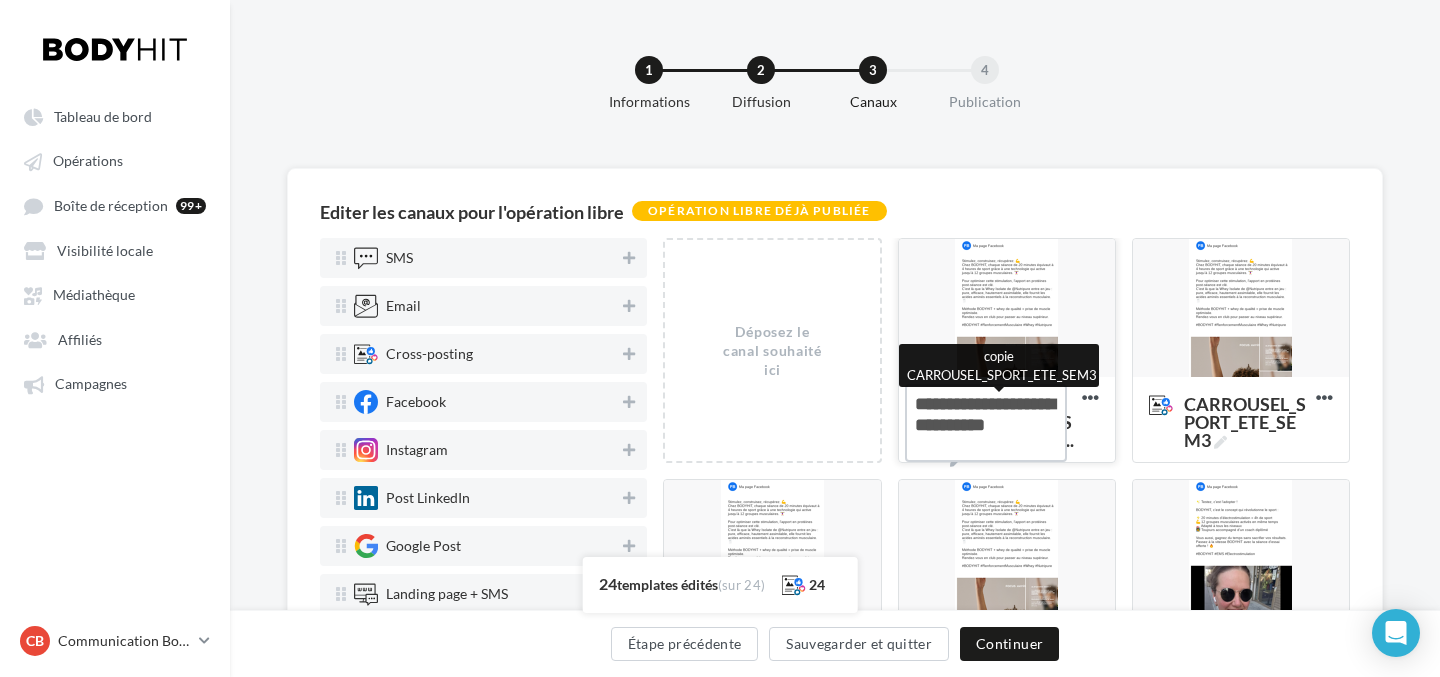 click on "copie CARROUSEL_SPORT_ETE_SE ...
copie CARROUSEL_SPORT_ETE_SEM3" at bounding box center [986, 423] 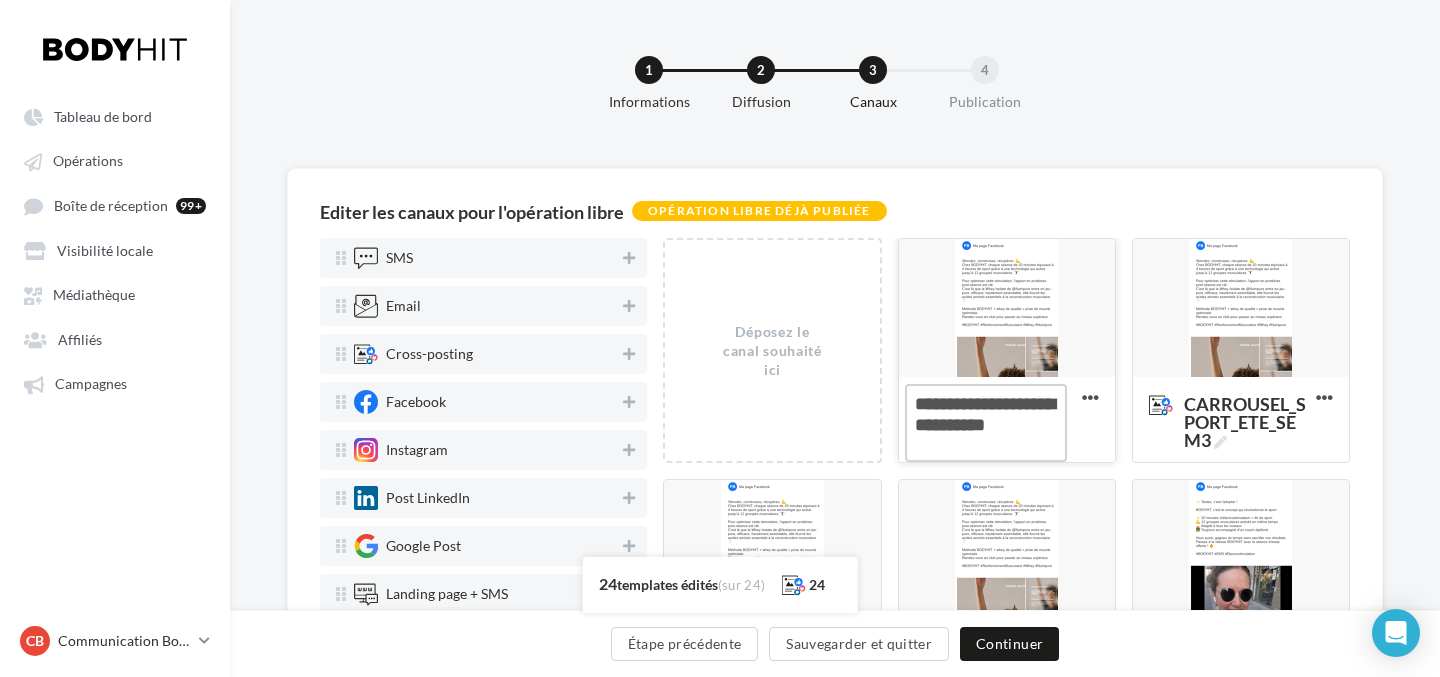 click on "copie CARROUSEL_SPORT_ETE_SE ..." at bounding box center (986, 423) 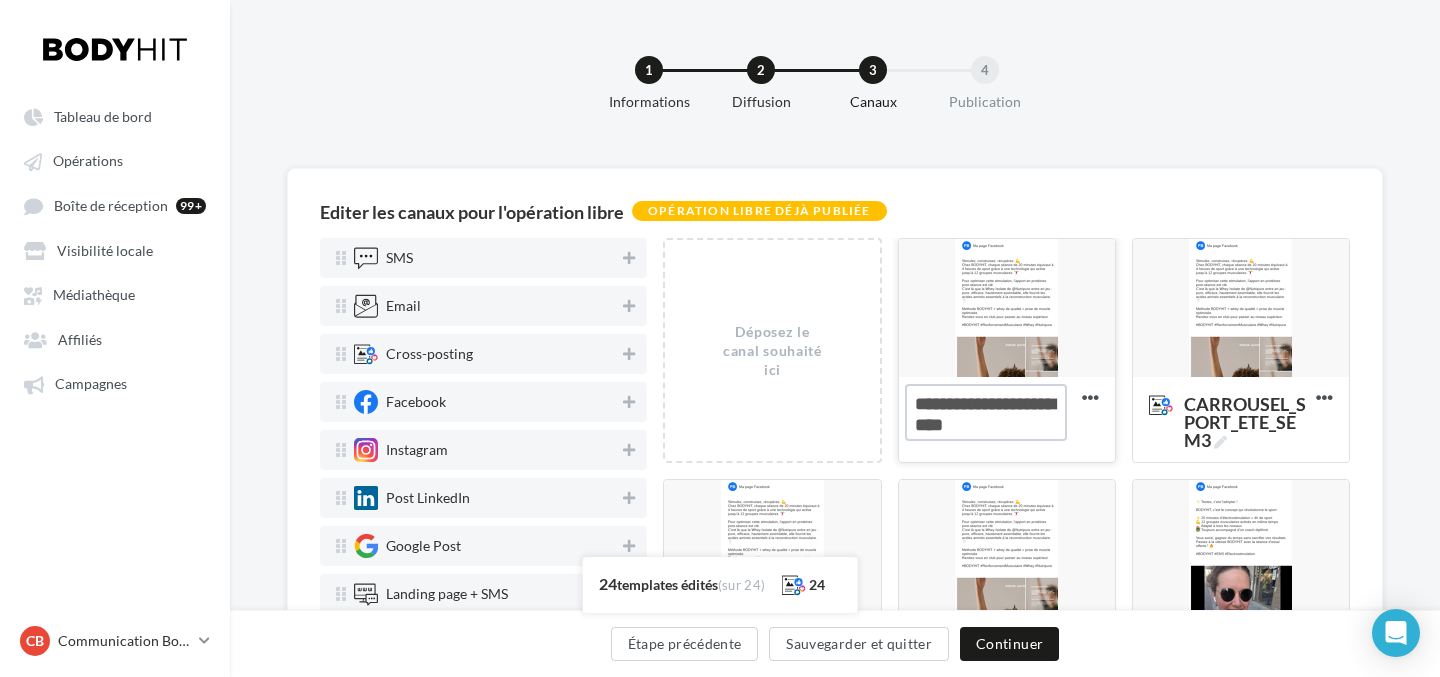 click on "CARROUSEL_SPORT_ETE_SEM3" at bounding box center [986, 412] 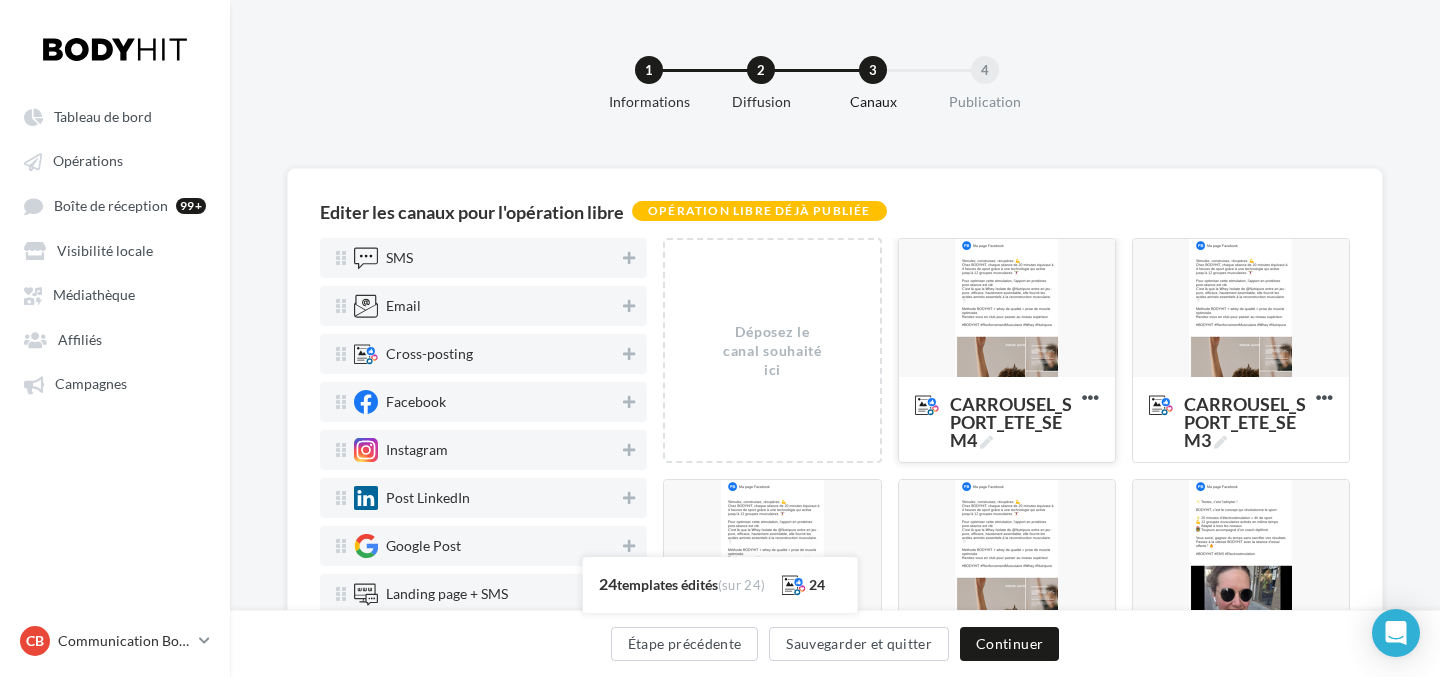 click at bounding box center [1007, 309] 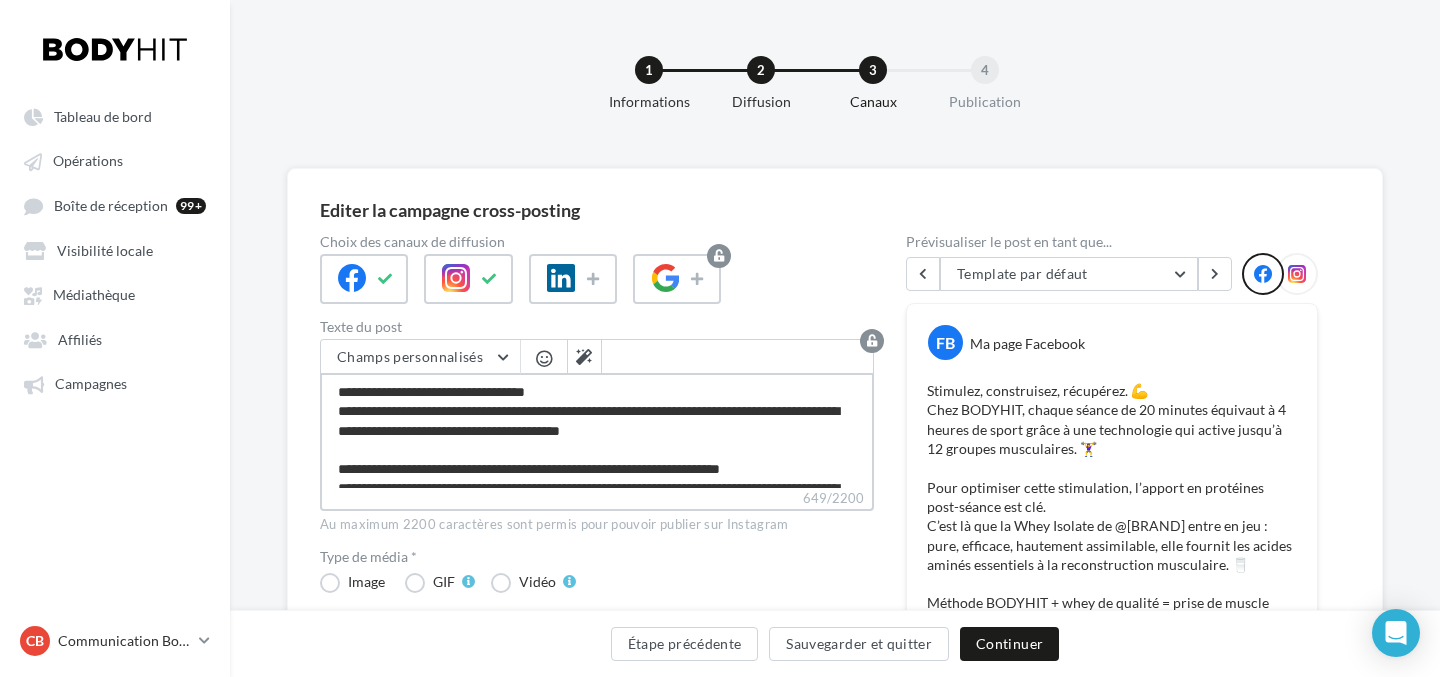 click on "**********" at bounding box center [597, 430] 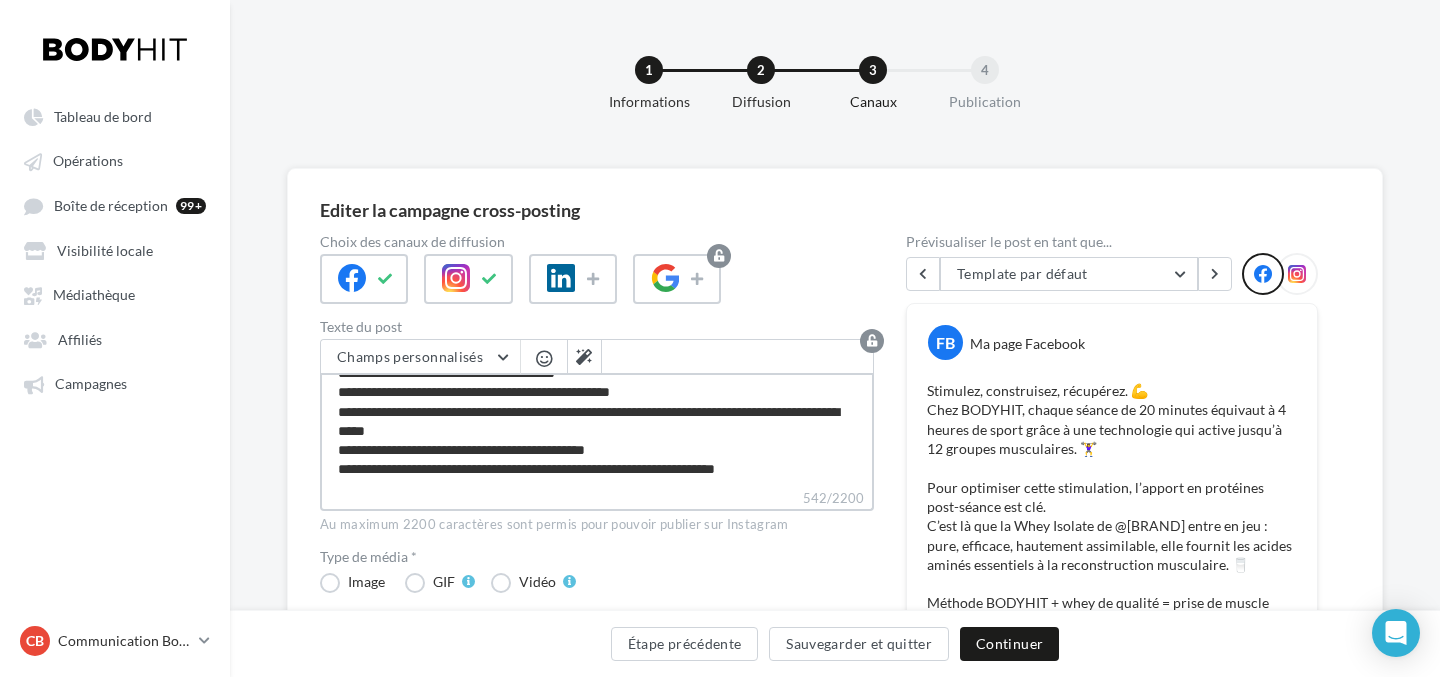 type on "**********" 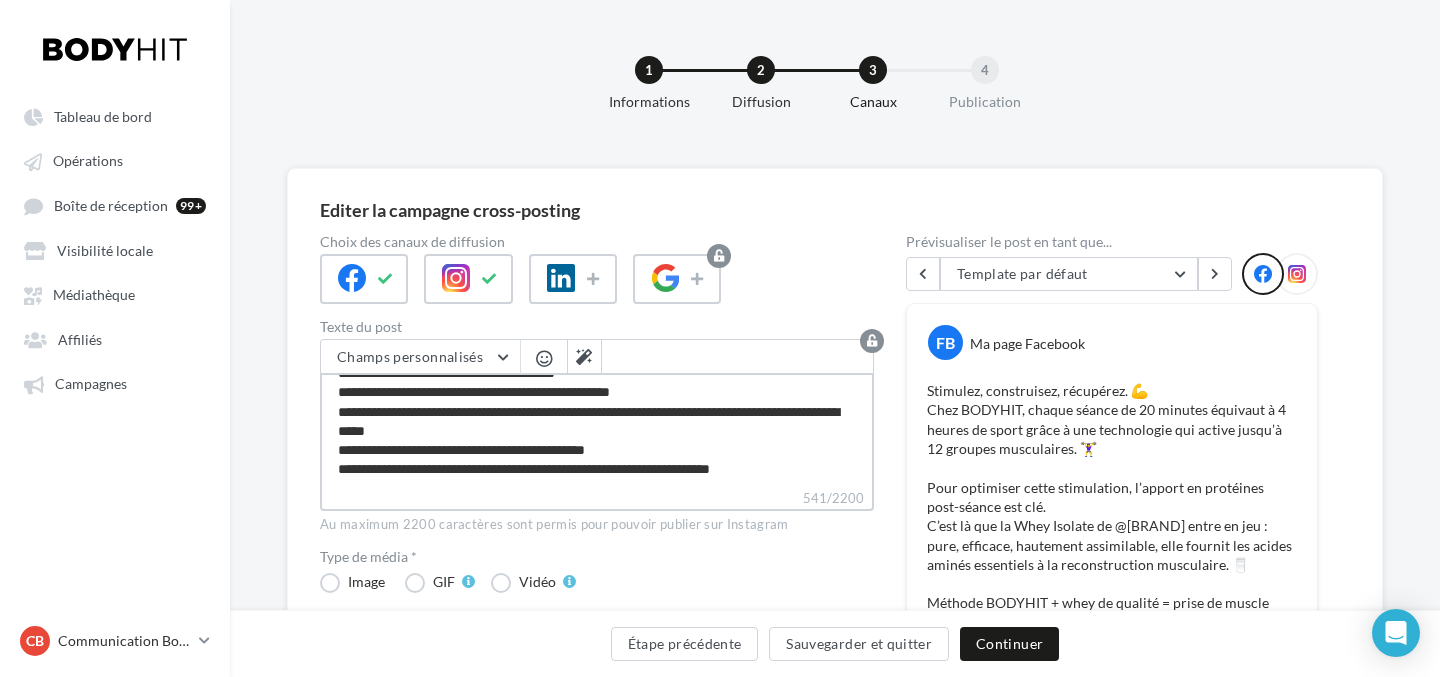 scroll, scrollTop: 115, scrollLeft: 0, axis: vertical 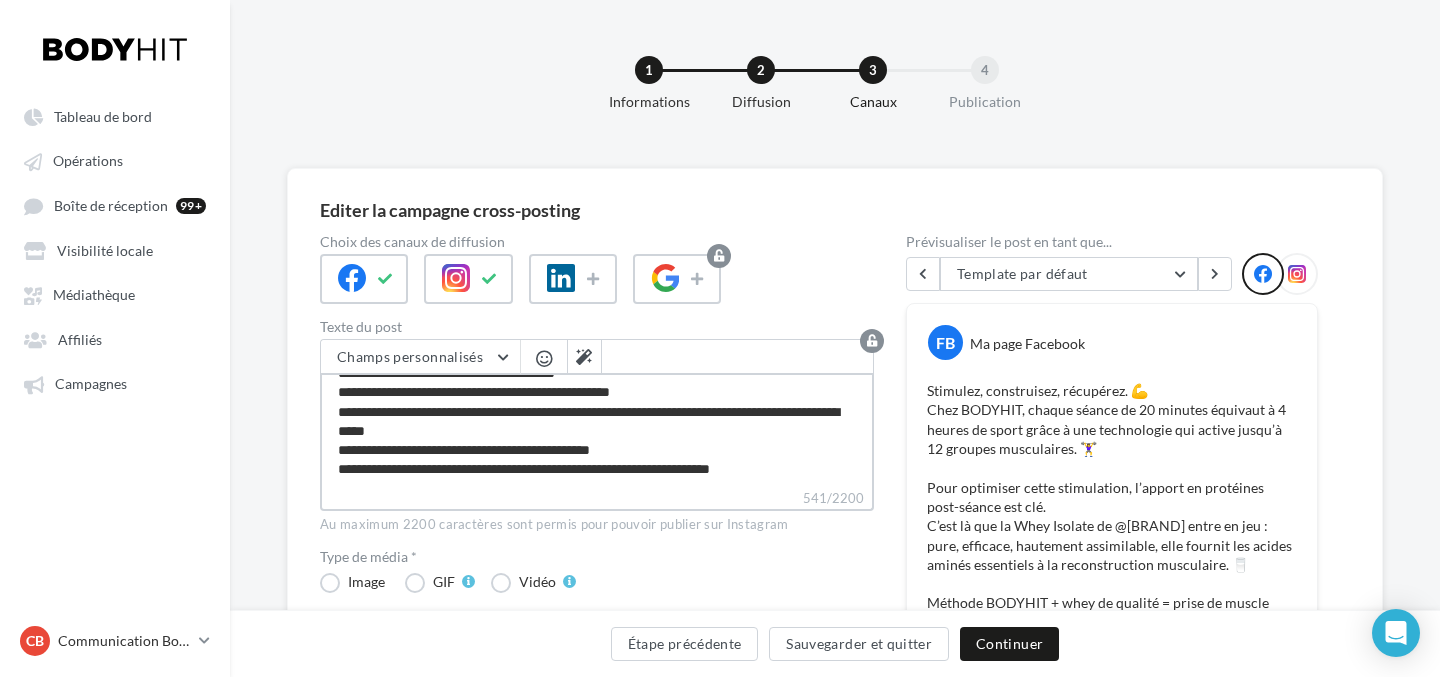 type on "**********" 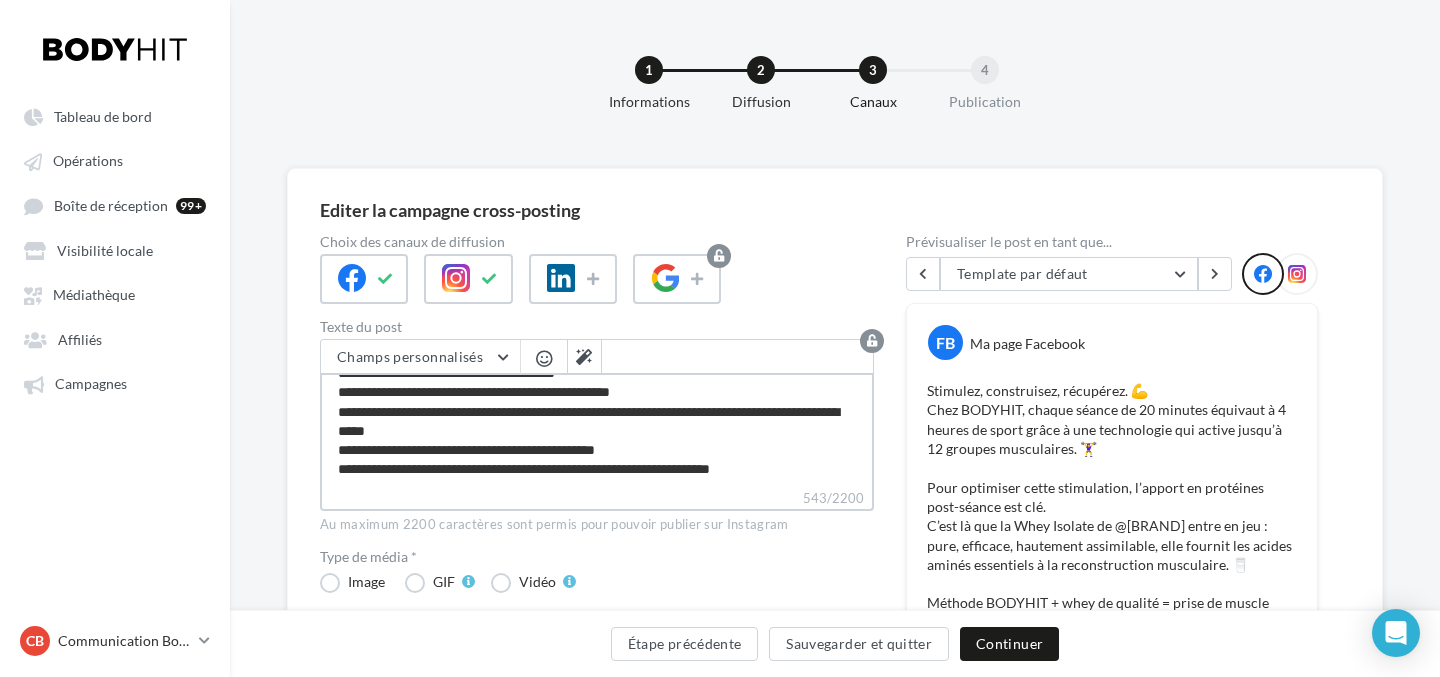 type on "**********" 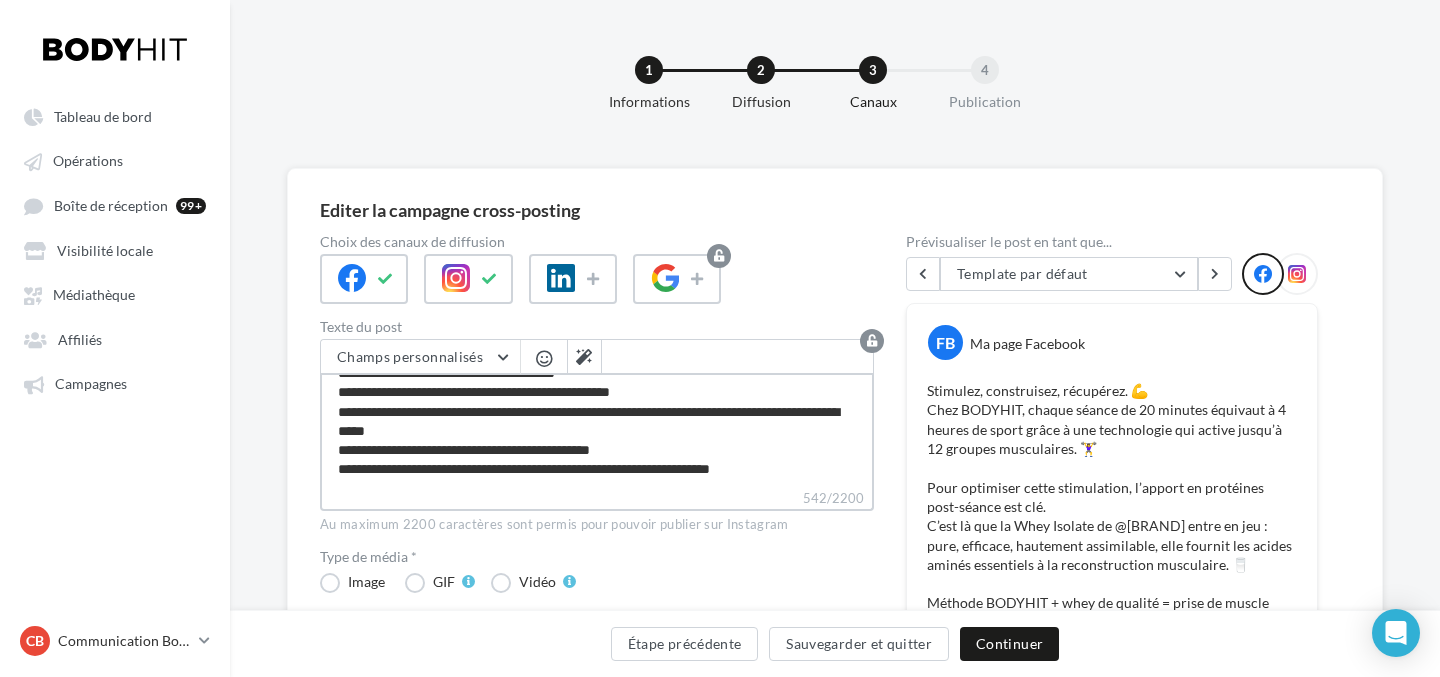 type on "**********" 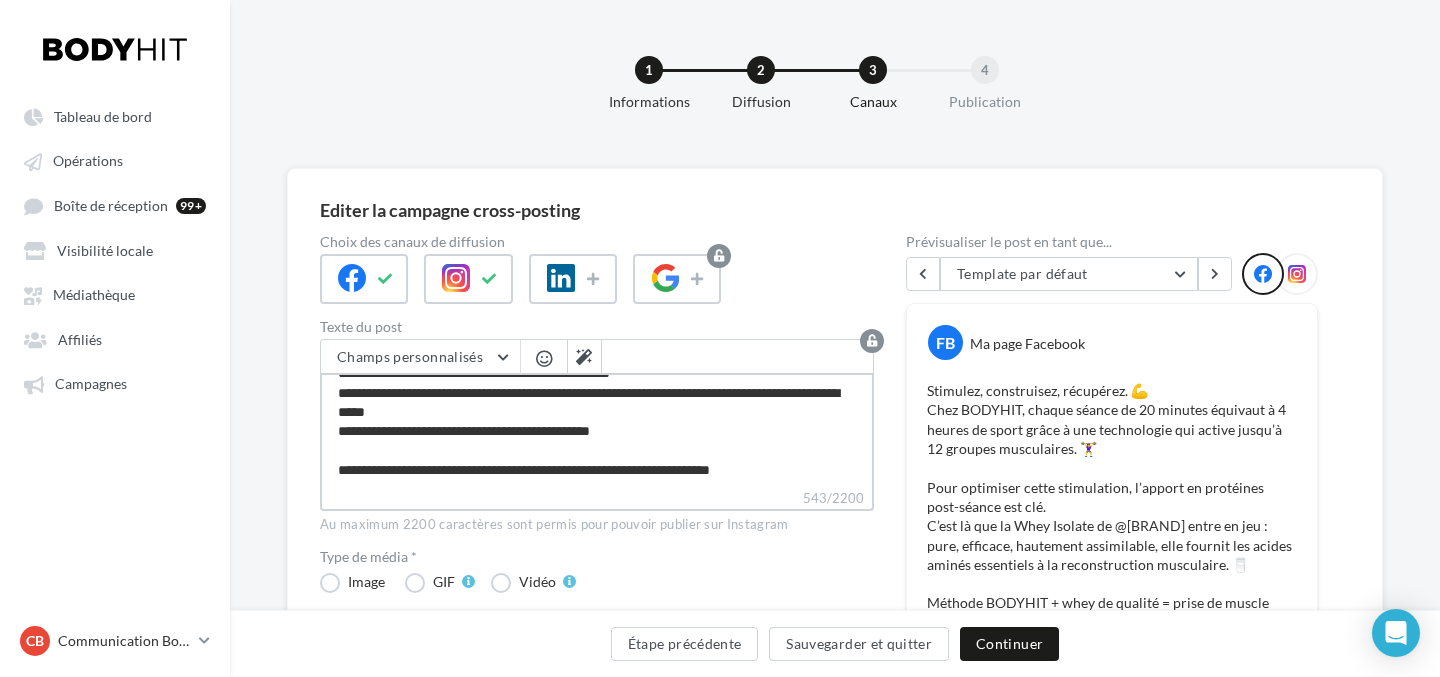 type on "**********" 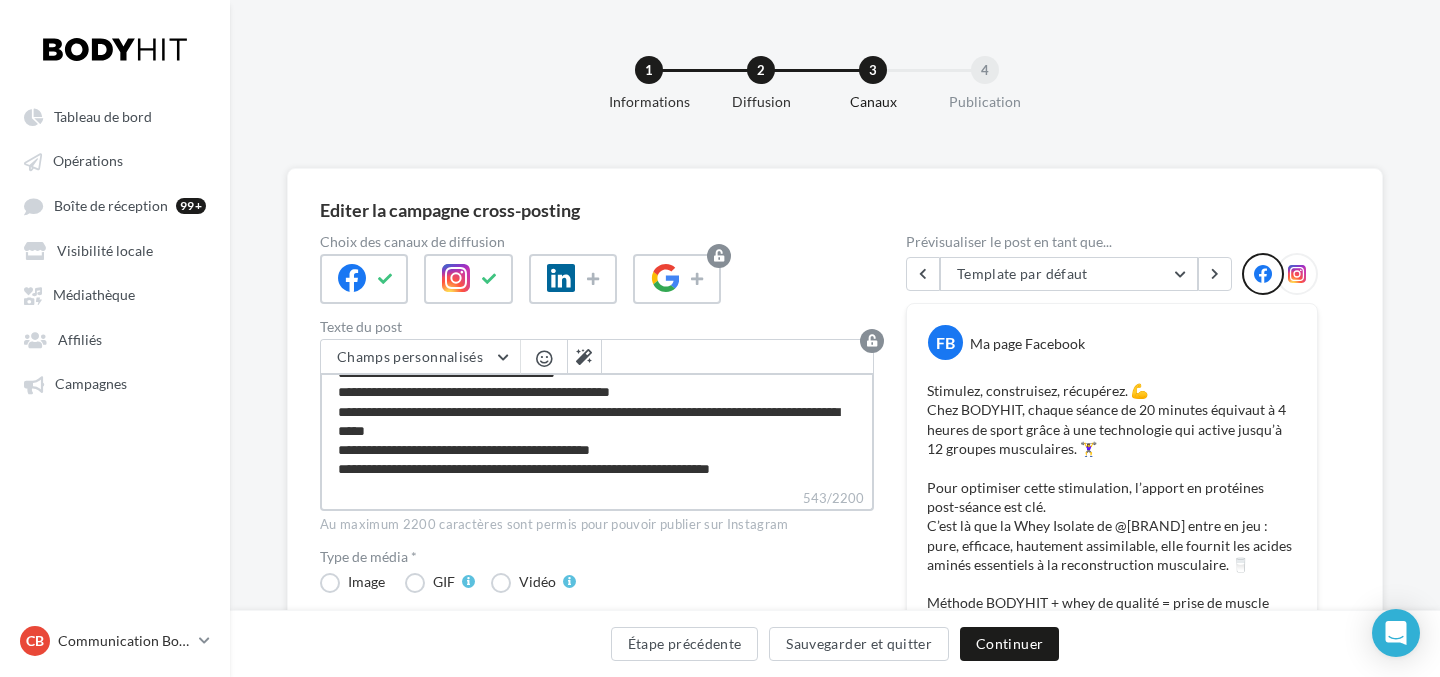 type on "**********" 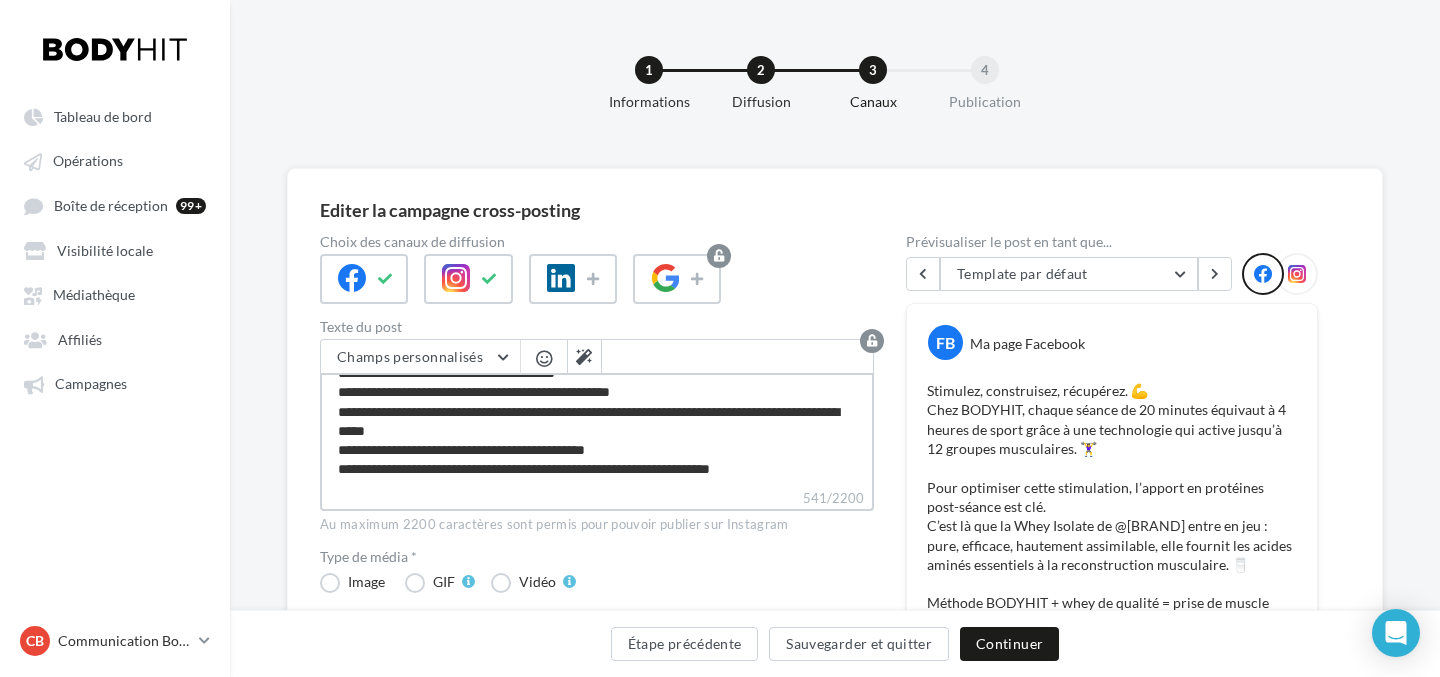 type on "**********" 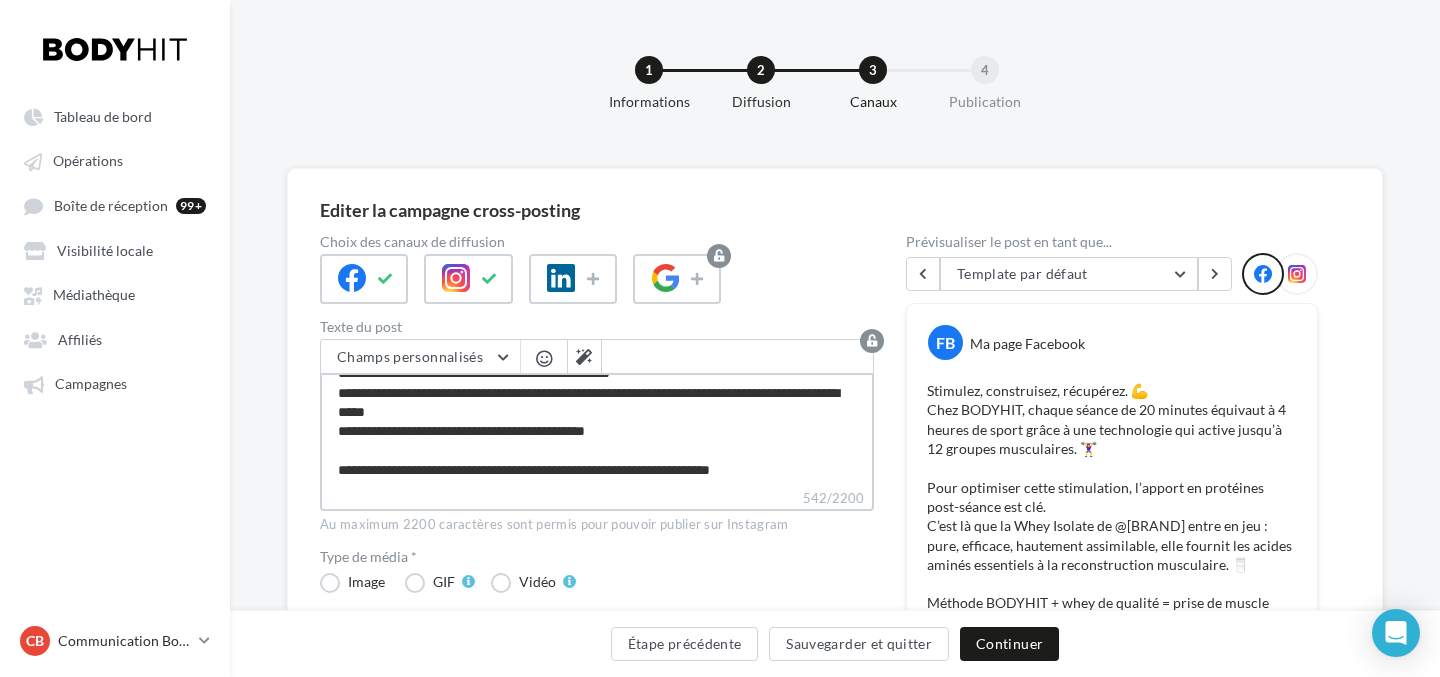 click on "**********" at bounding box center [597, 430] 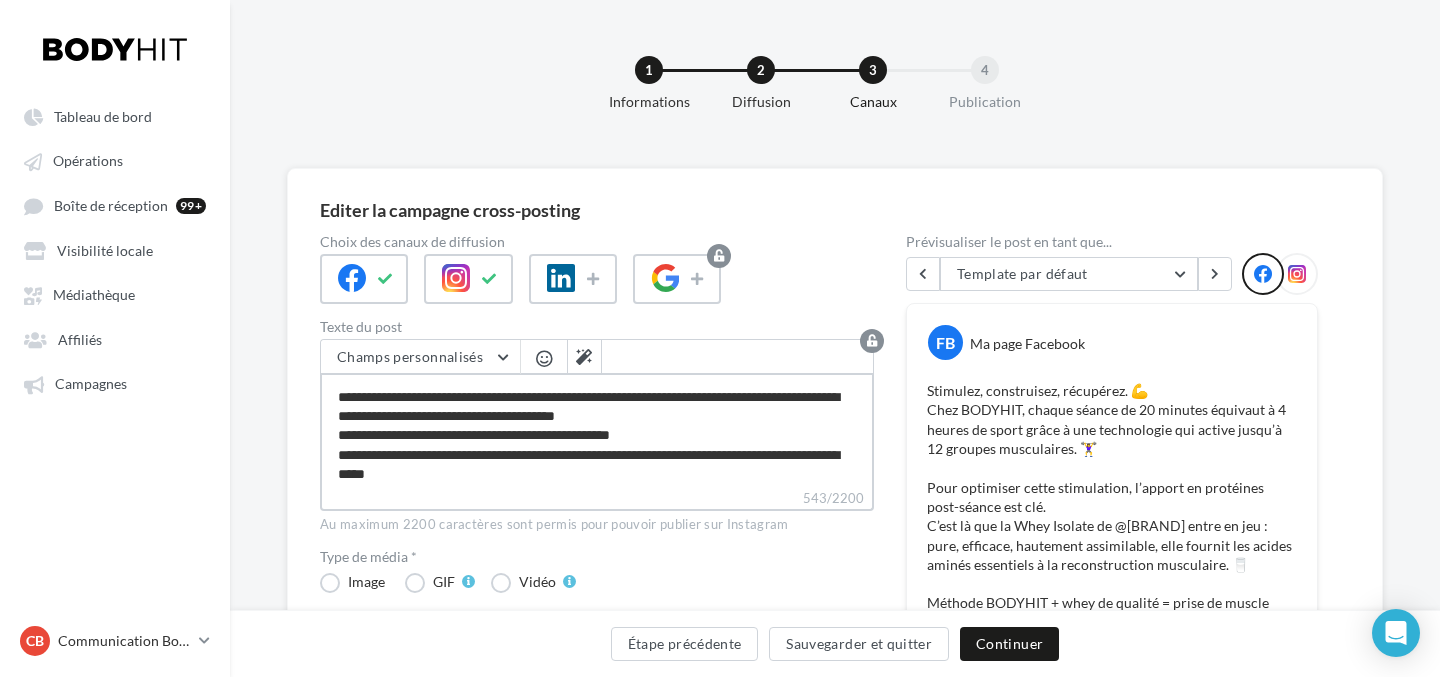 scroll, scrollTop: 11, scrollLeft: 0, axis: vertical 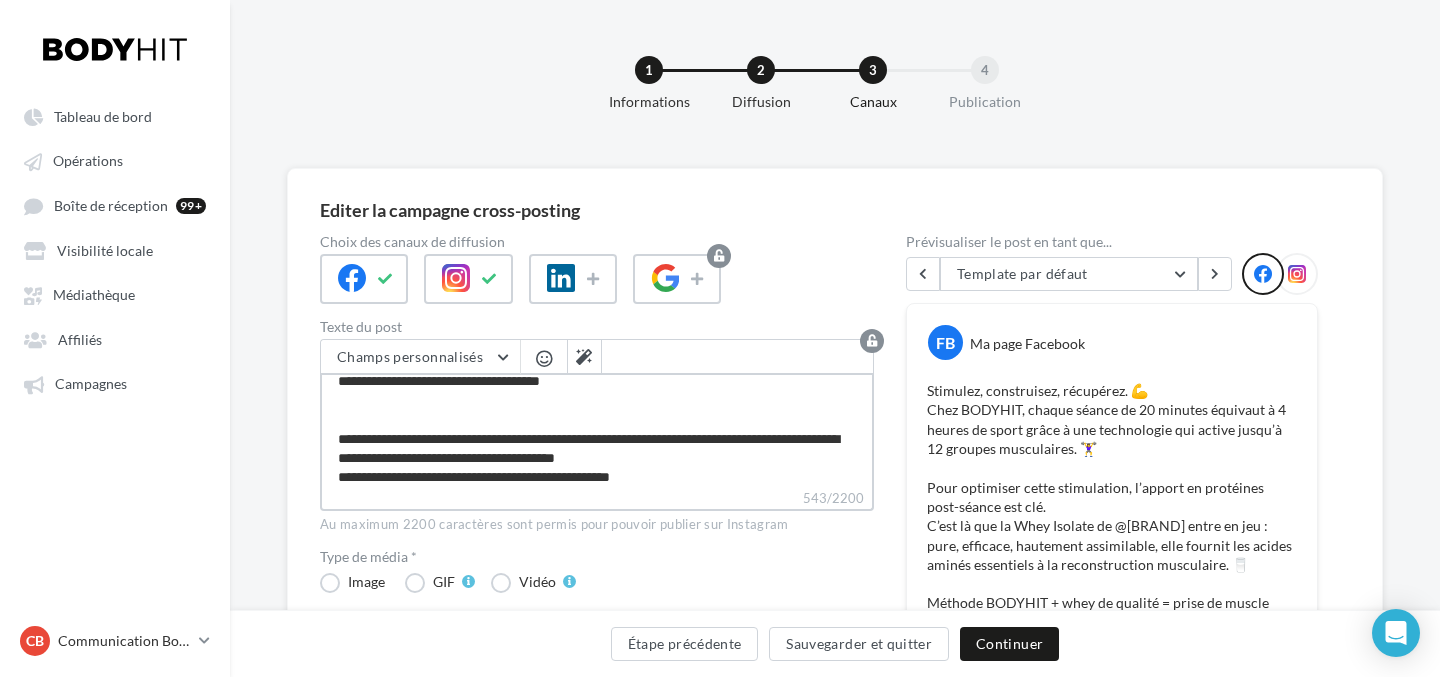 click on "**********" at bounding box center (597, 430) 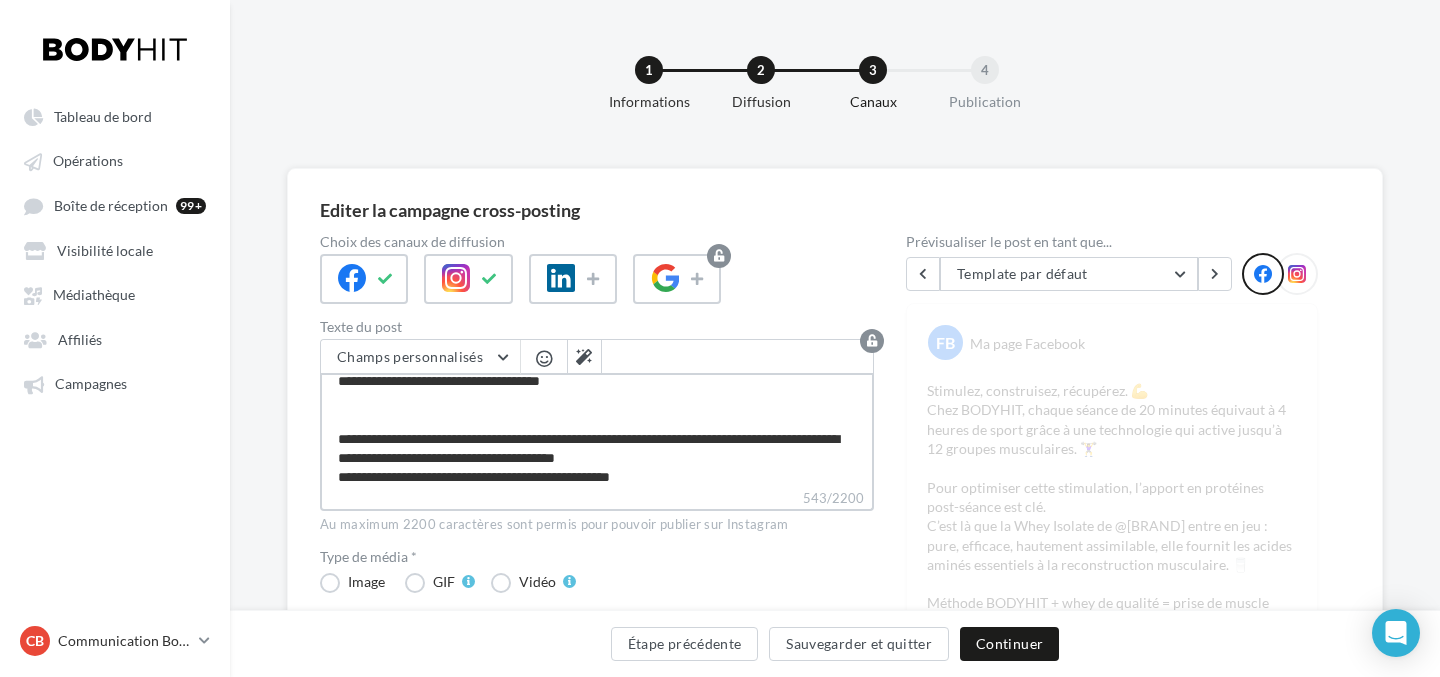 click on "**********" at bounding box center [597, 430] 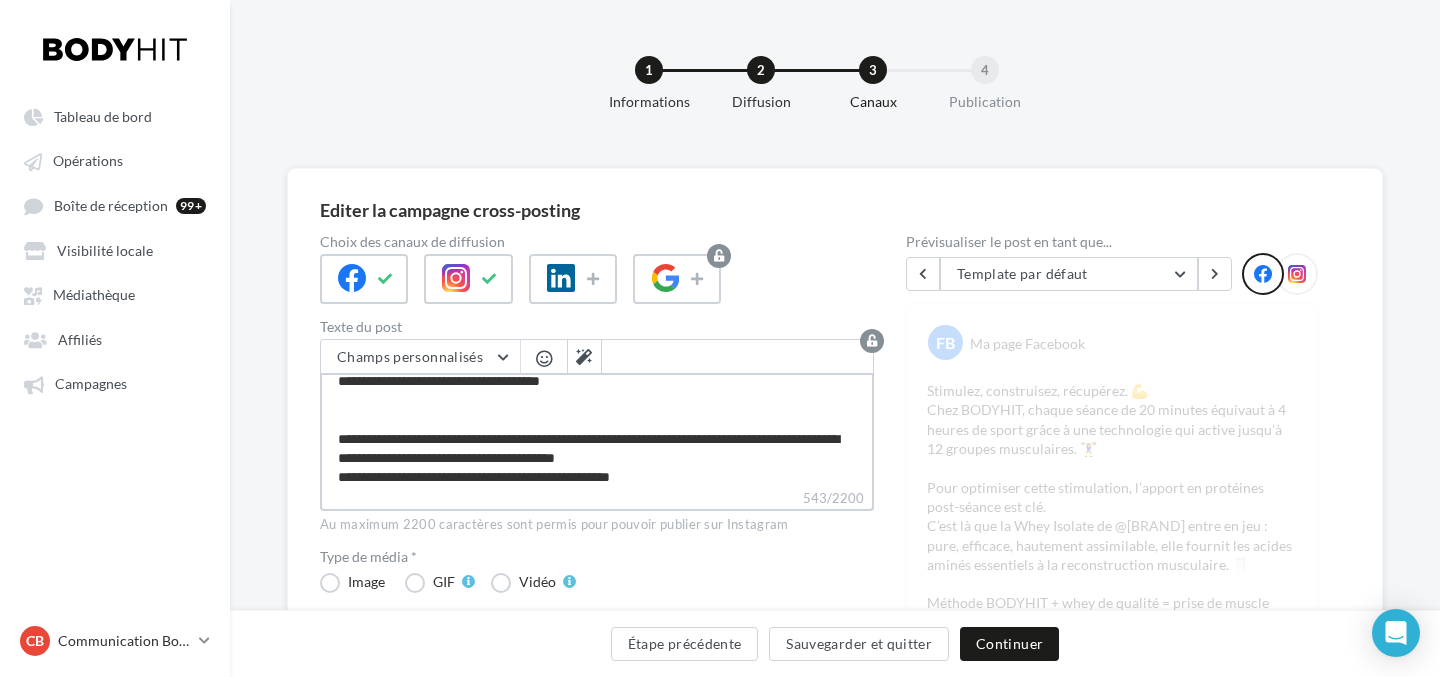 type on "**********" 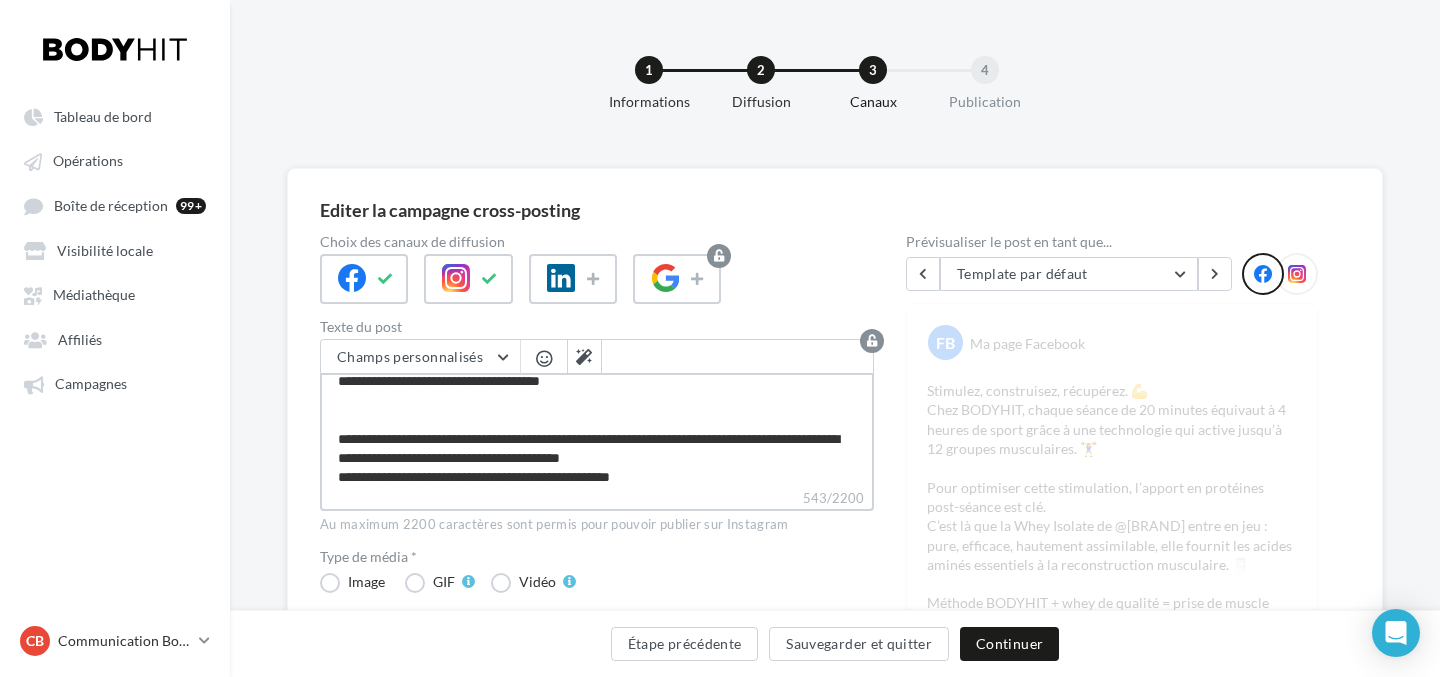 type on "**********" 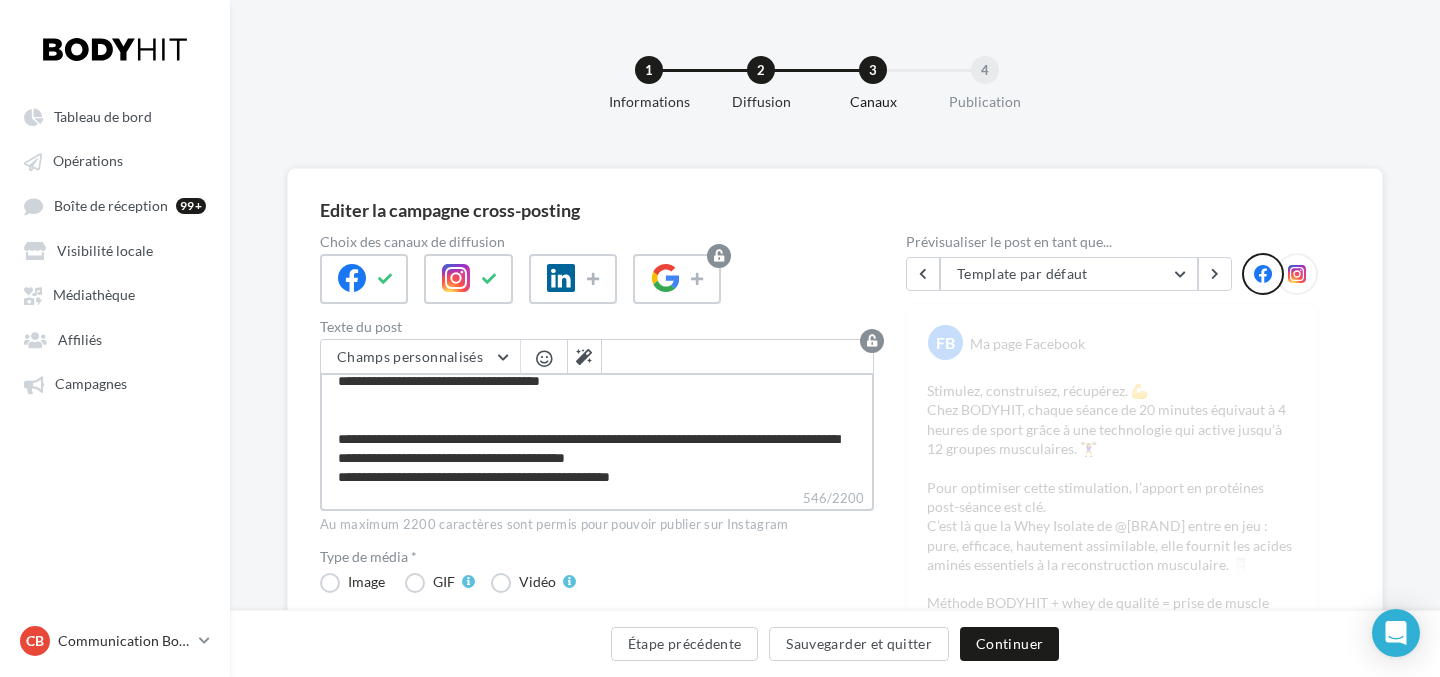 type on "**********" 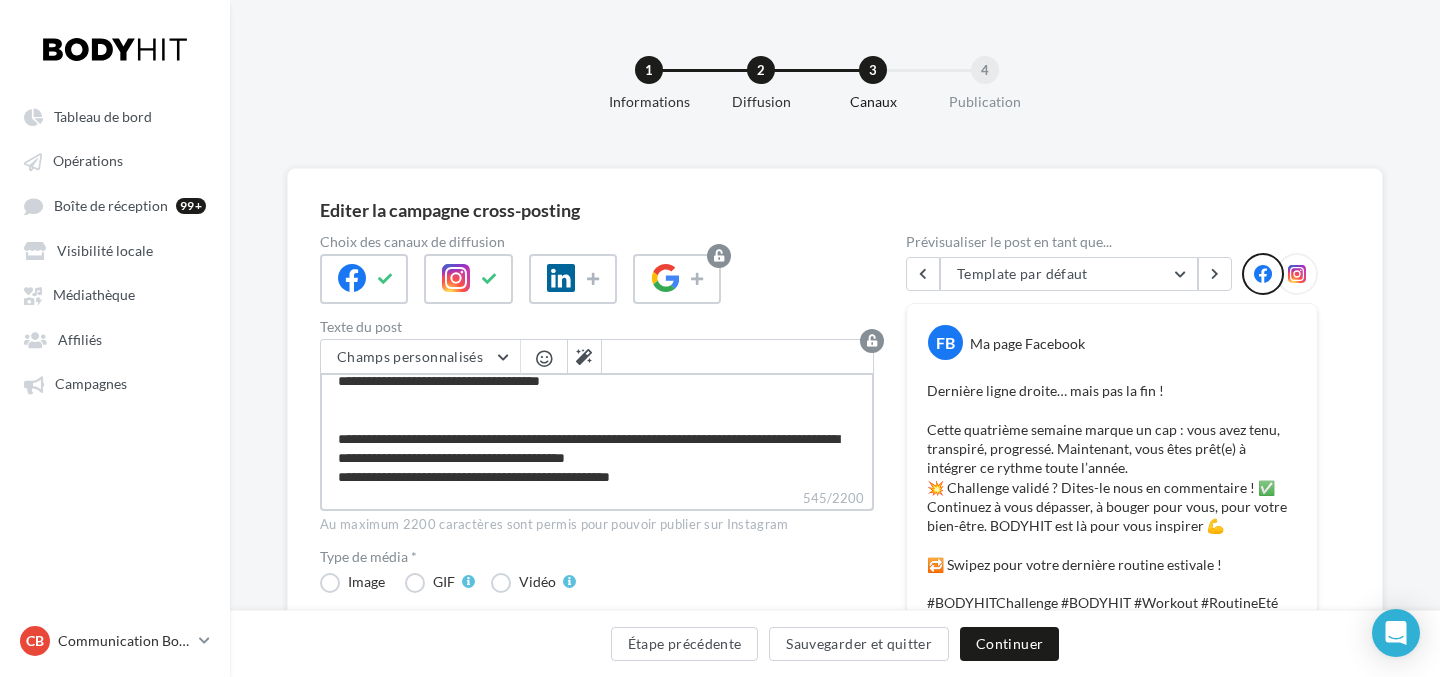 type on "**********" 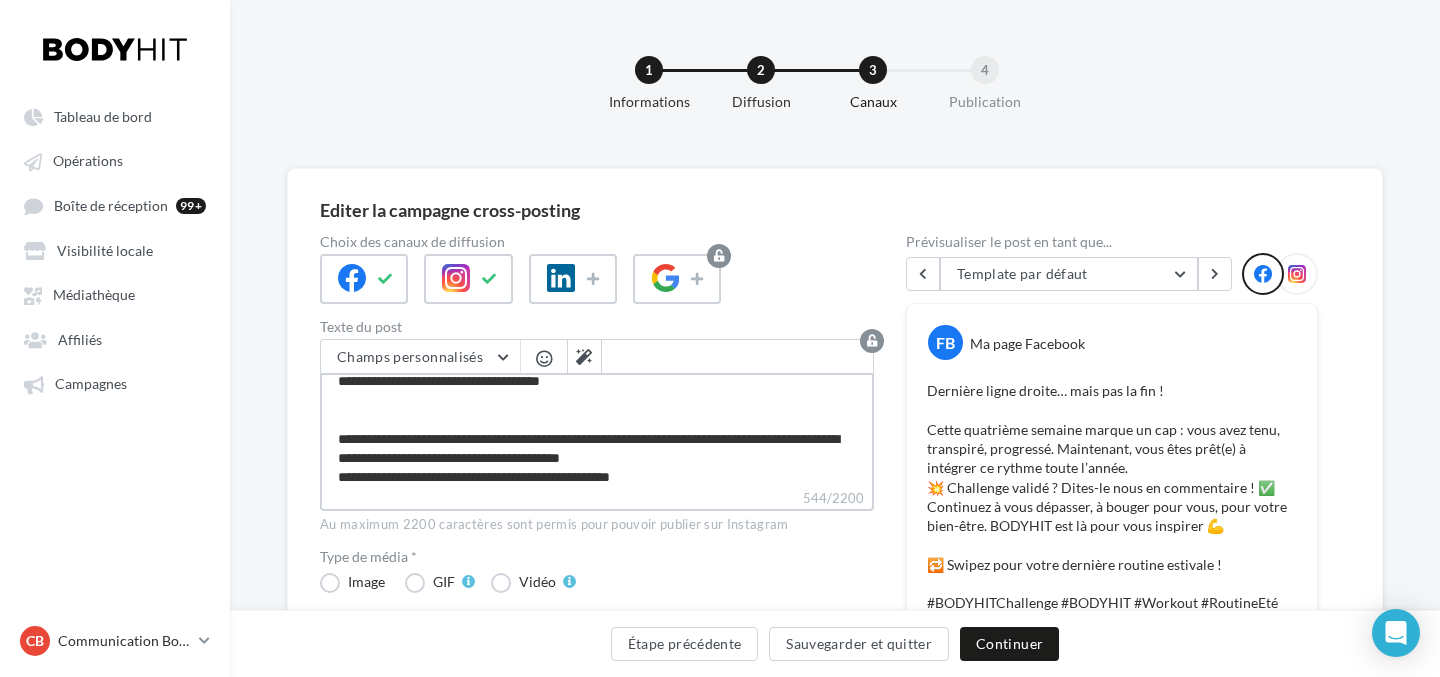 type on "**********" 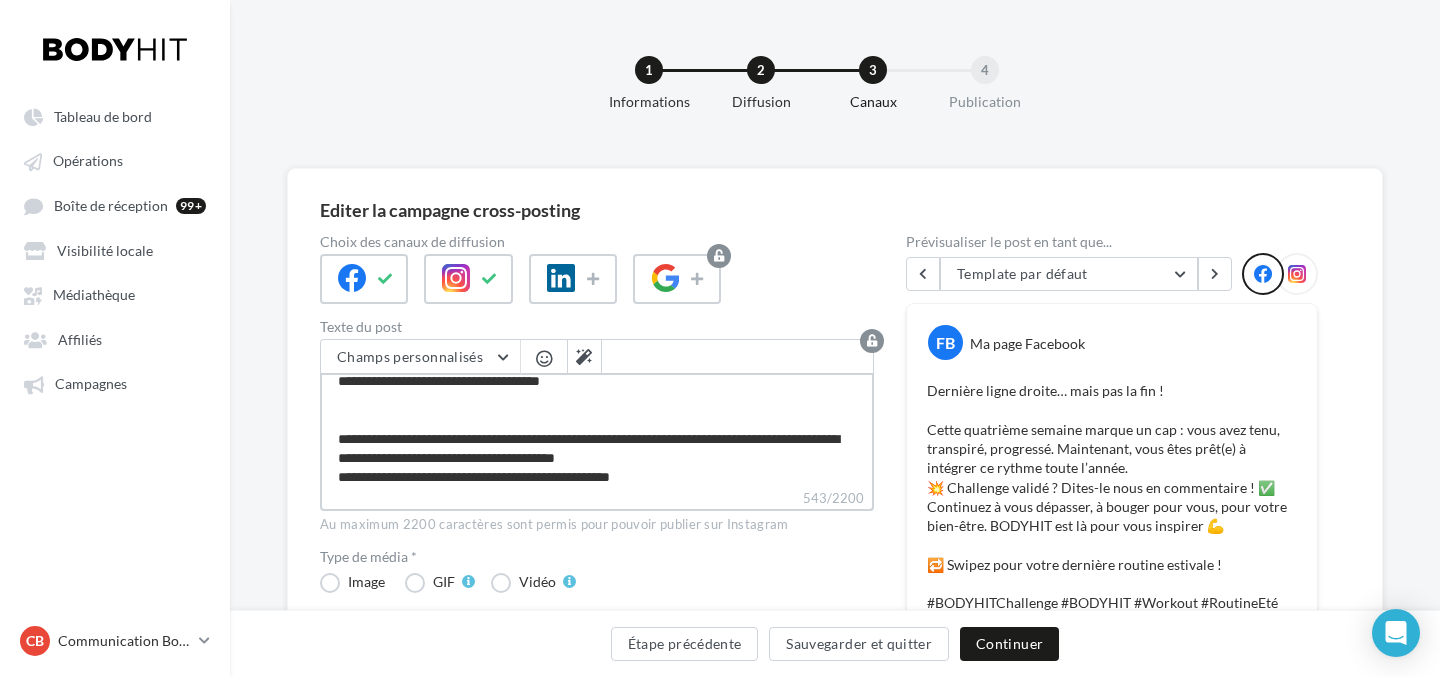 type on "**********" 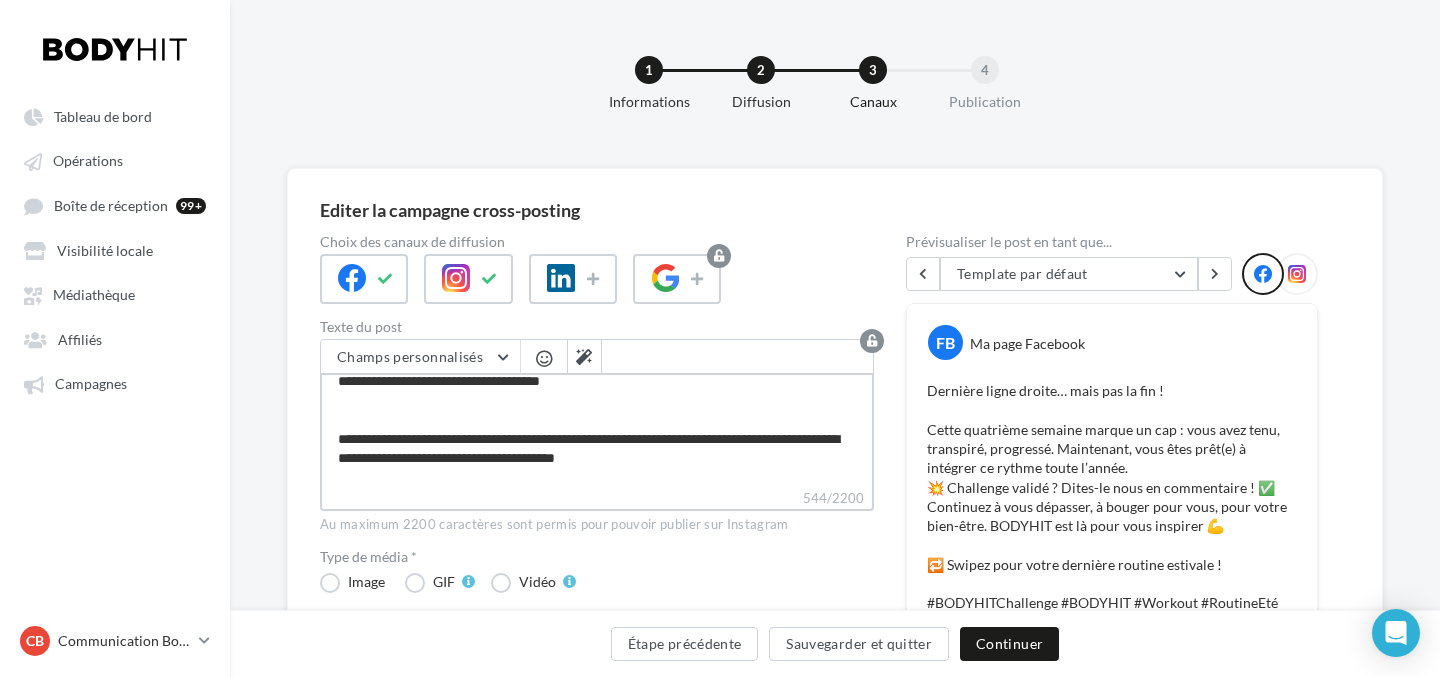 click on "**********" at bounding box center (597, 430) 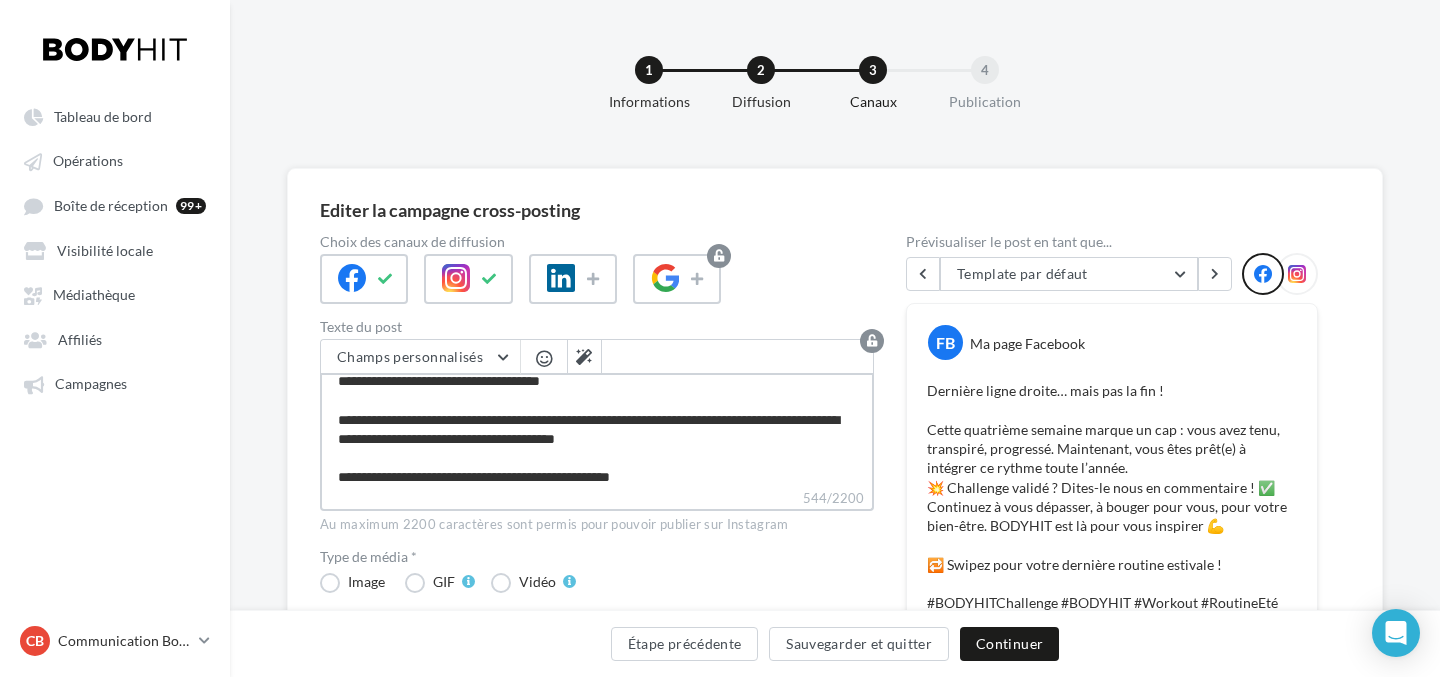 scroll, scrollTop: 0, scrollLeft: 0, axis: both 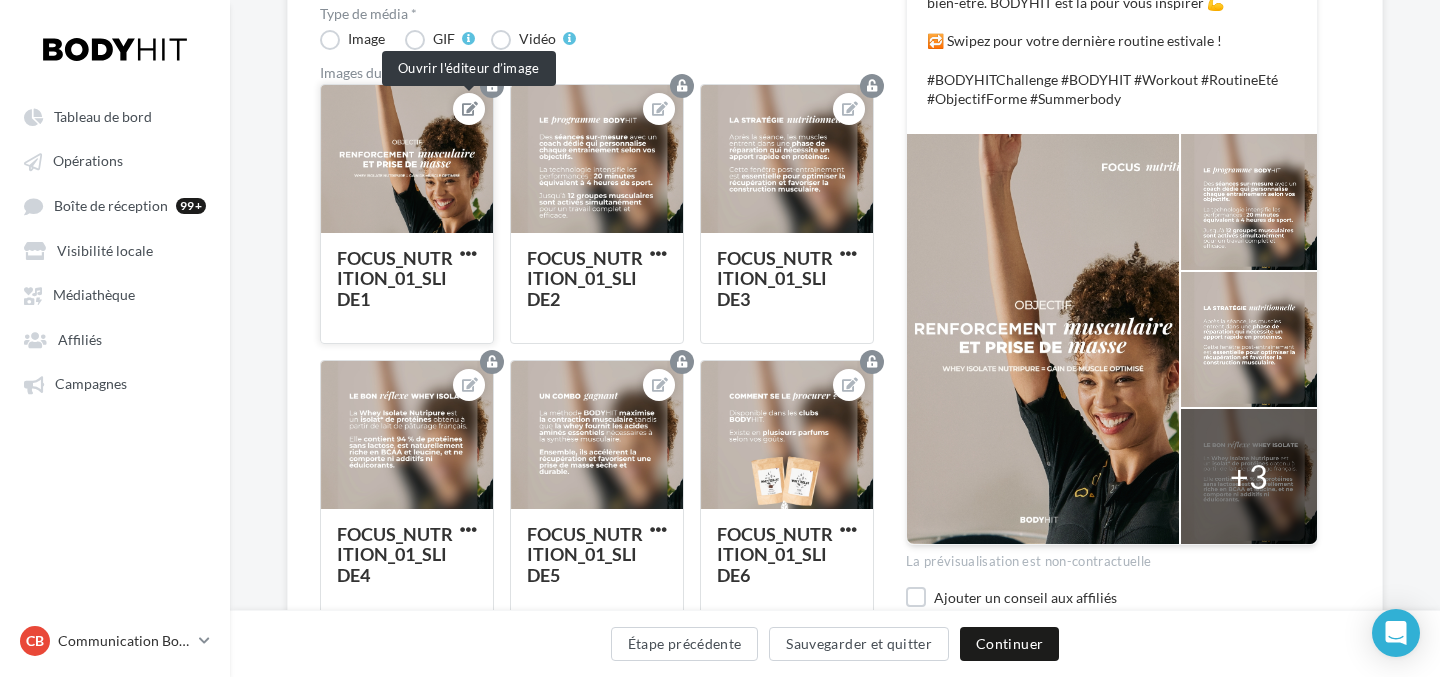 type on "**********" 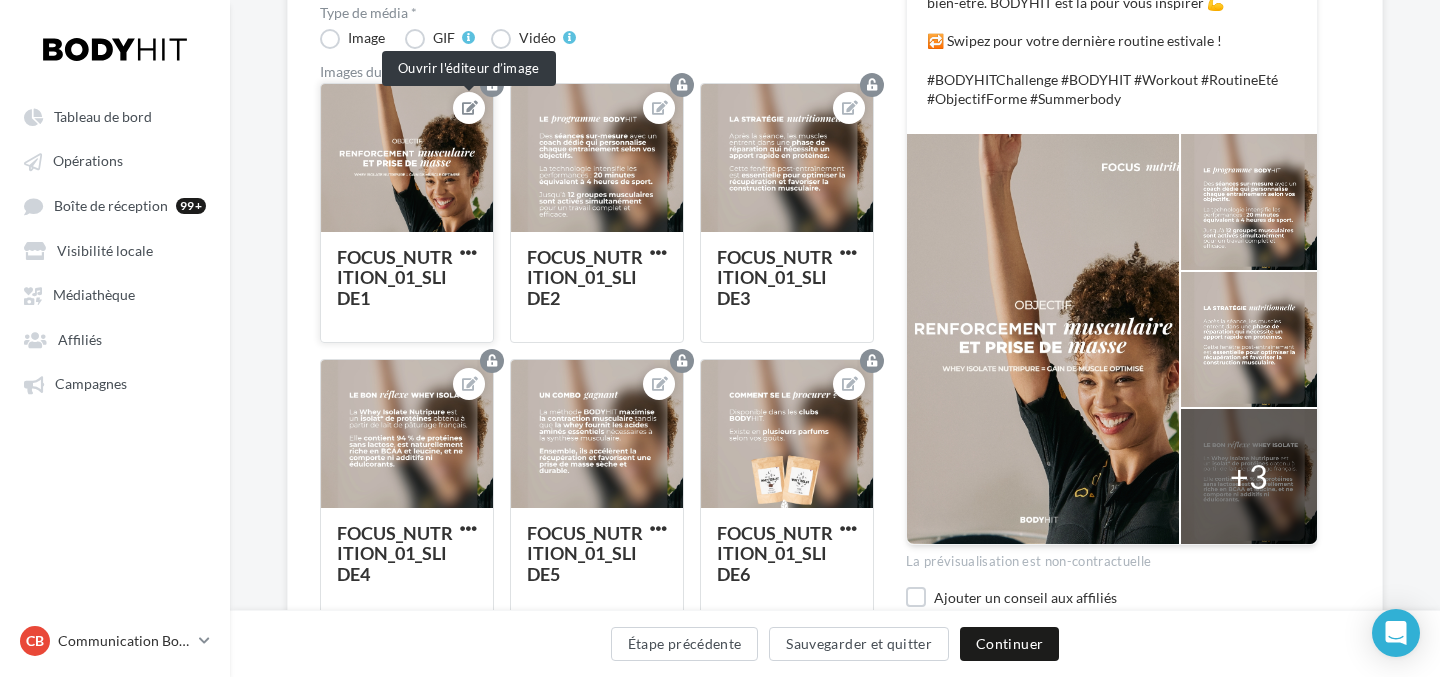 click at bounding box center (470, 108) 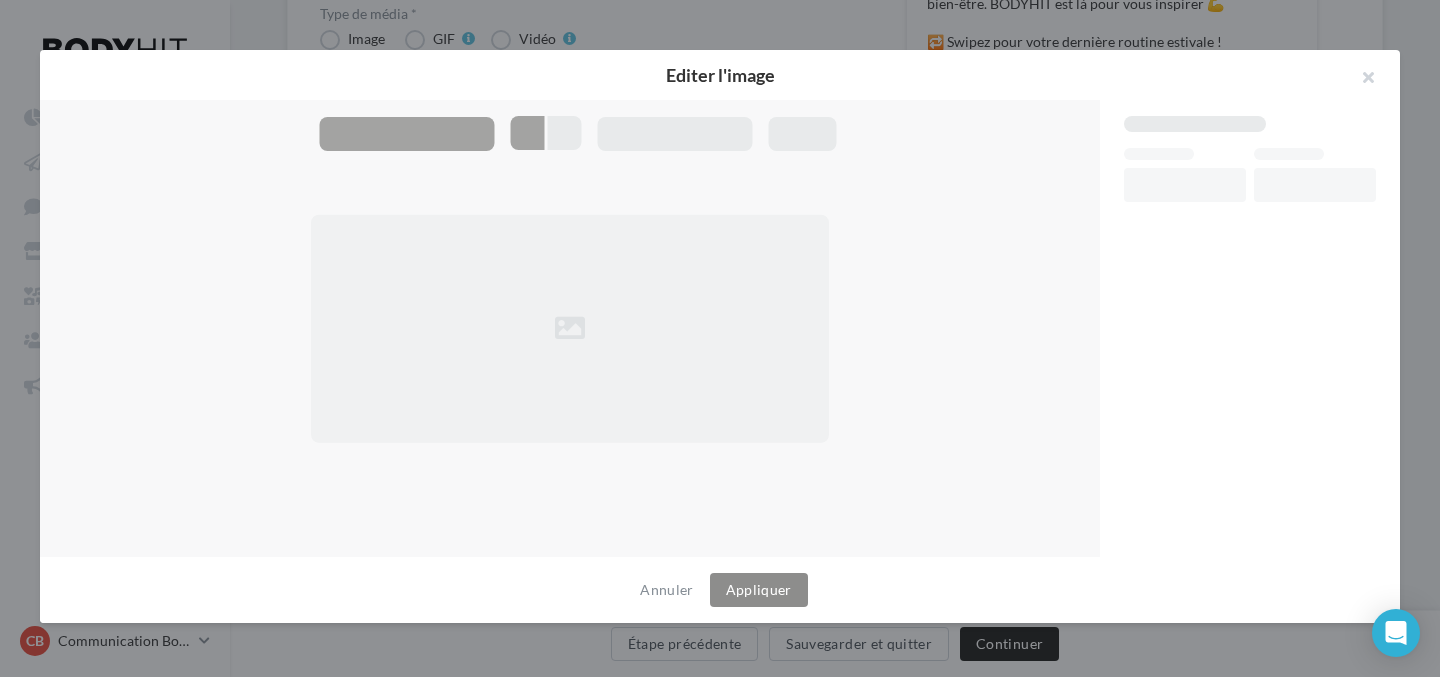type 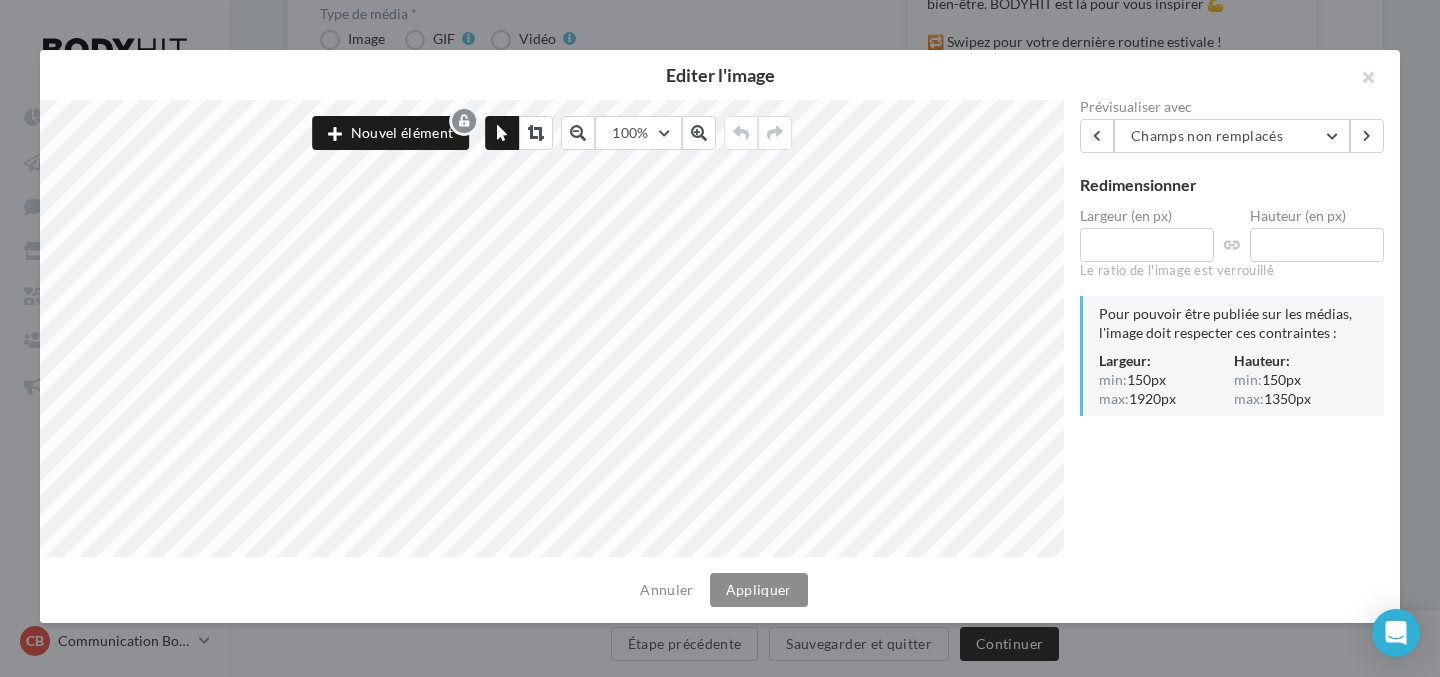 click on "Annuler    Appliquer" at bounding box center [720, 590] 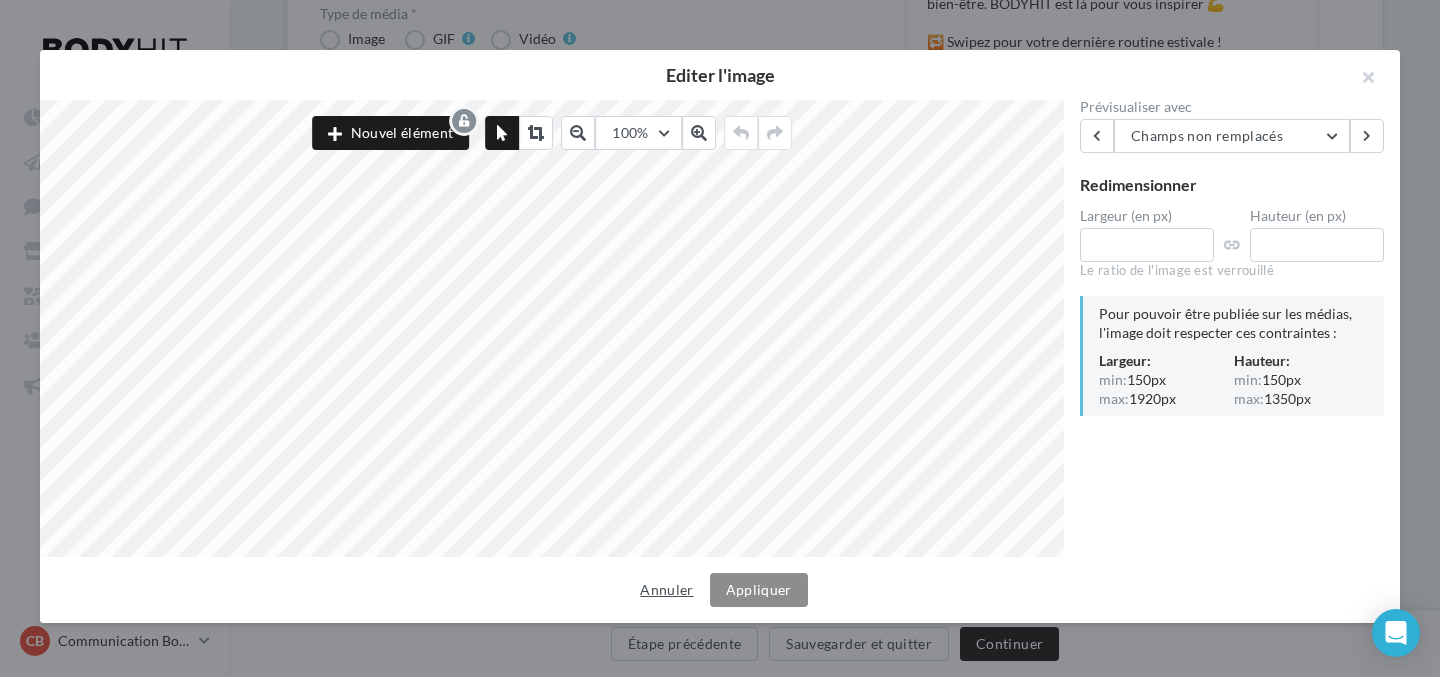click on "Annuler" at bounding box center (666, 590) 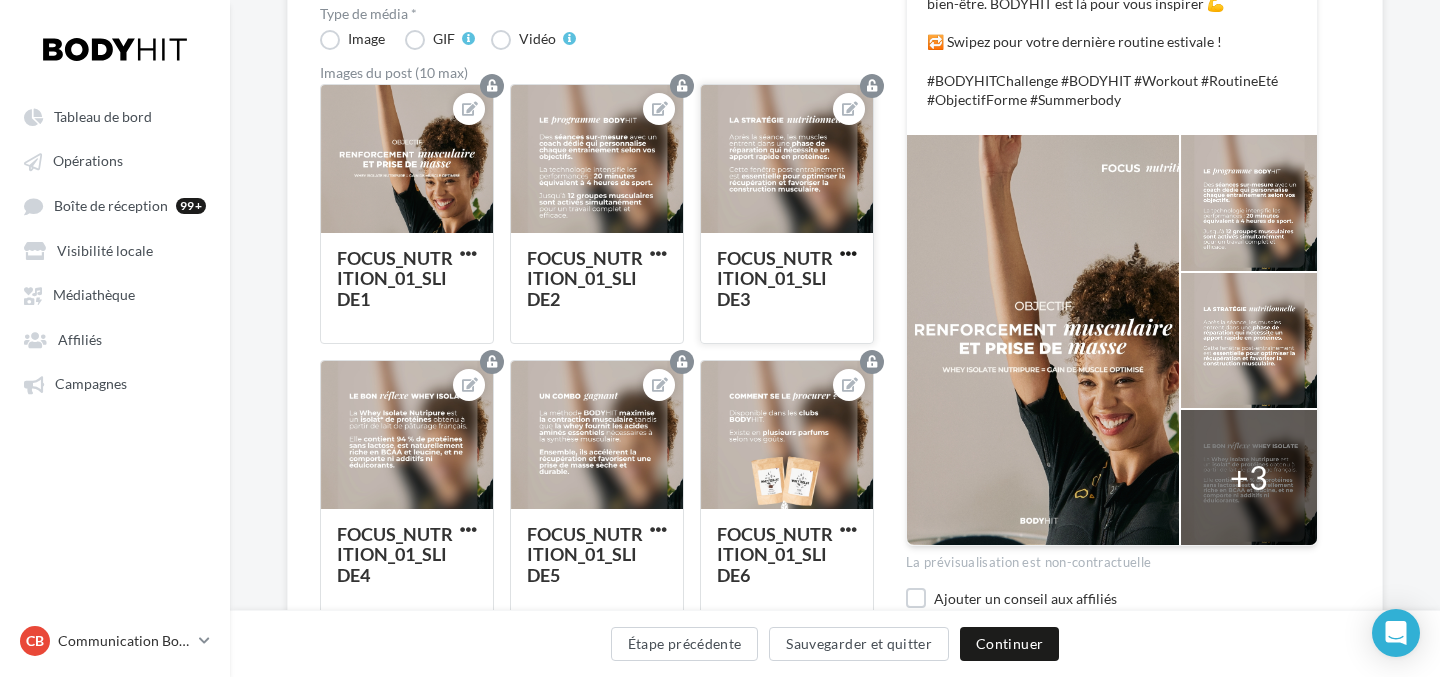 click at bounding box center [848, 253] 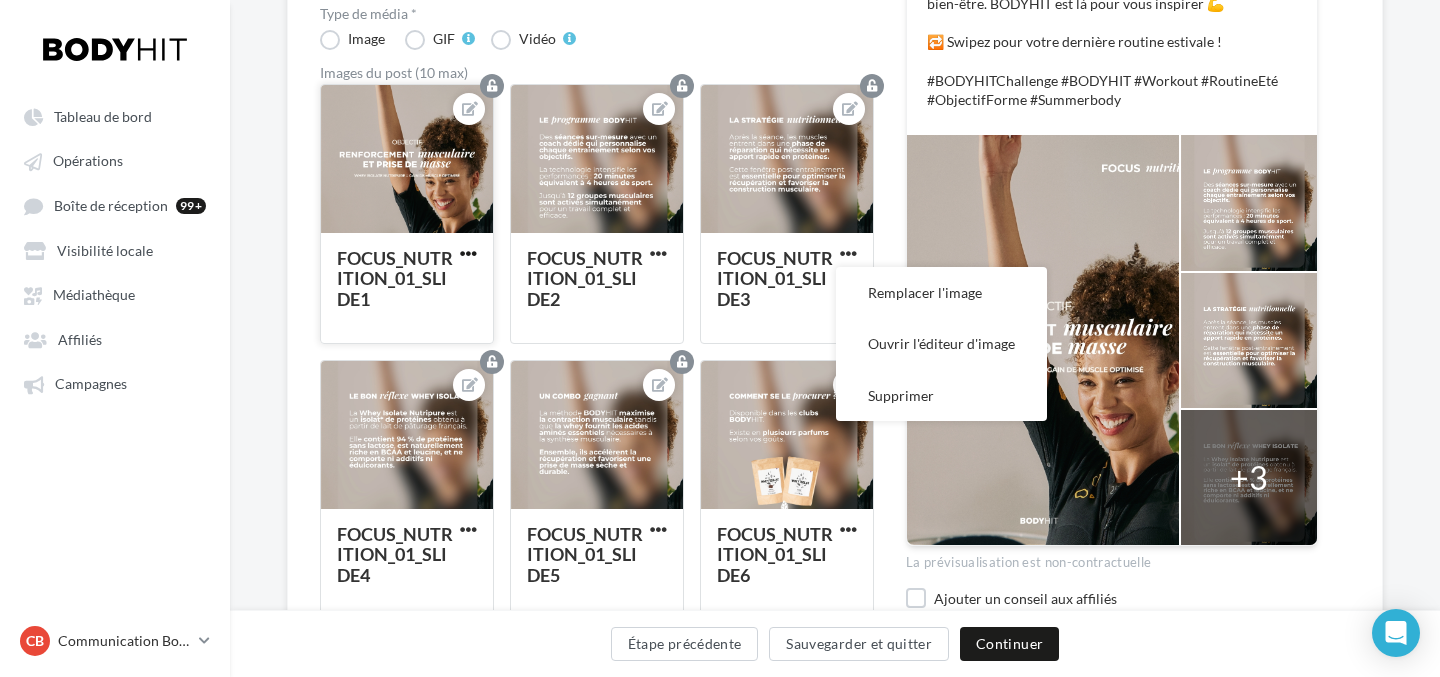 click at bounding box center [468, 253] 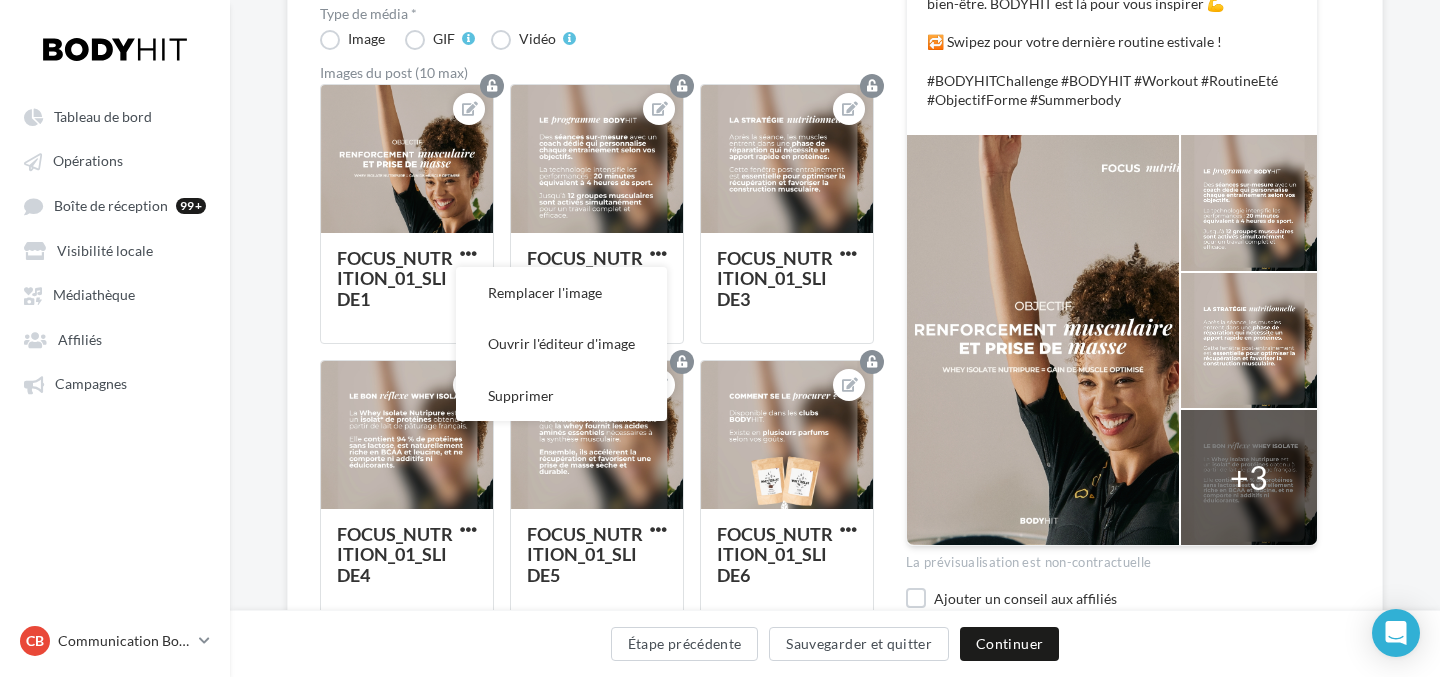 scroll, scrollTop: 667, scrollLeft: 0, axis: vertical 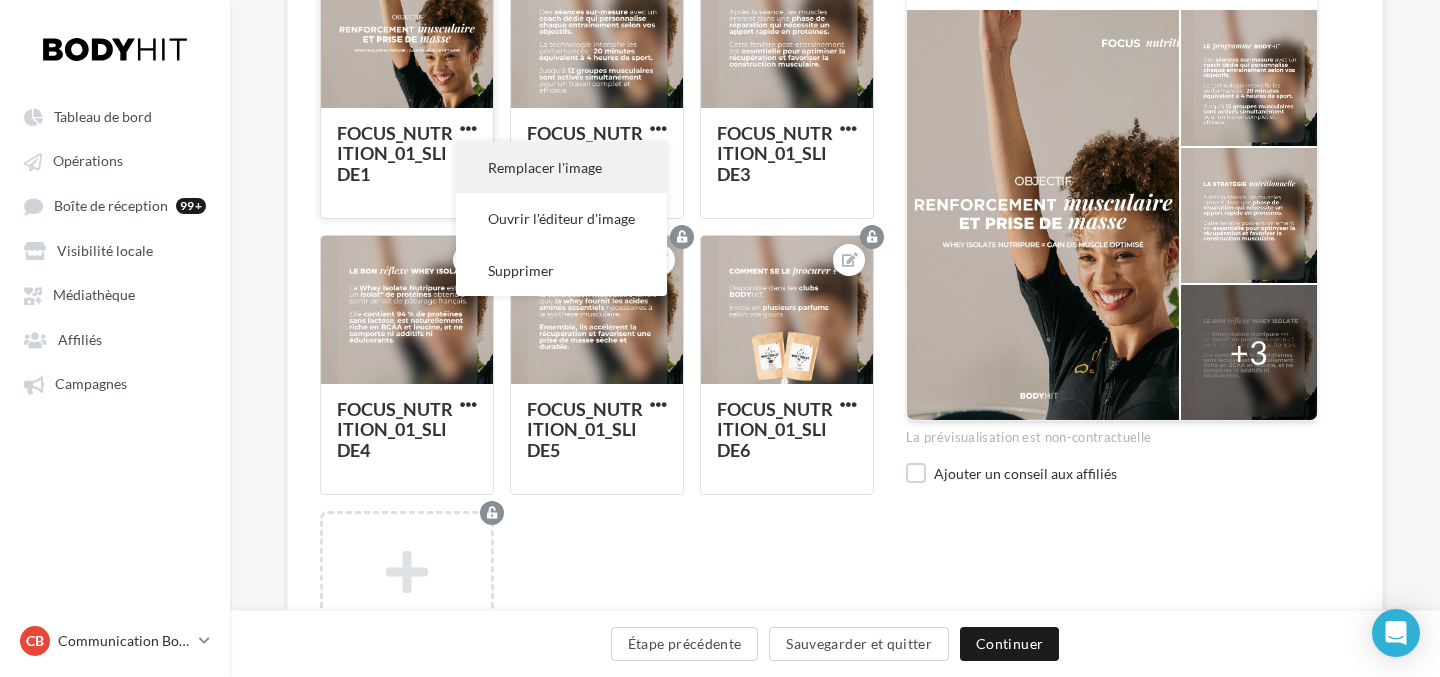click on "Remplacer l'image" at bounding box center [561, 167] 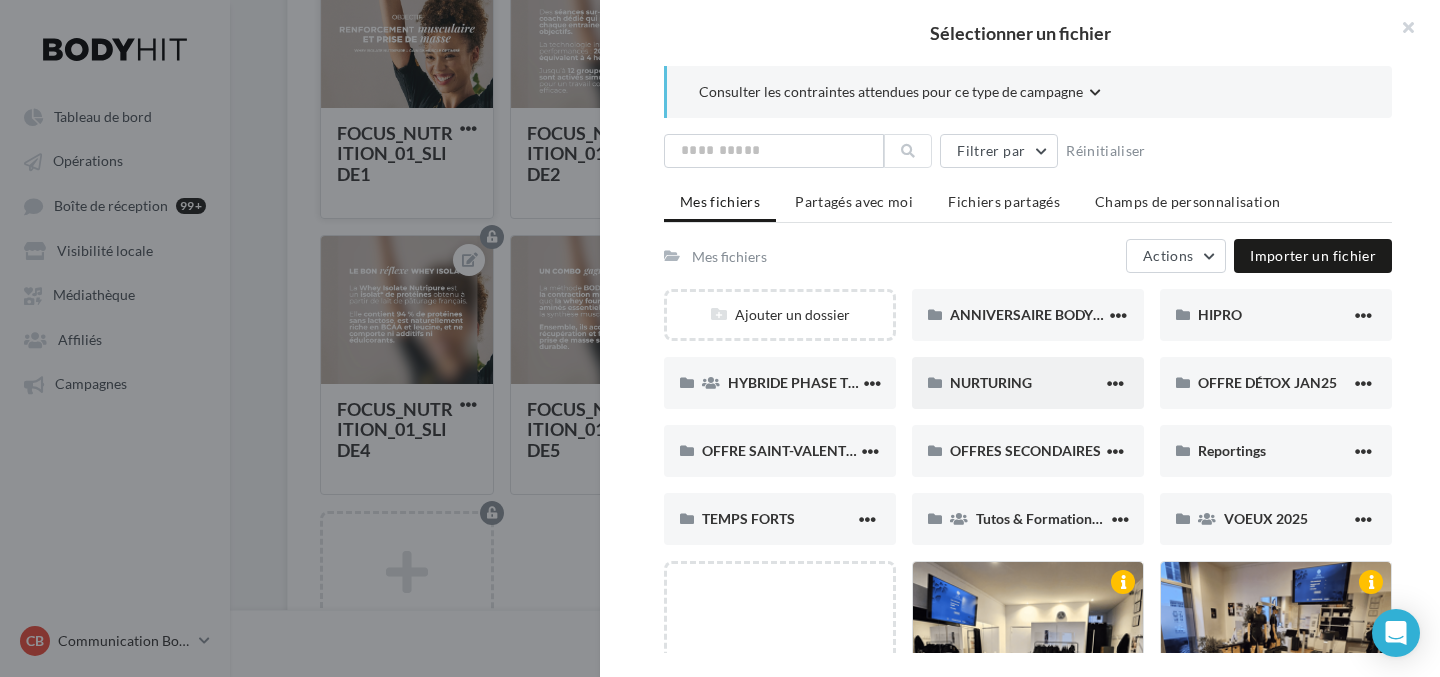 click on "NURTURING" at bounding box center [1026, 382] 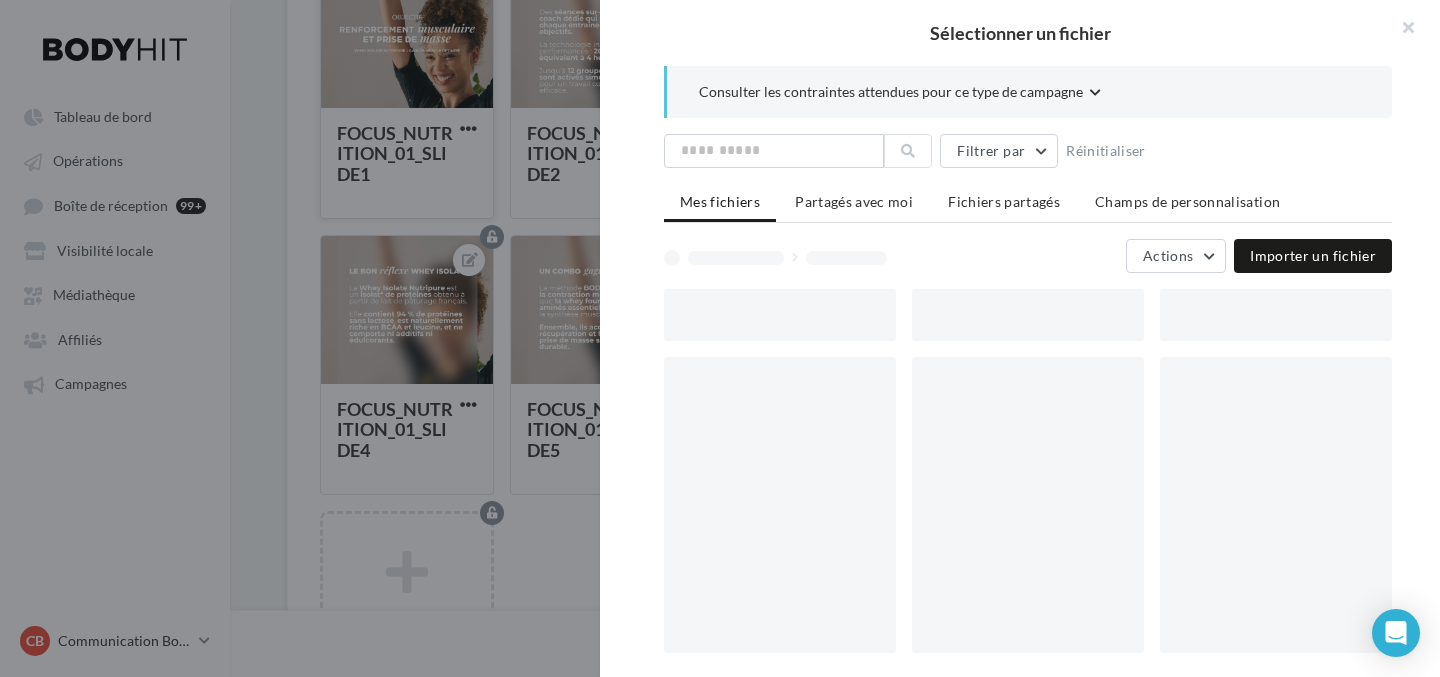 click at bounding box center (1028, 505) 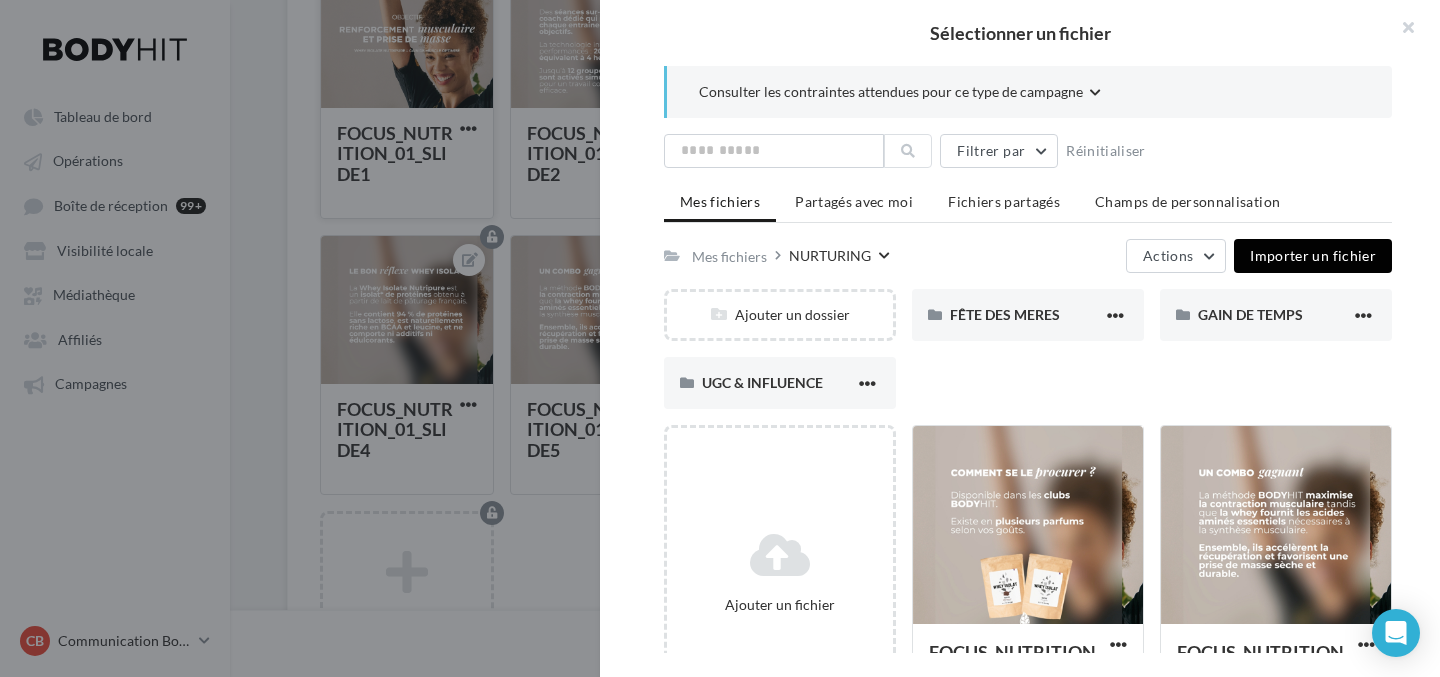 click on "Importer un fichier" at bounding box center [1313, 256] 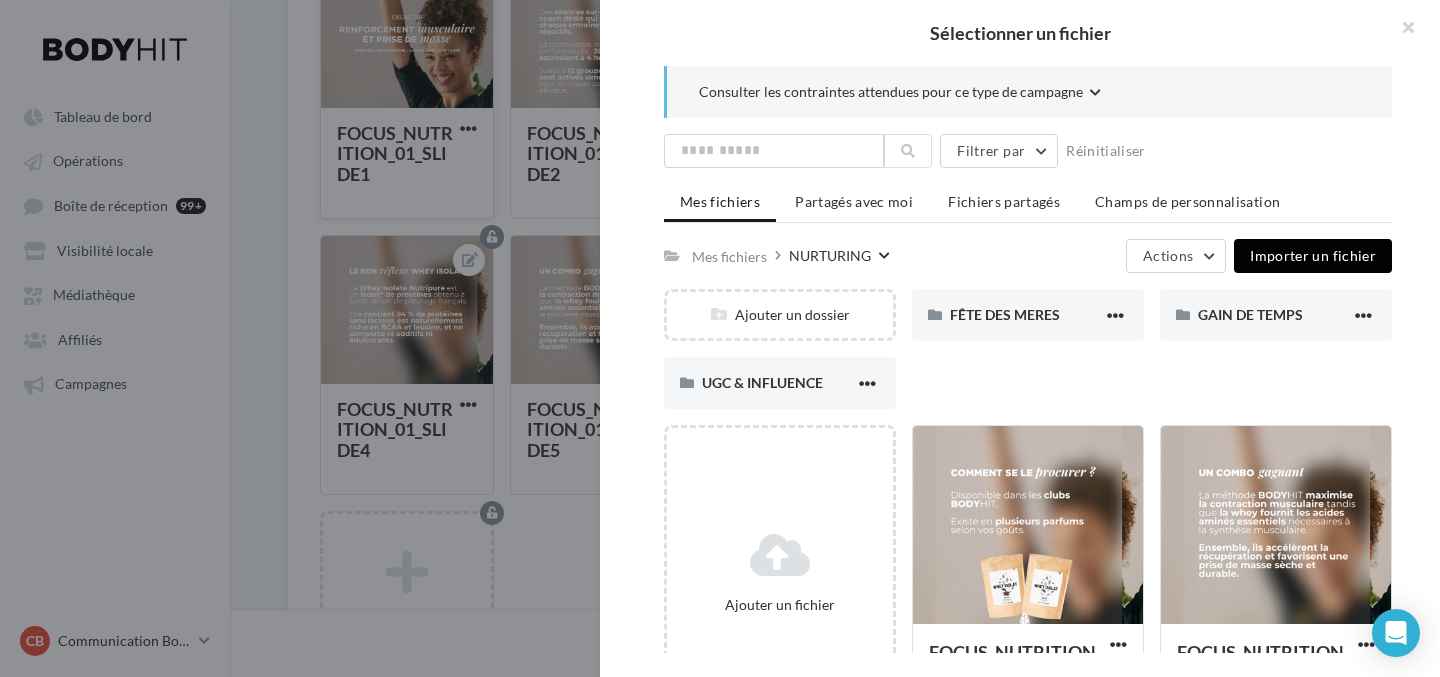 type 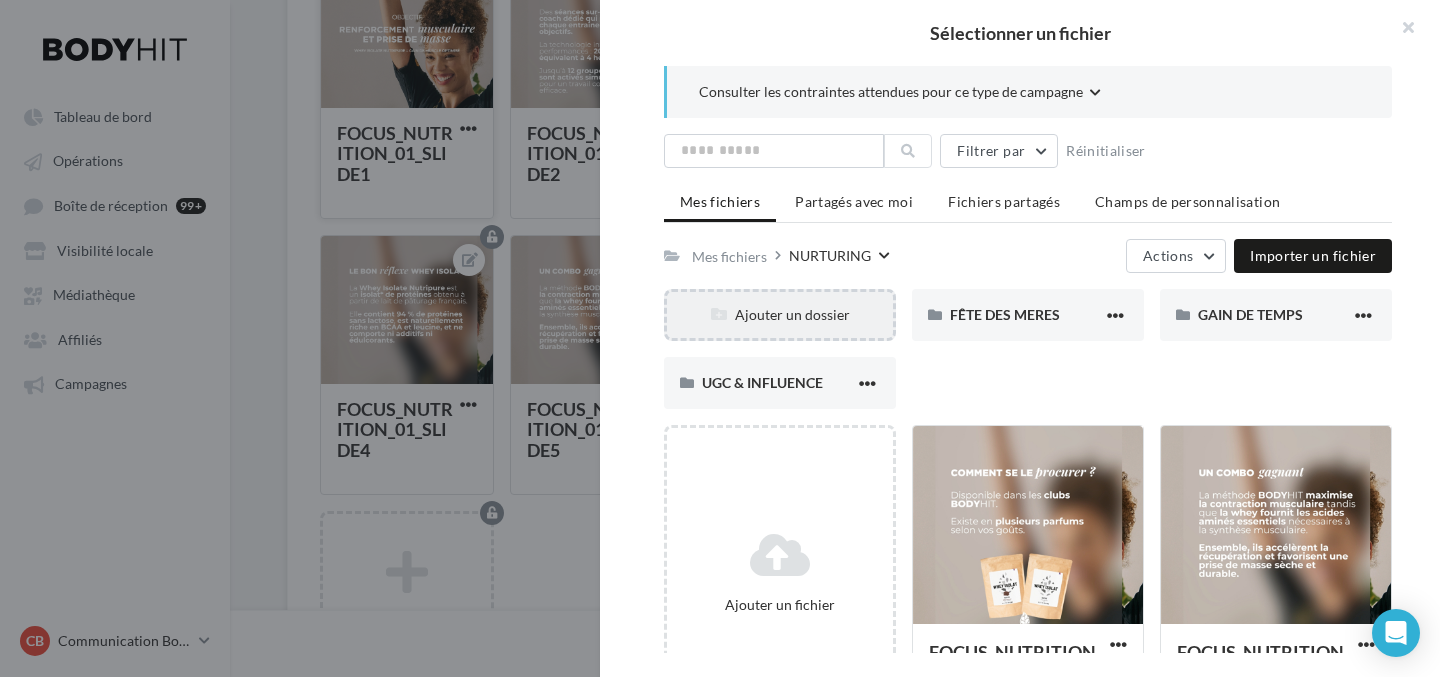 click on "Ajouter un dossier" at bounding box center [780, 314] 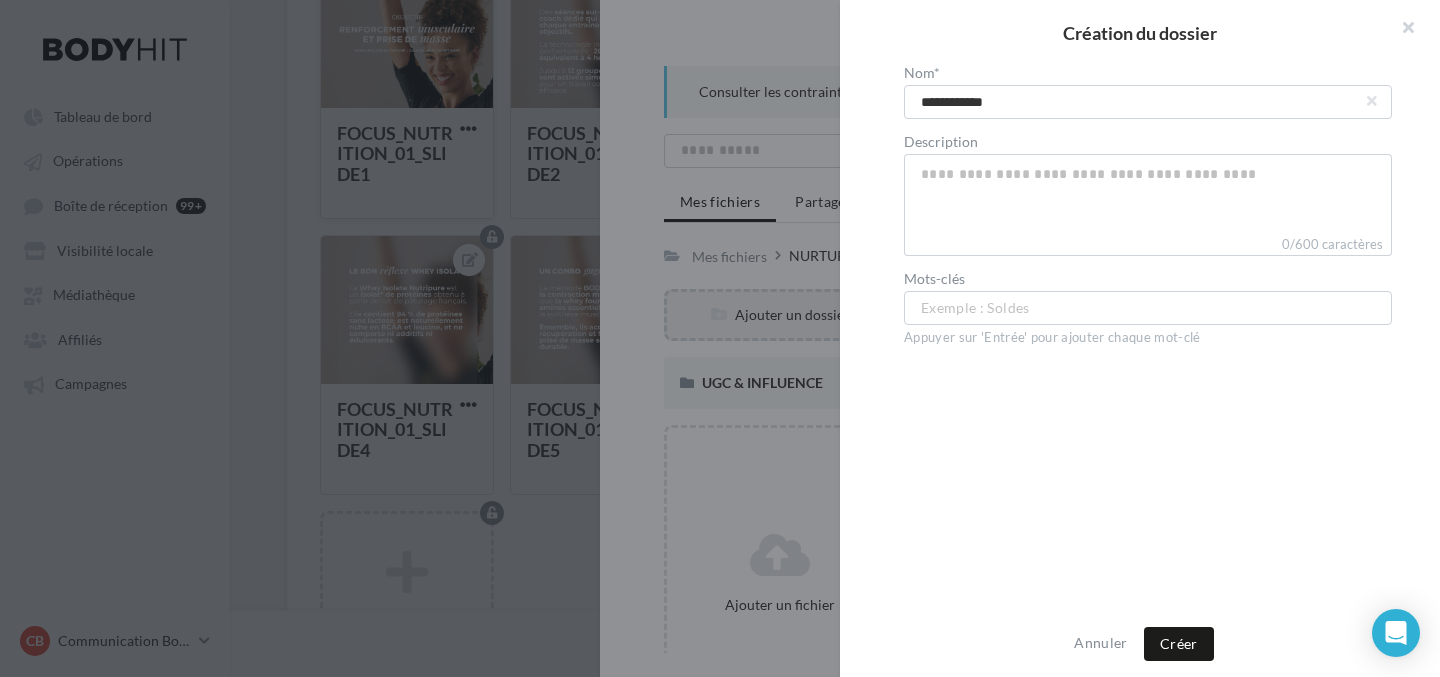 type on "**********" 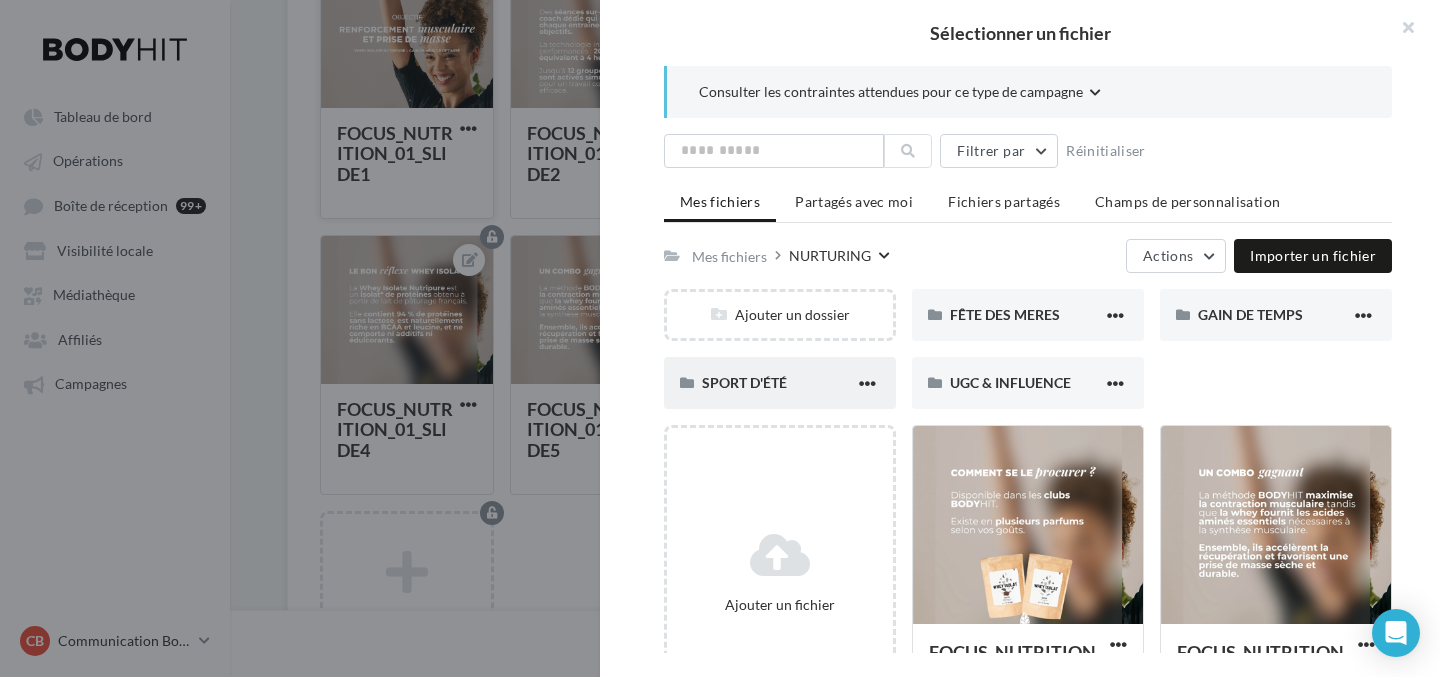 click on "SPORT D'ÉTÉ" at bounding box center (778, 382) 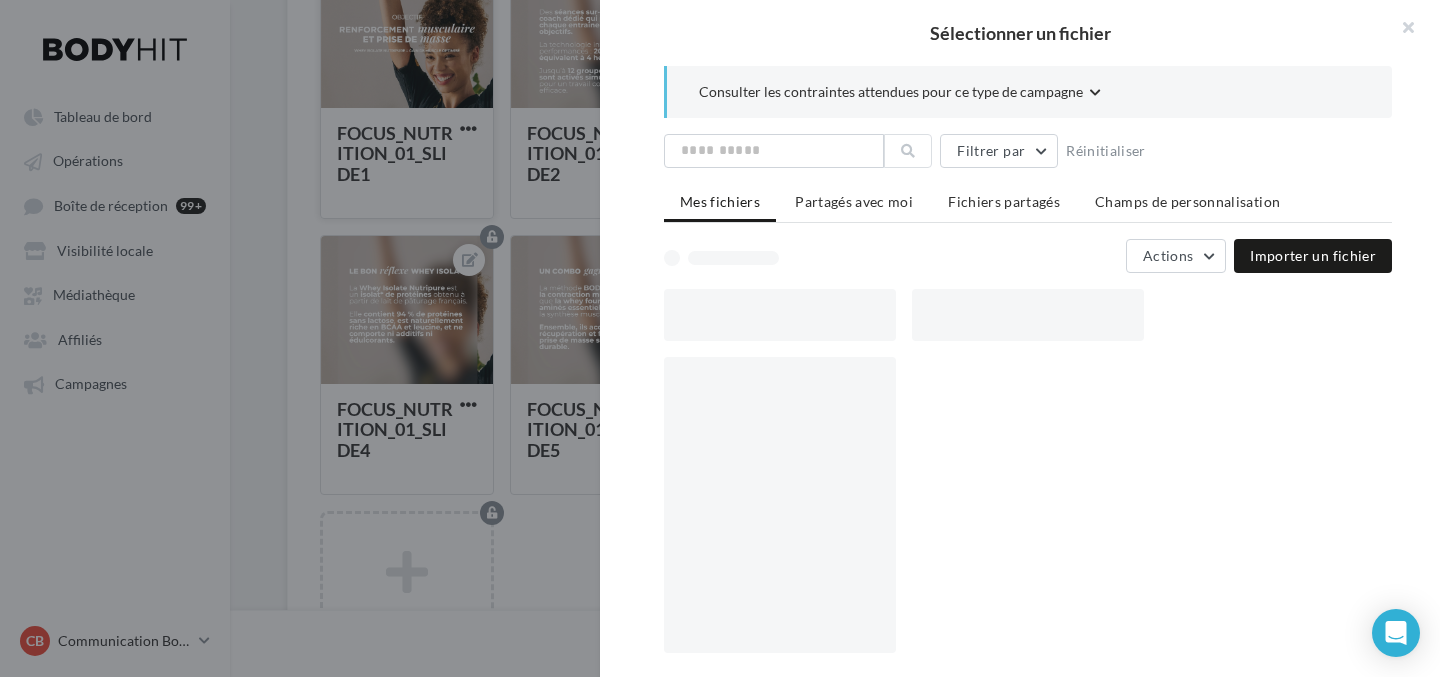 click at bounding box center (780, 505) 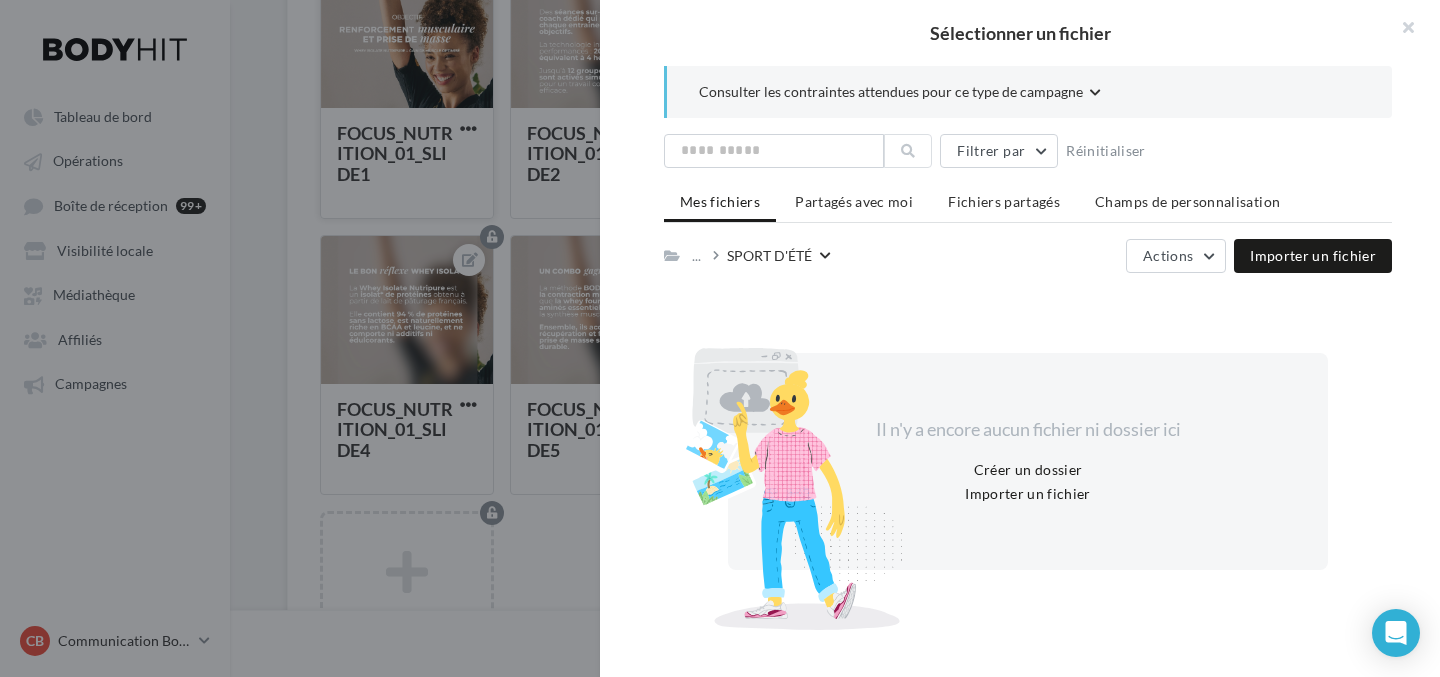 click at bounding box center [788, 455] 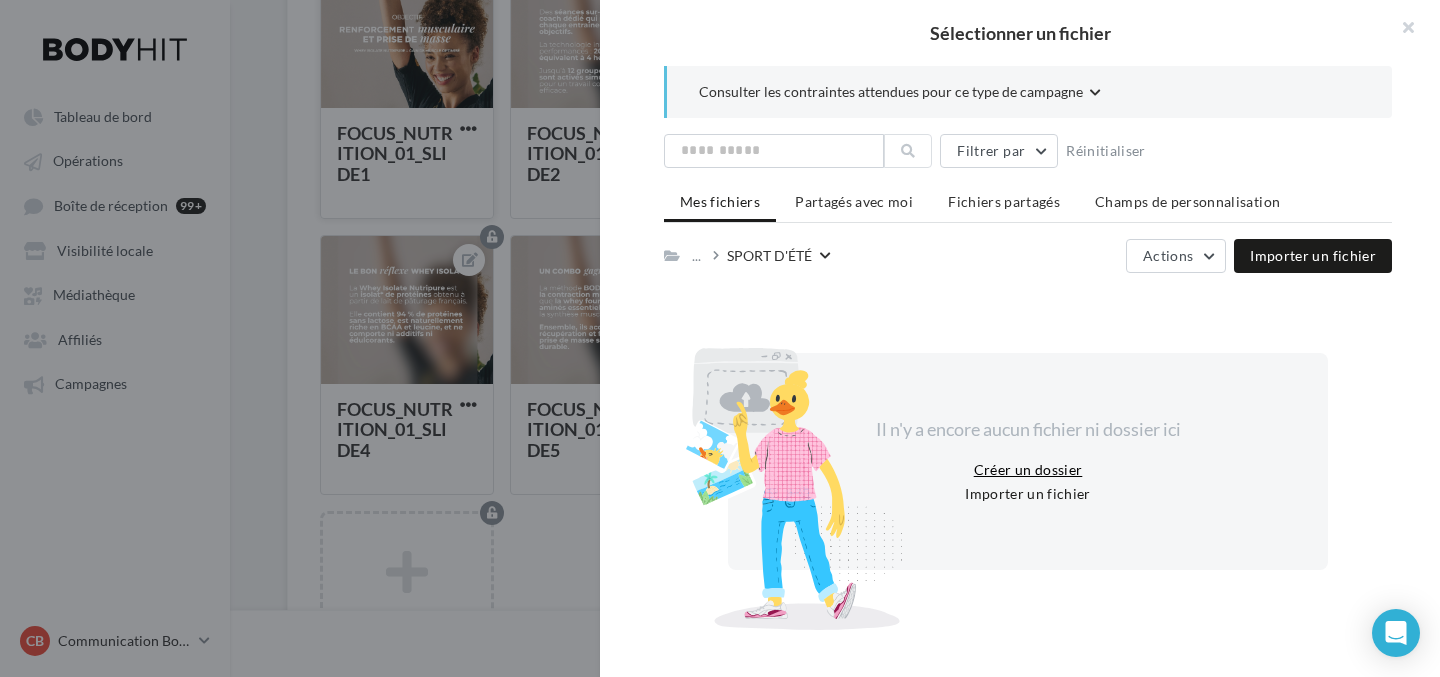 click on "Créer un dossier" at bounding box center (1028, 470) 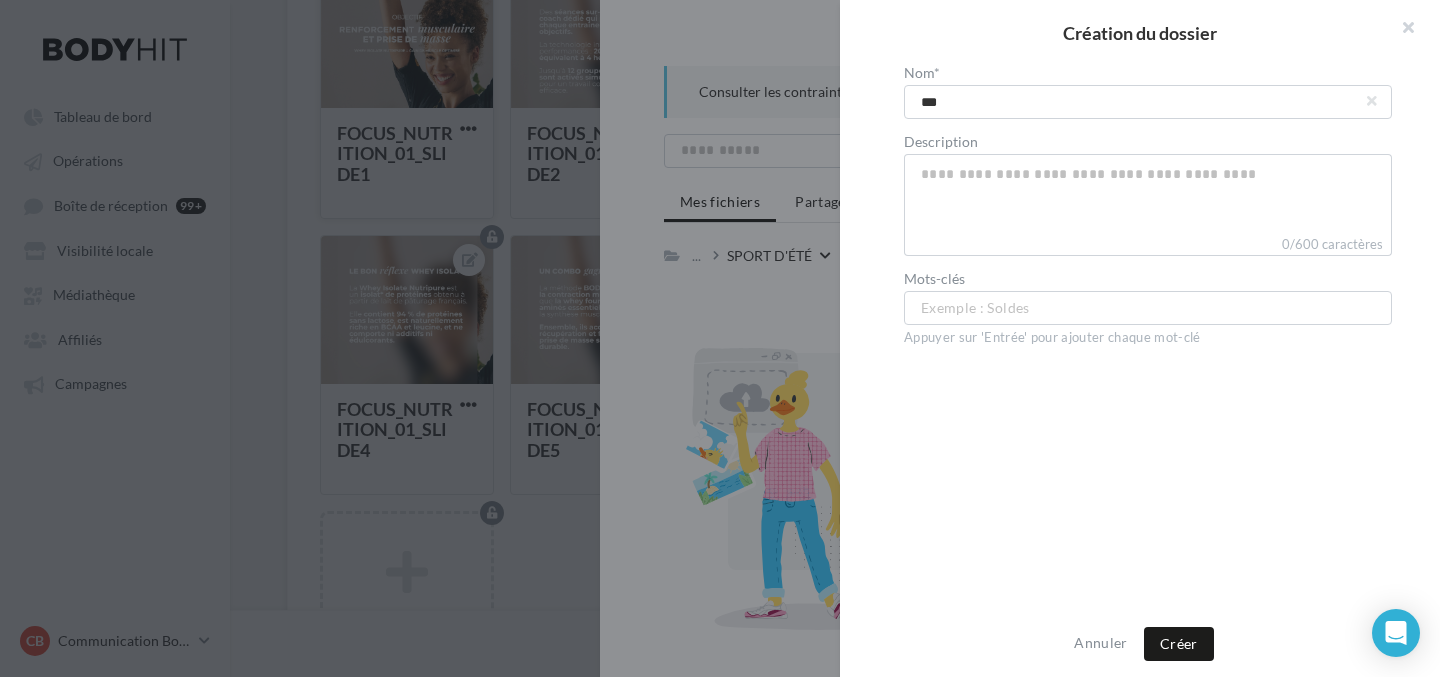 type on "****" 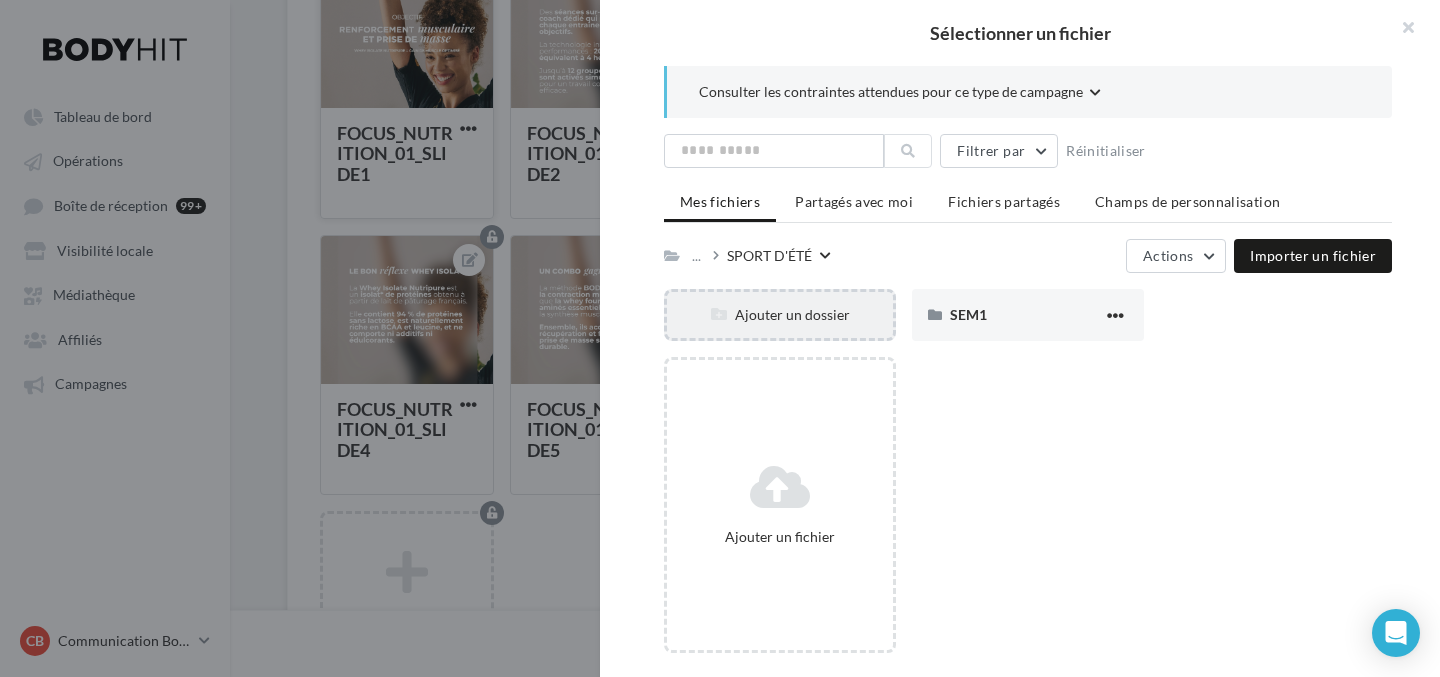 click on "Ajouter un dossier" at bounding box center (780, 314) 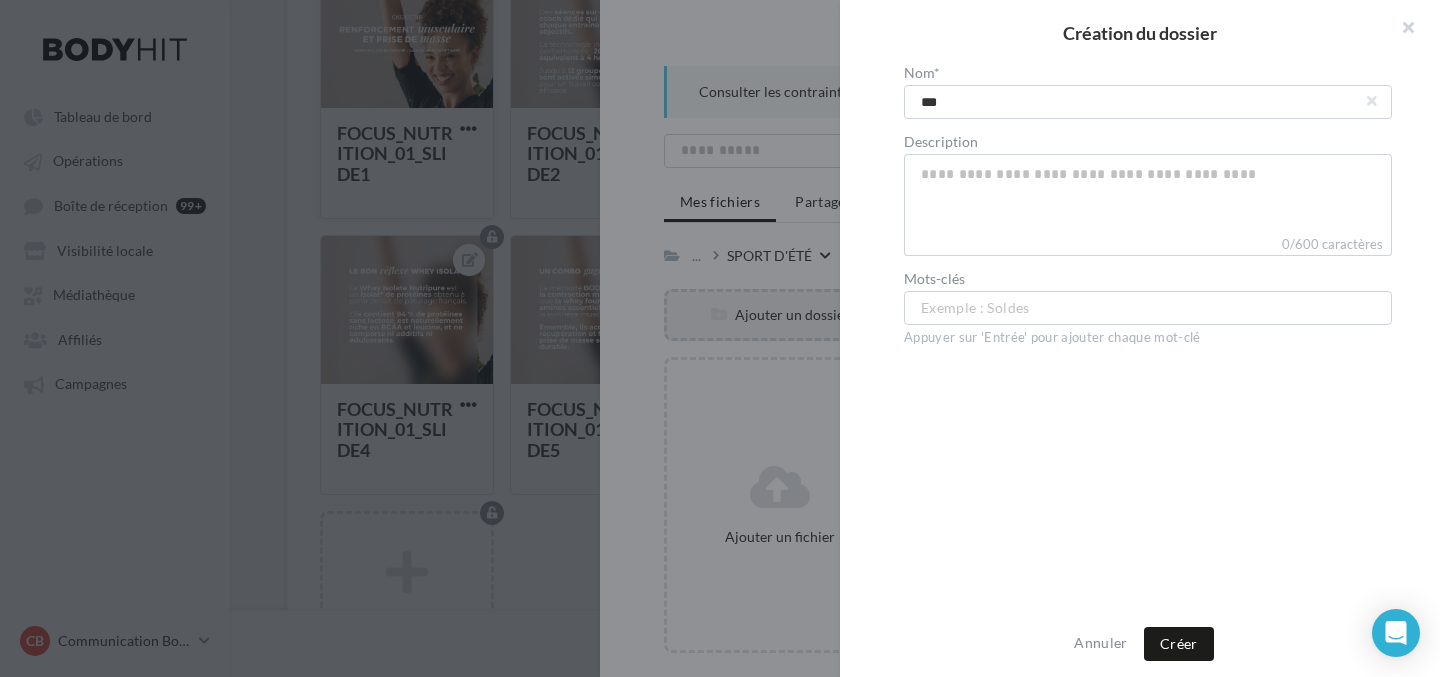 type on "****" 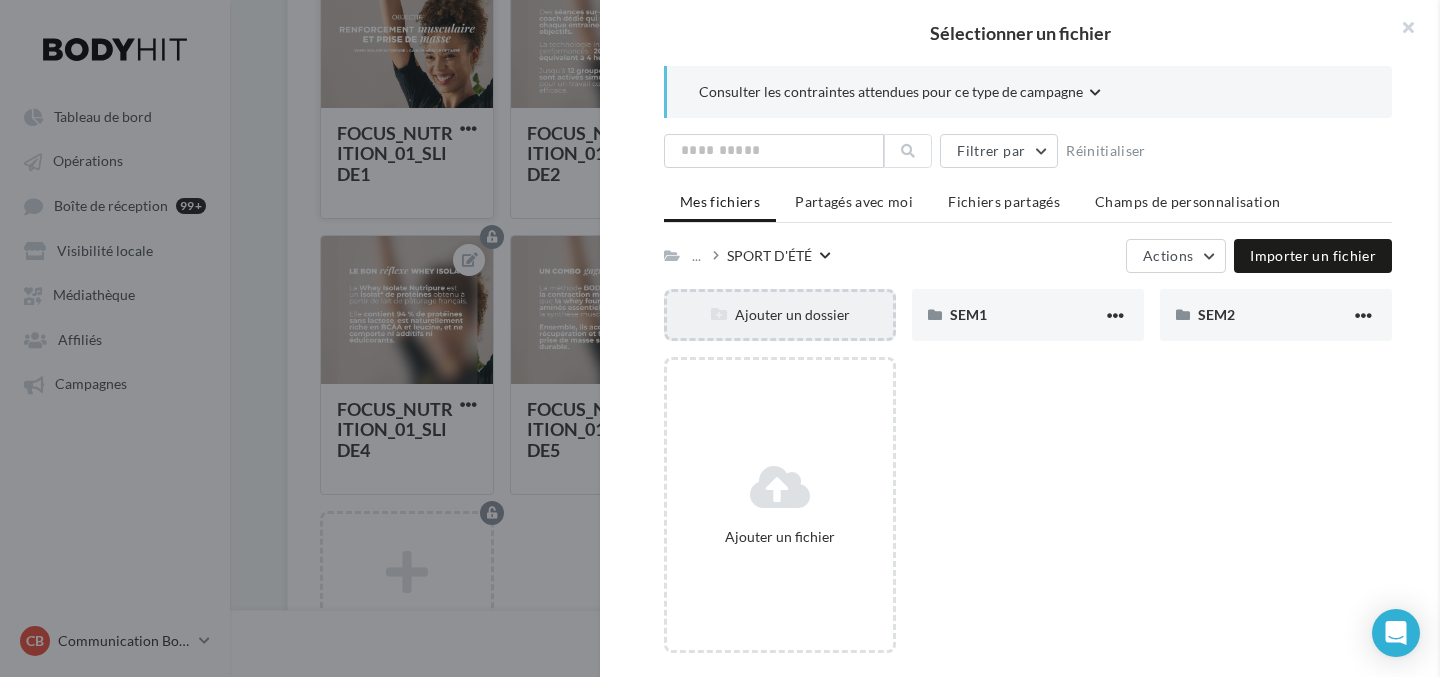 click on "Ajouter un dossier" at bounding box center (780, 314) 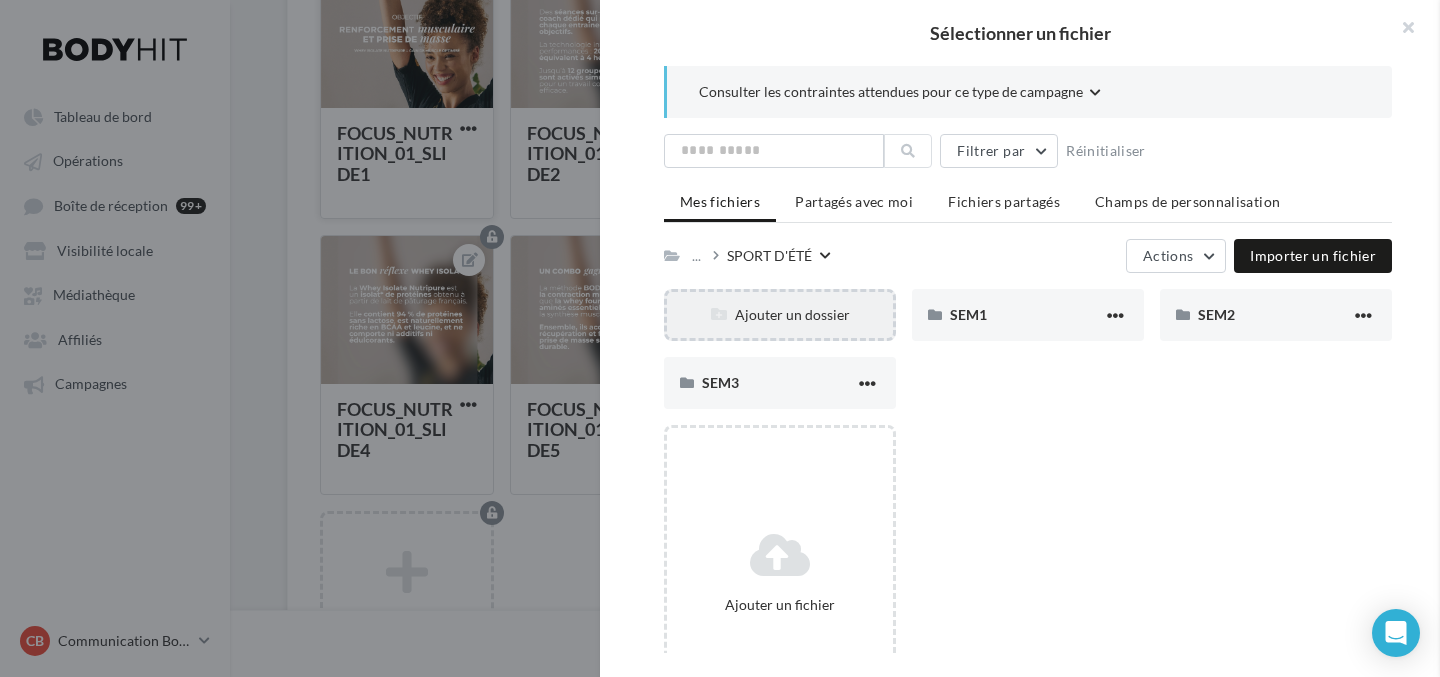 type on "*****" 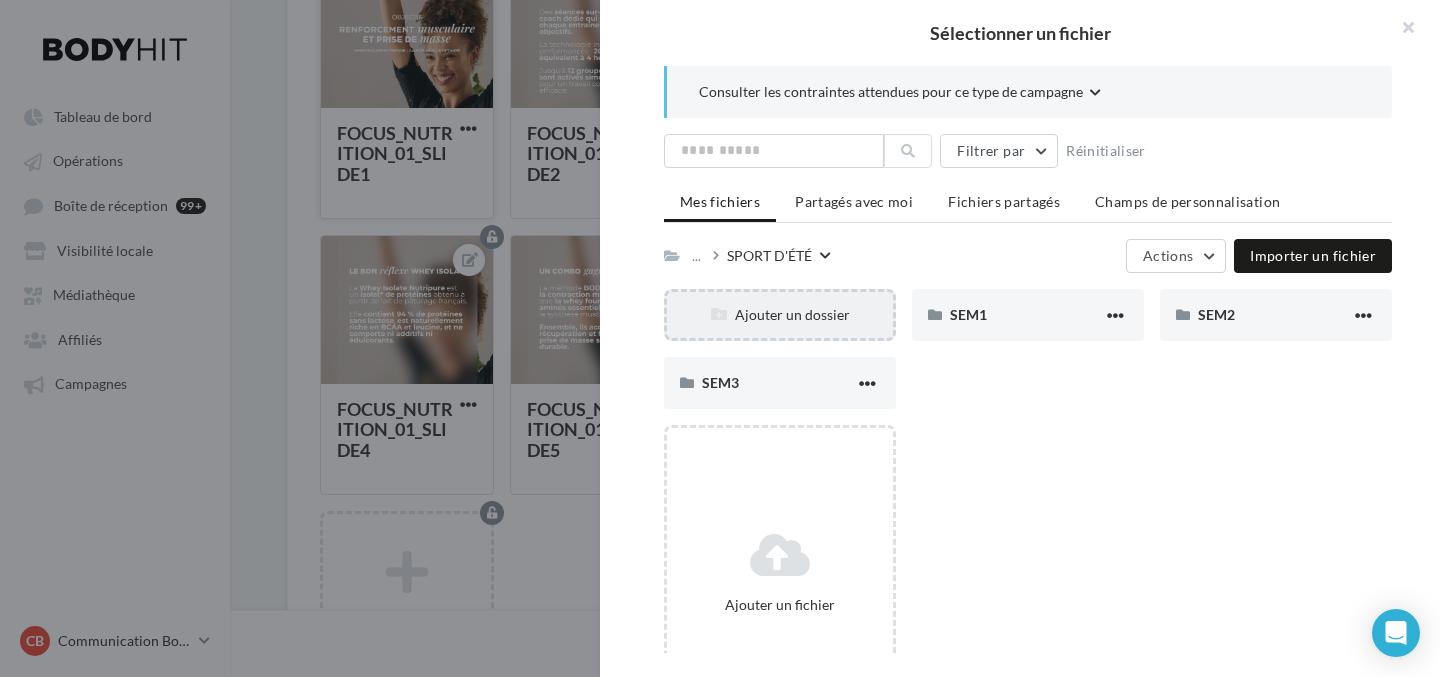 click on "Ajouter un dossier" at bounding box center [780, 314] 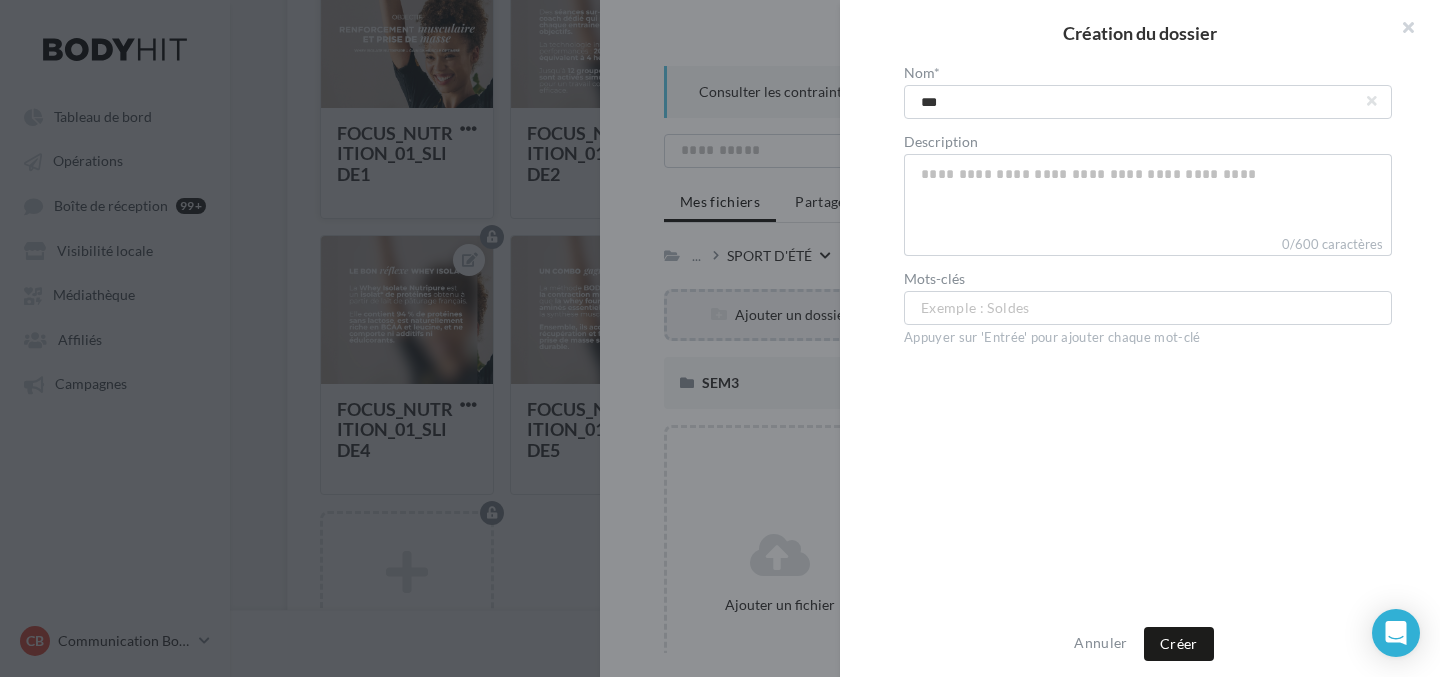type on "****" 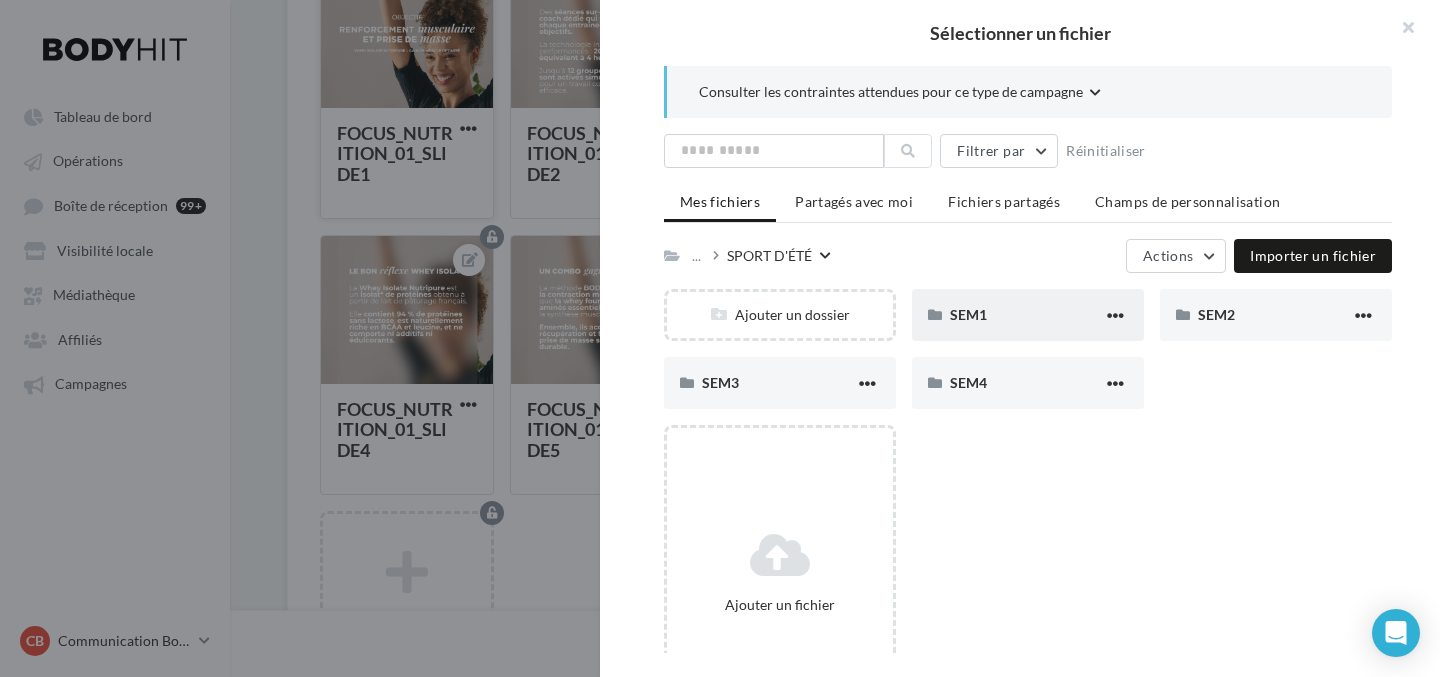 click on "SEM1" at bounding box center (1026, 314) 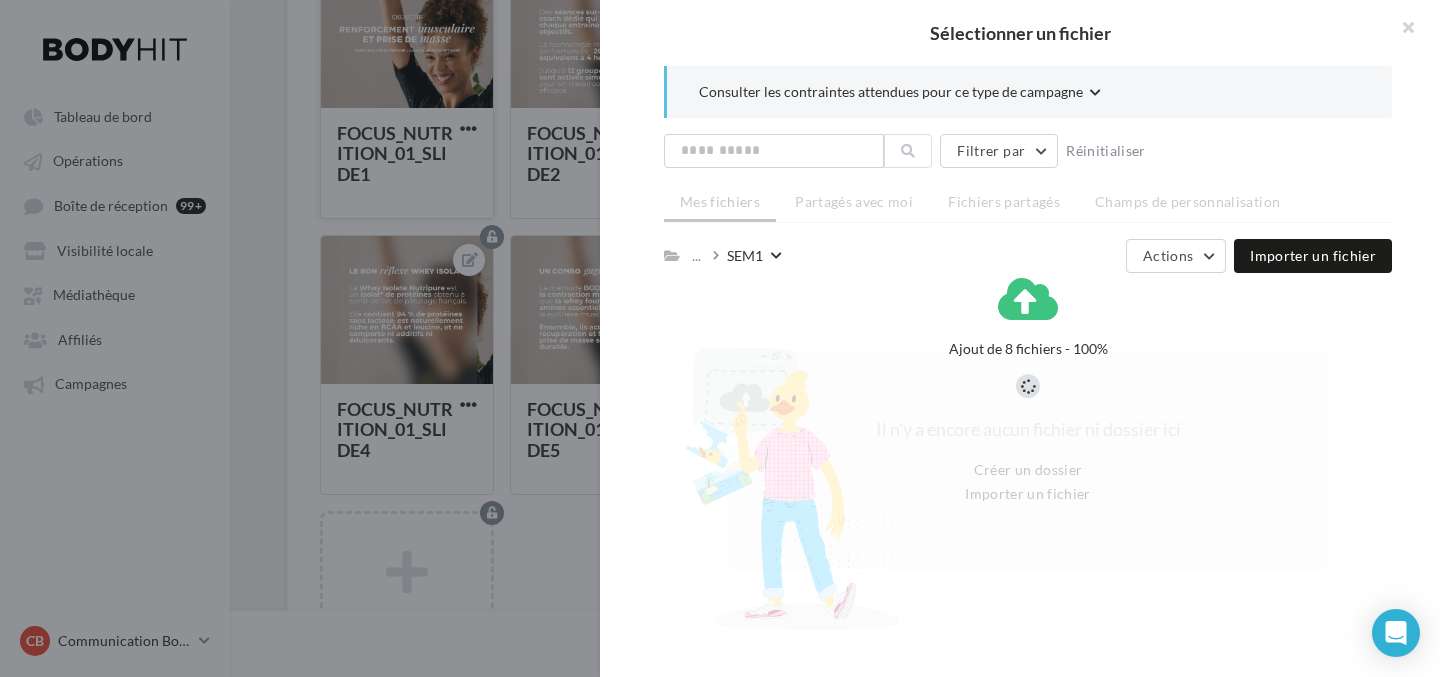 click at bounding box center [776, 256] 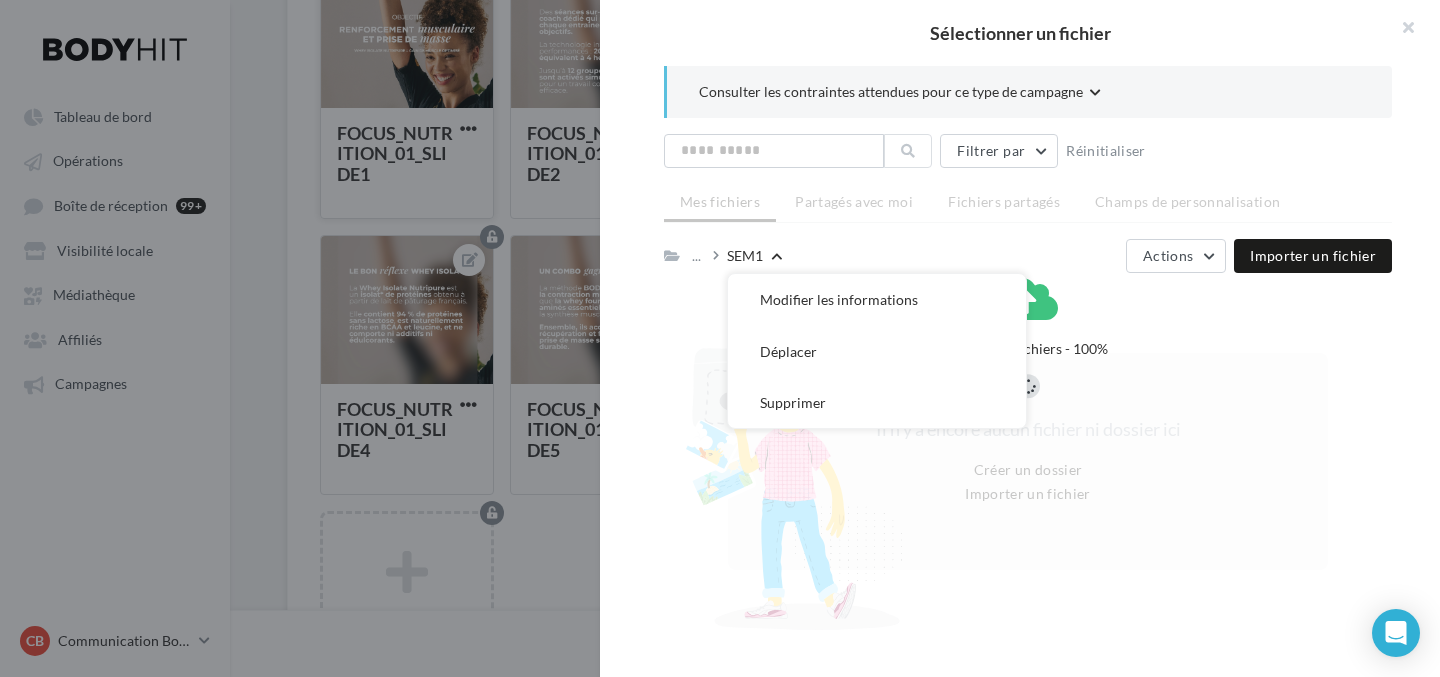 click on "..." at bounding box center (707, 255) 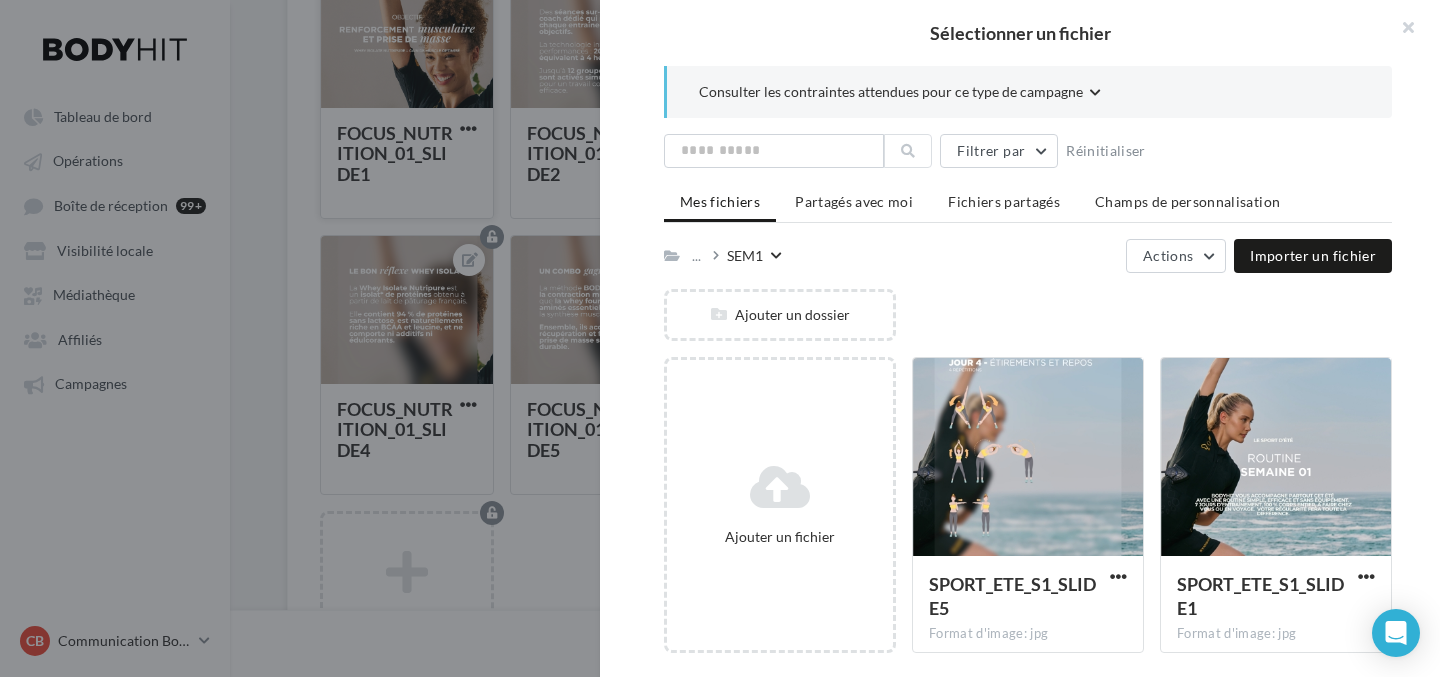 click on "...         SEM1" at bounding box center (723, 255) 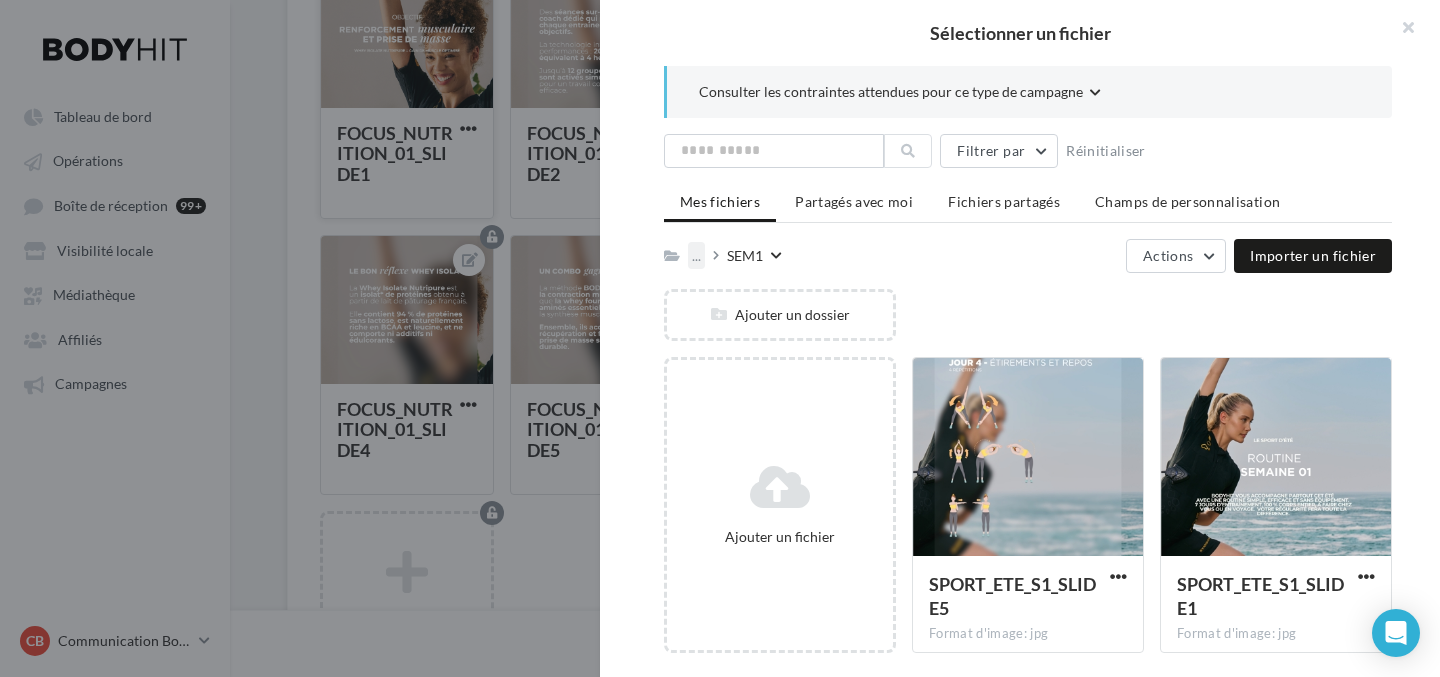 click on "..." at bounding box center (696, 255) 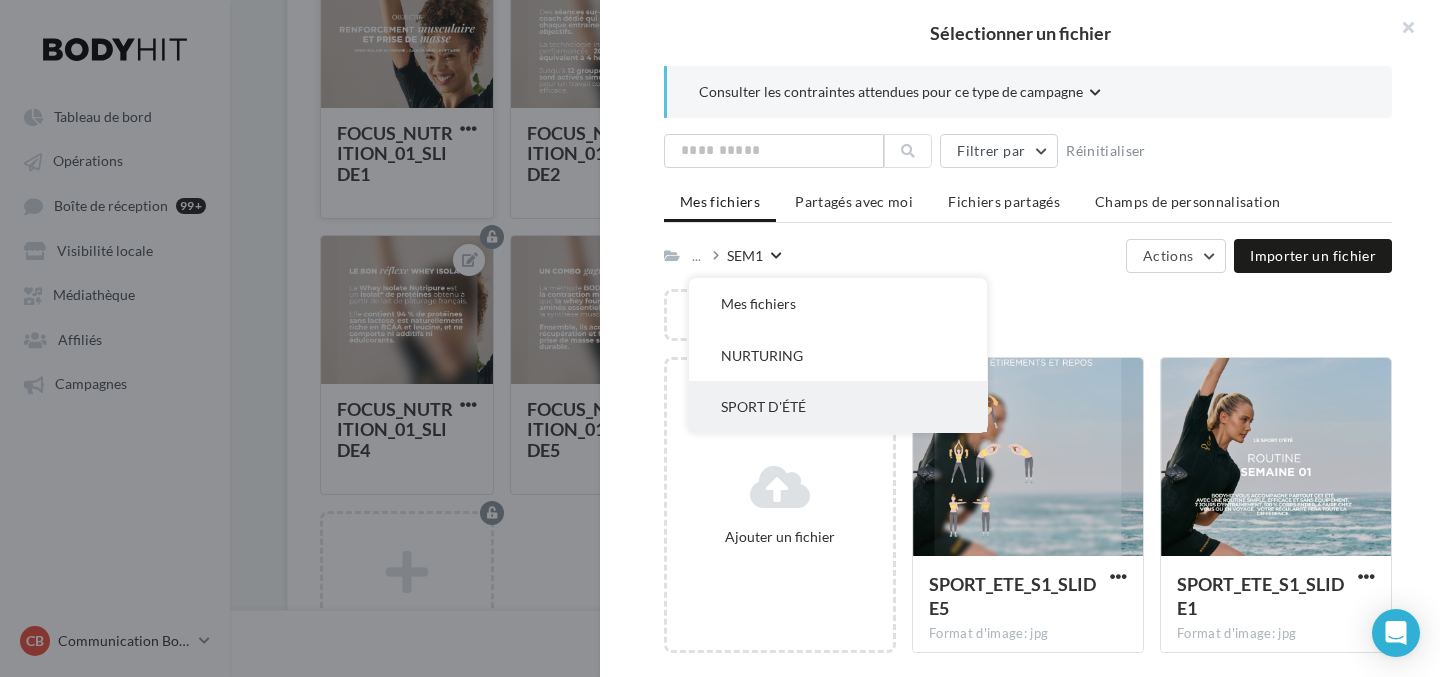 click on "SPORT D'ÉTÉ" at bounding box center [838, 406] 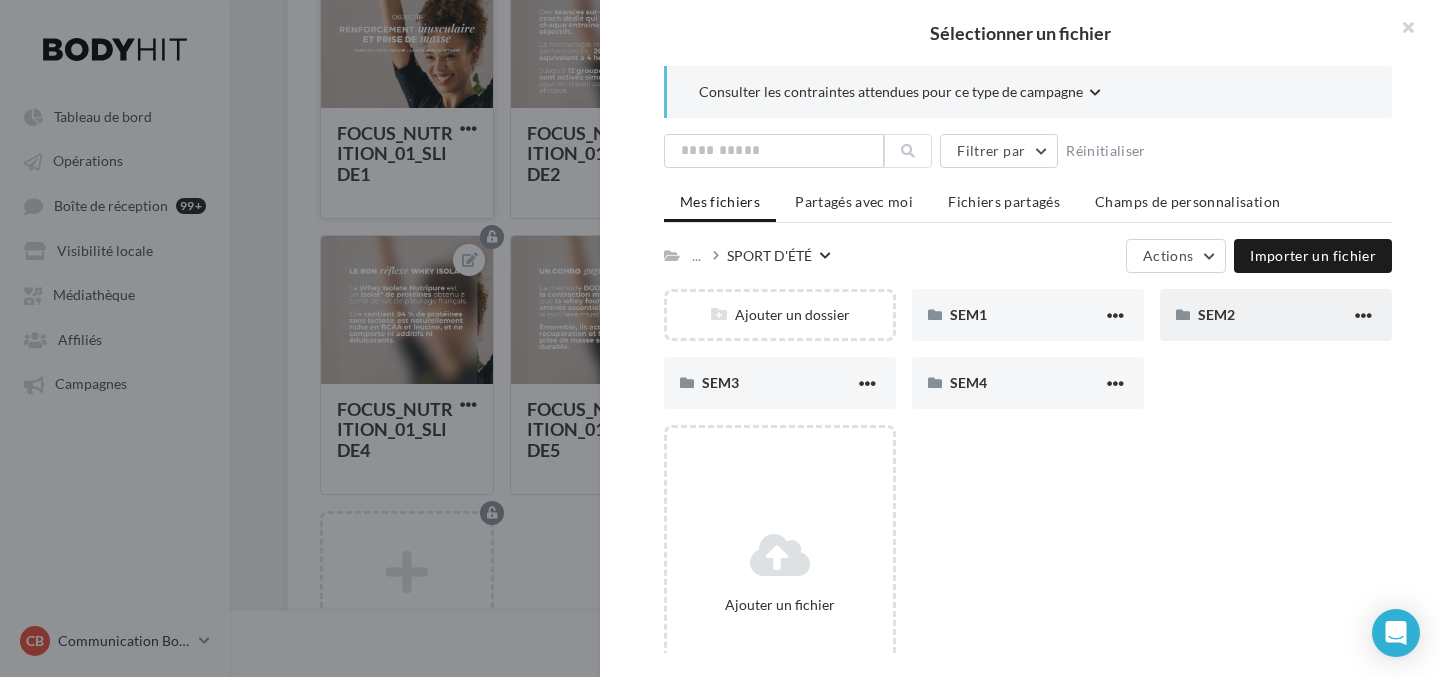 click on "SEM2" at bounding box center (1276, 315) 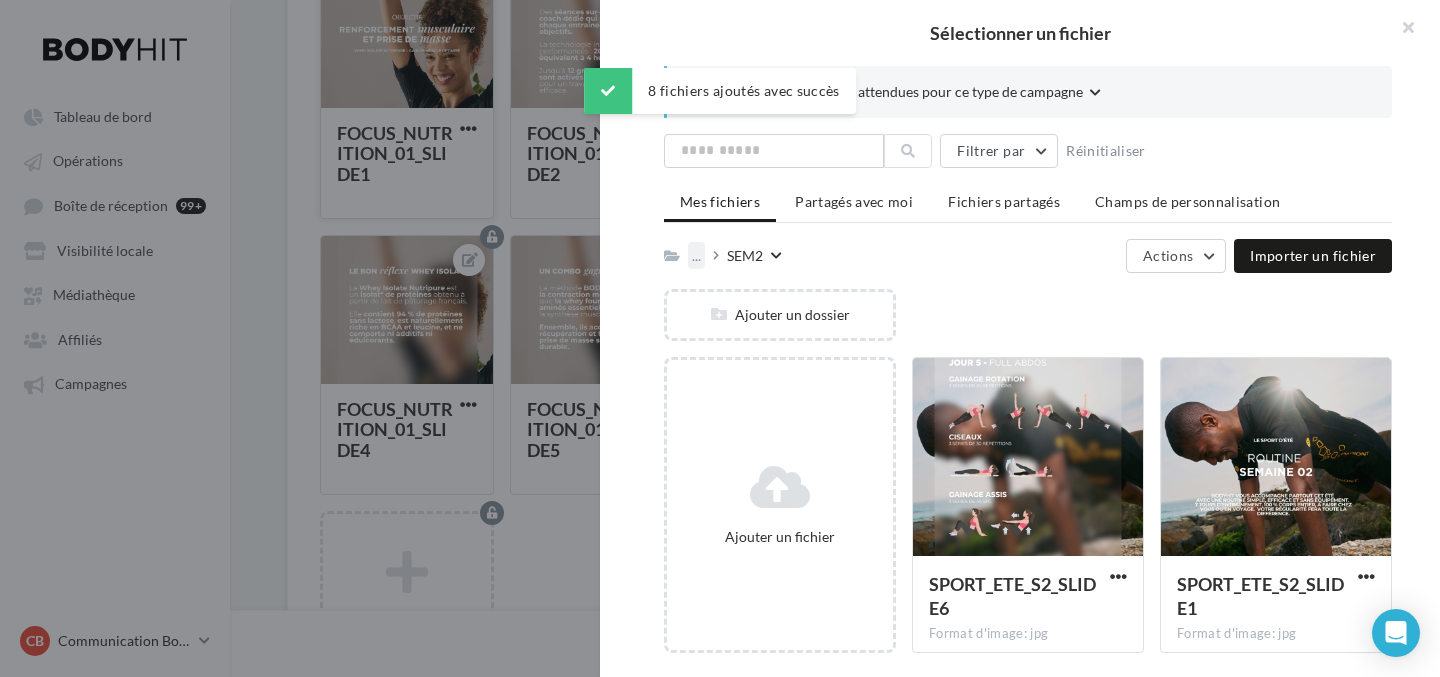 click on "..." at bounding box center [696, 255] 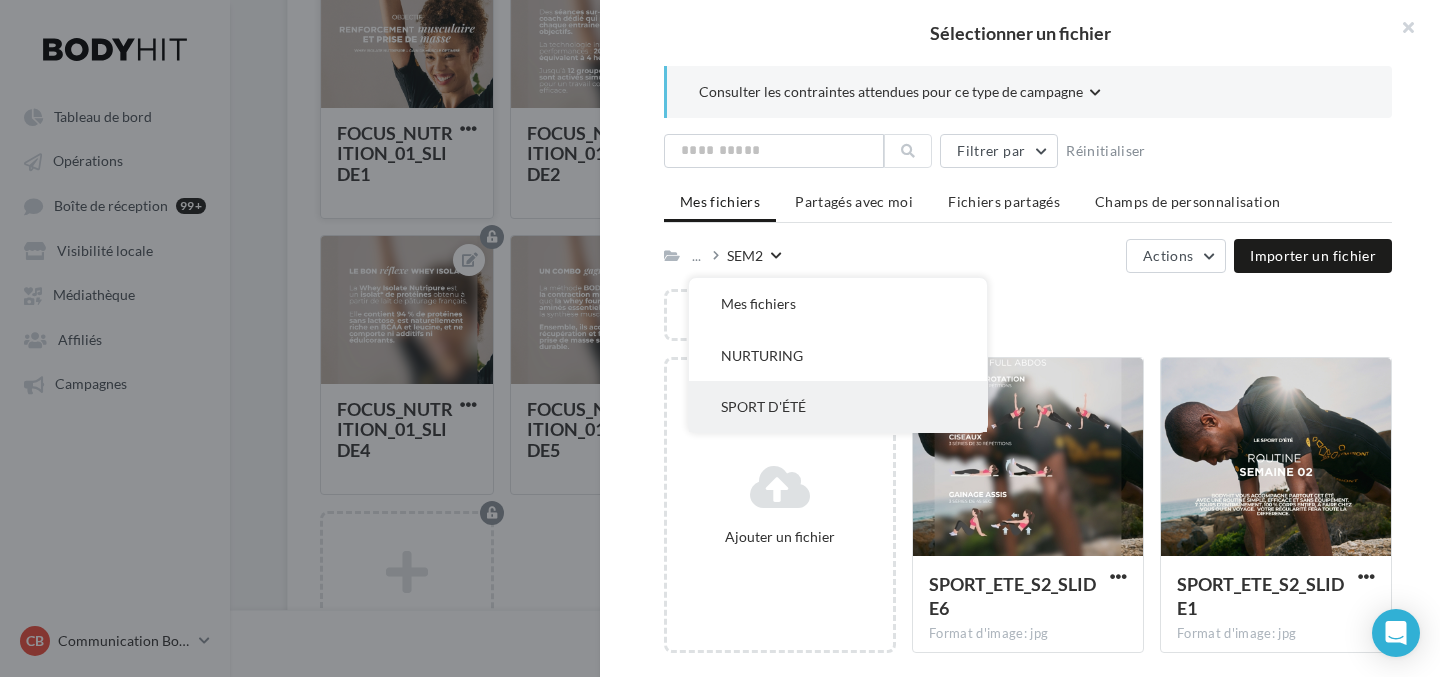 click on "SPORT D'ÉTÉ" at bounding box center [838, 406] 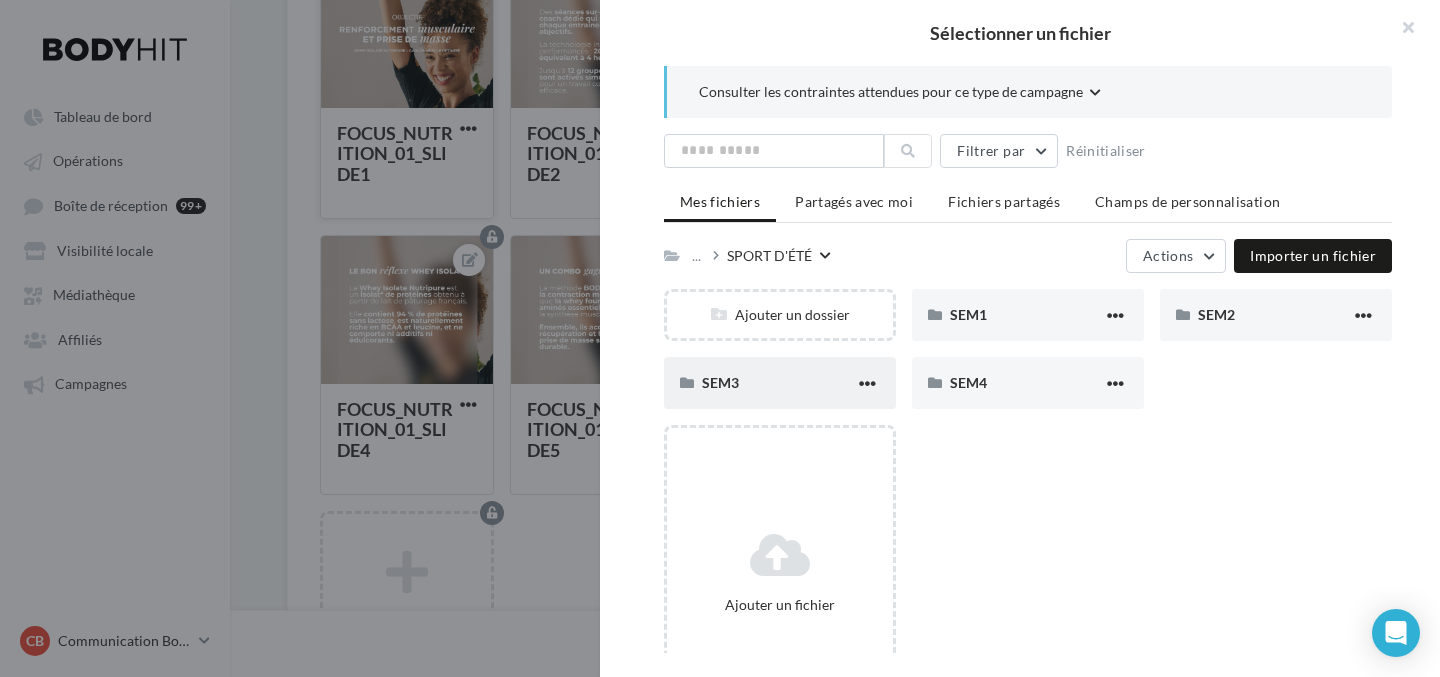 click on "SEM3" at bounding box center (778, 382) 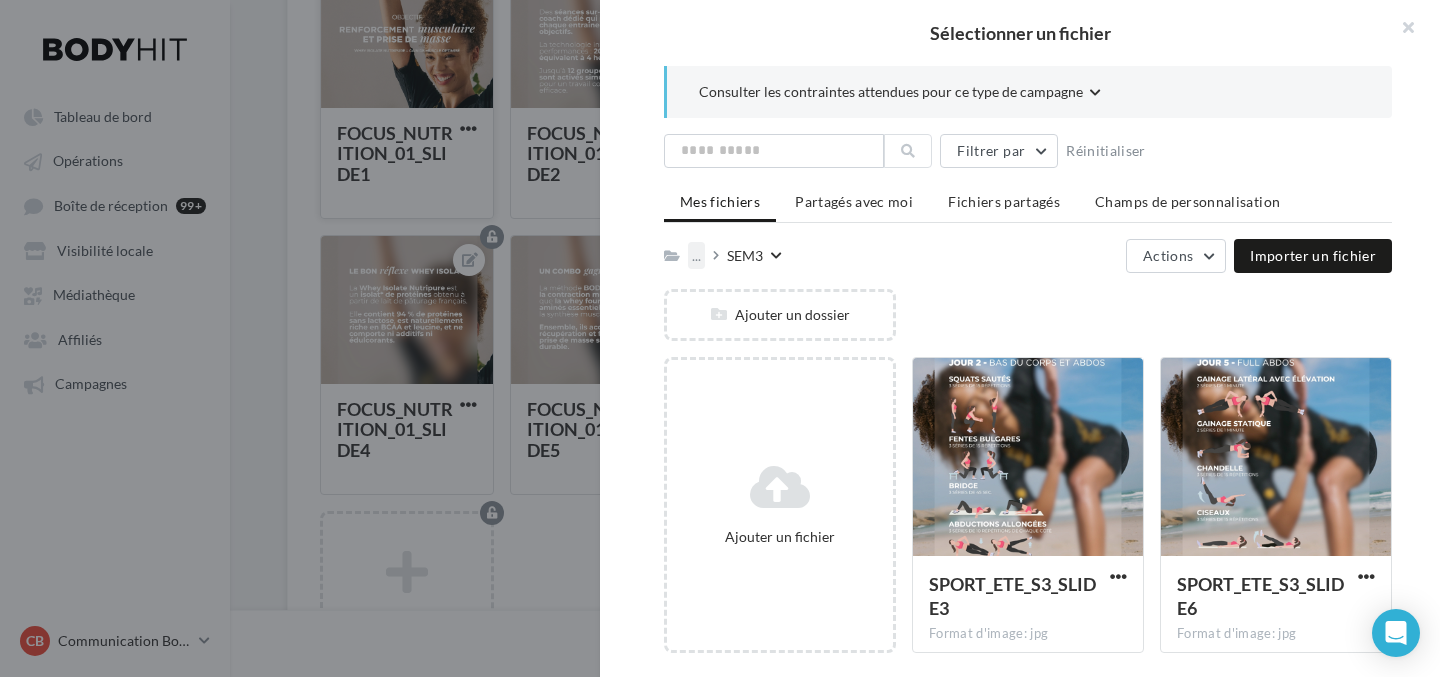 click on "..." at bounding box center (700, 255) 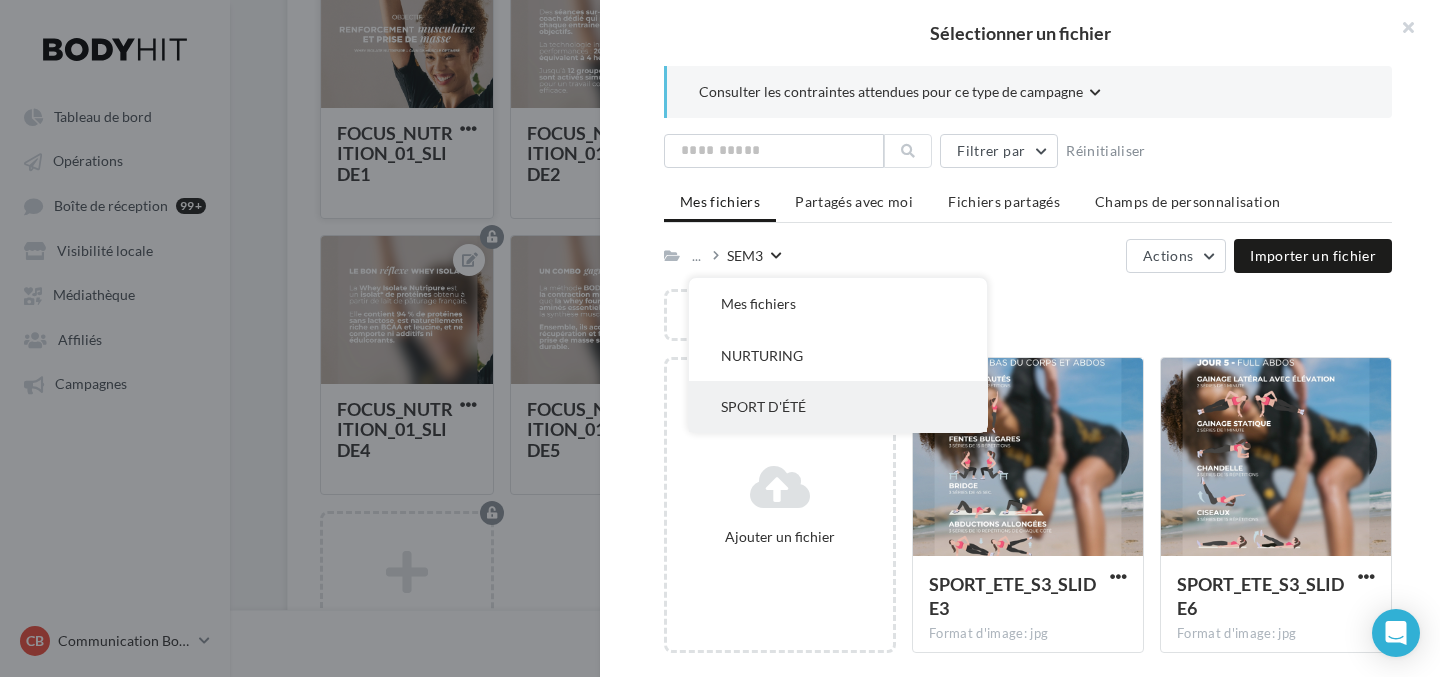 click on "SPORT D'ÉTÉ" at bounding box center (838, 406) 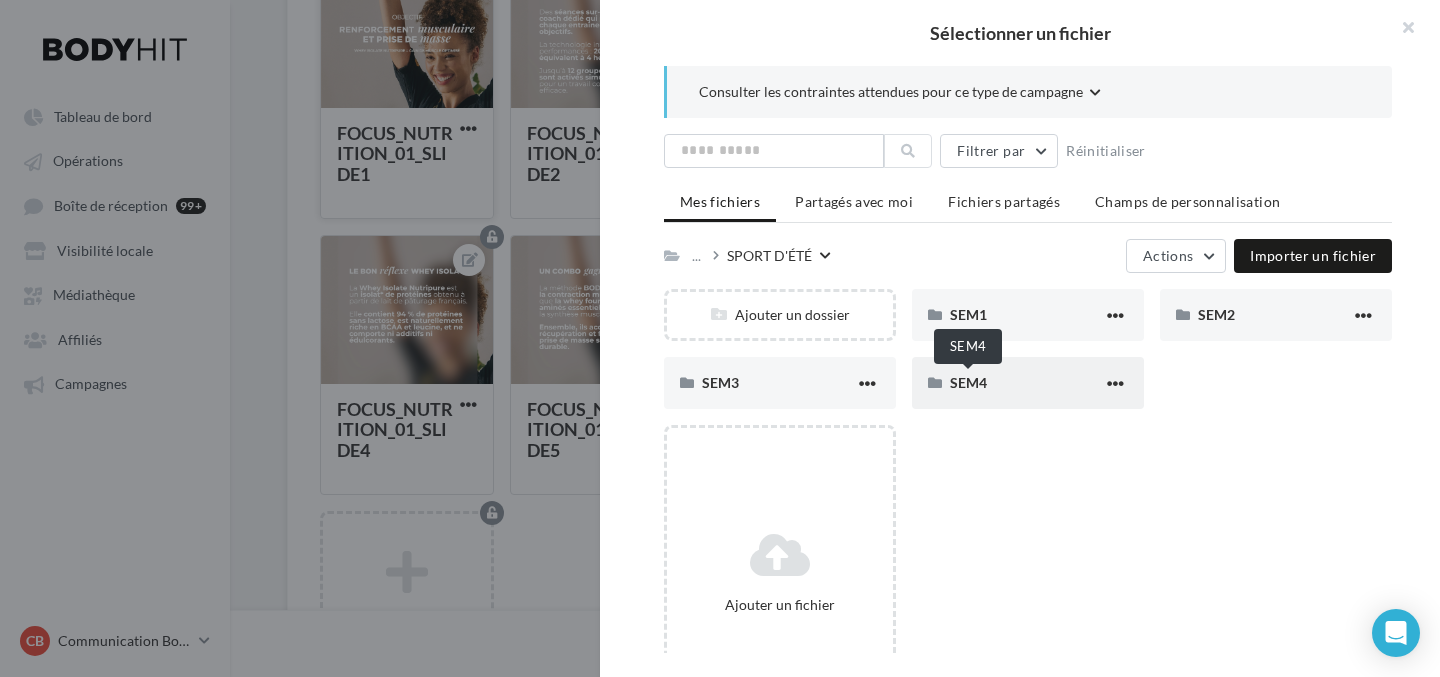 click on "SEM4" at bounding box center (968, 382) 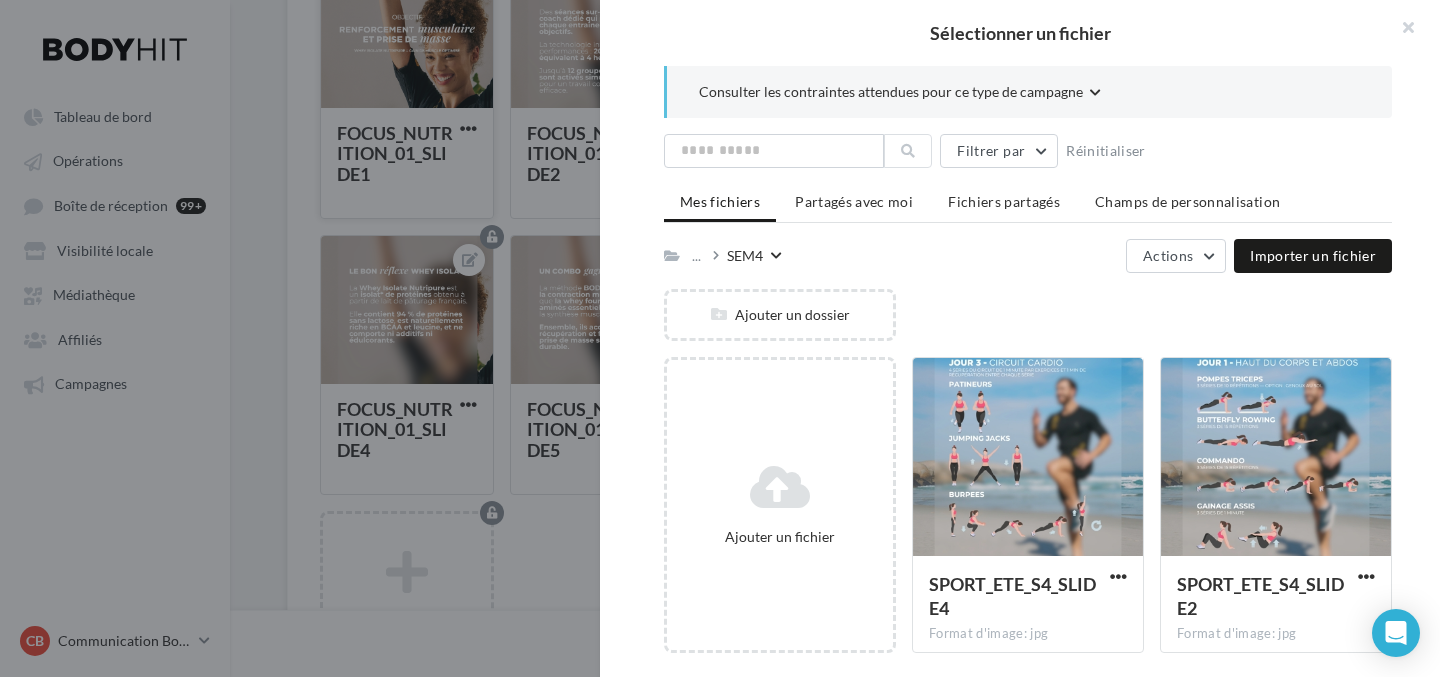 click at bounding box center [720, 338] 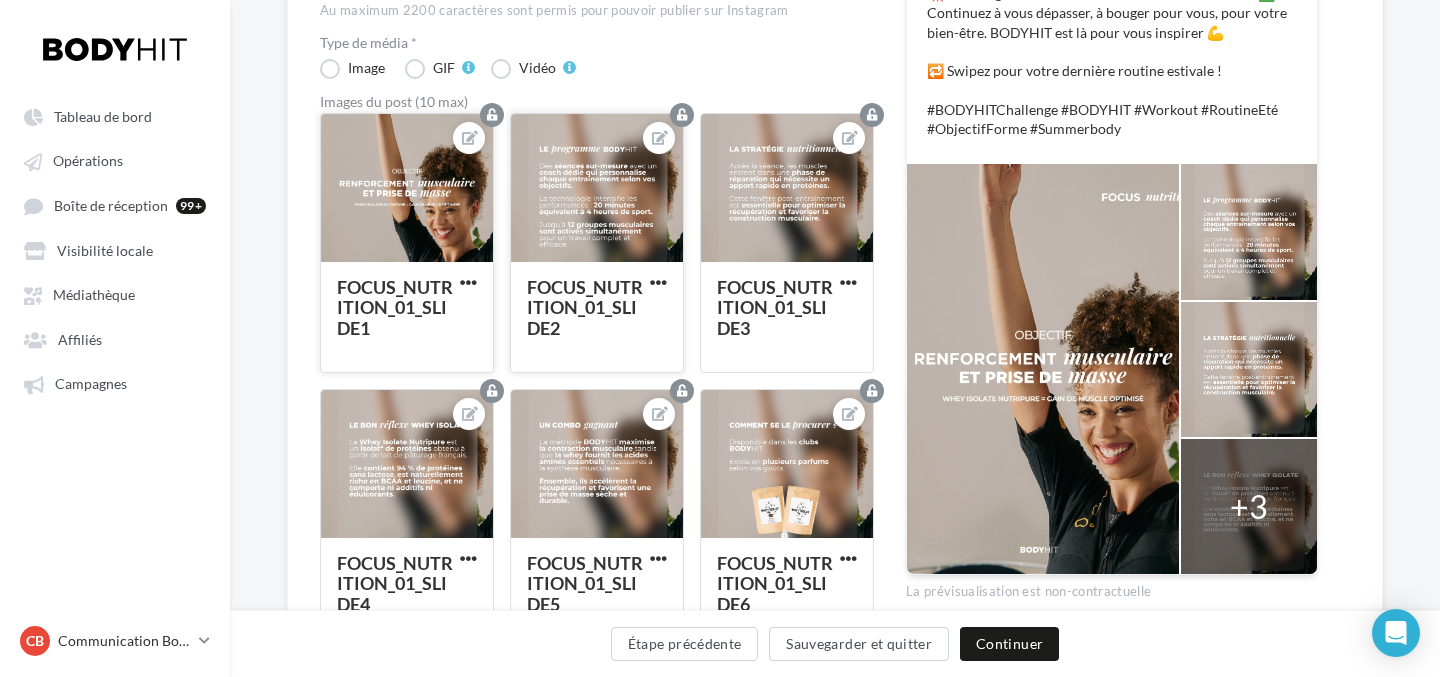 scroll, scrollTop: 492, scrollLeft: 0, axis: vertical 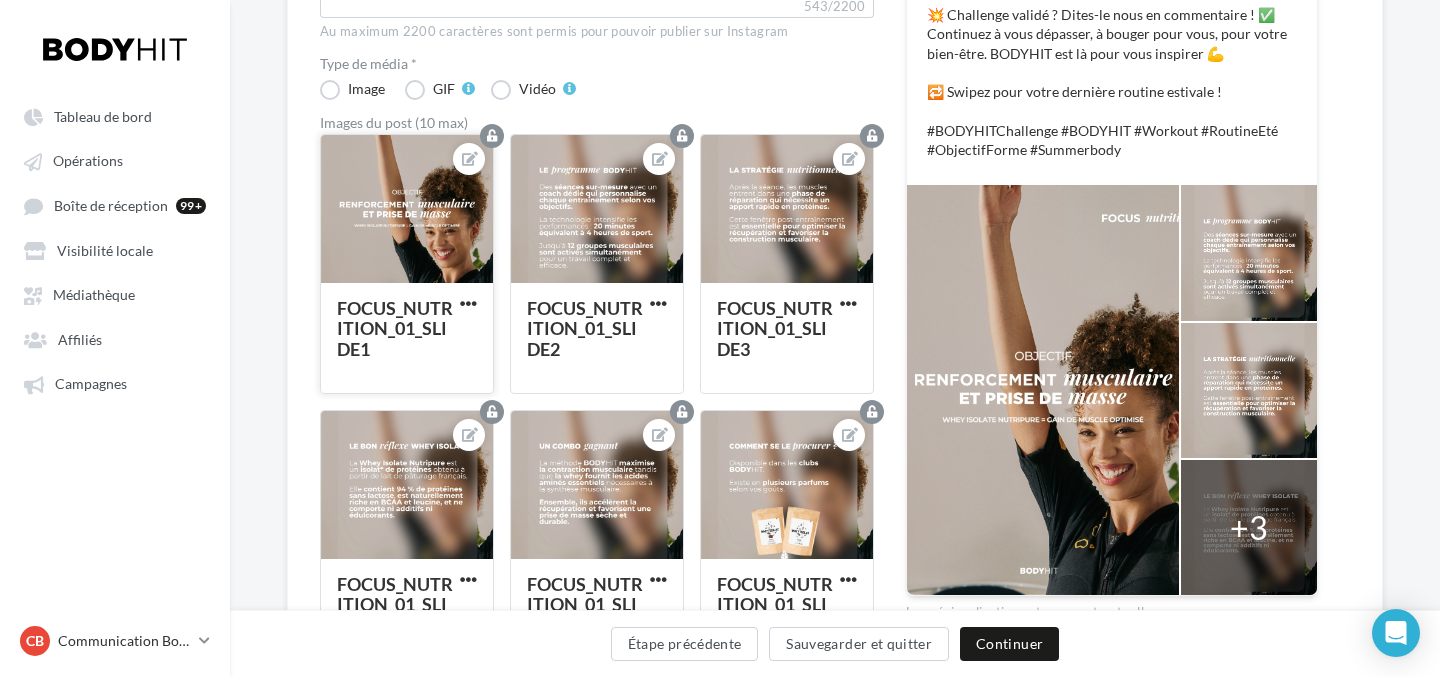 click at bounding box center (407, 210) 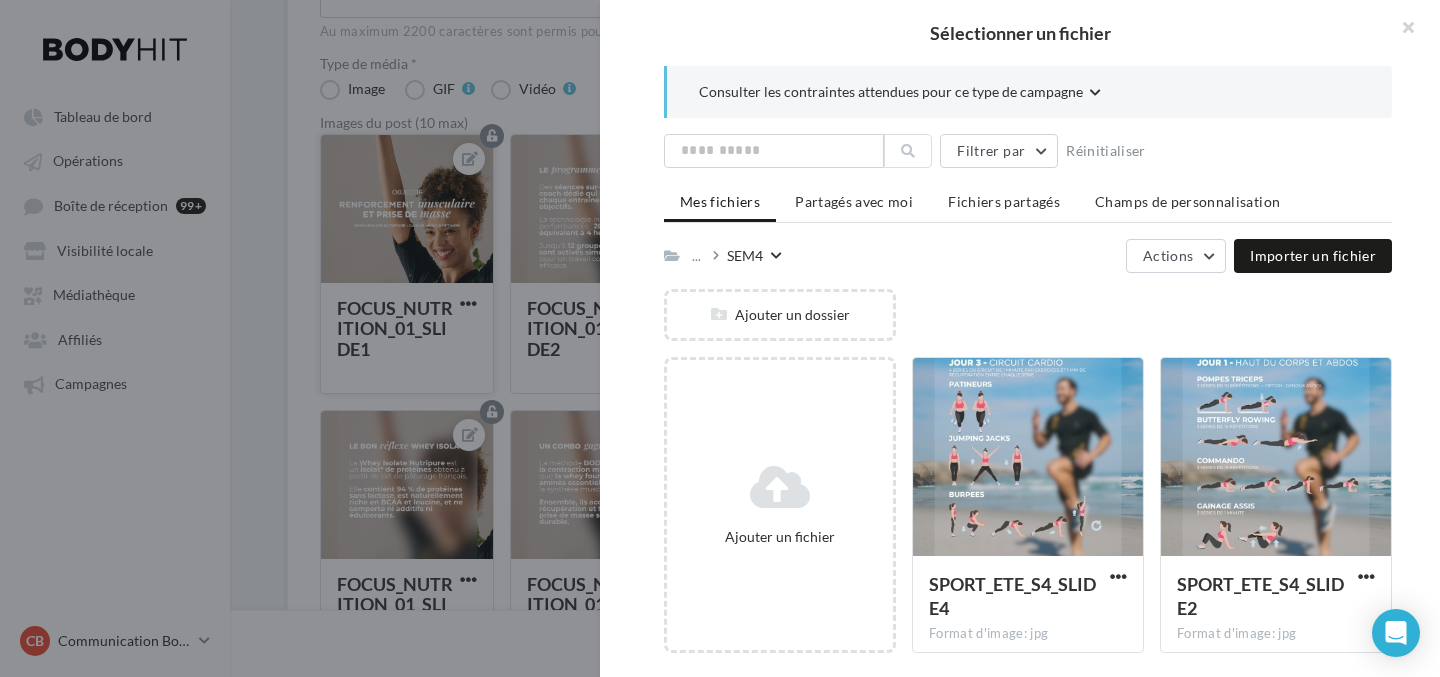 click at bounding box center [720, 338] 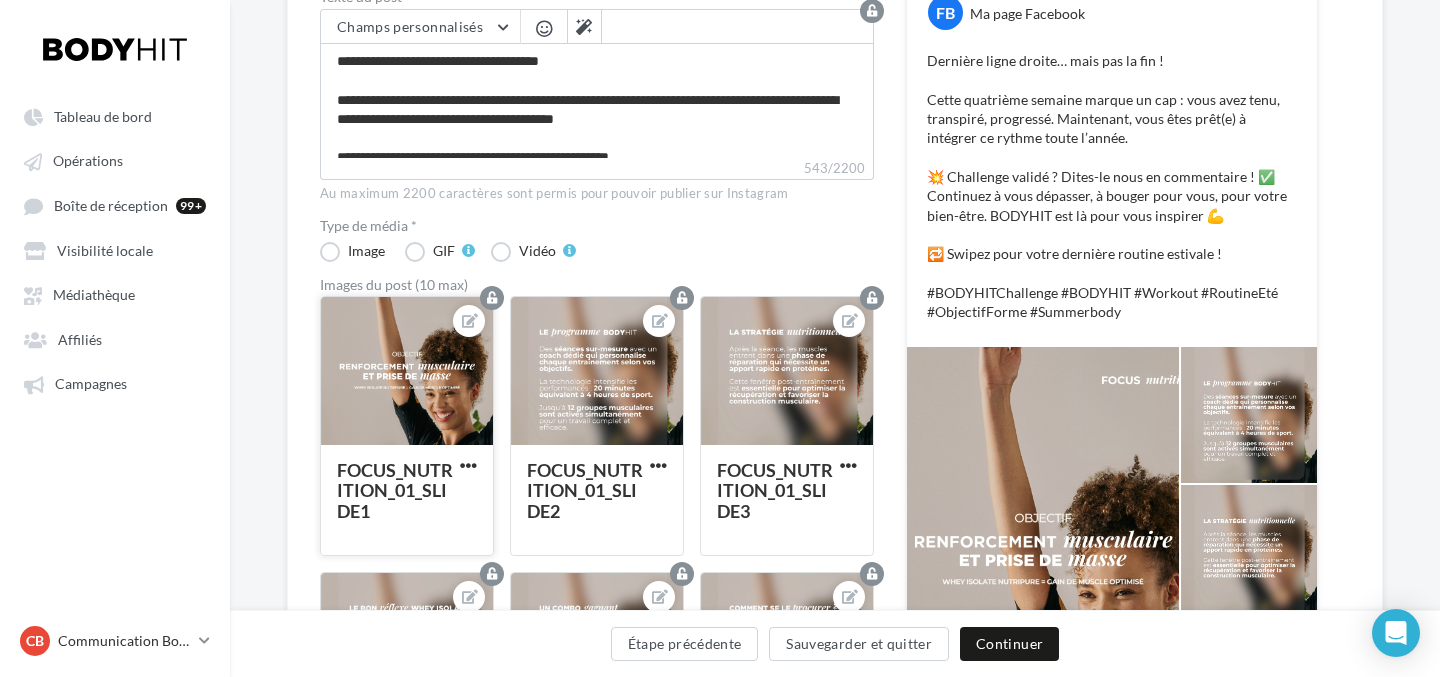 scroll, scrollTop: 393, scrollLeft: 0, axis: vertical 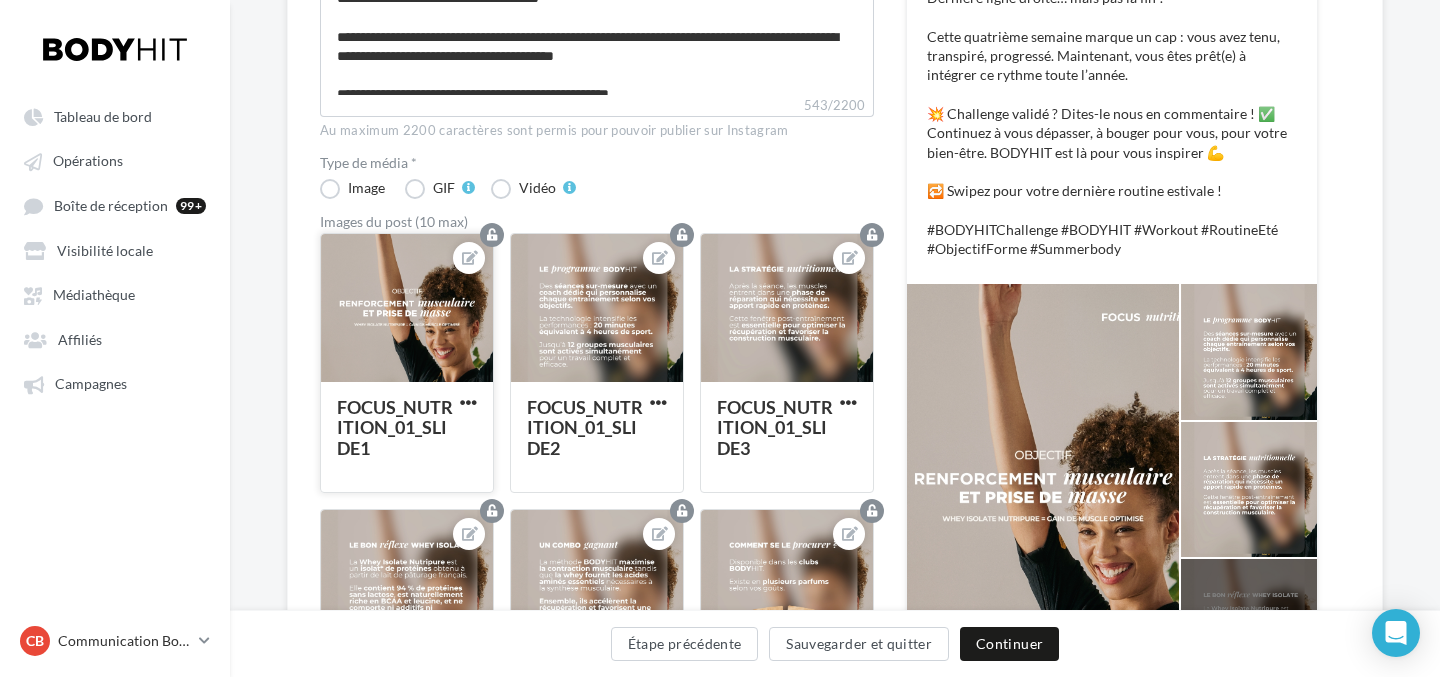 click at bounding box center [407, 309] 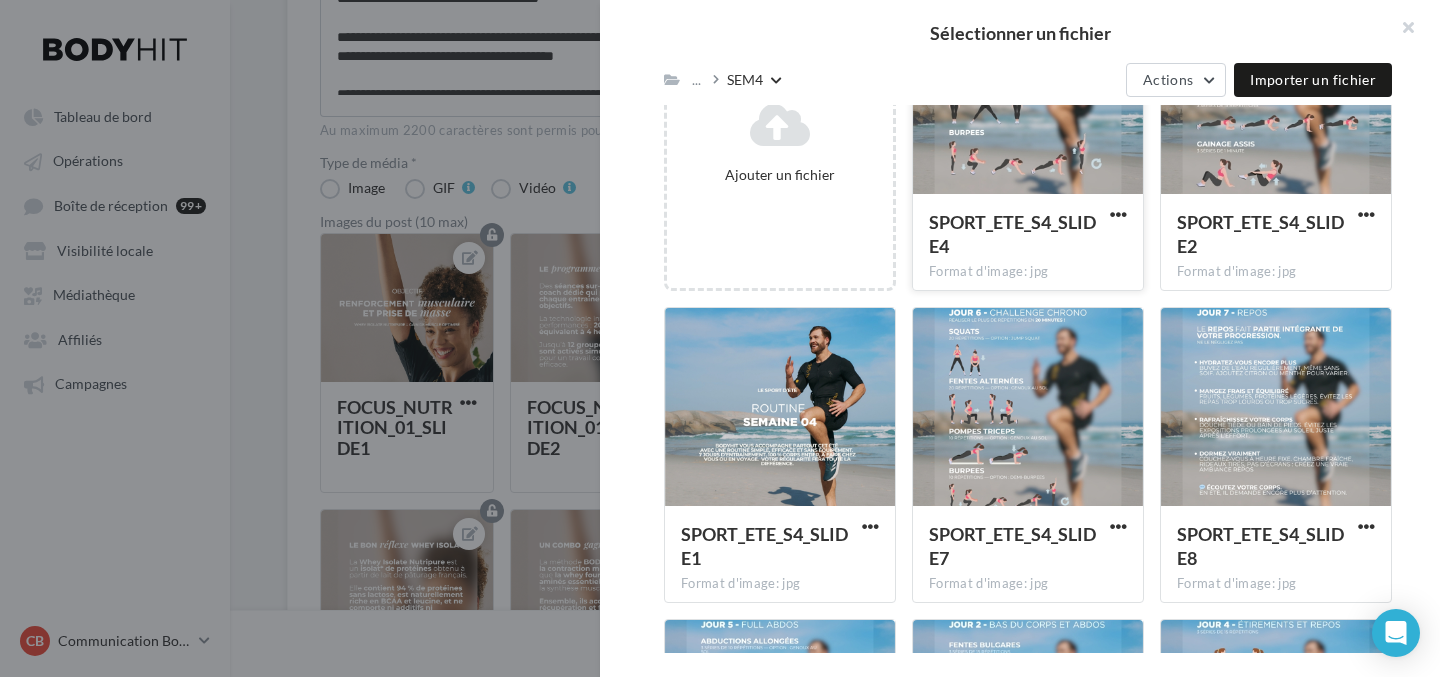 scroll, scrollTop: 640, scrollLeft: 0, axis: vertical 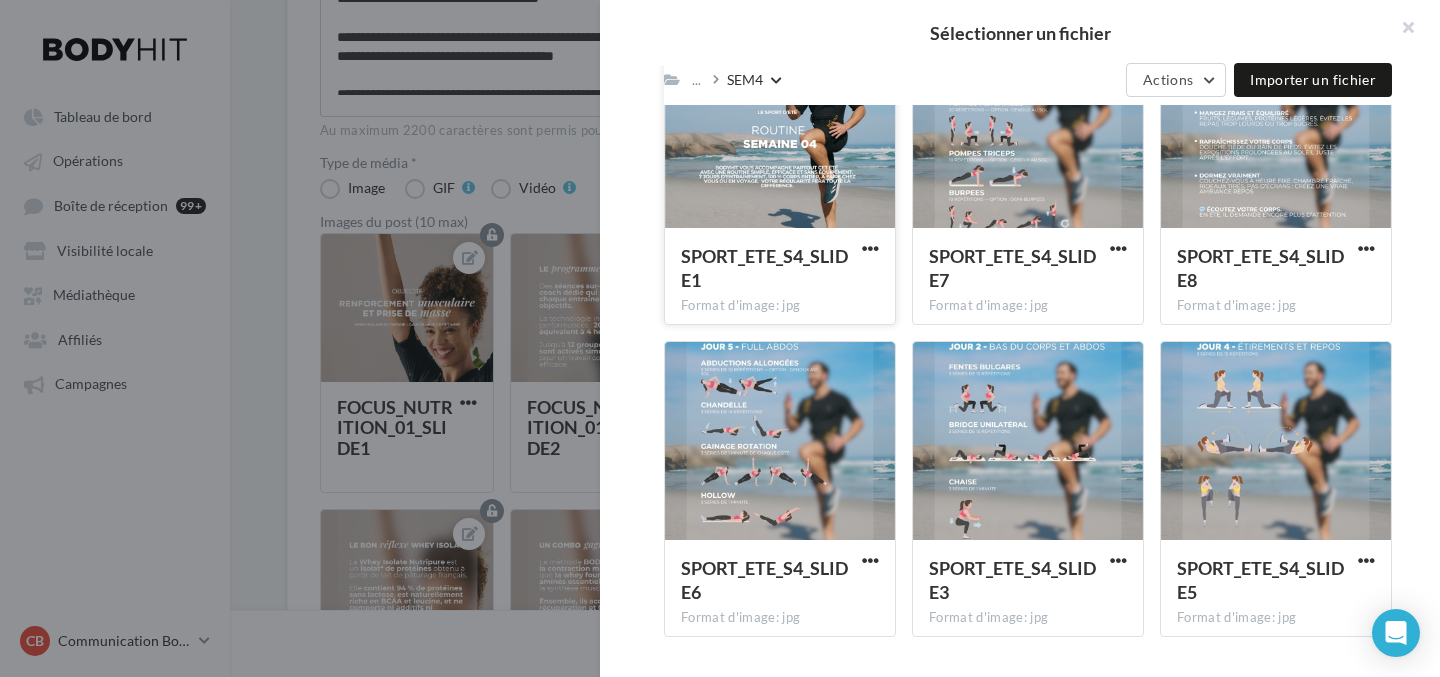 click at bounding box center [780, 130] 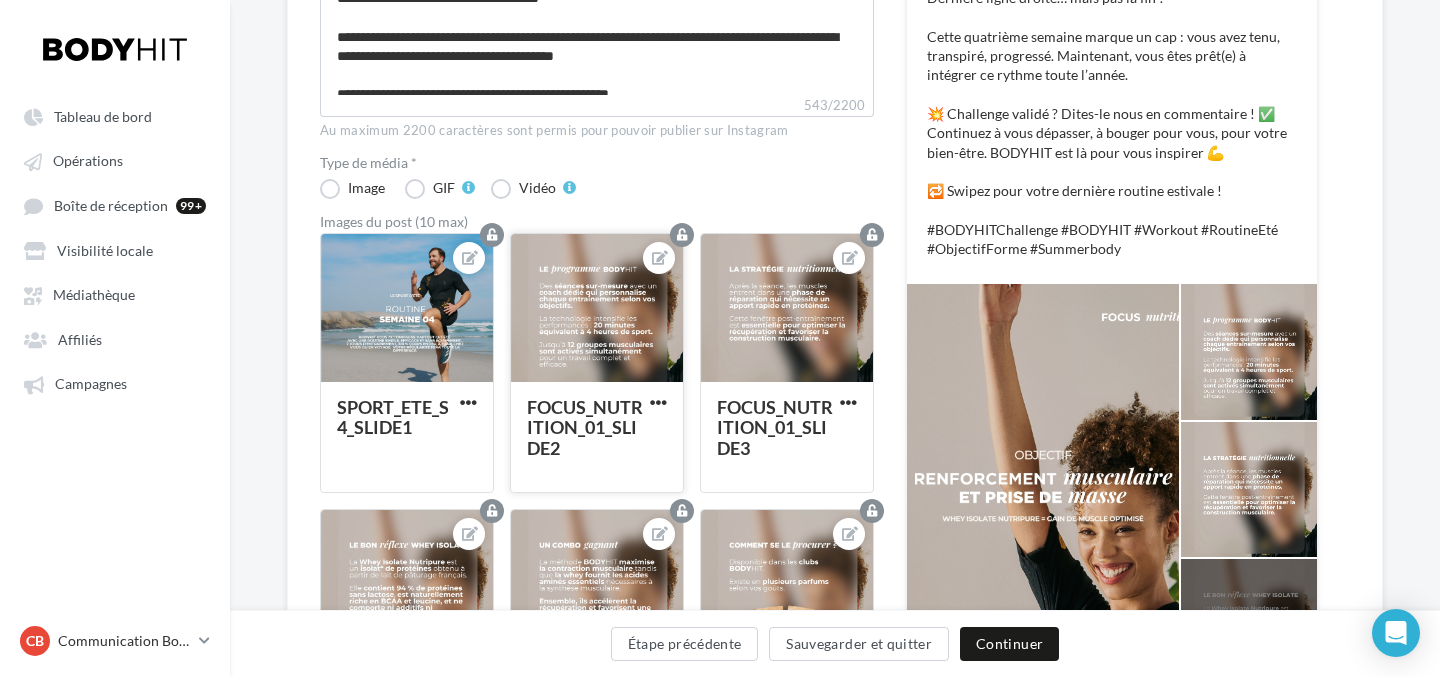click at bounding box center [597, 309] 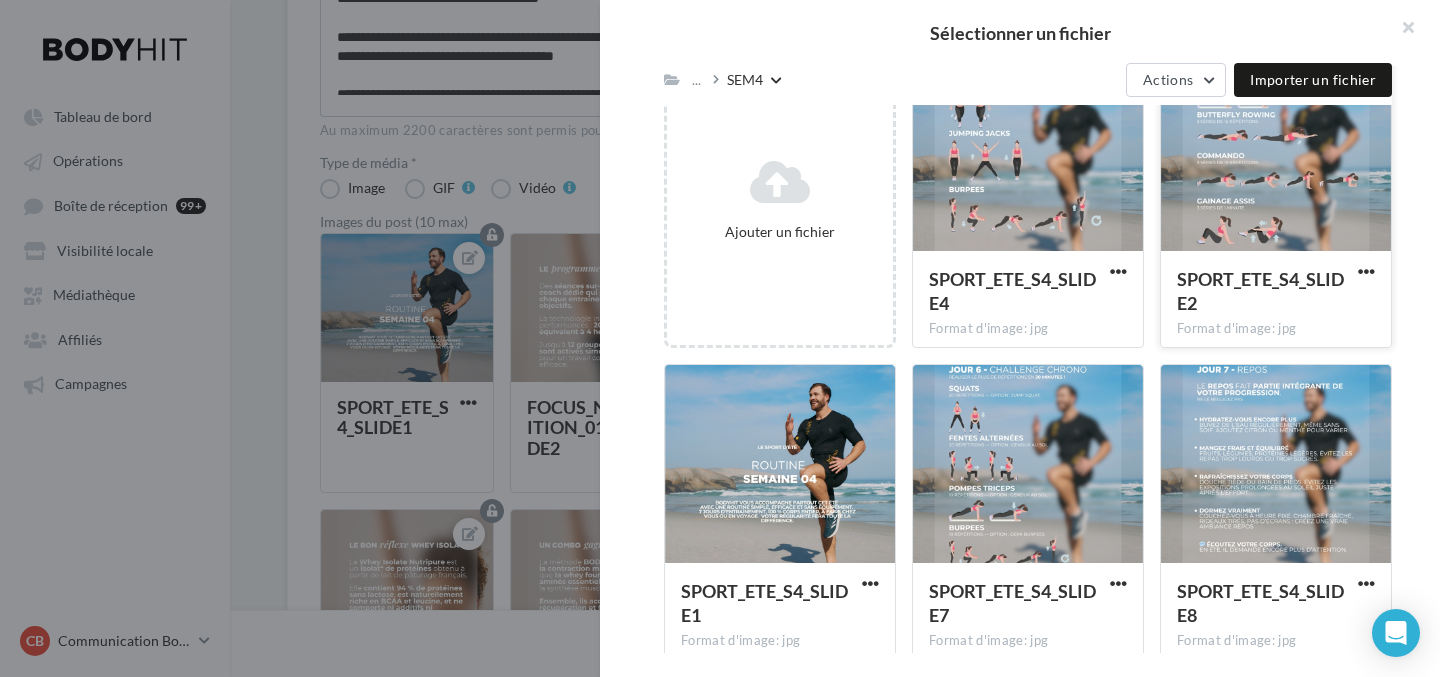 scroll, scrollTop: 269, scrollLeft: 0, axis: vertical 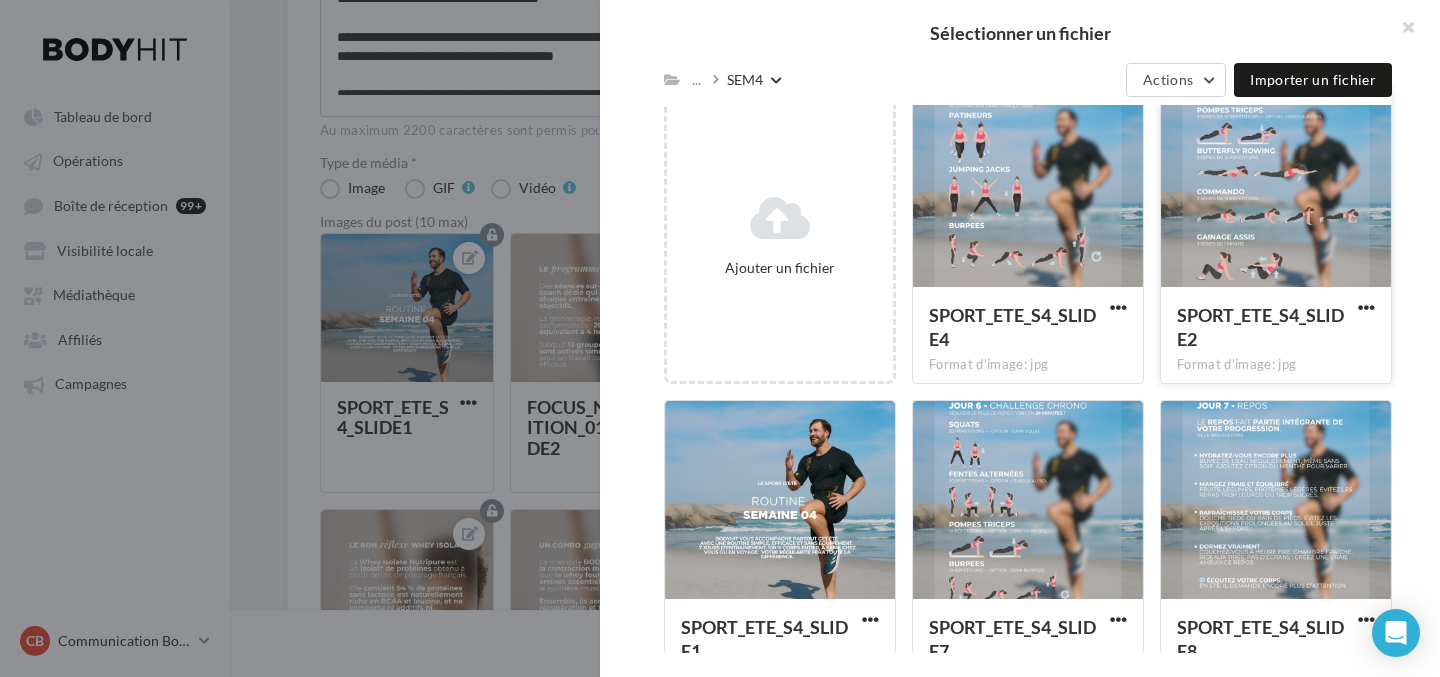 click at bounding box center [1276, 189] 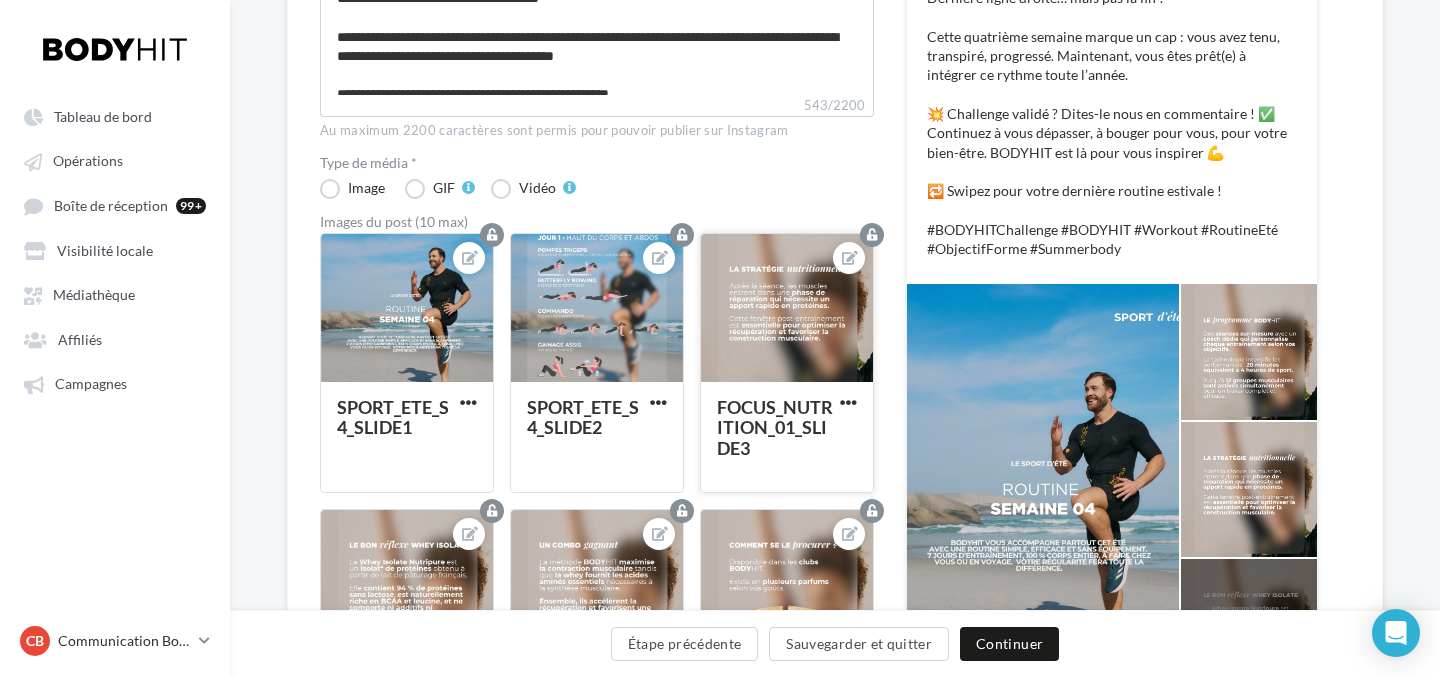click at bounding box center [787, 309] 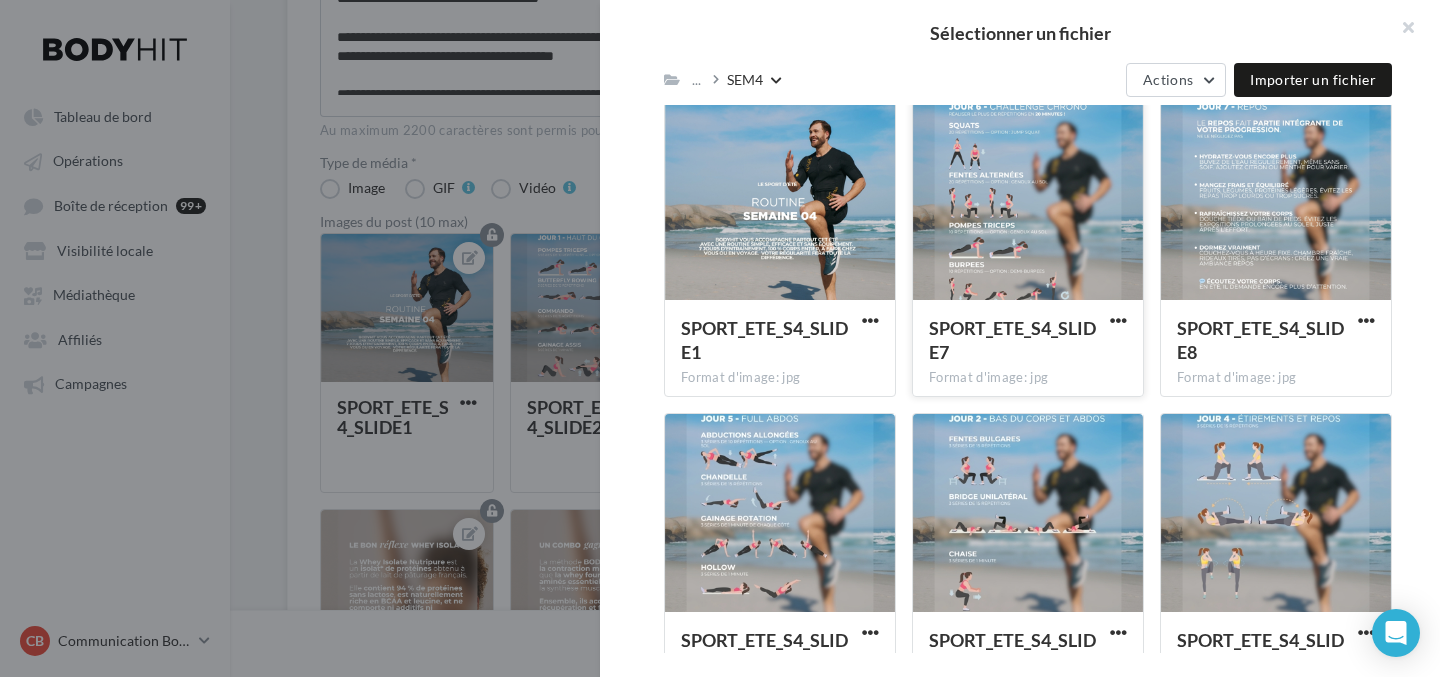 scroll, scrollTop: 640, scrollLeft: 0, axis: vertical 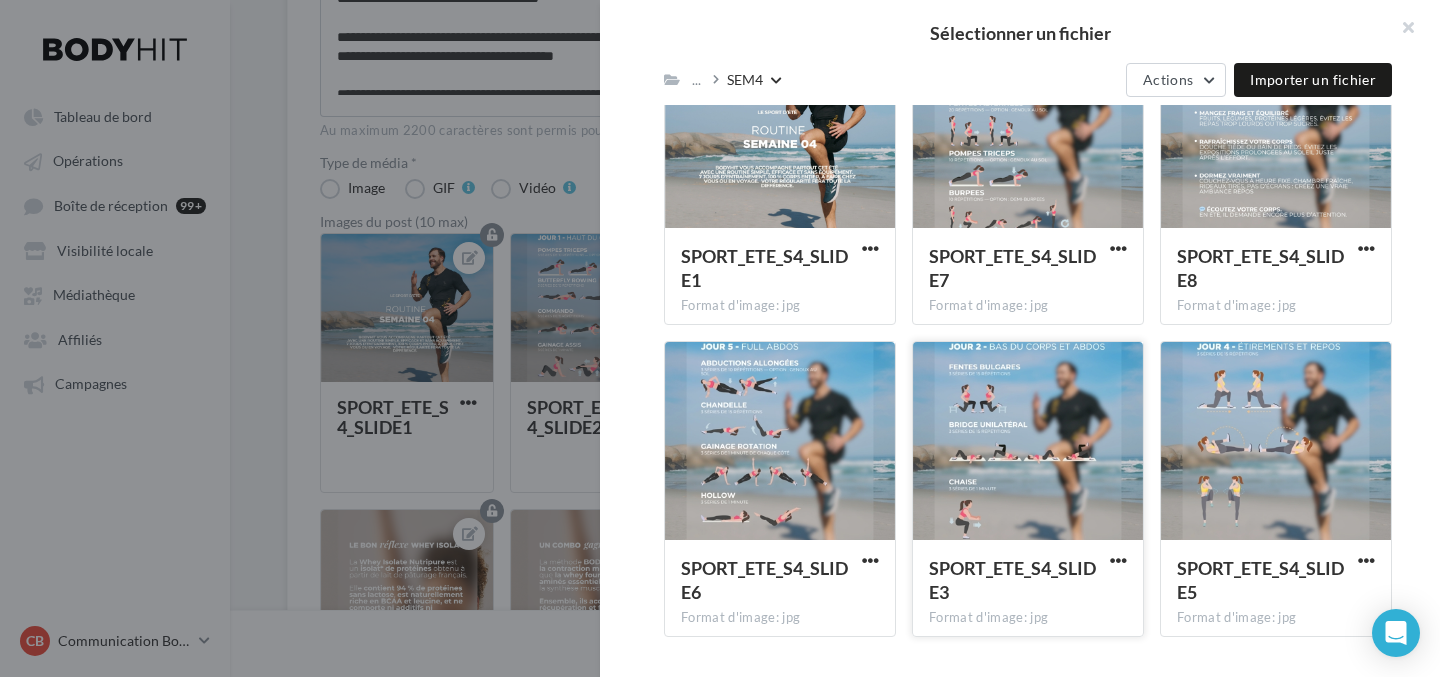 click at bounding box center (1028, 442) 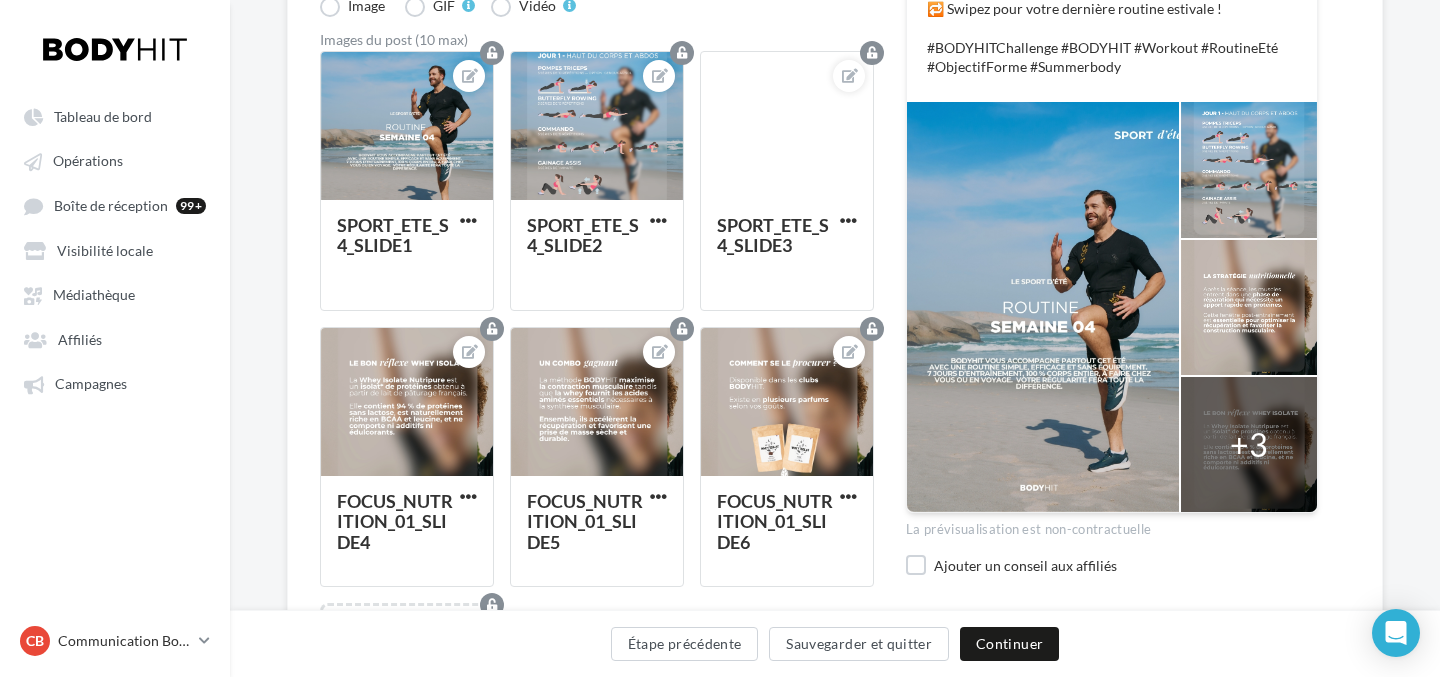 scroll, scrollTop: 644, scrollLeft: 0, axis: vertical 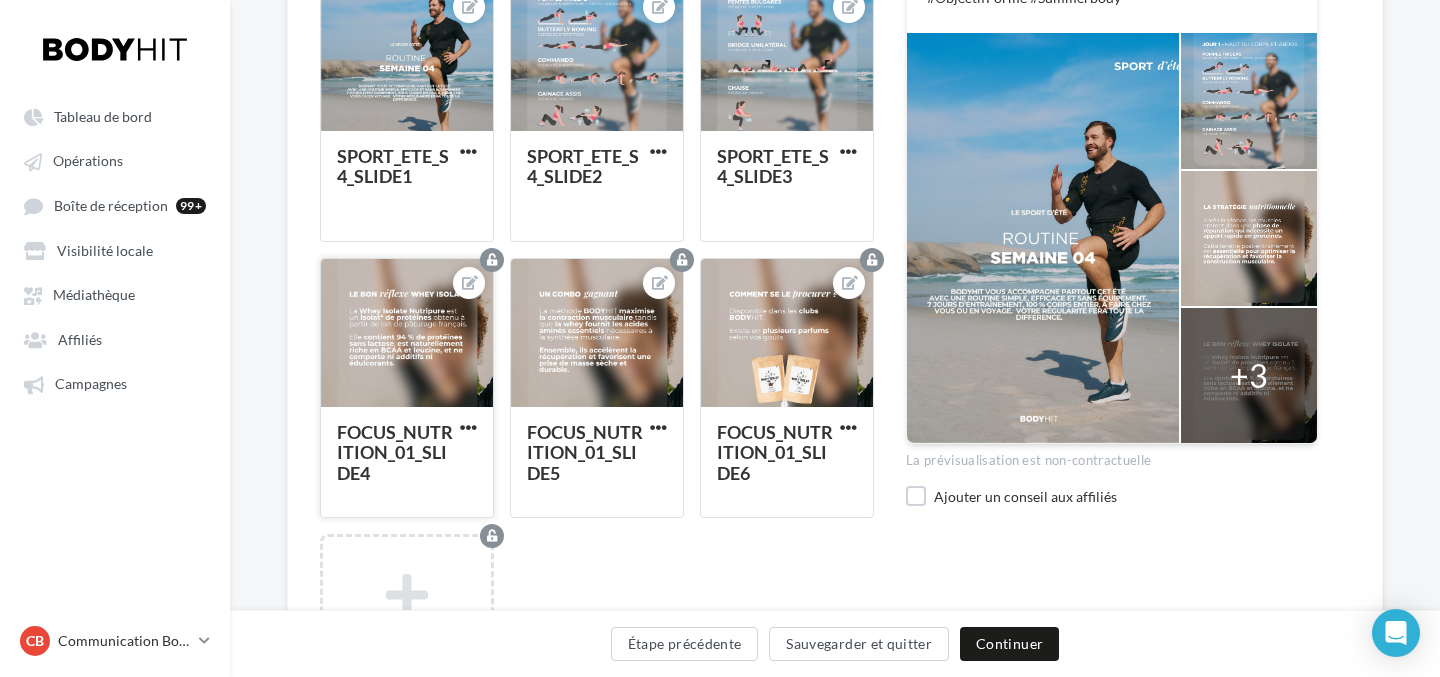 click at bounding box center [407, 334] 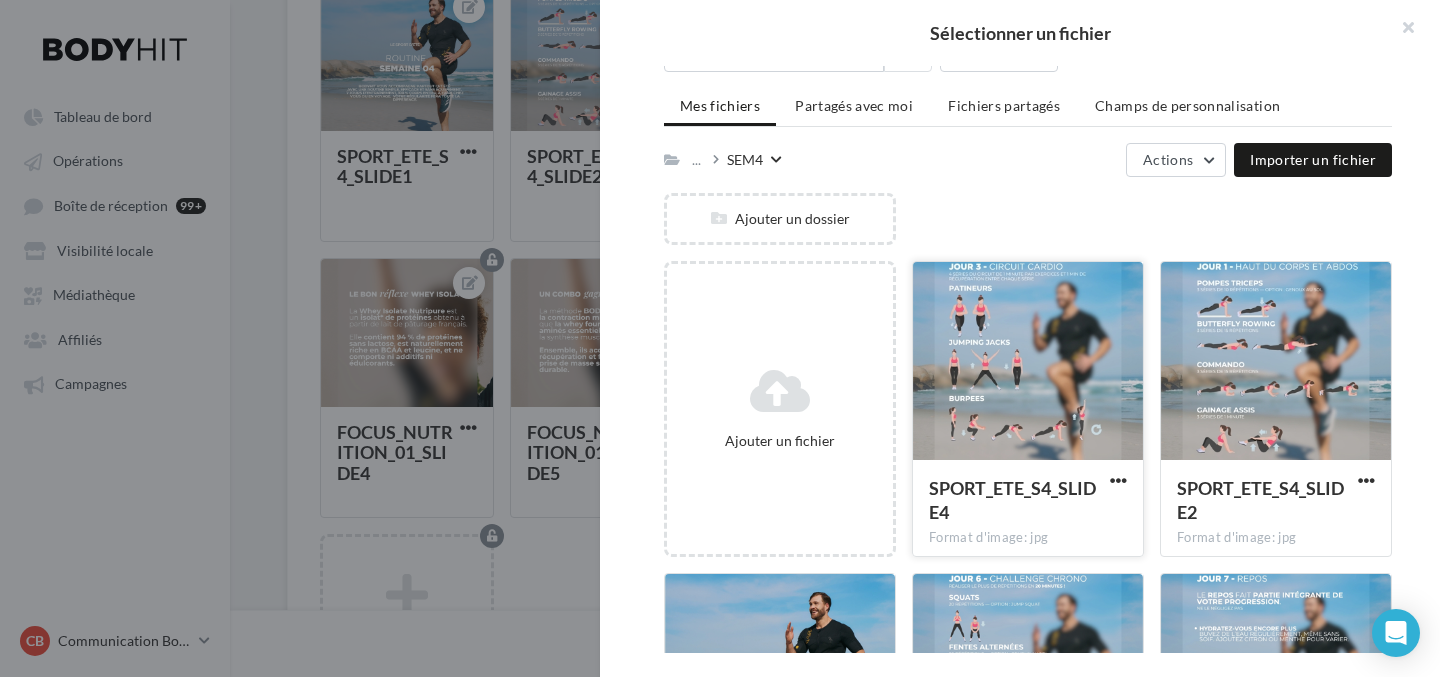 scroll, scrollTop: 116, scrollLeft: 0, axis: vertical 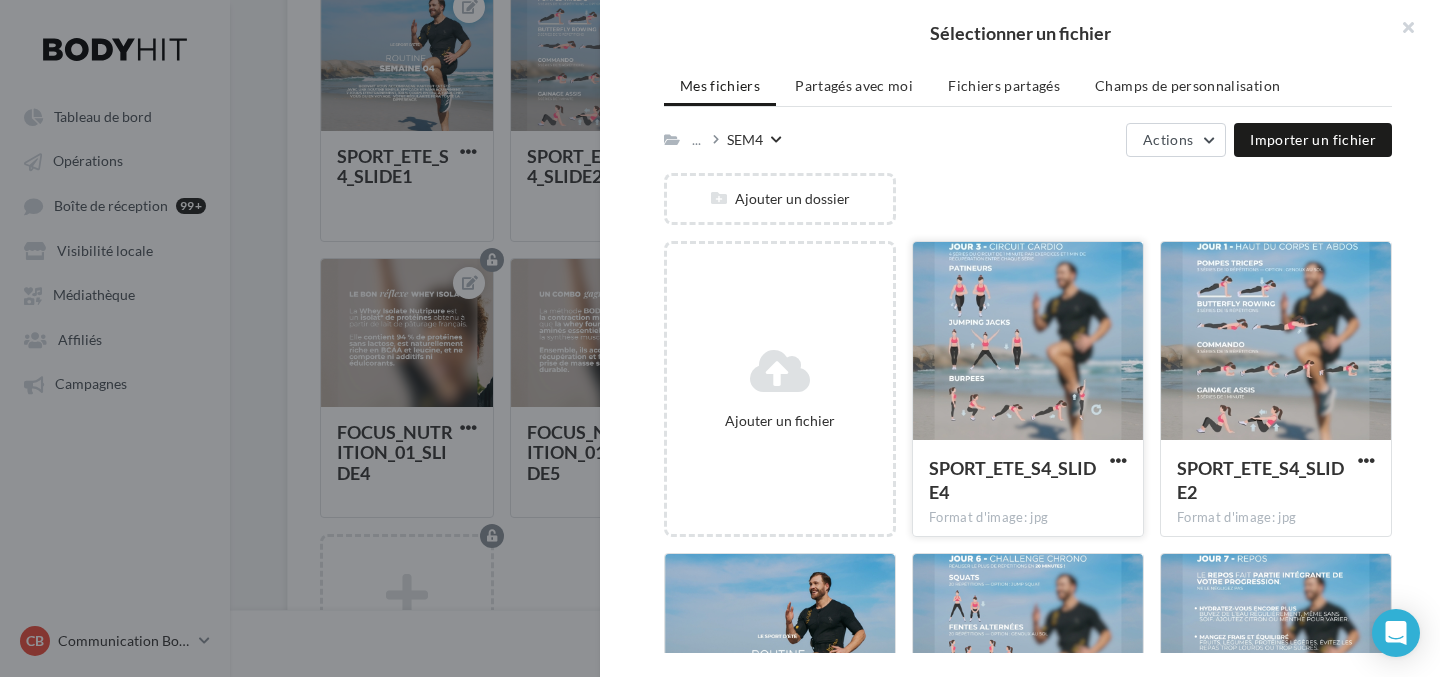 click at bounding box center [1028, 342] 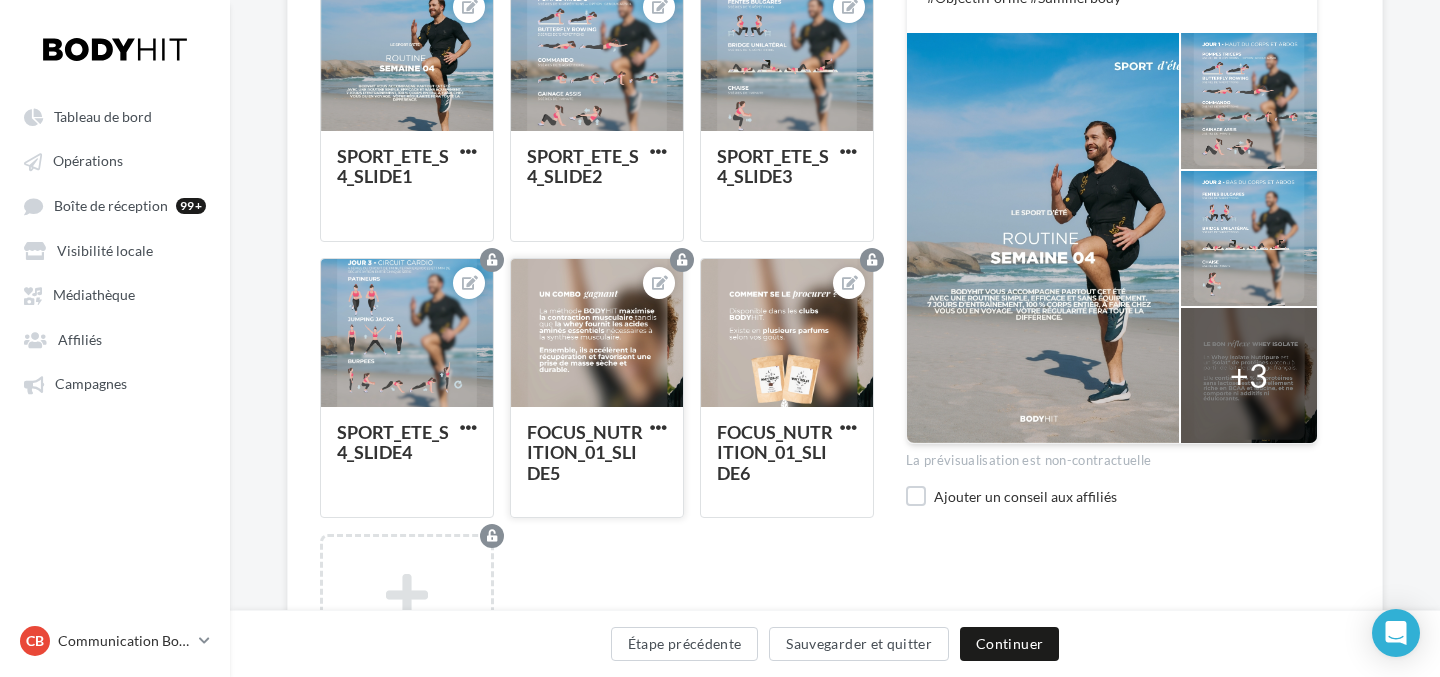 click at bounding box center [597, 334] 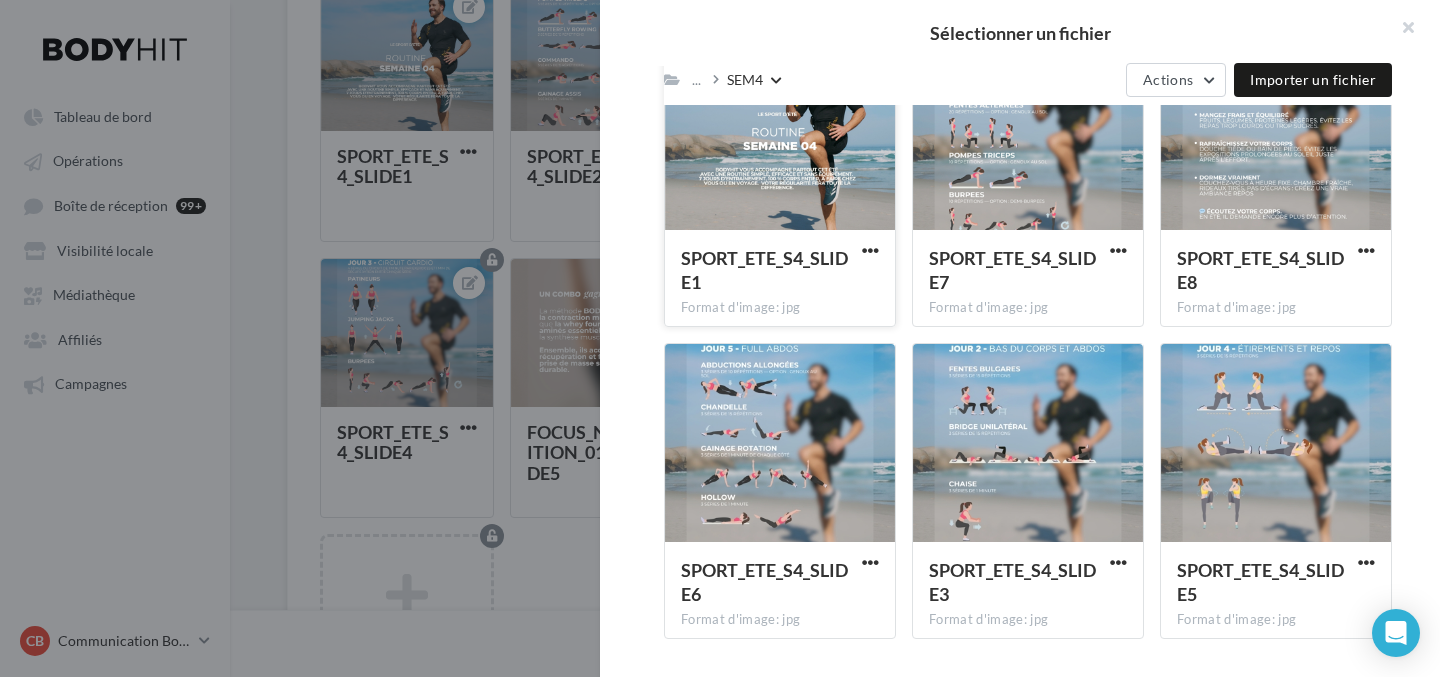 scroll, scrollTop: 640, scrollLeft: 0, axis: vertical 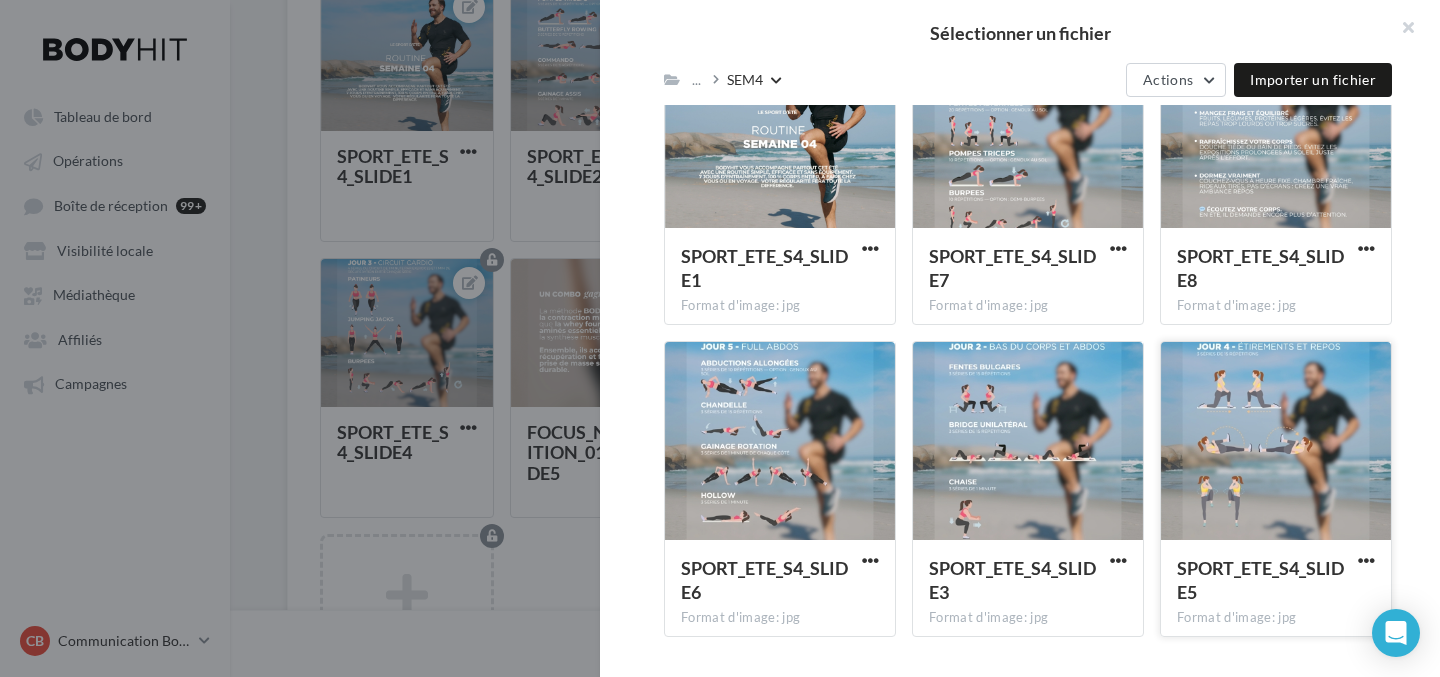 click at bounding box center (1276, 442) 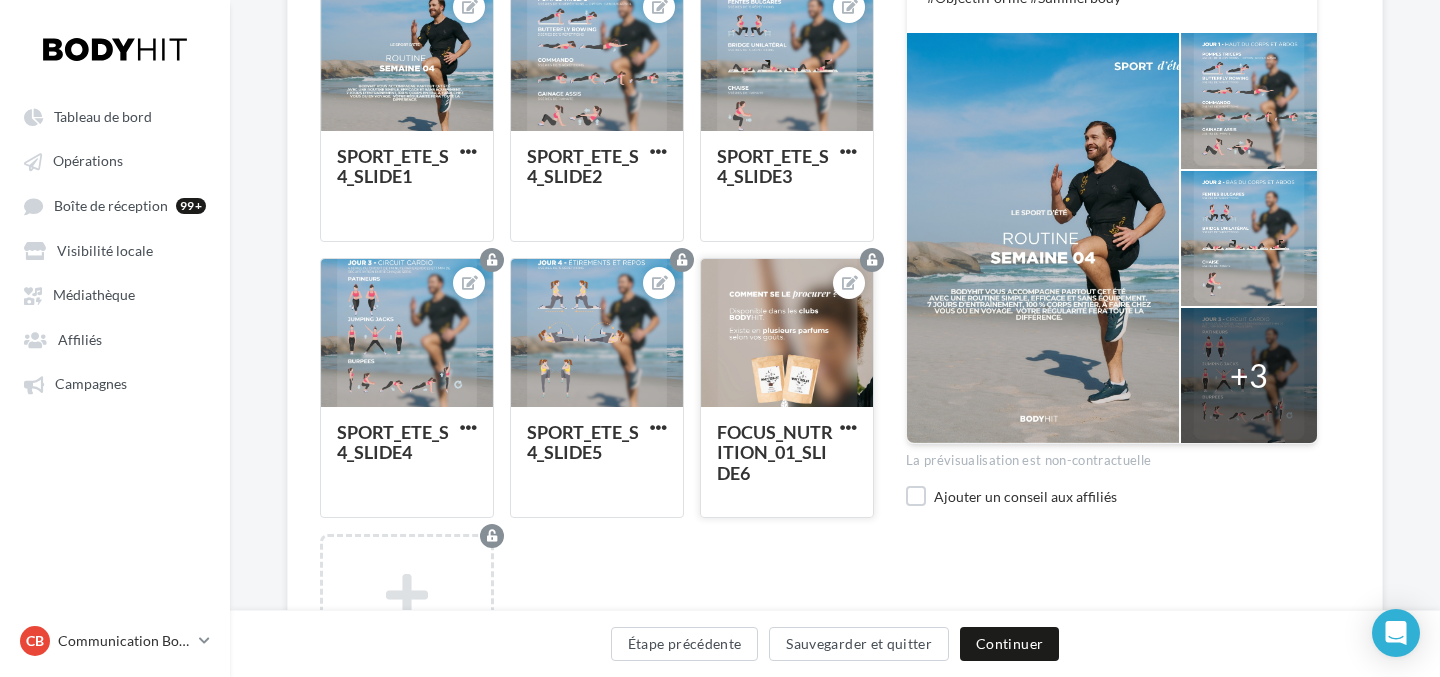 click at bounding box center [787, 334] 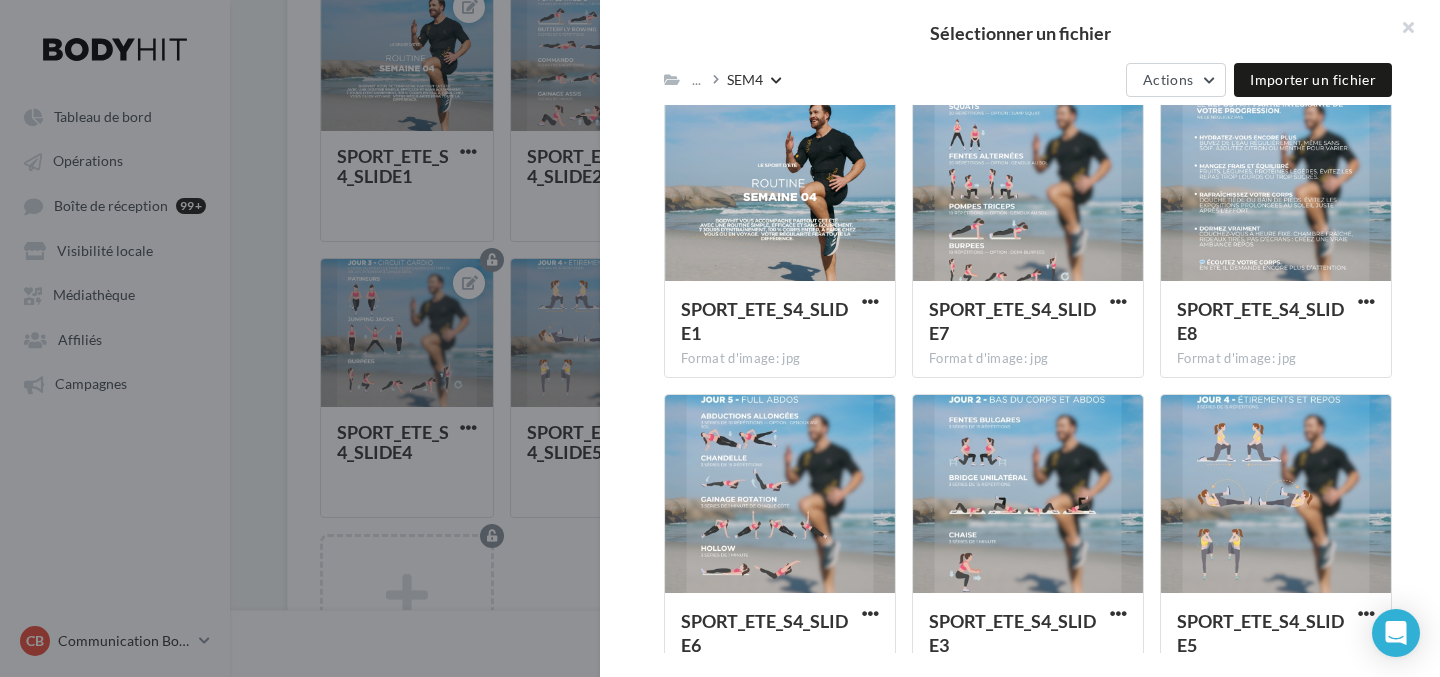 scroll, scrollTop: 640, scrollLeft: 0, axis: vertical 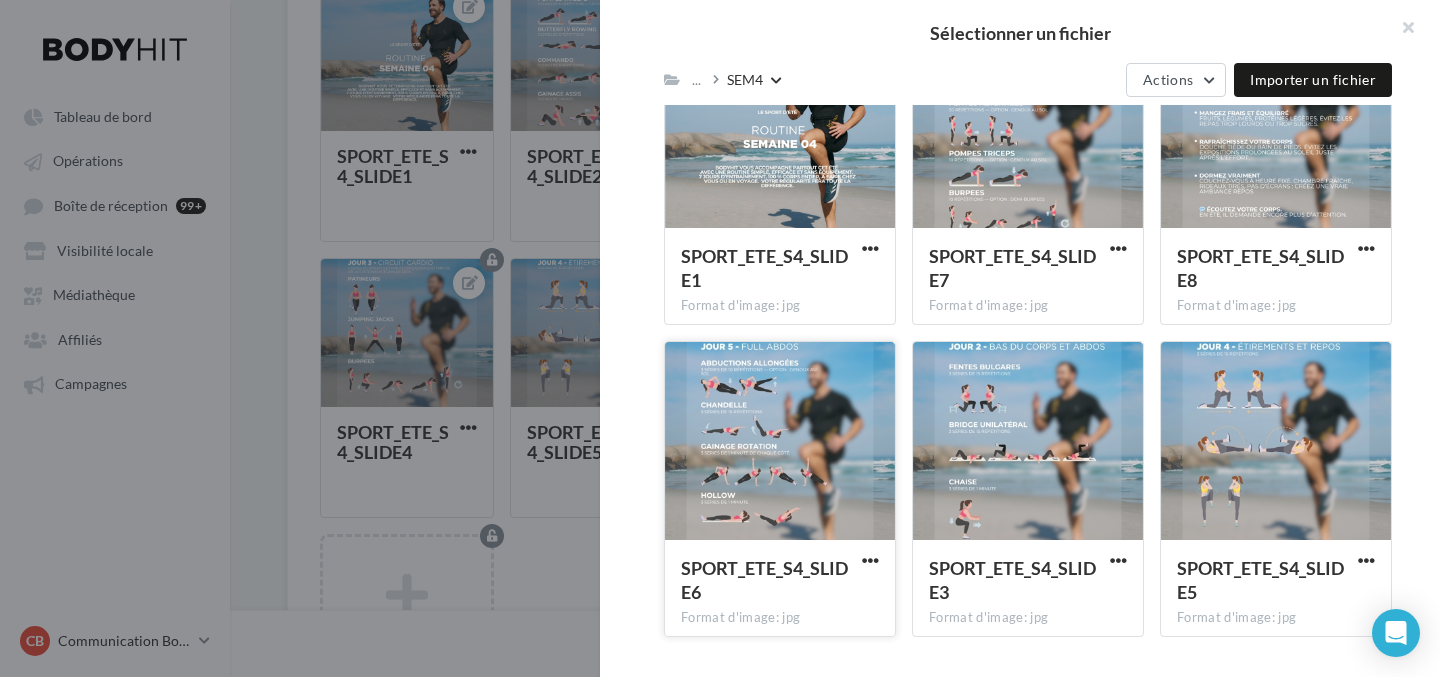 click at bounding box center [780, 442] 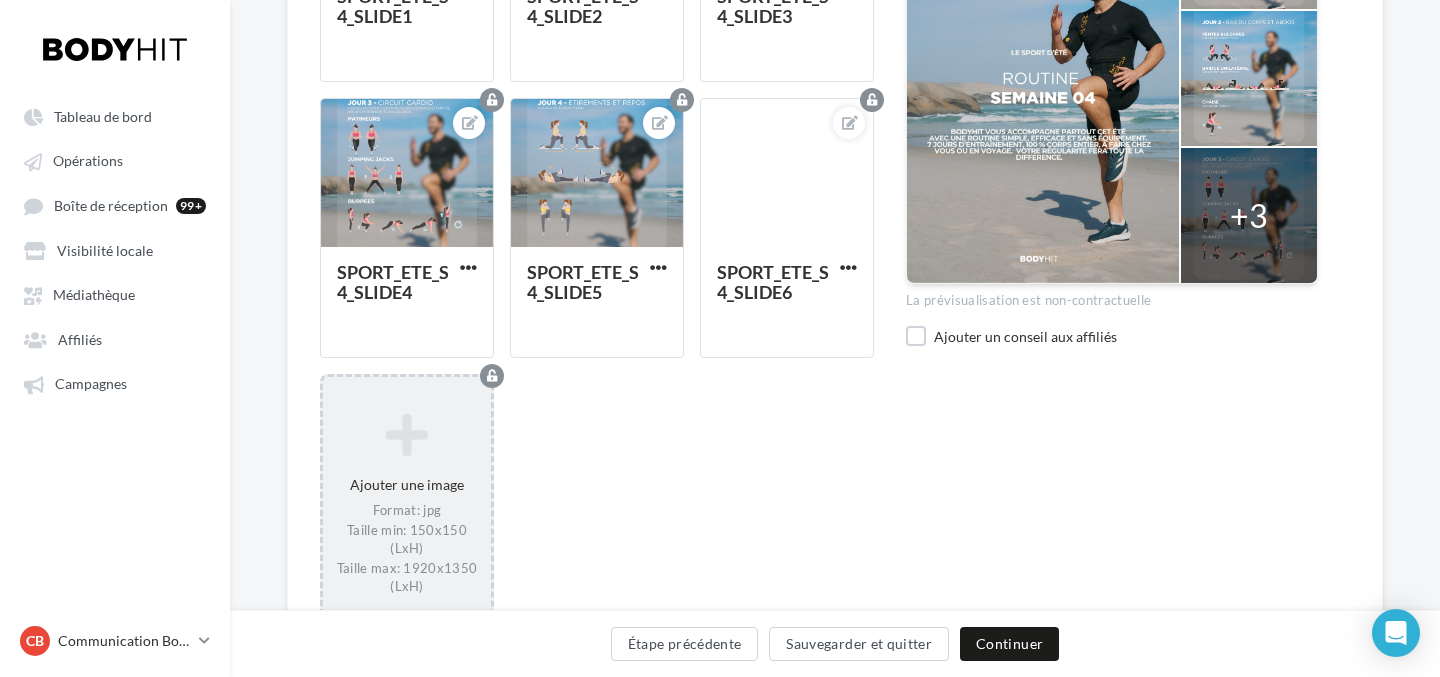 scroll, scrollTop: 827, scrollLeft: 0, axis: vertical 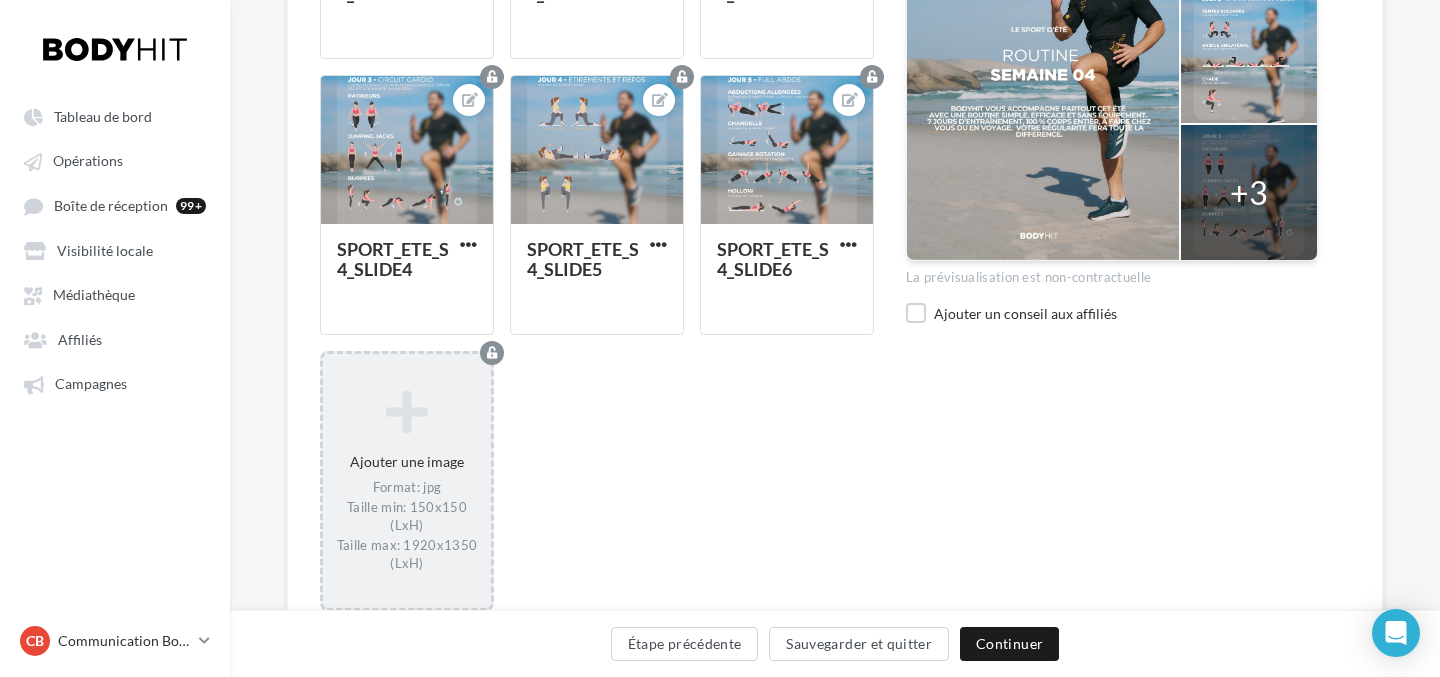 click at bounding box center (407, 412) 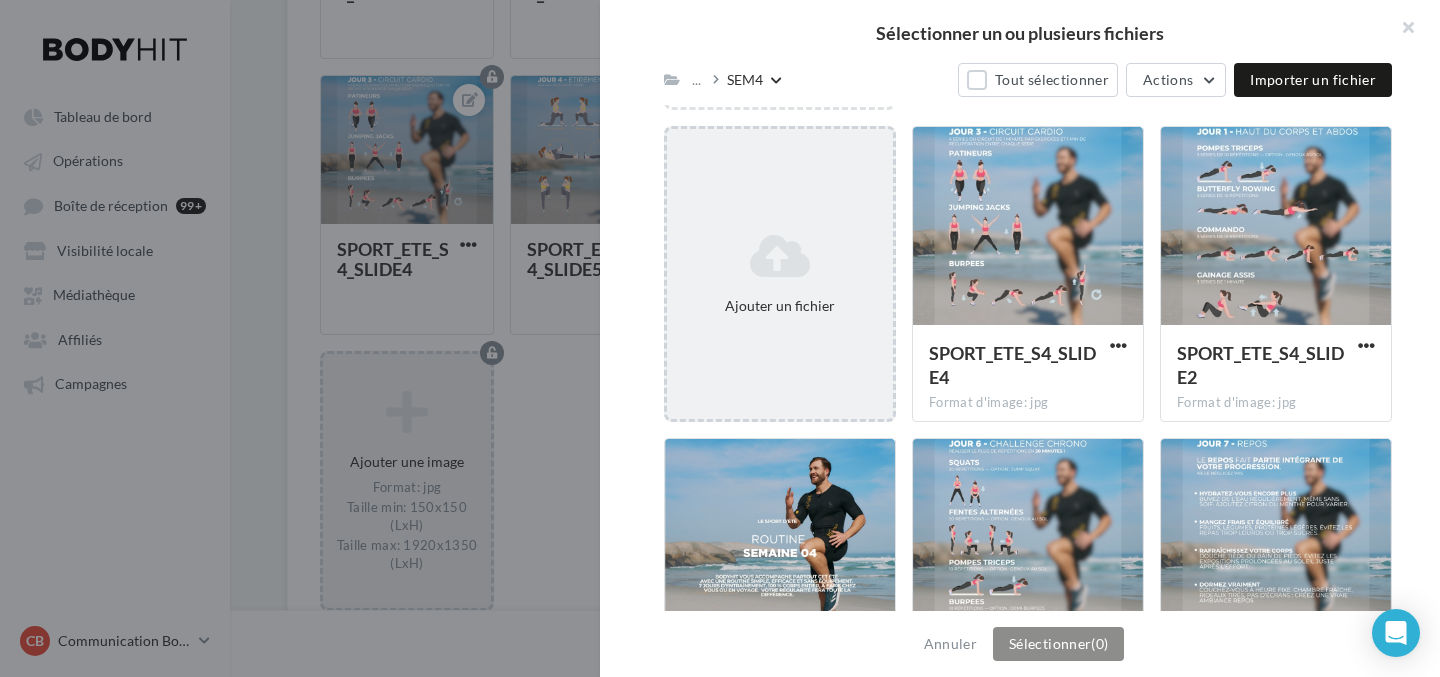 scroll, scrollTop: 332, scrollLeft: 0, axis: vertical 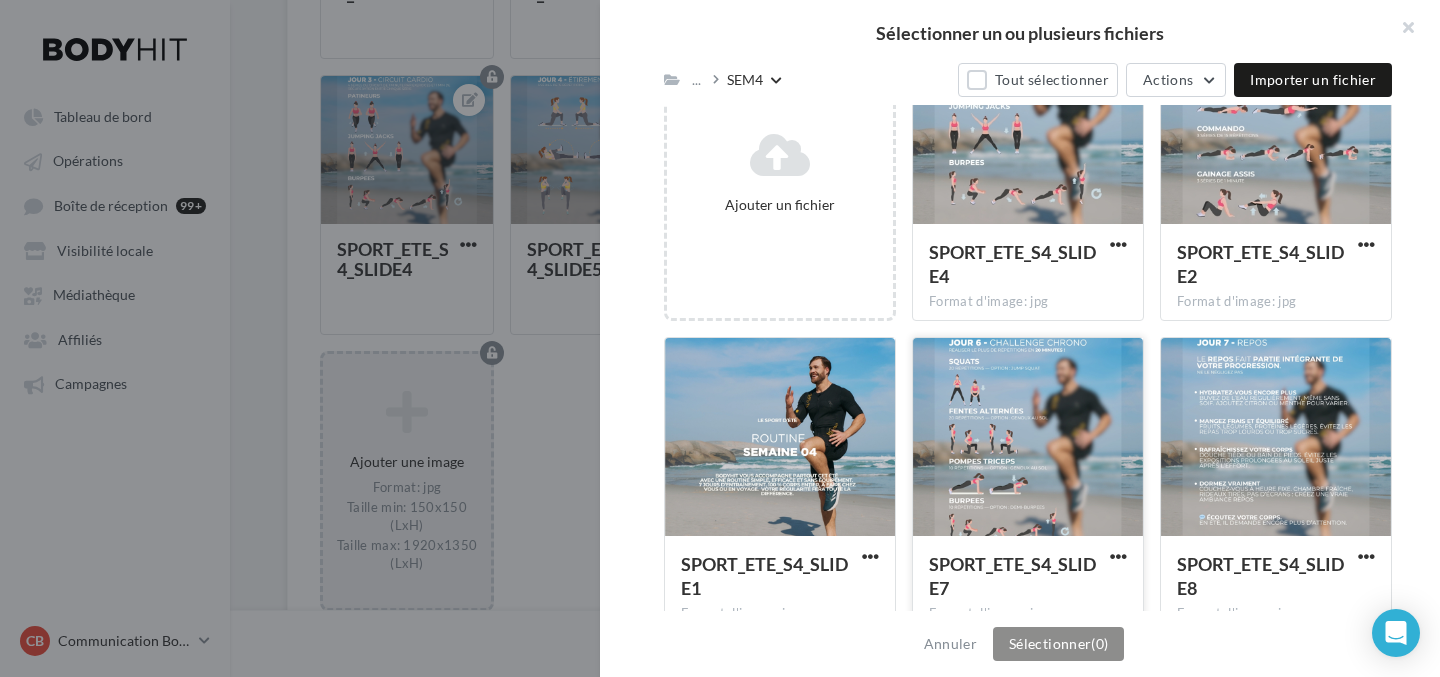 click at bounding box center [1028, 438] 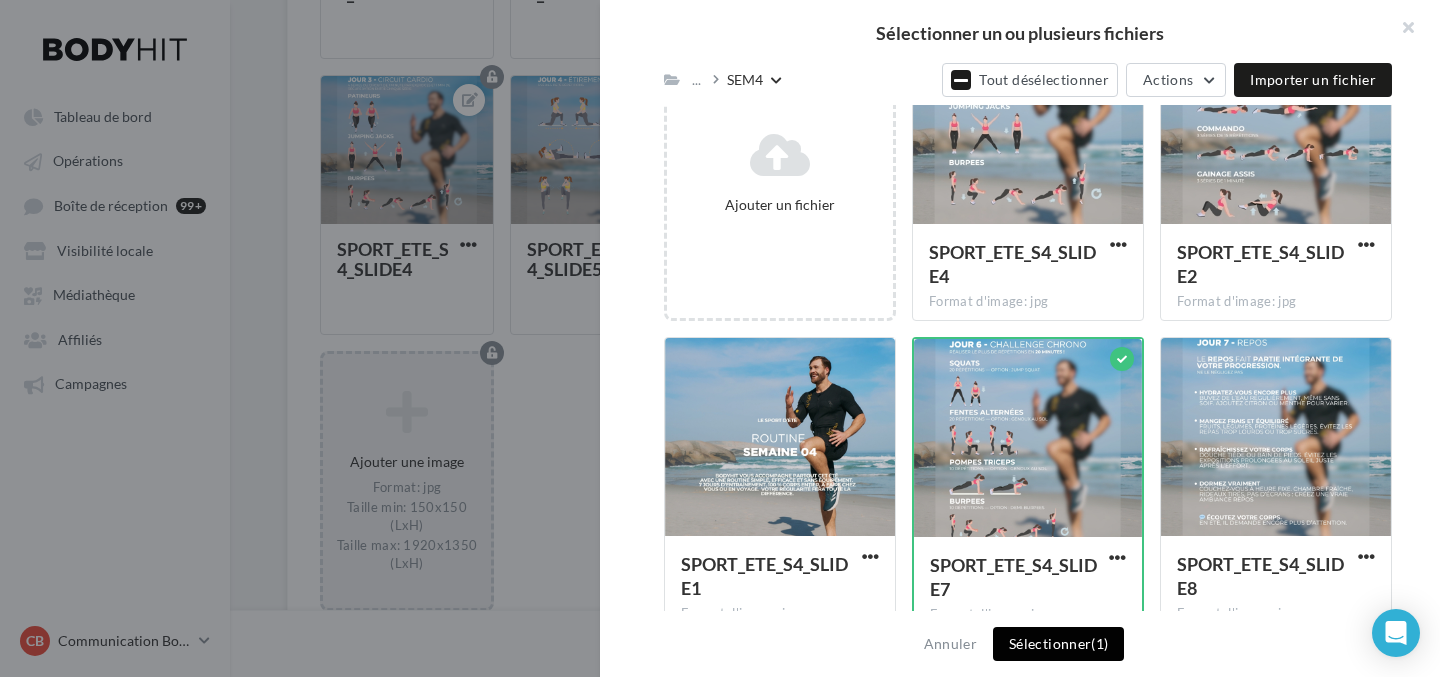 click on "Sélectionner   (1)" at bounding box center (1058, 644) 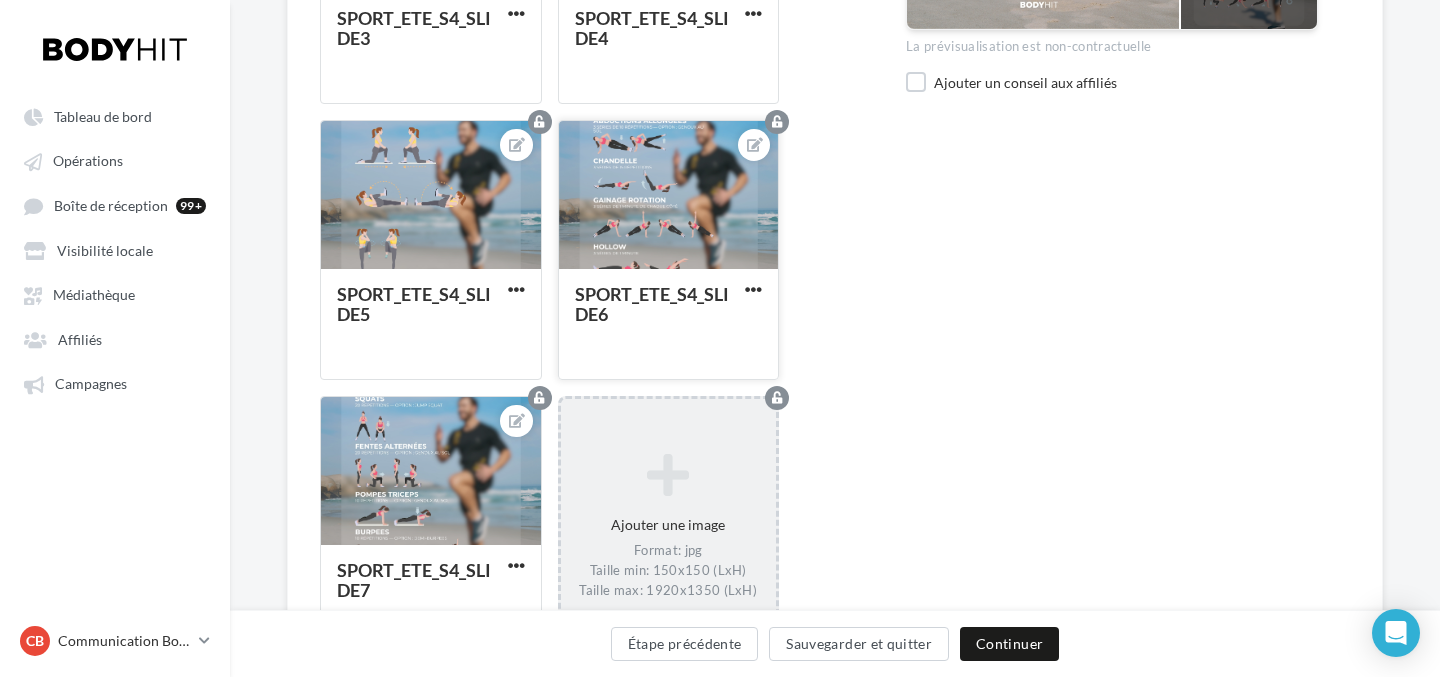 scroll, scrollTop: 1085, scrollLeft: 0, axis: vertical 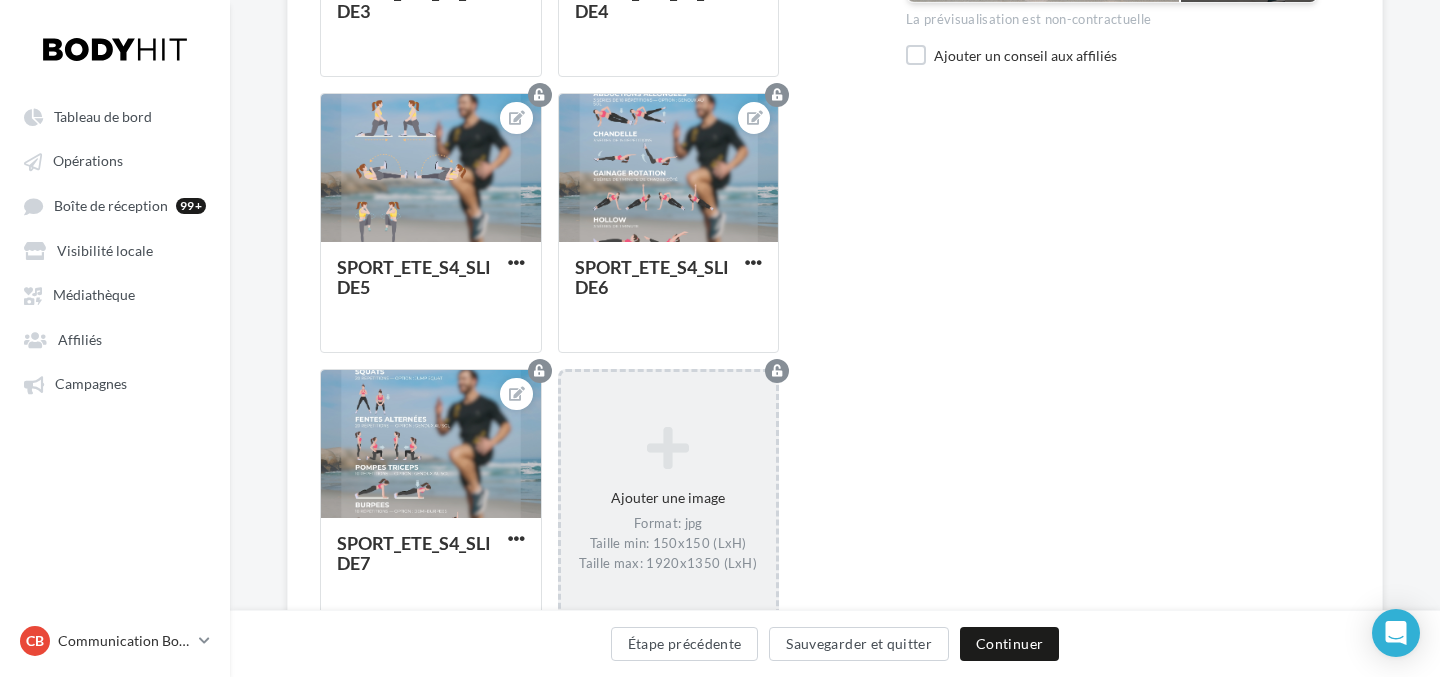 click on "Ajouter une image     Format: jpg   Taille min: 150x150 (LxH)   Taille max: 1920x1350 (LxH)" at bounding box center [669, 498] 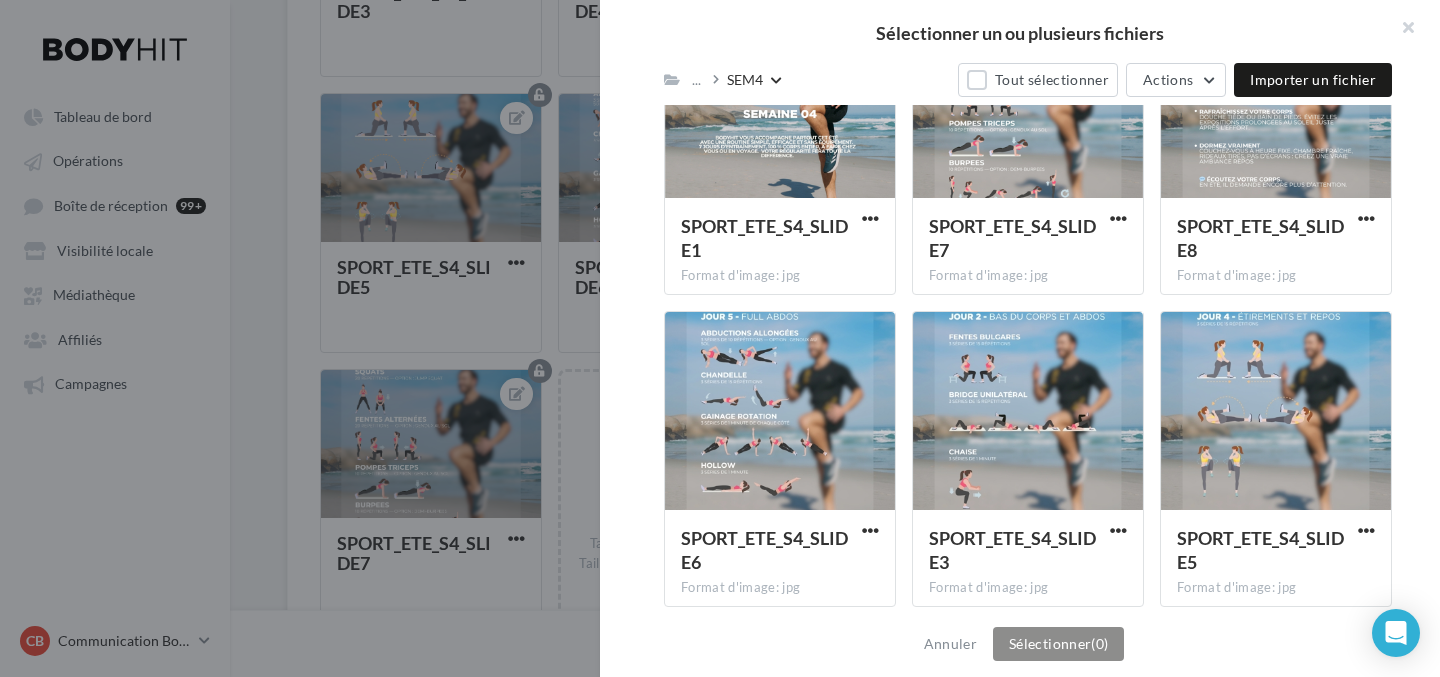 scroll, scrollTop: 680, scrollLeft: 0, axis: vertical 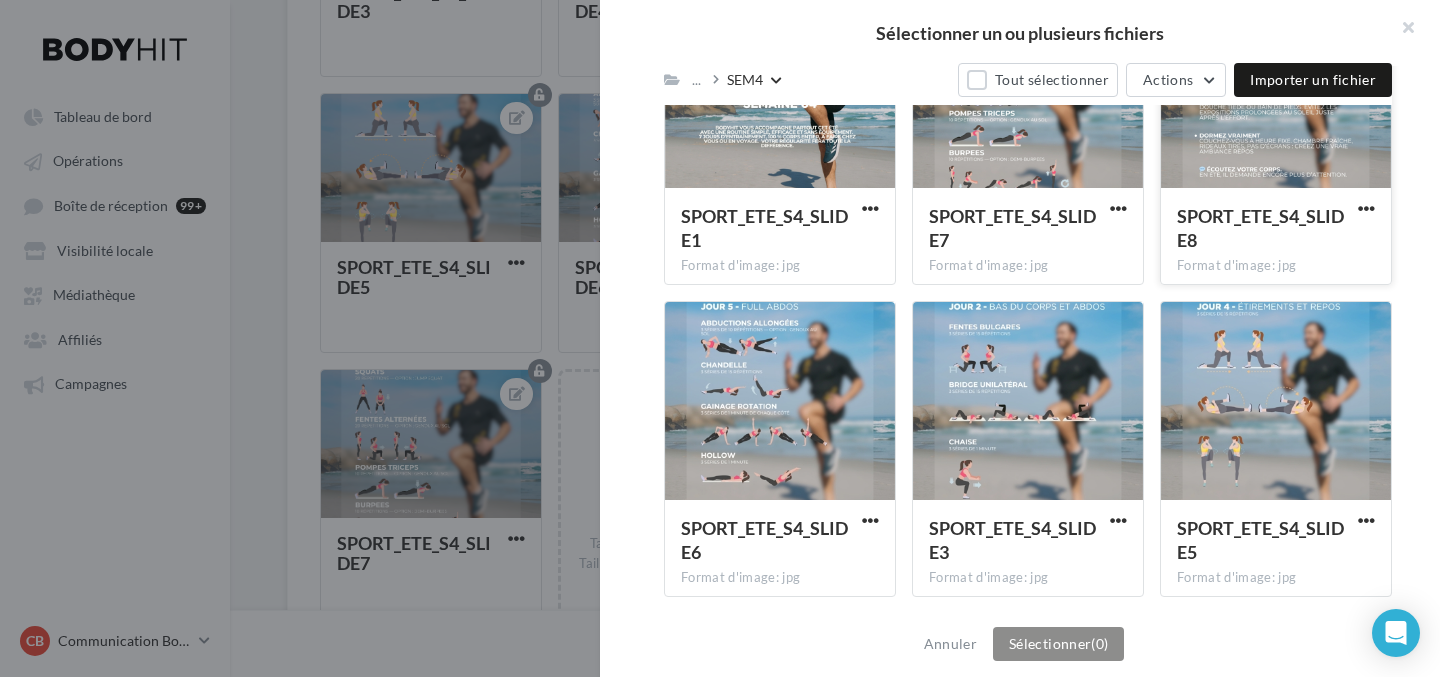 click on "SPORT_ETE_S4_SLIDE8 Format d'image: jpg" at bounding box center [1276, 235] 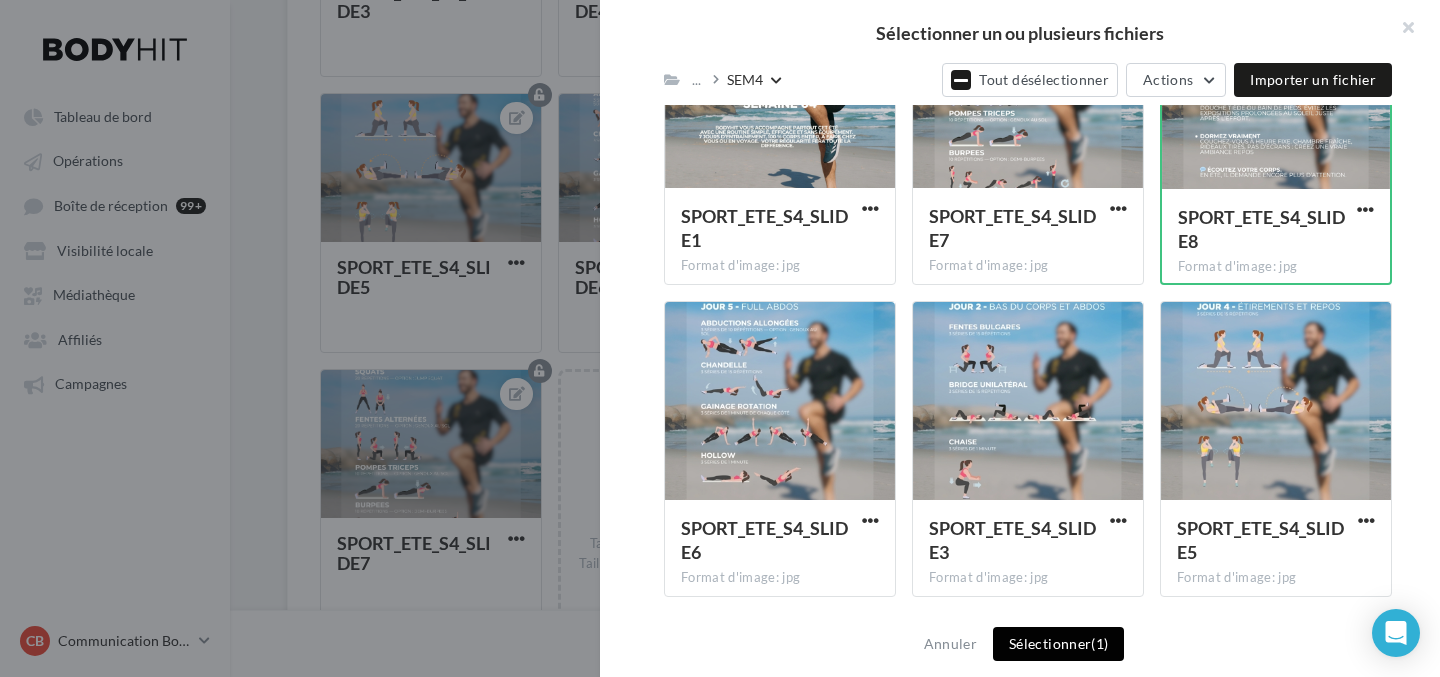 click on "Sélectionner   (1)" at bounding box center (1058, 644) 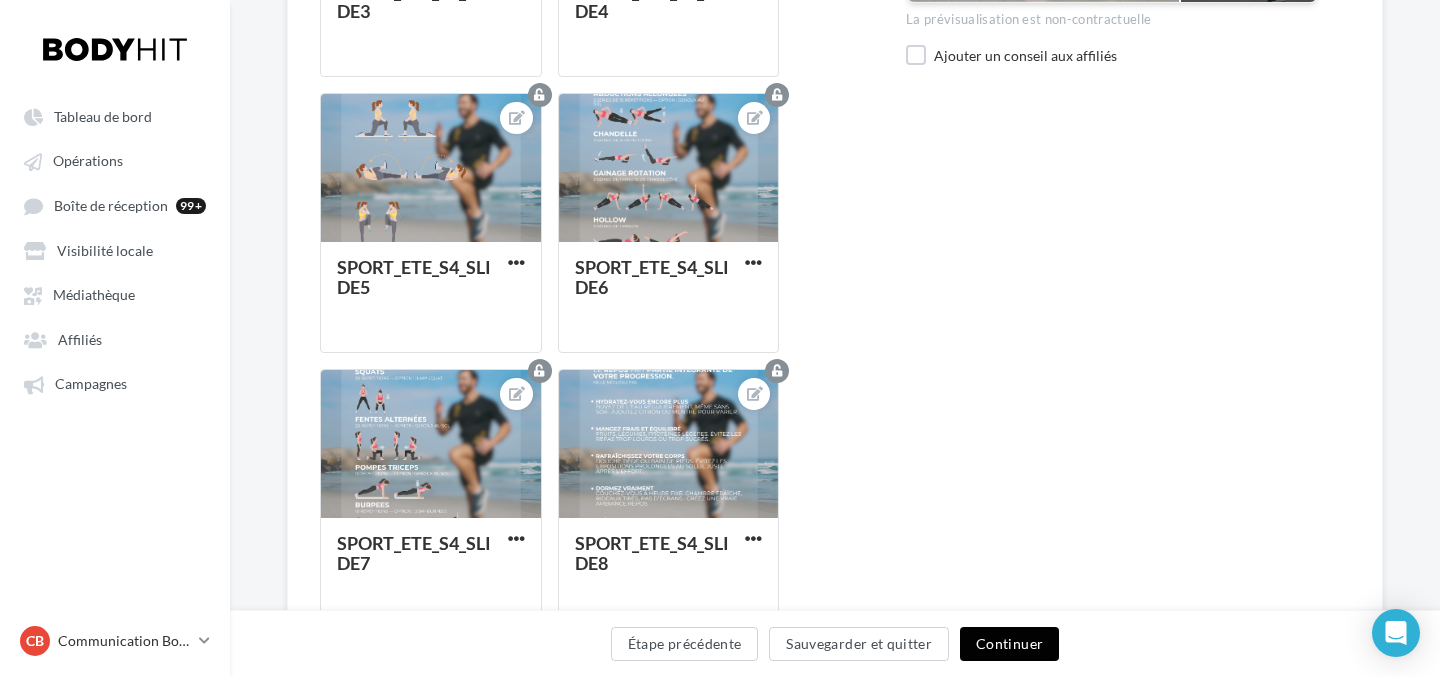 click on "Continuer" at bounding box center (1009, 644) 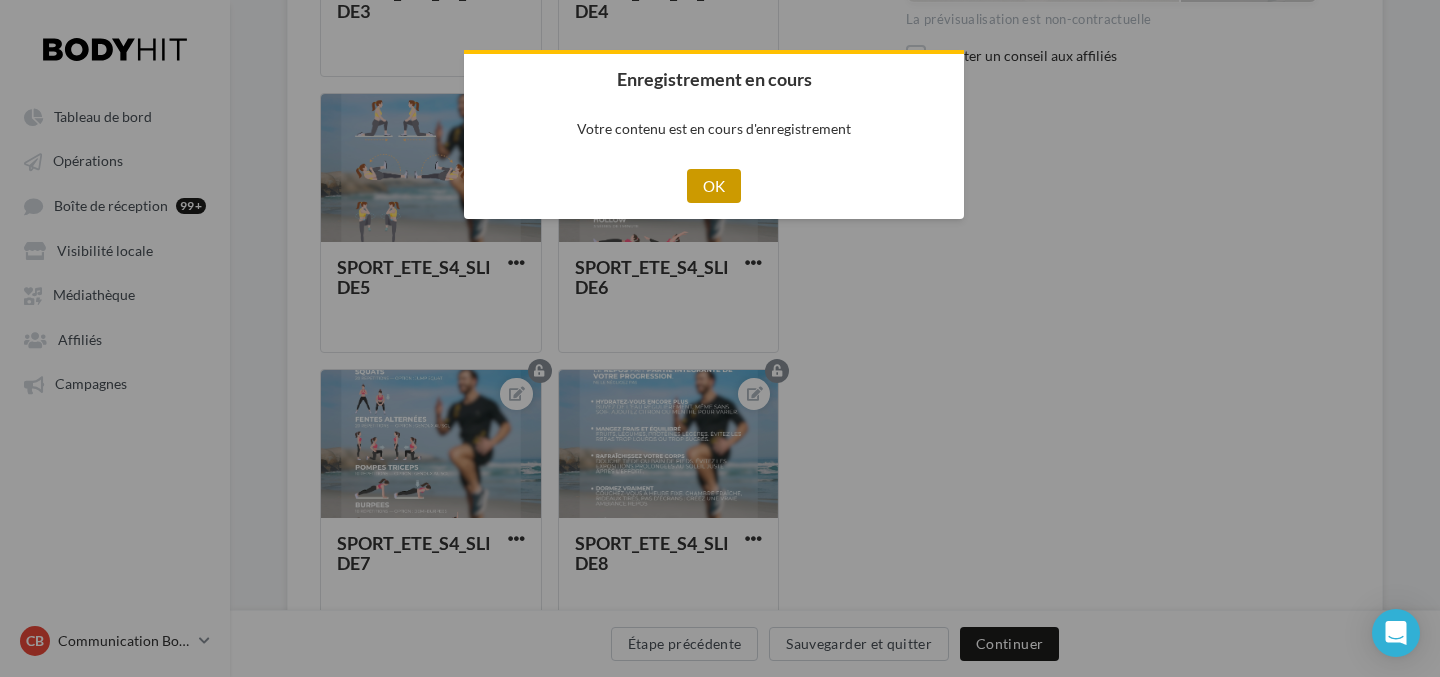 click on "OK" at bounding box center [714, 186] 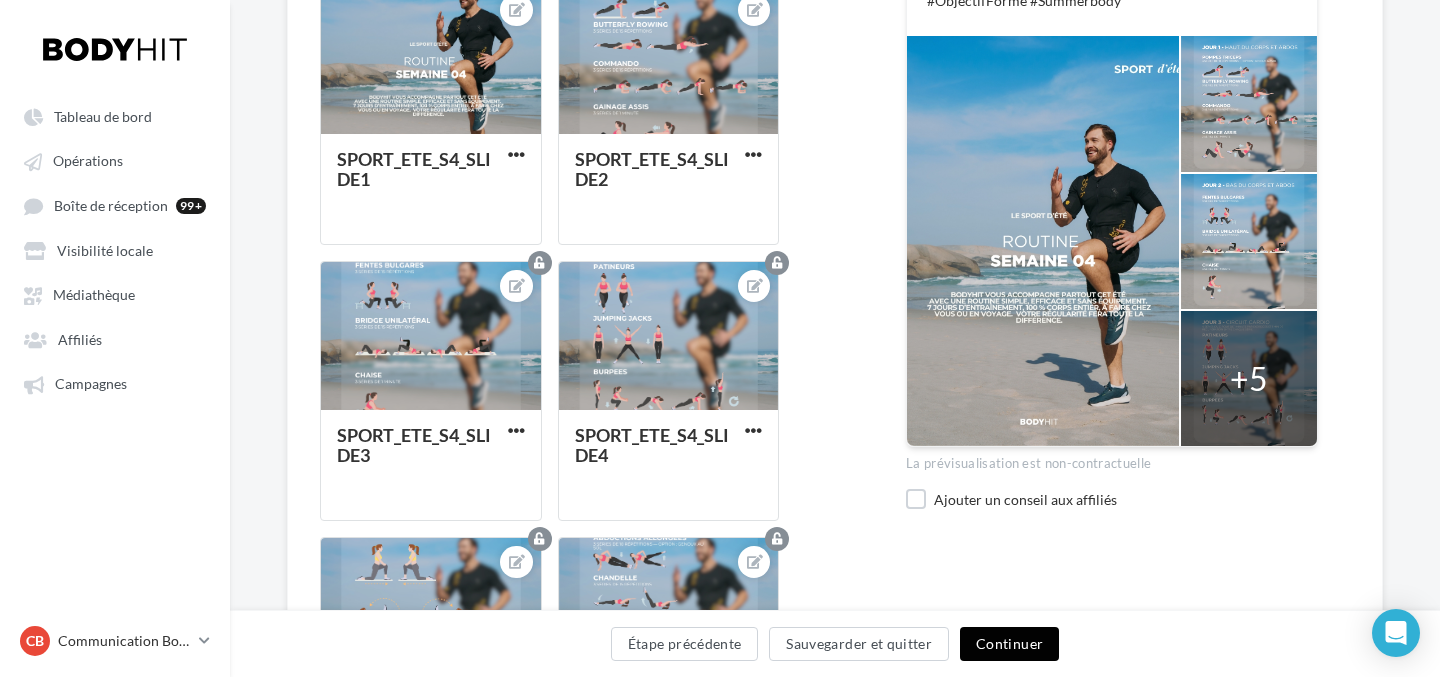 scroll, scrollTop: 660, scrollLeft: 0, axis: vertical 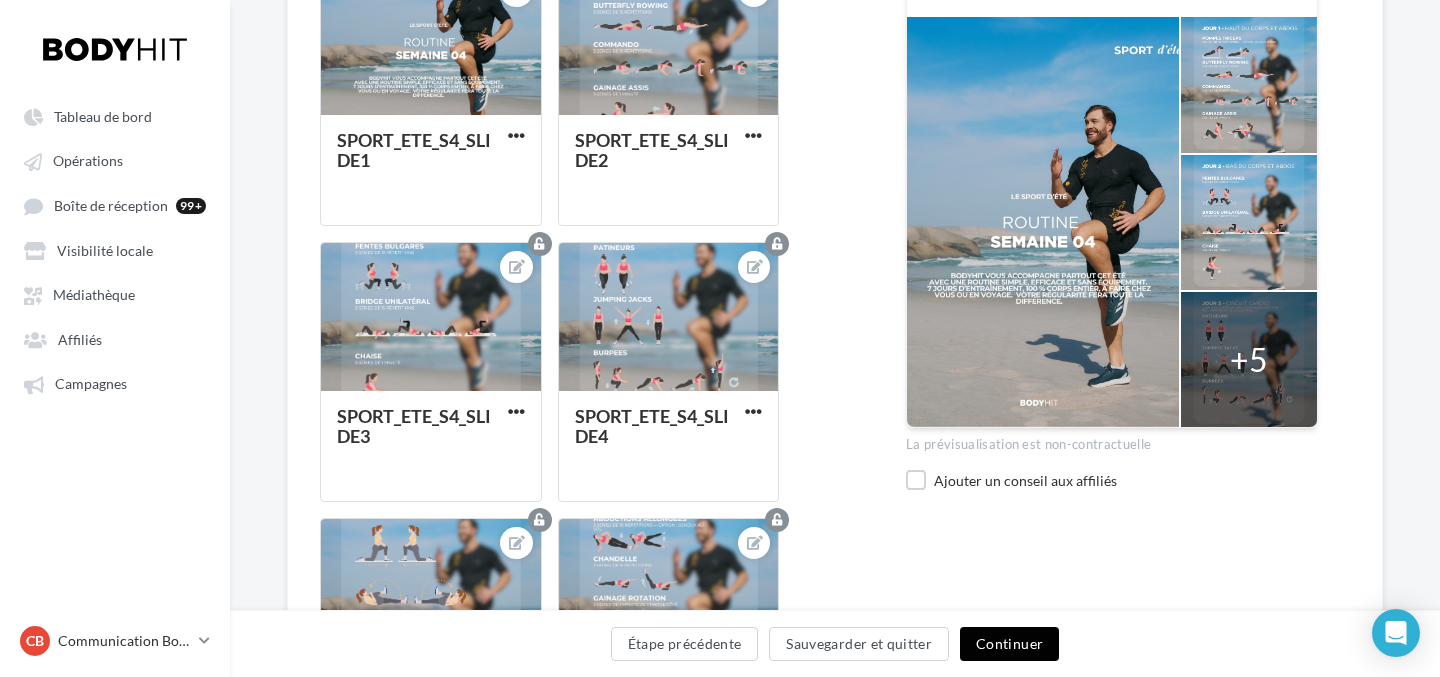 click on "Continuer" at bounding box center (1009, 644) 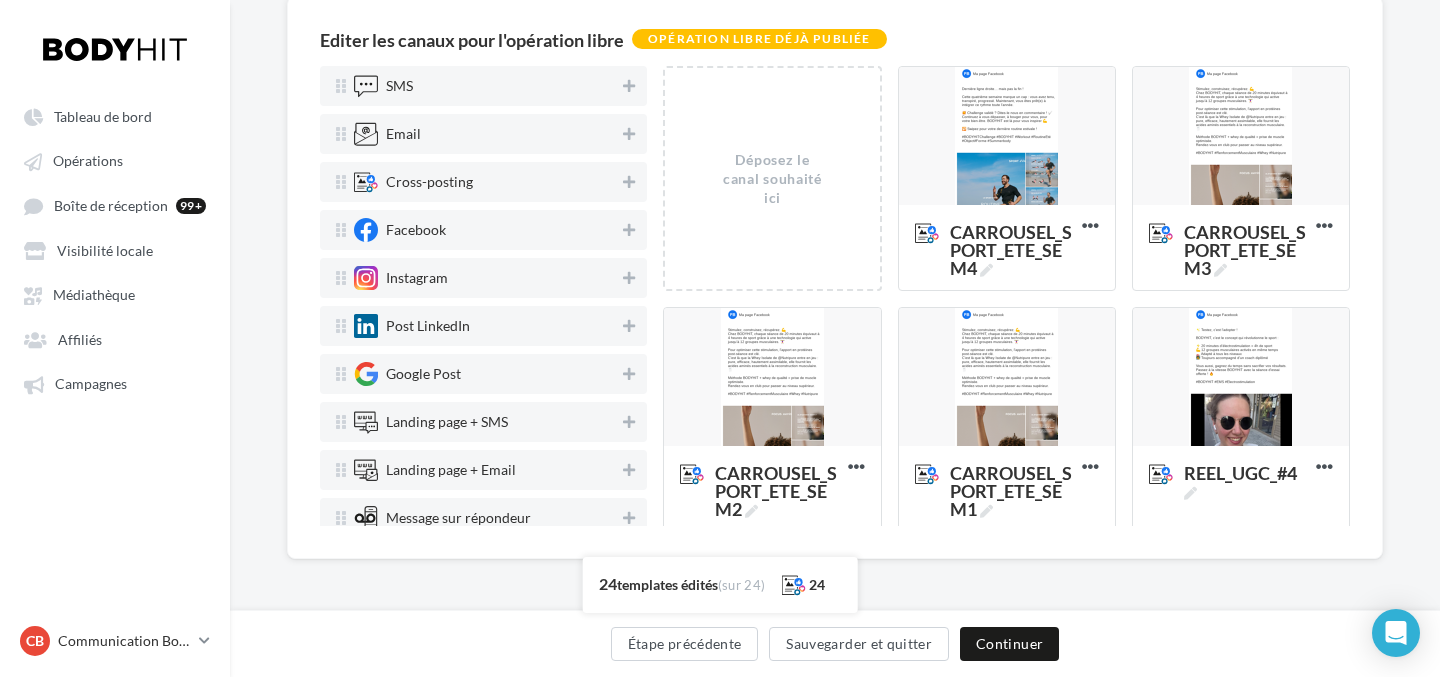 scroll, scrollTop: 172, scrollLeft: 0, axis: vertical 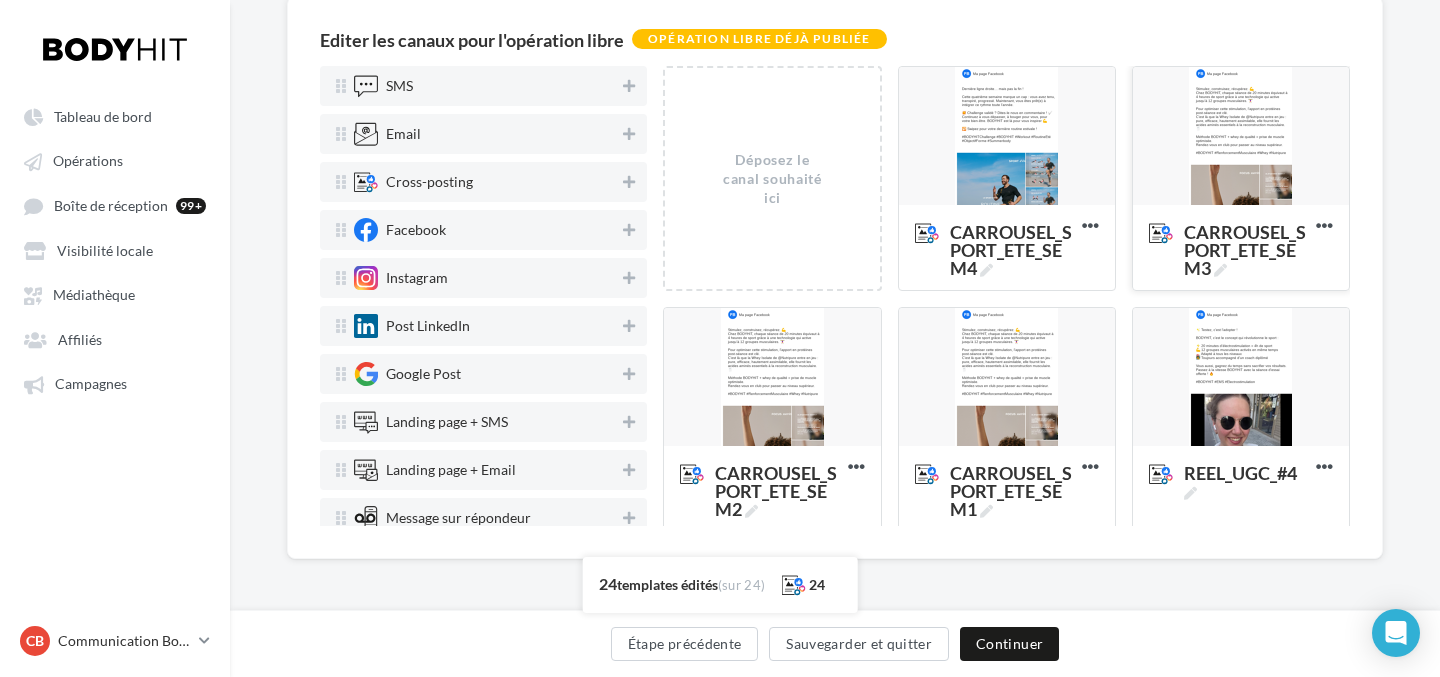 click at bounding box center (1241, 137) 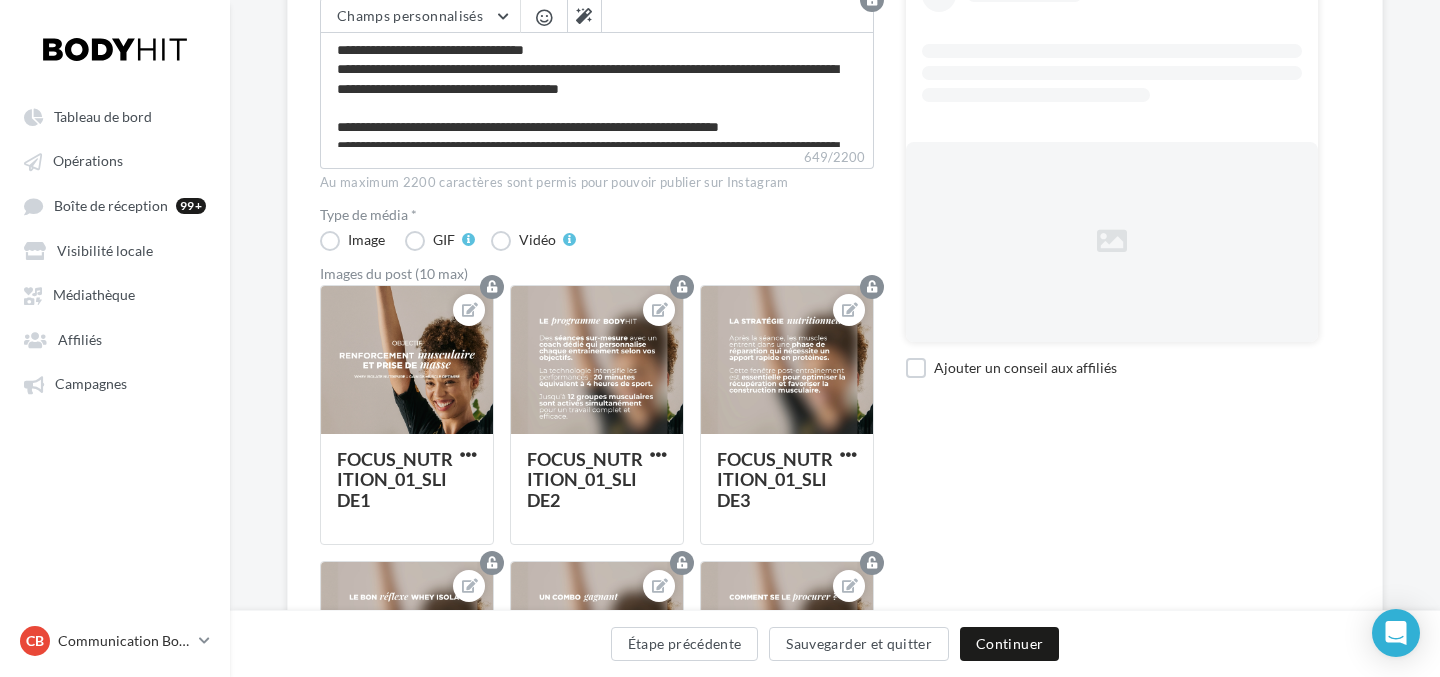 scroll, scrollTop: 291, scrollLeft: 0, axis: vertical 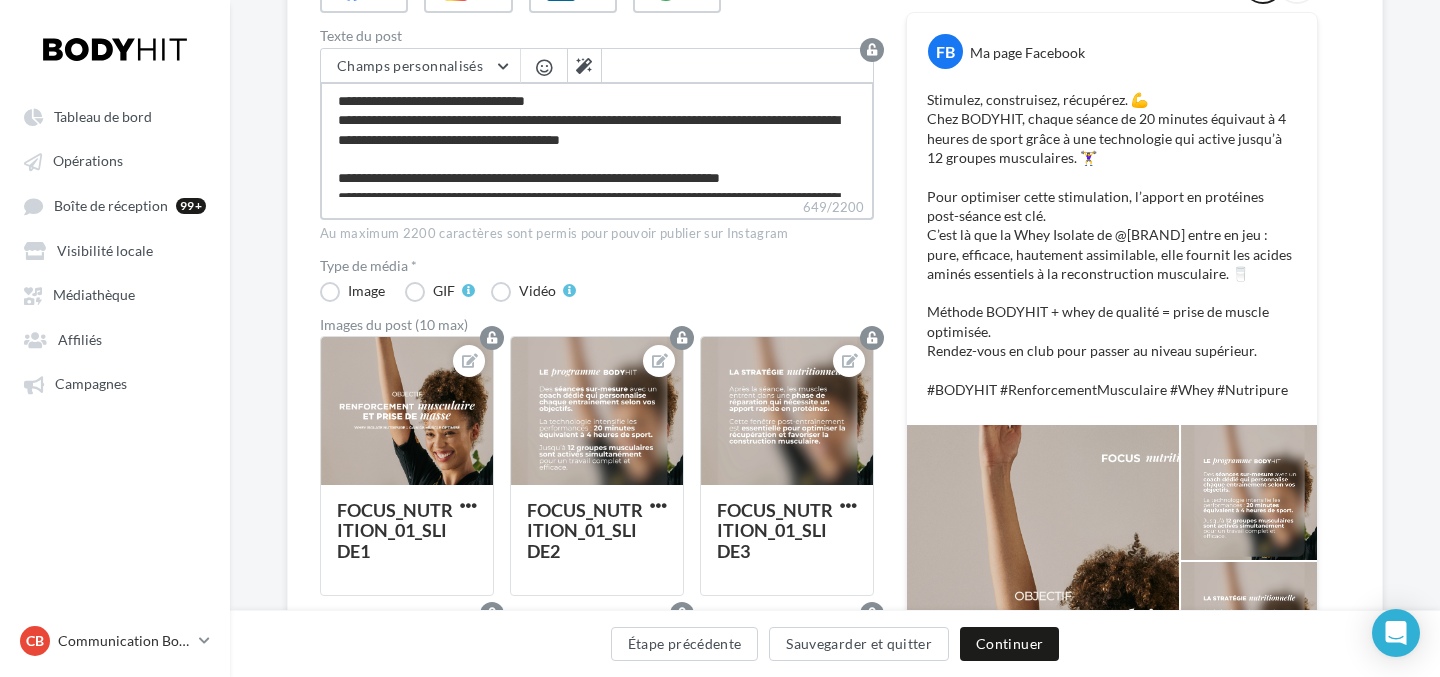 click on "**********" at bounding box center (597, 139) 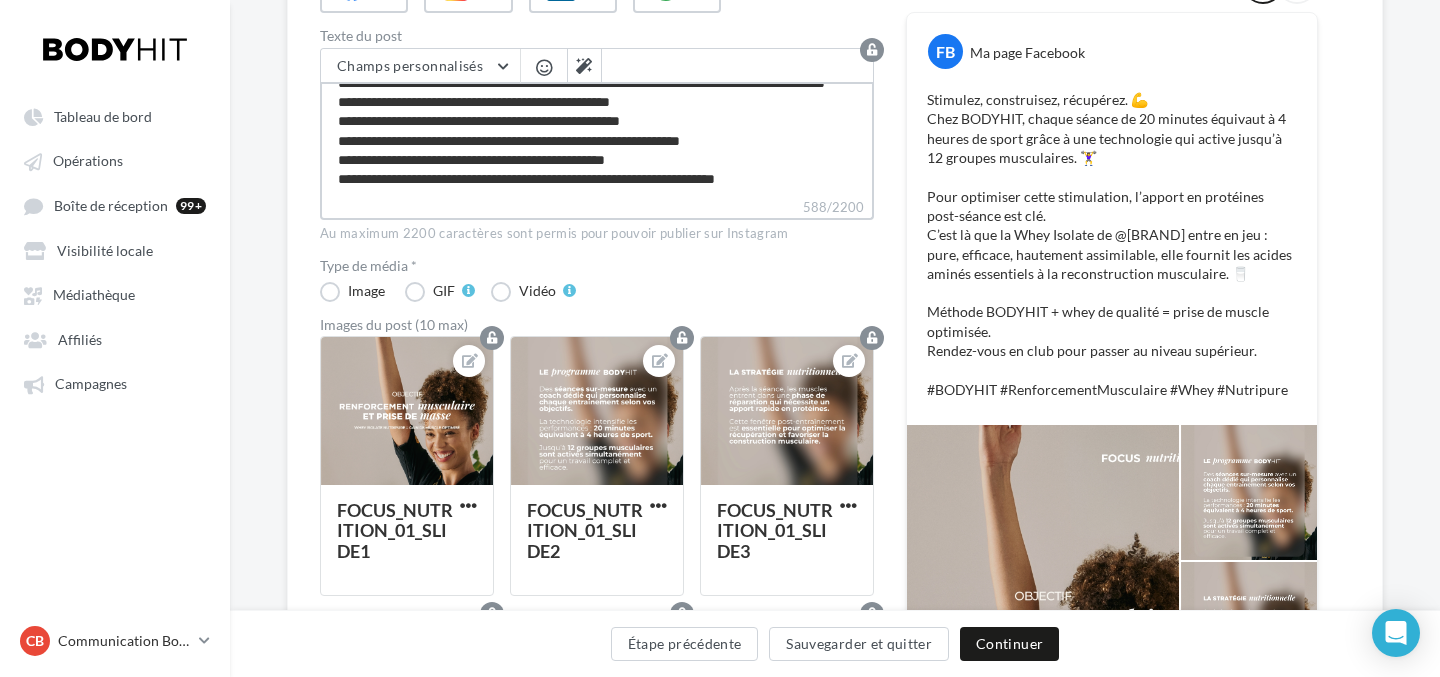 type on "**********" 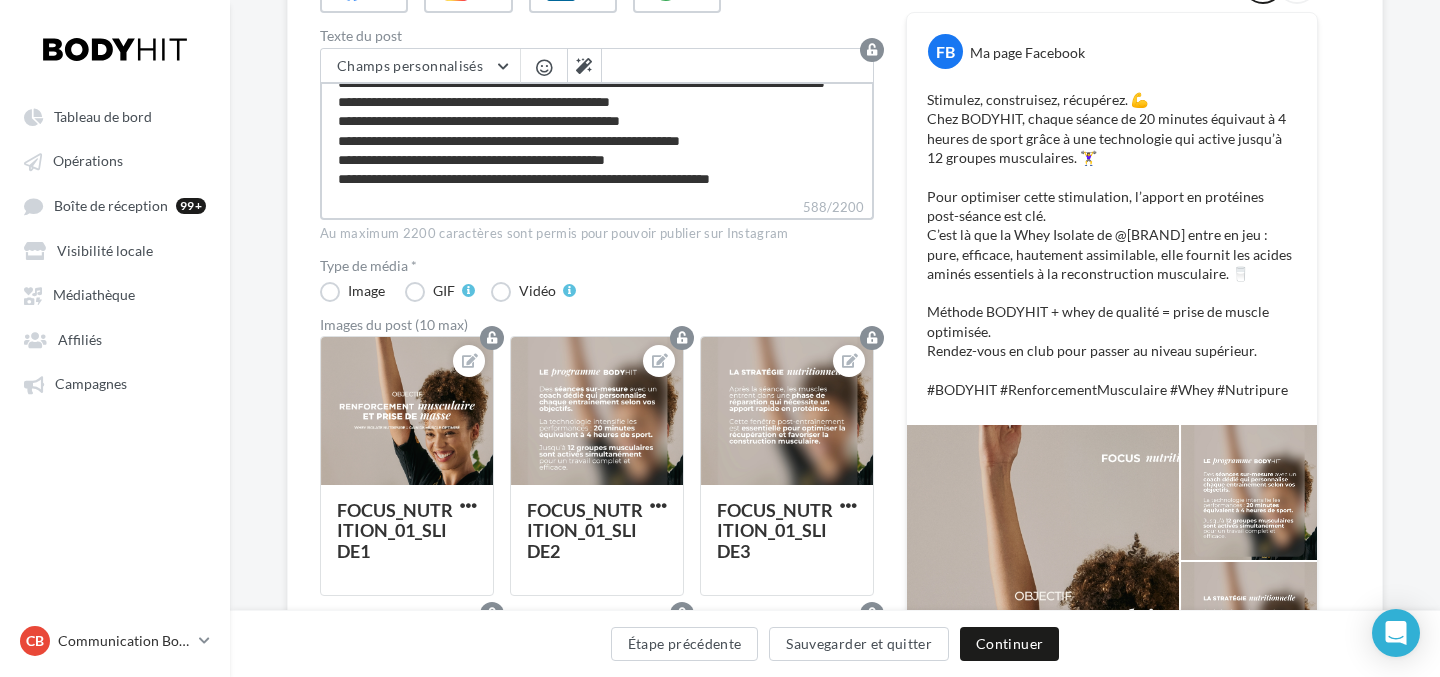 scroll, scrollTop: 115, scrollLeft: 0, axis: vertical 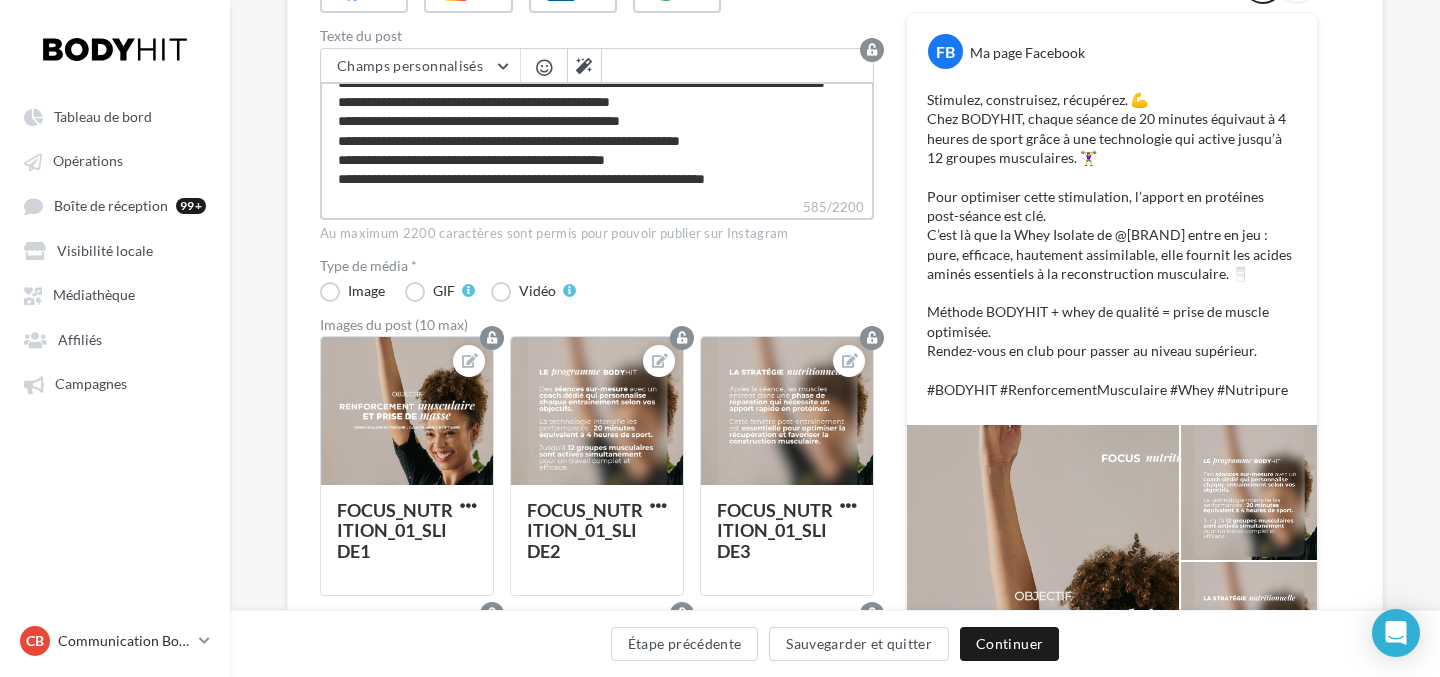 type on "**********" 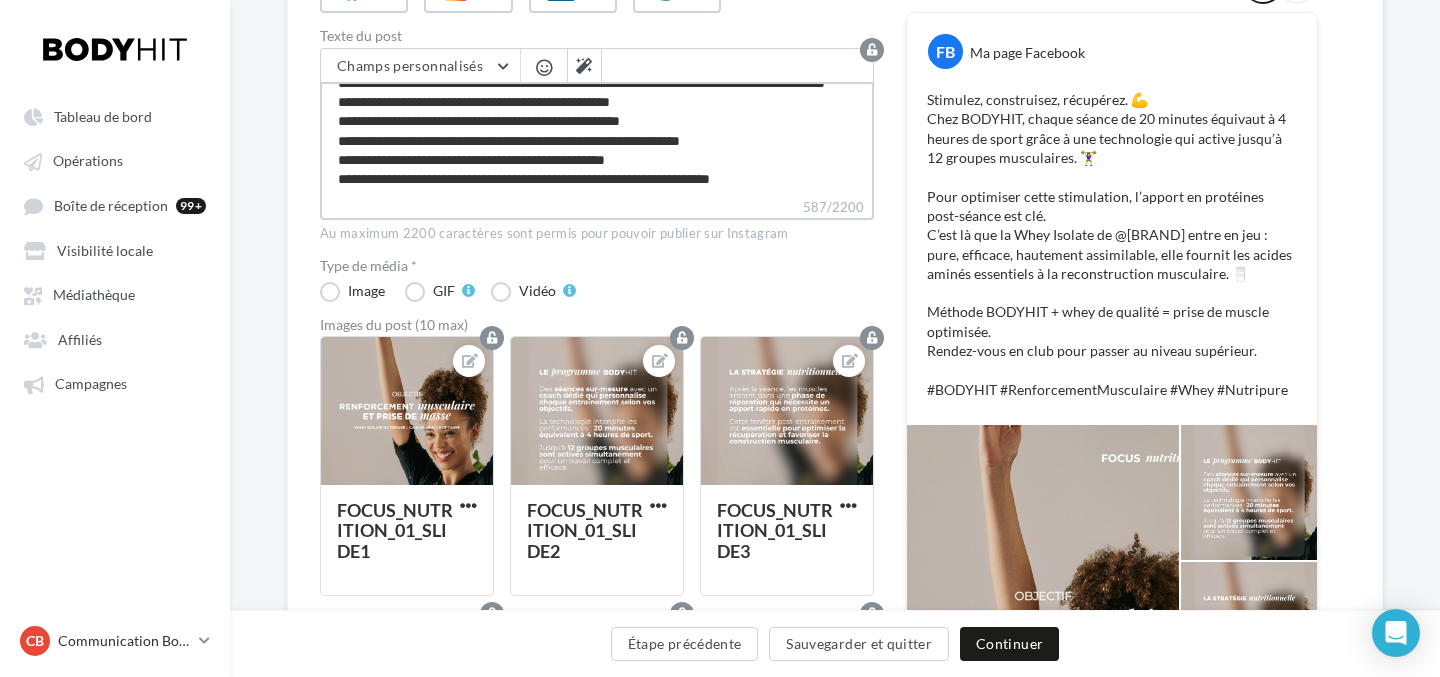 click on "**********" at bounding box center [597, 139] 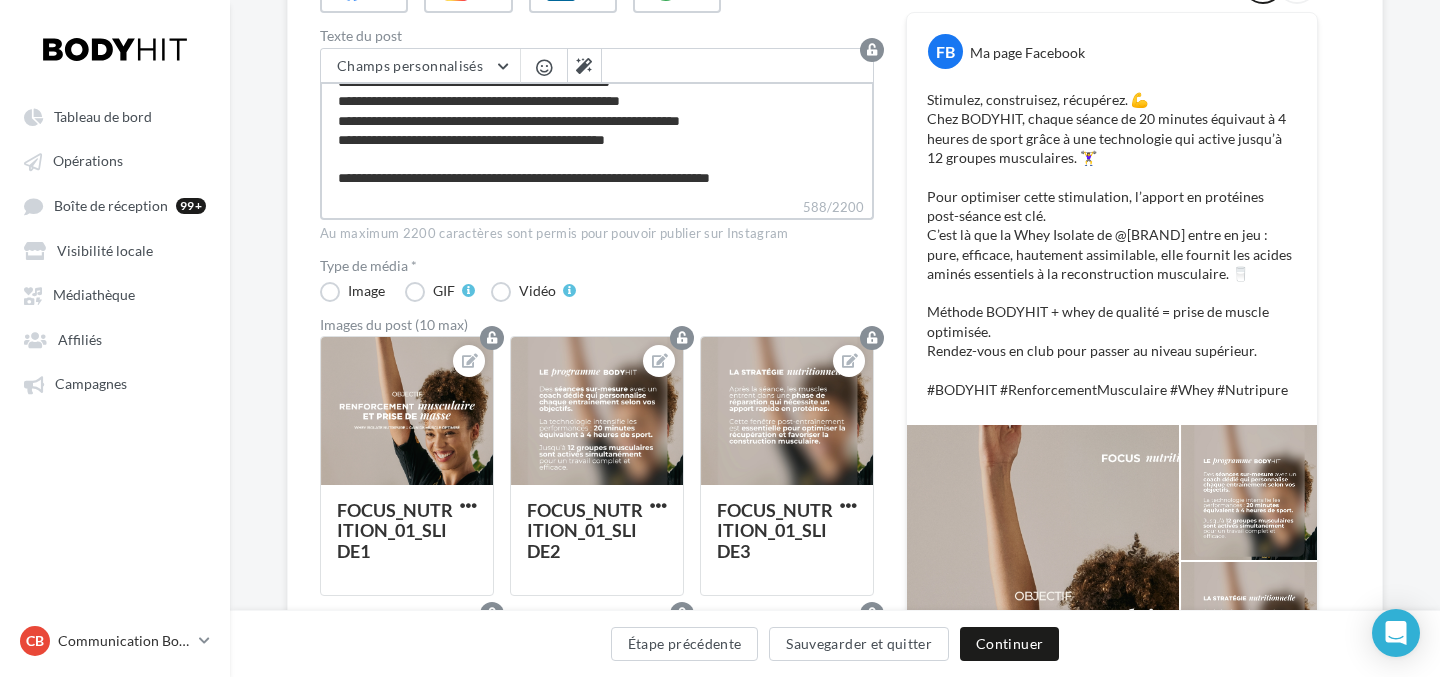 scroll, scrollTop: 49, scrollLeft: 0, axis: vertical 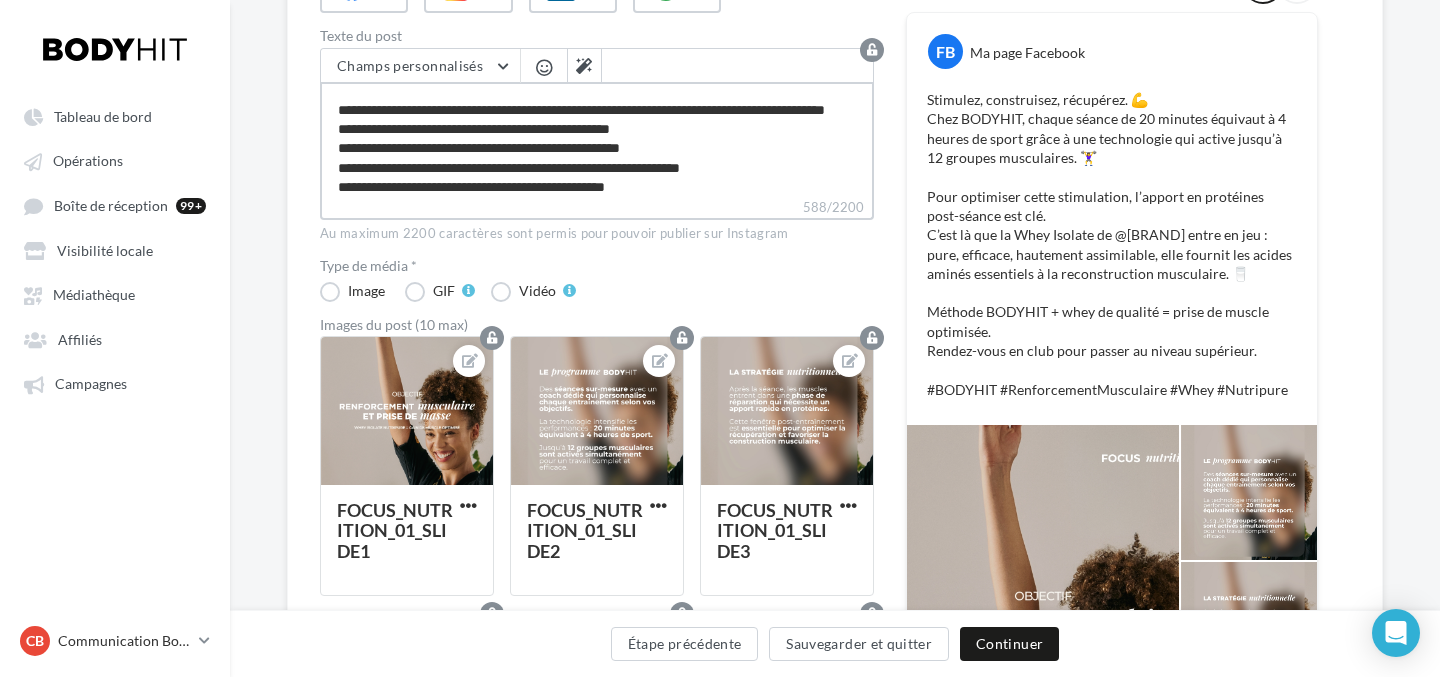 click on "**********" at bounding box center (597, 139) 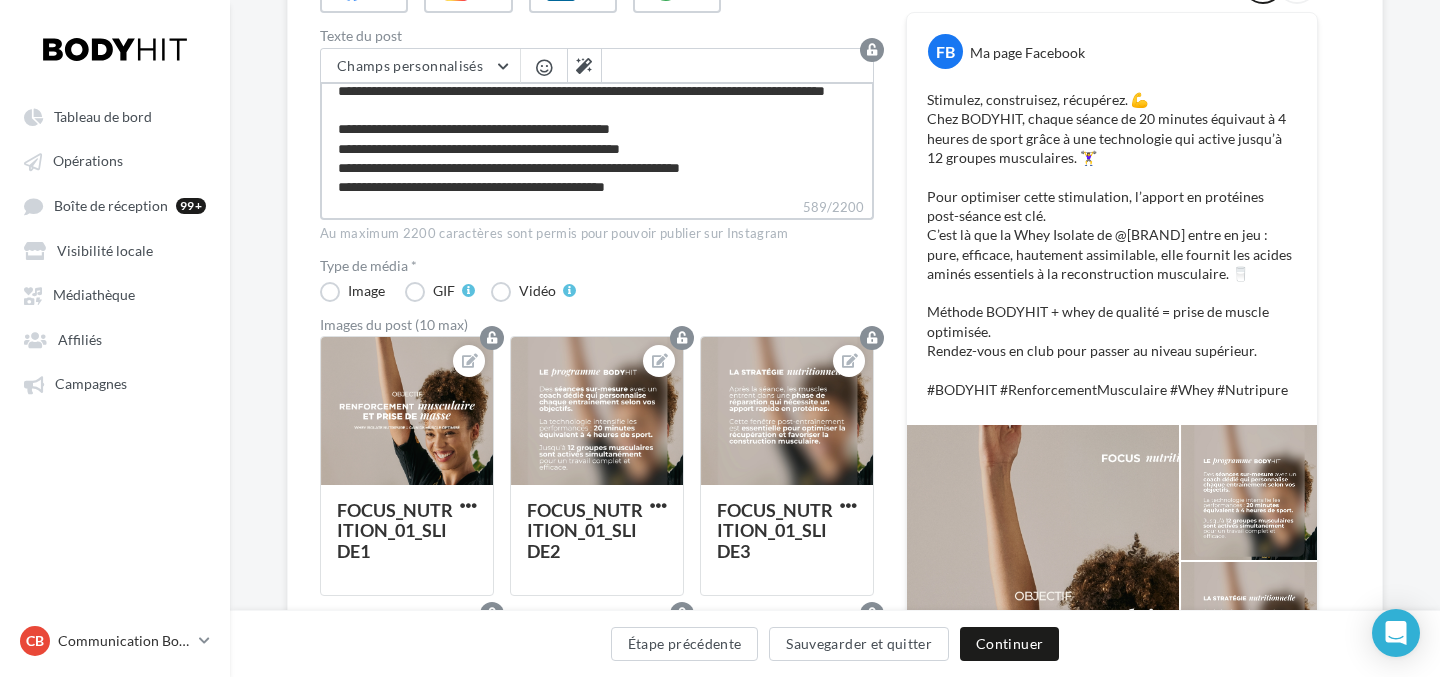 scroll, scrollTop: 0, scrollLeft: 0, axis: both 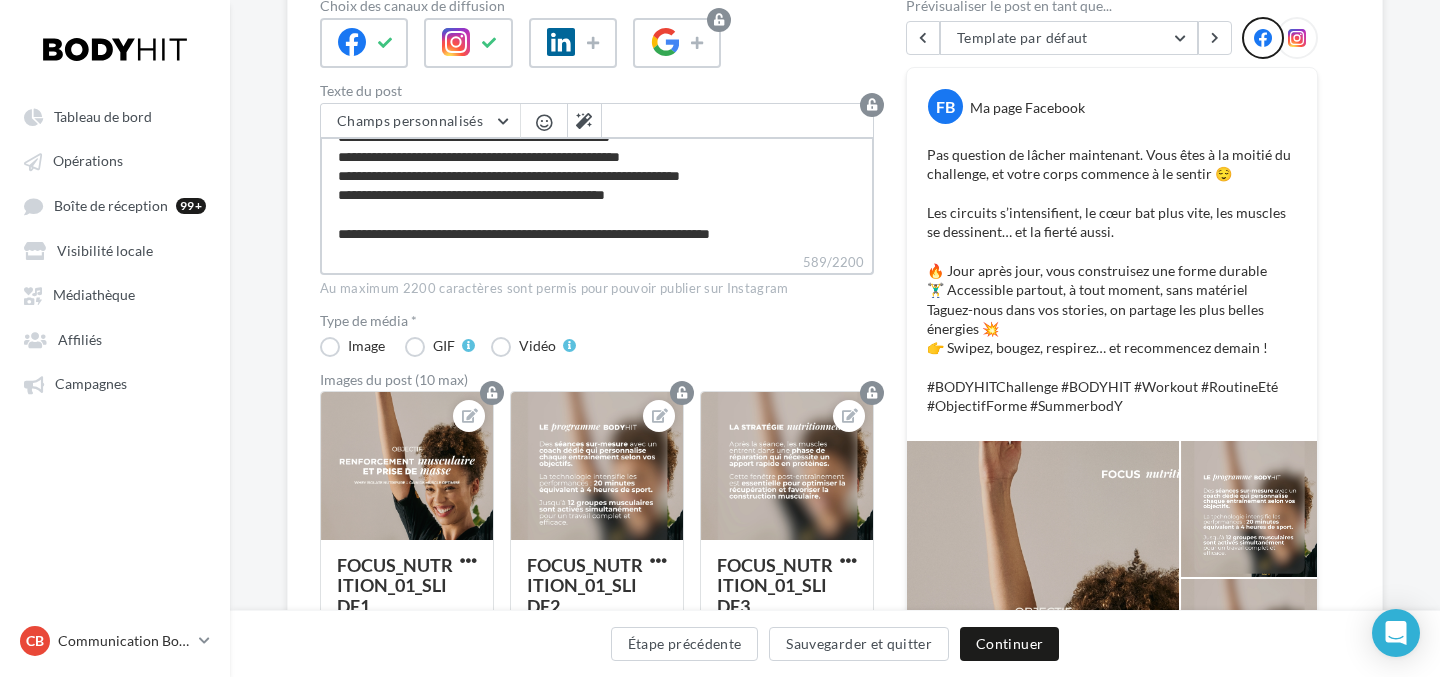 click on "**********" at bounding box center (597, 194) 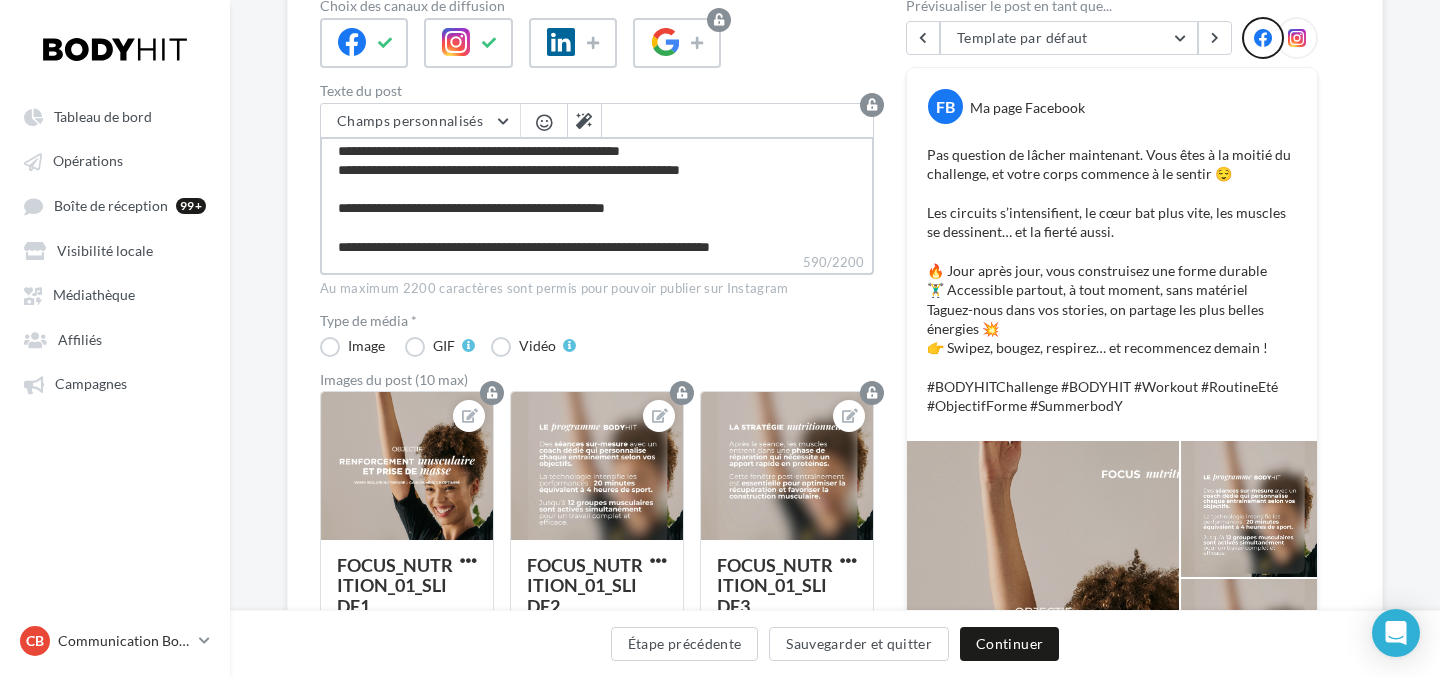 click on "**********" at bounding box center (597, 194) 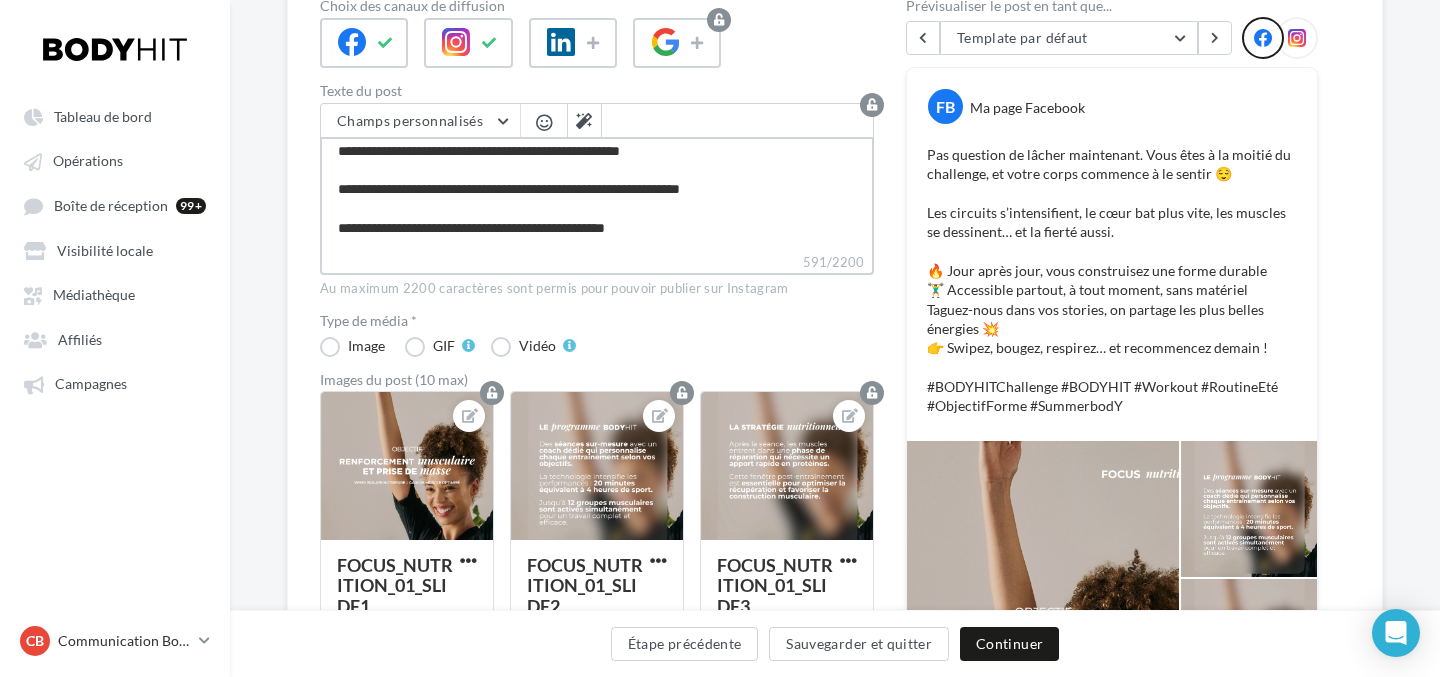 type on "**********" 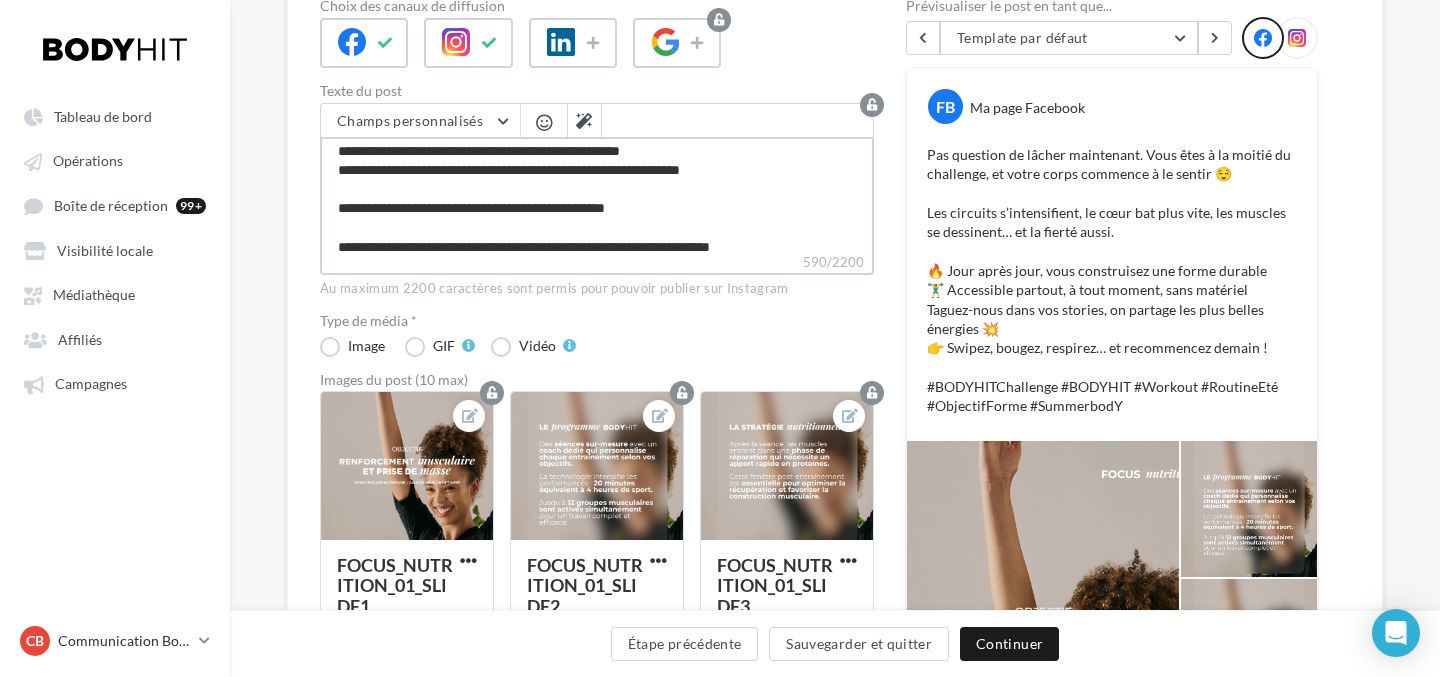 type on "**********" 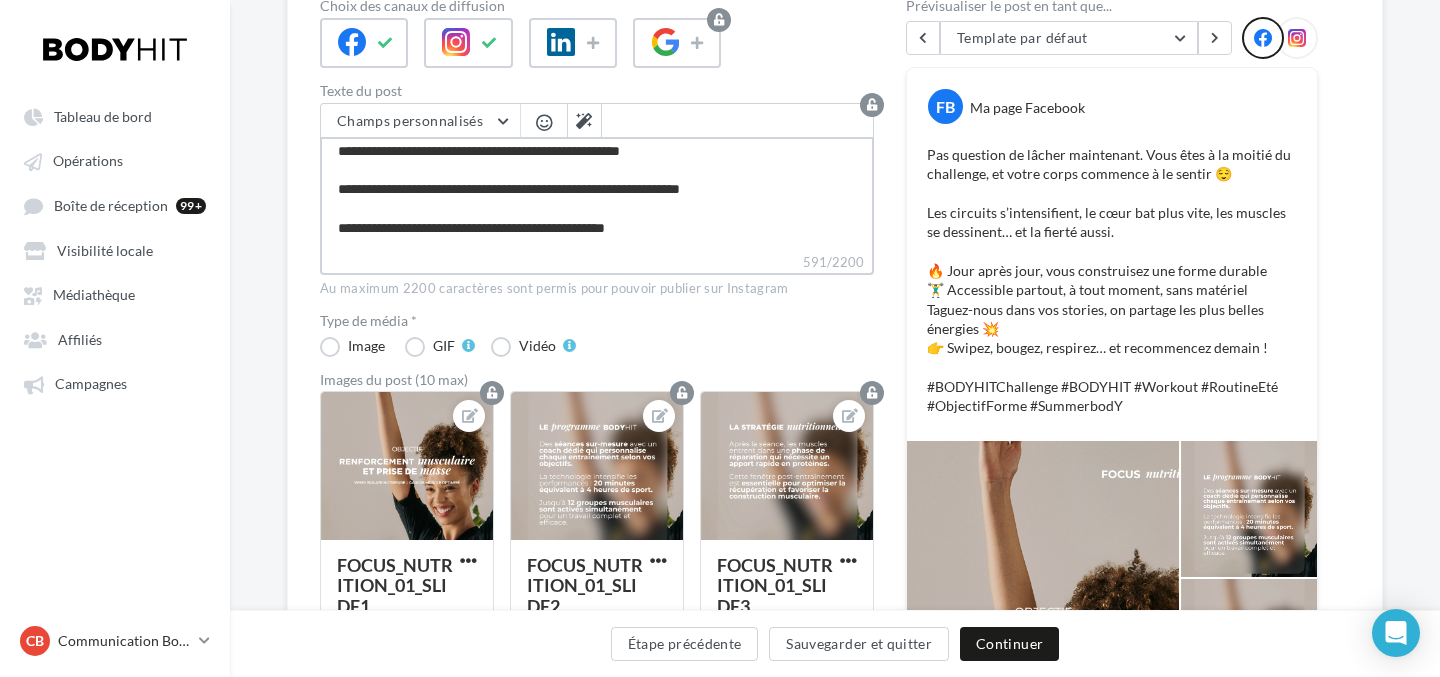 click on "**********" at bounding box center [597, 194] 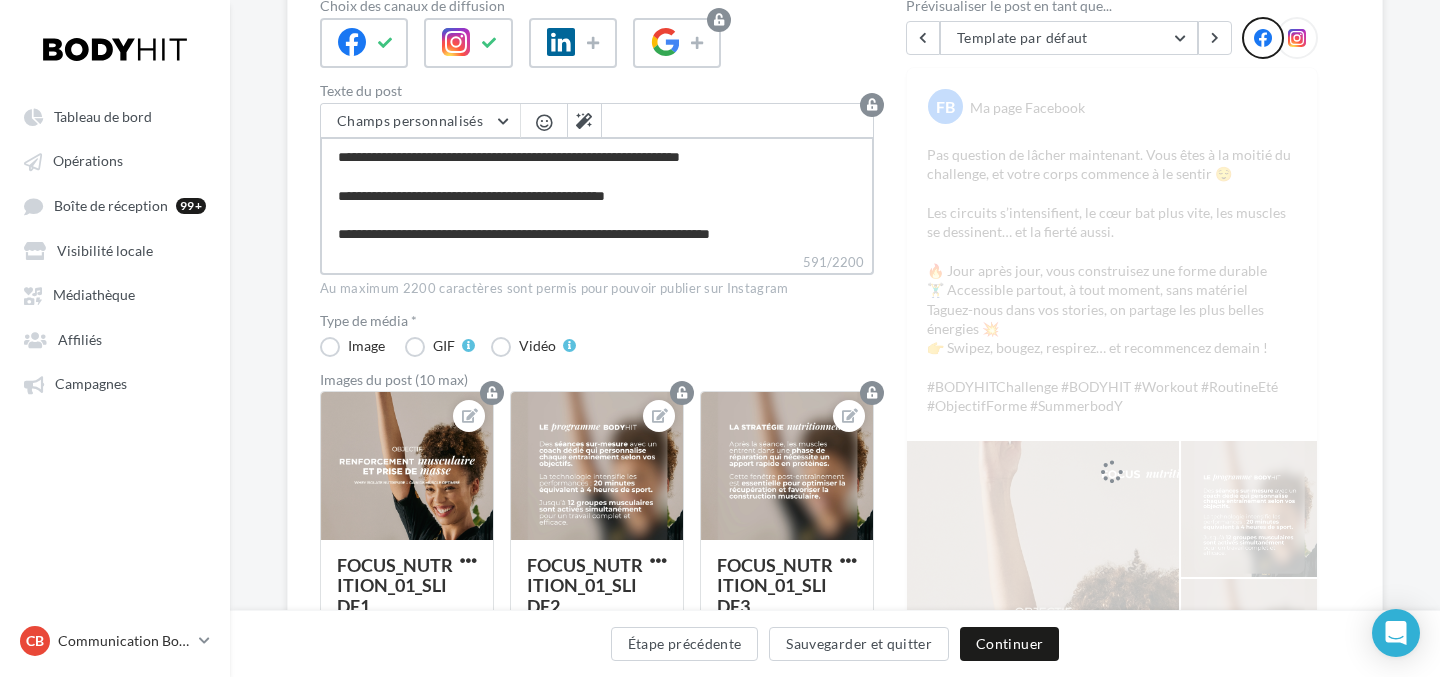 scroll, scrollTop: 434, scrollLeft: 0, axis: vertical 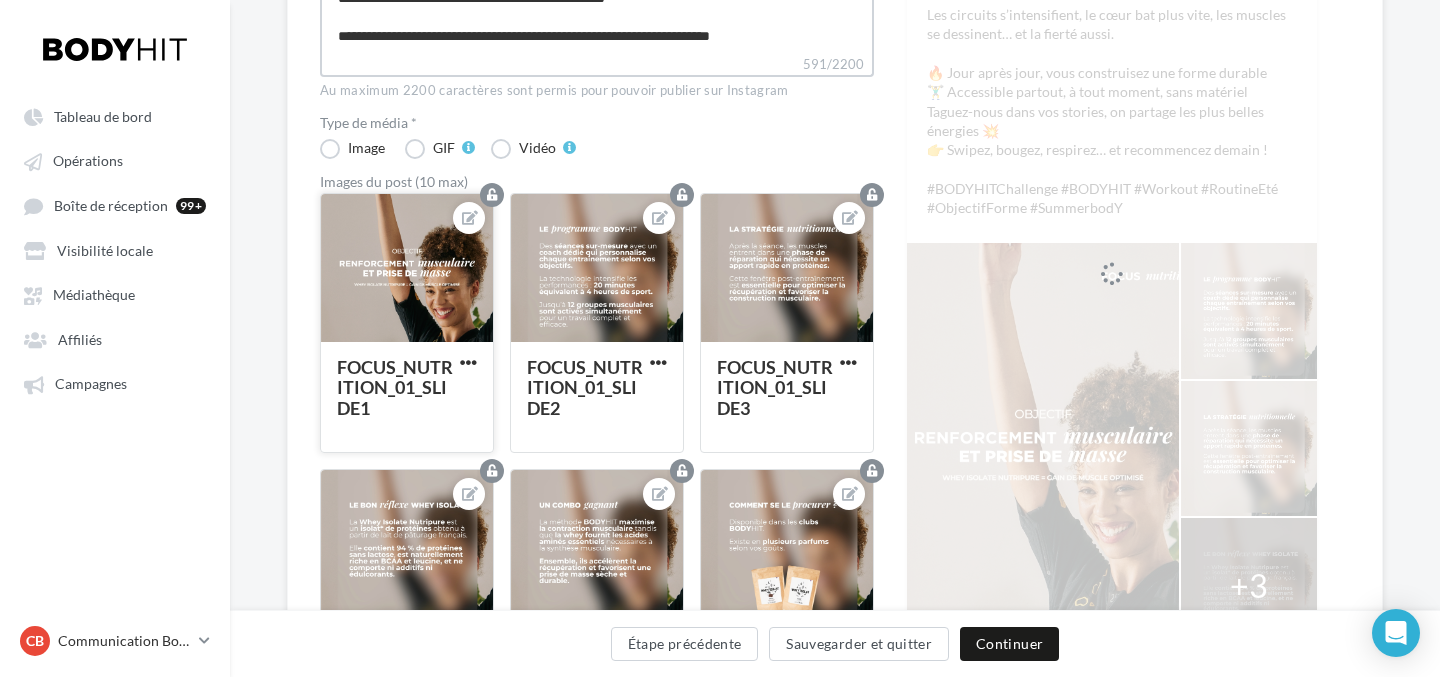 type on "**********" 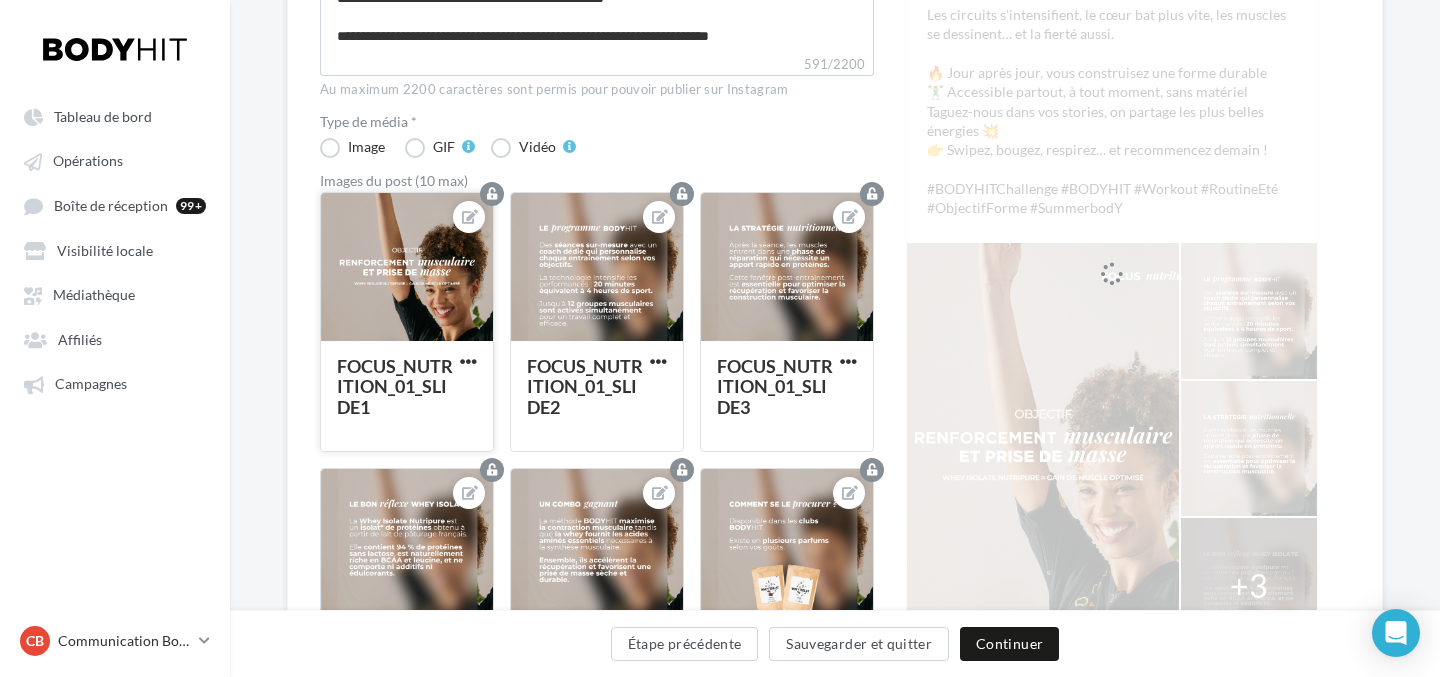 click at bounding box center (407, 268) 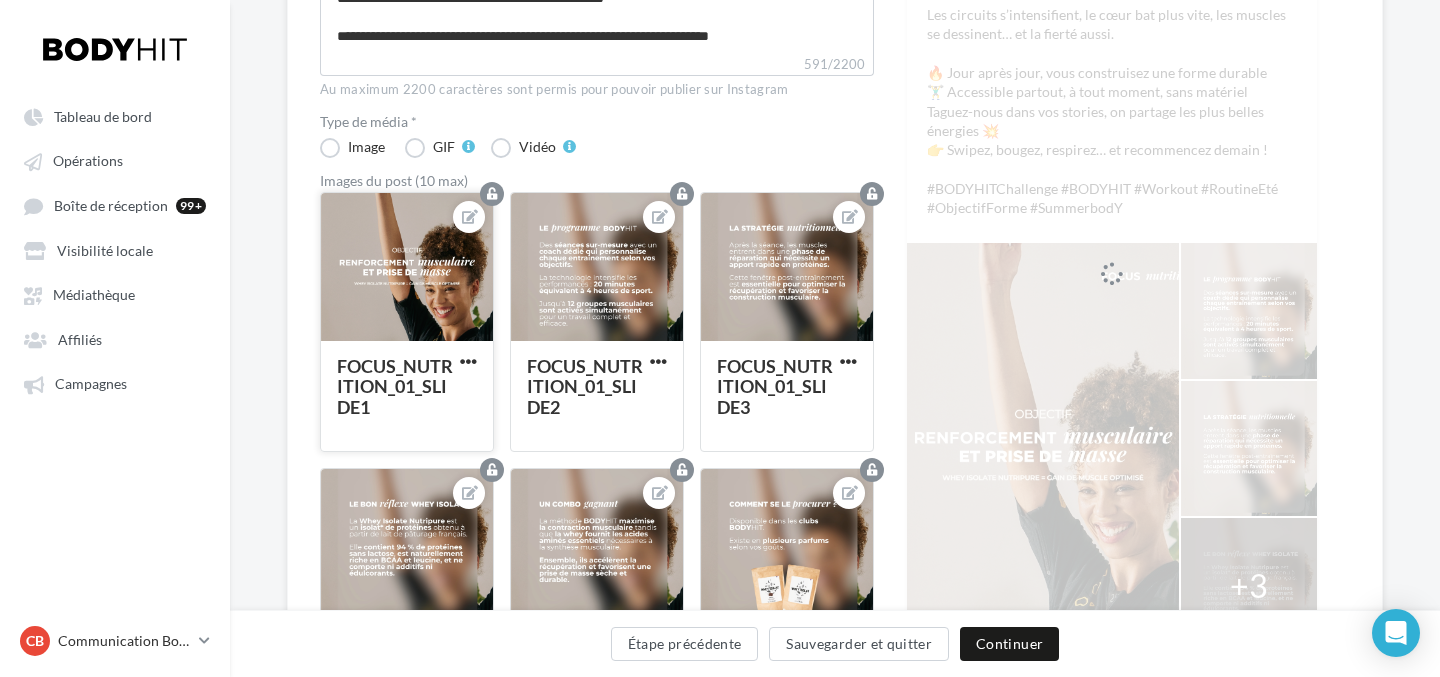 scroll, scrollTop: 191, scrollLeft: 0, axis: vertical 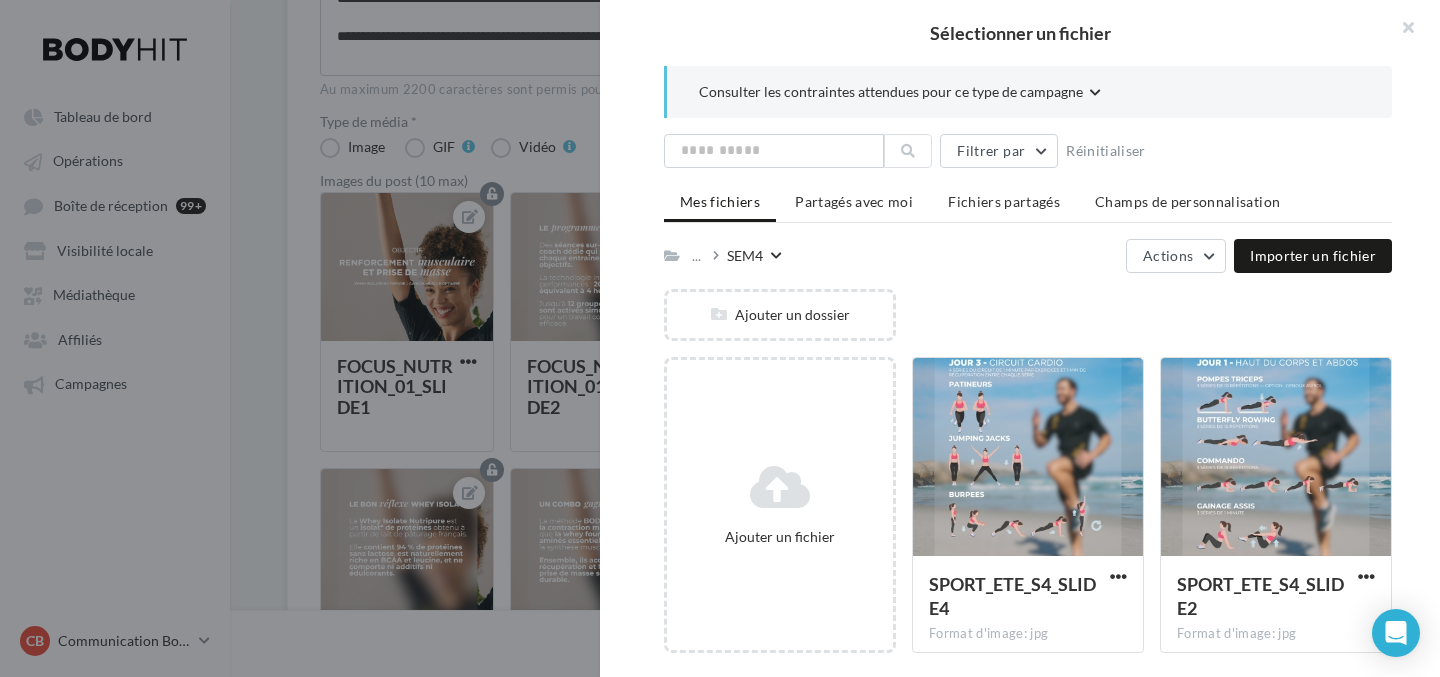 click on "SEM4" at bounding box center (745, 255) 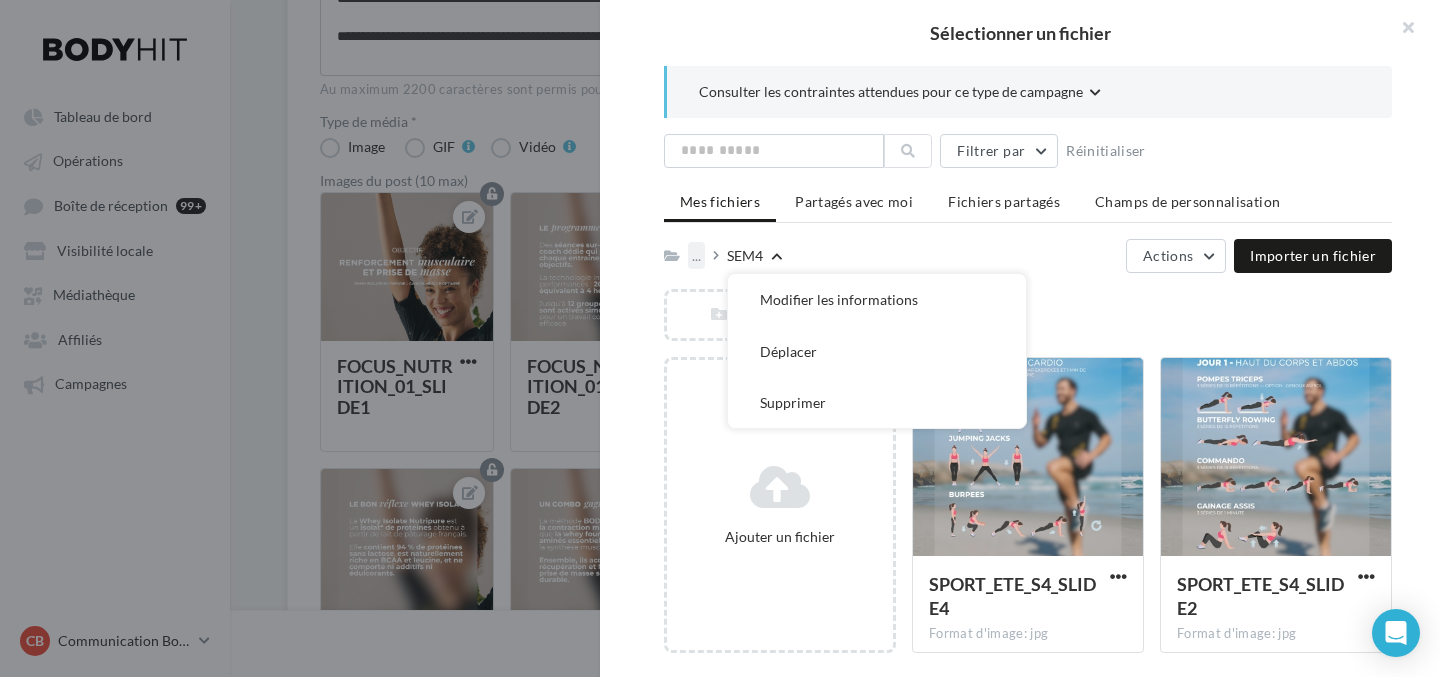 click on "..." at bounding box center (696, 255) 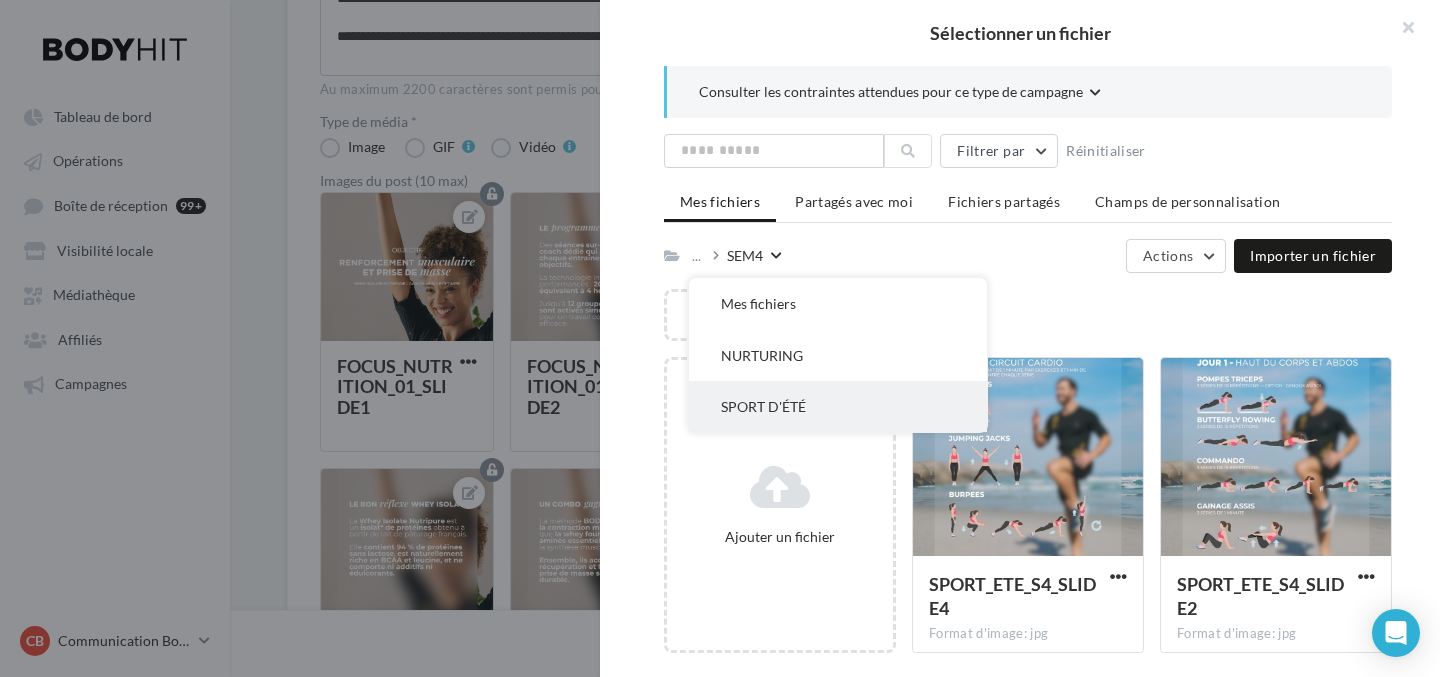 click on "SPORT D'ÉTÉ" at bounding box center [838, 406] 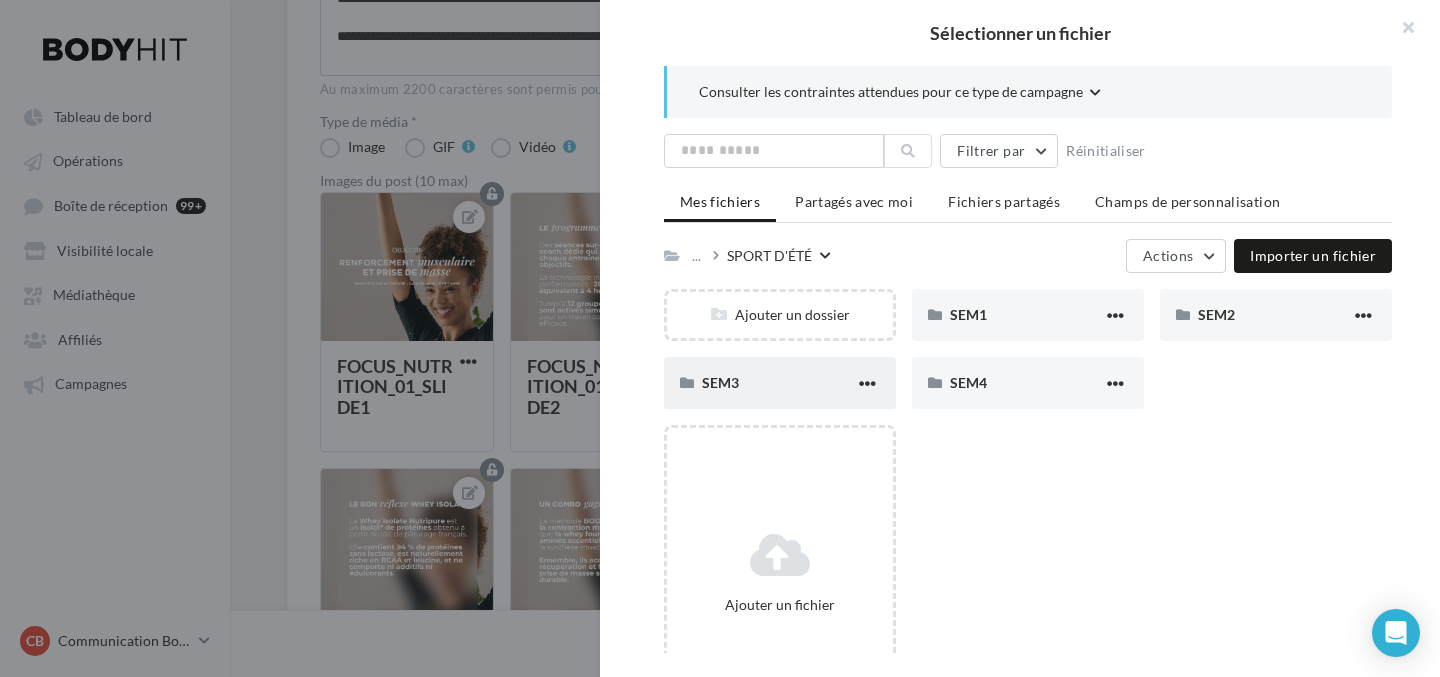 click on "SEM3" at bounding box center [778, 382] 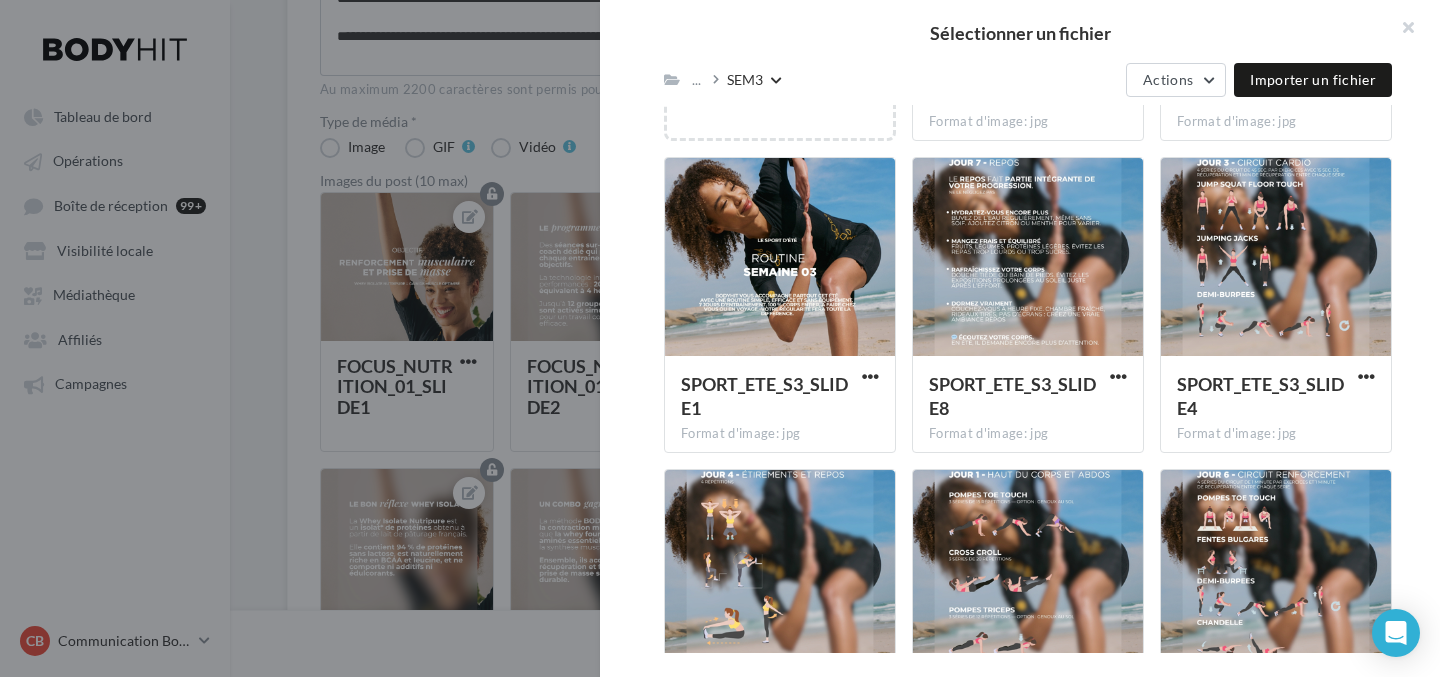 scroll, scrollTop: 640, scrollLeft: 0, axis: vertical 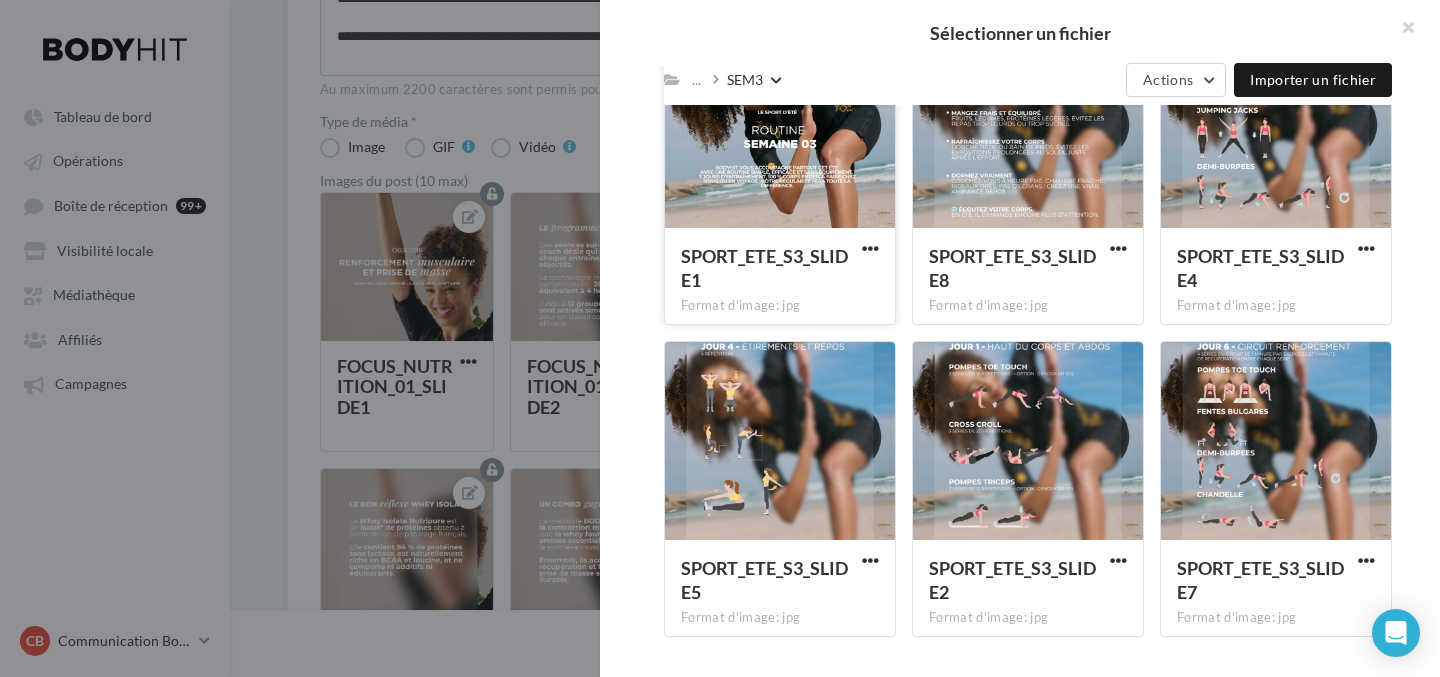 click at bounding box center [780, 130] 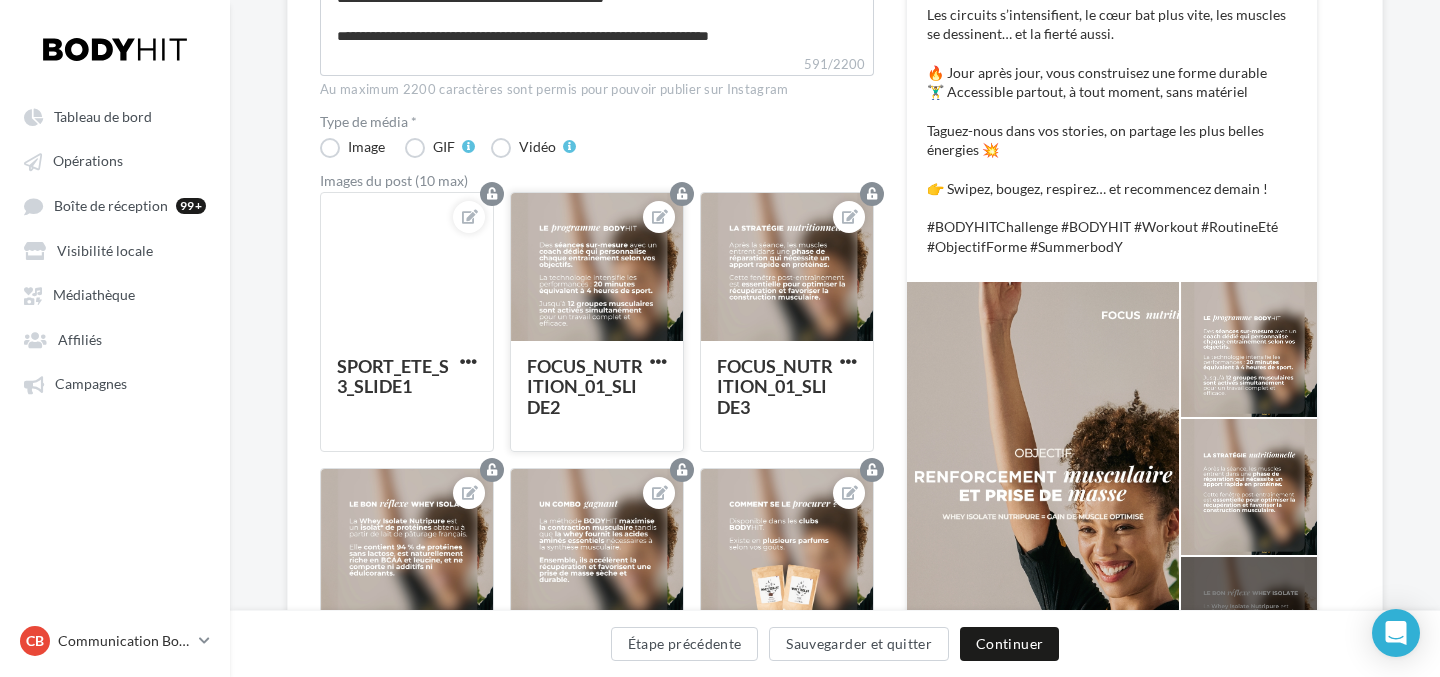 click at bounding box center (597, 268) 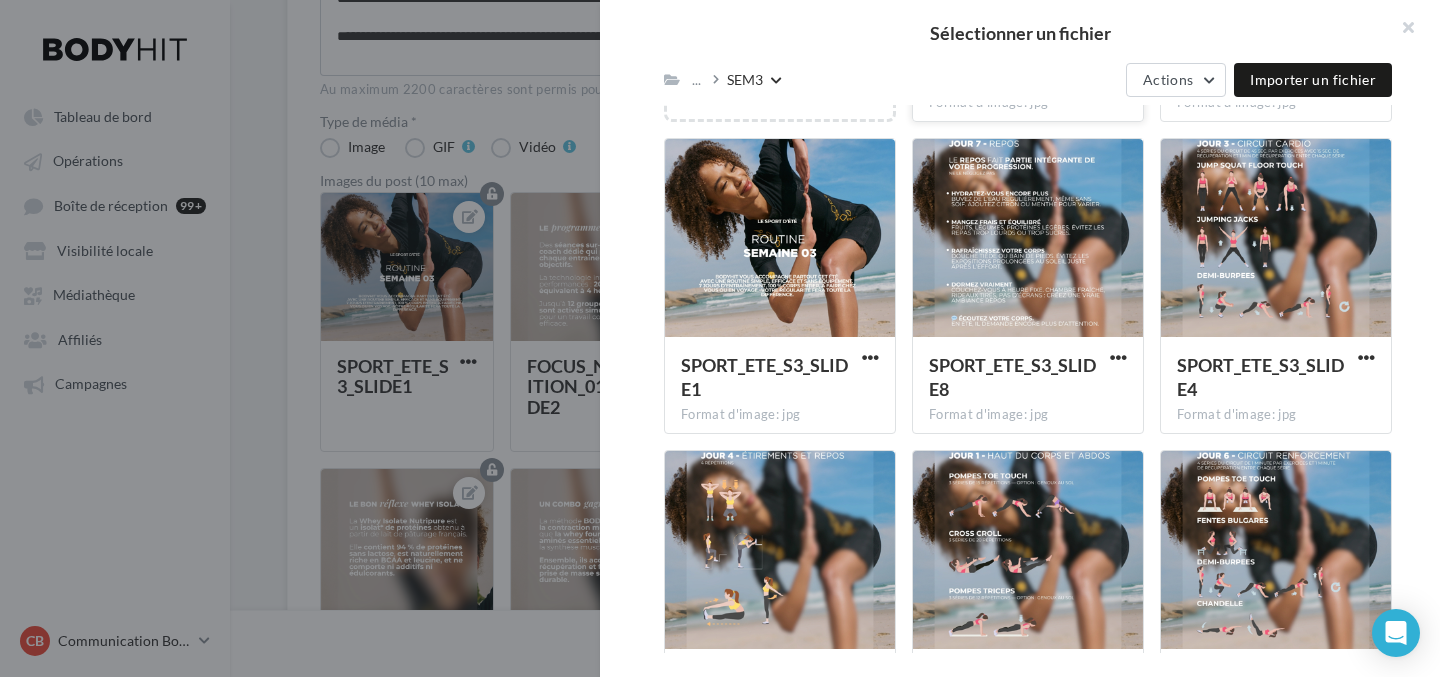 scroll, scrollTop: 640, scrollLeft: 0, axis: vertical 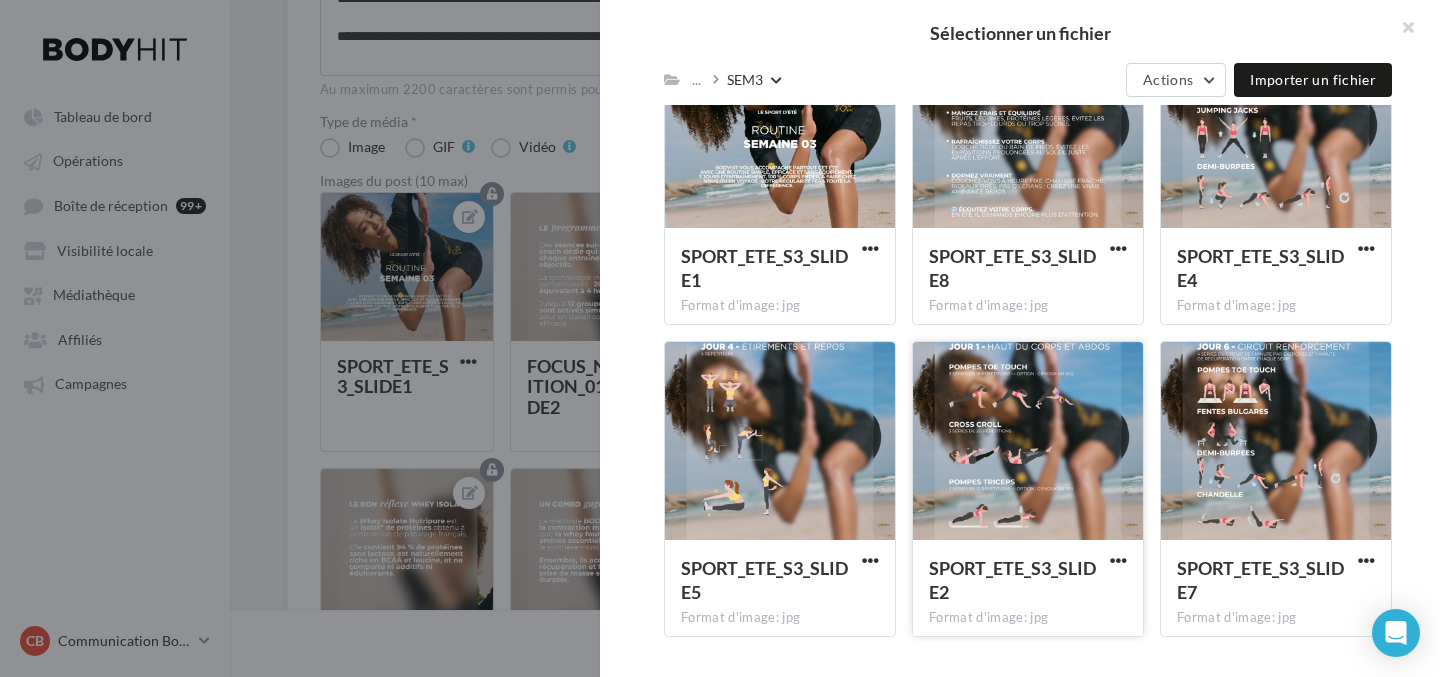 click at bounding box center [1028, 442] 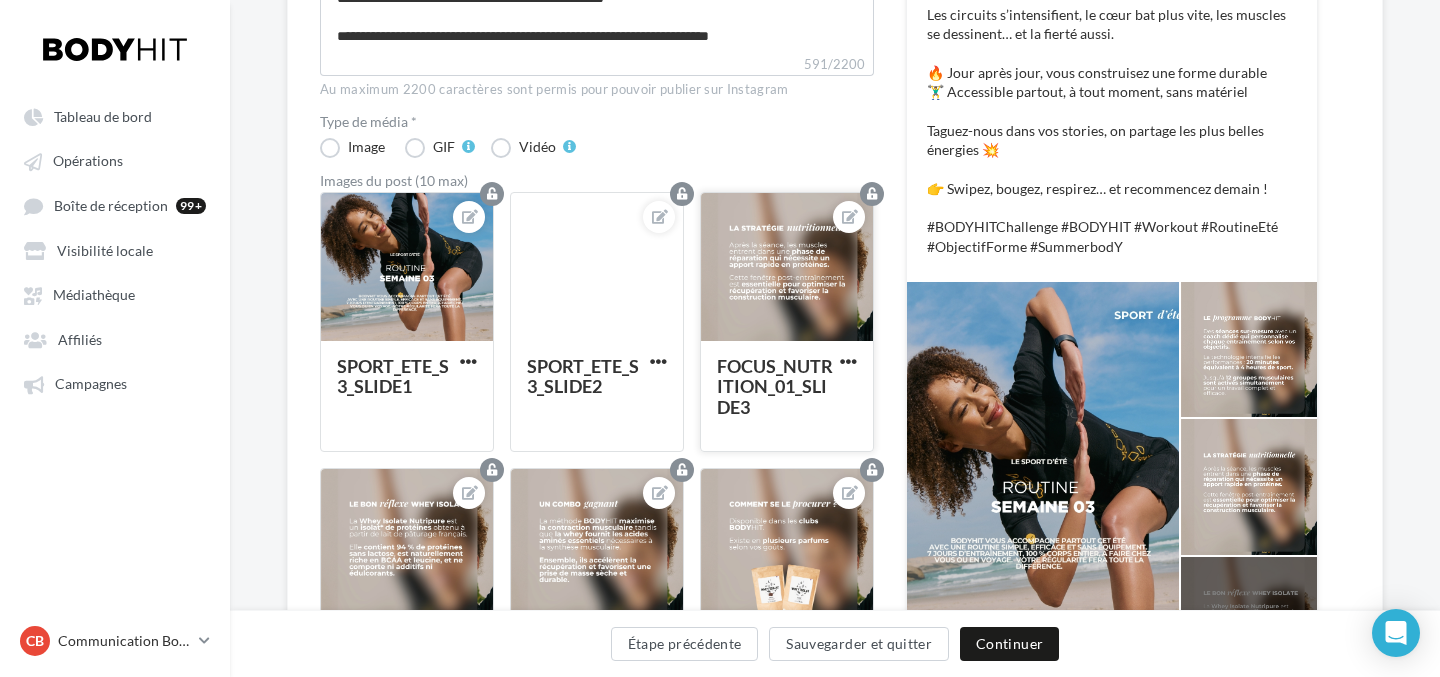 click at bounding box center (787, 268) 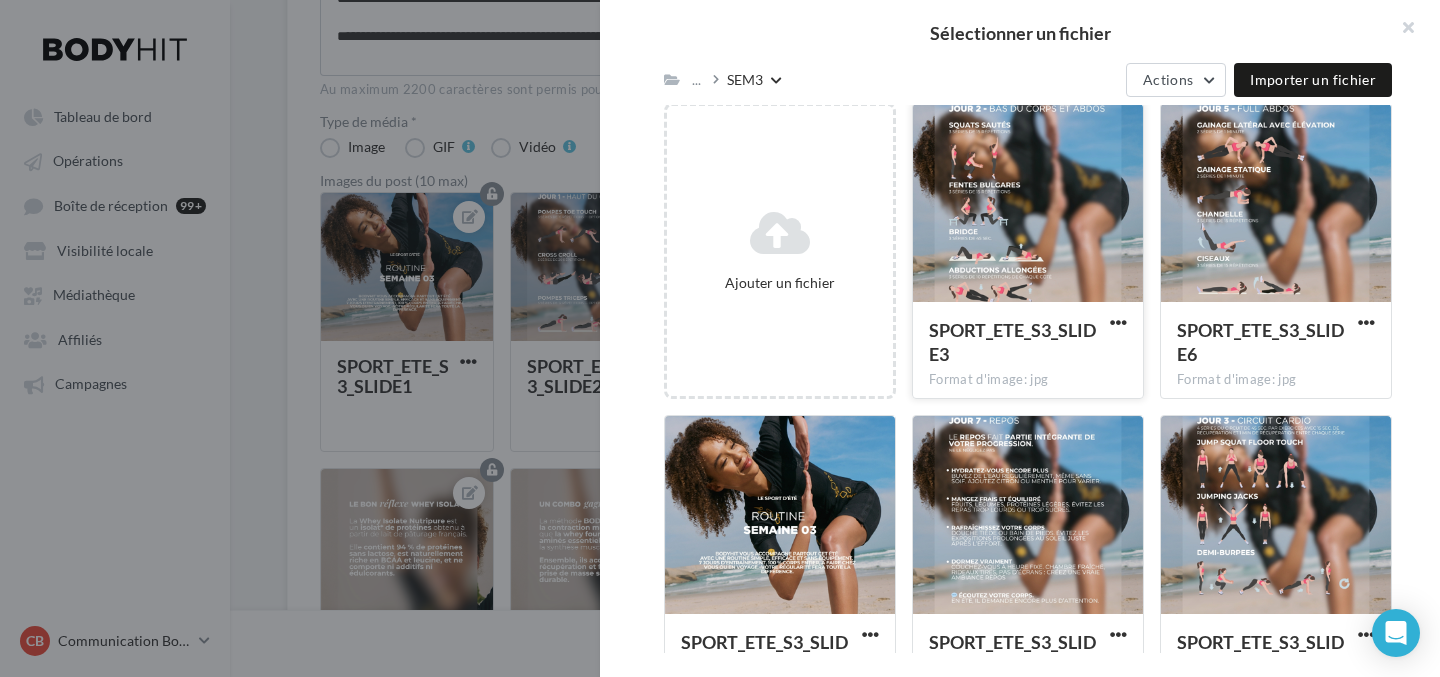 scroll, scrollTop: 135, scrollLeft: 0, axis: vertical 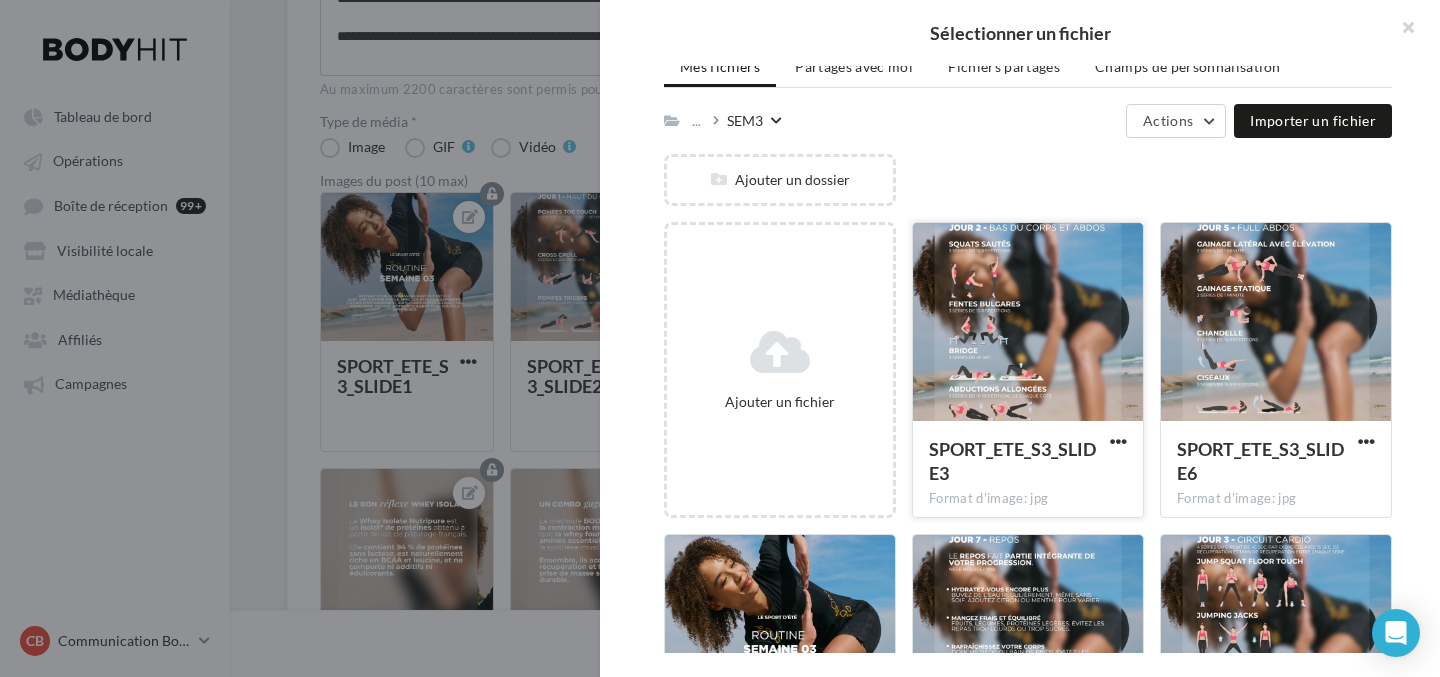 click at bounding box center (1028, 323) 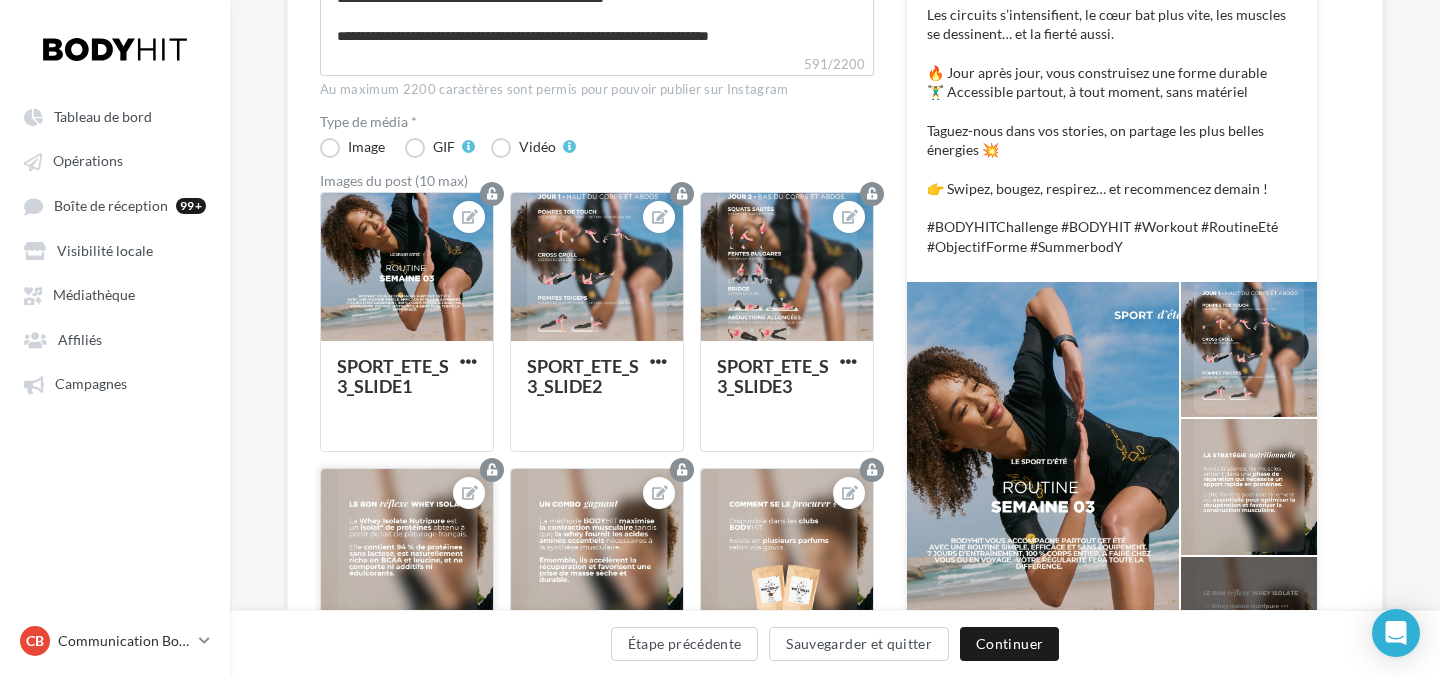 click at bounding box center [407, 544] 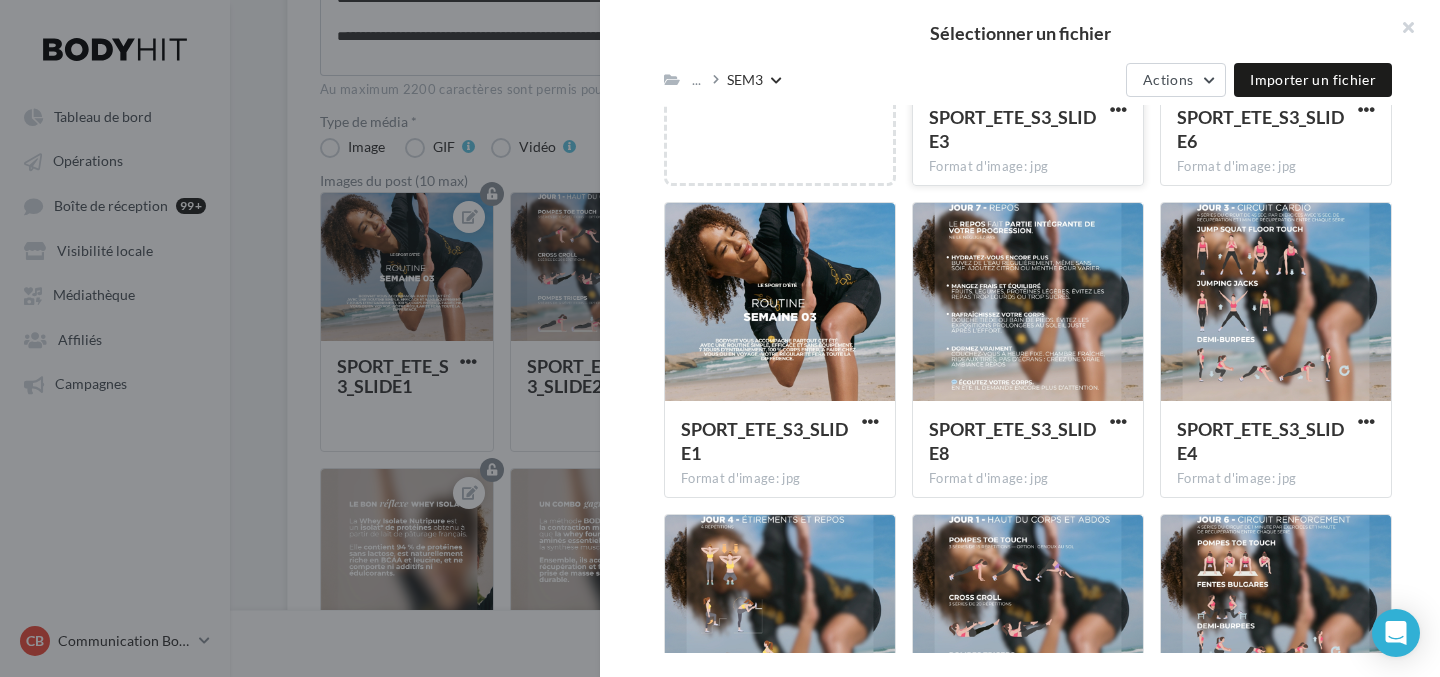 scroll, scrollTop: 472, scrollLeft: 0, axis: vertical 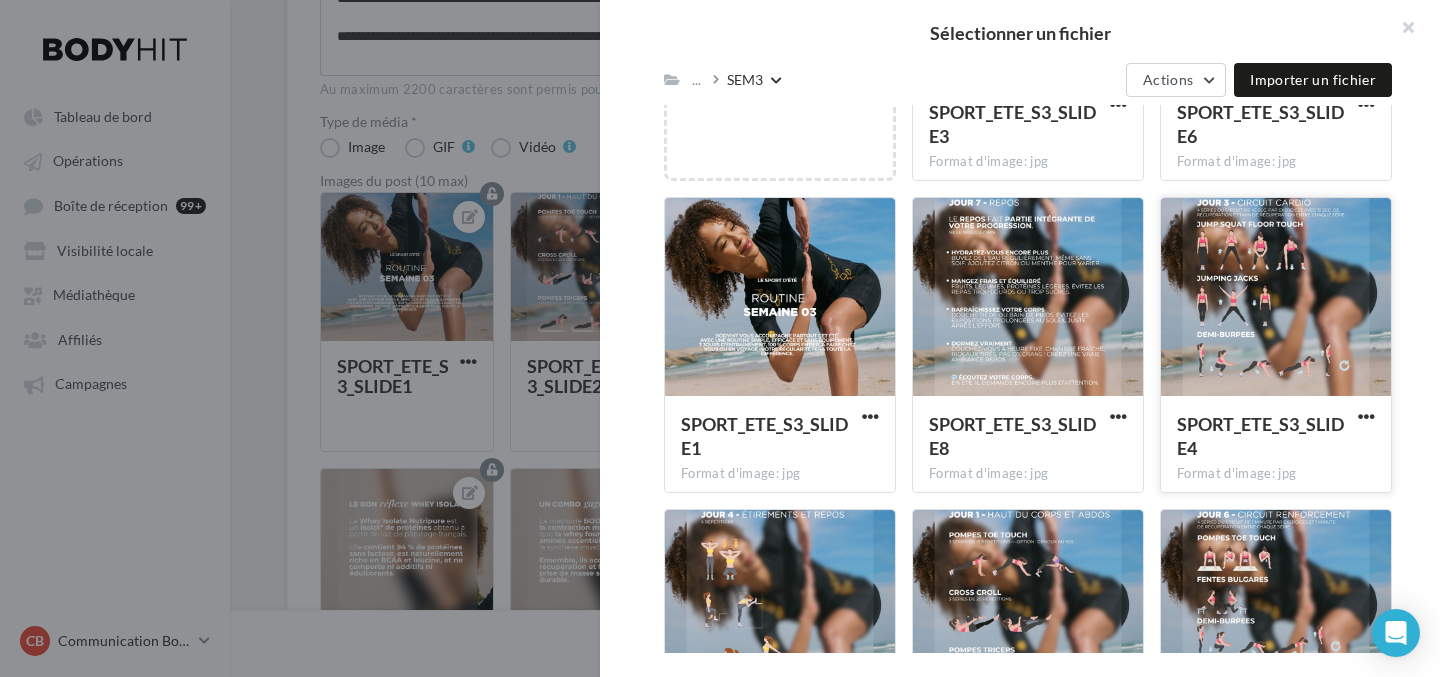 click at bounding box center (1276, 298) 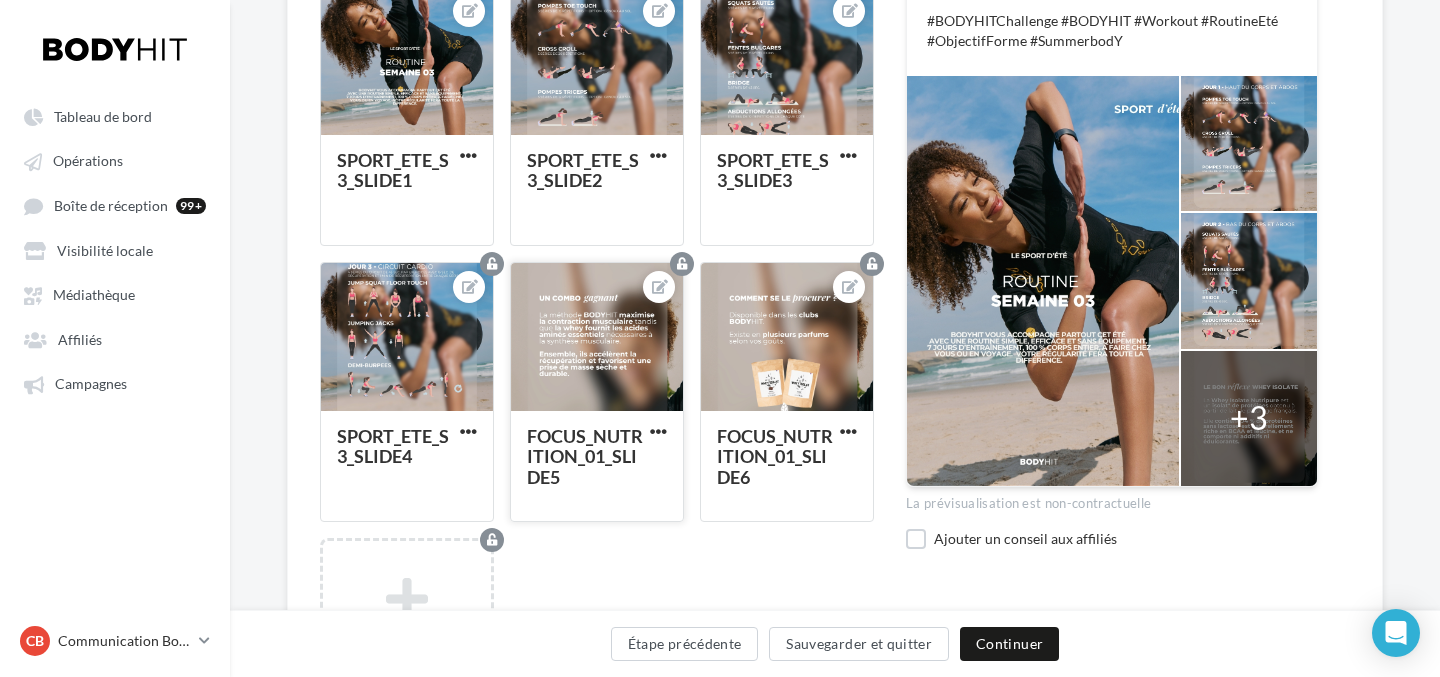 scroll, scrollTop: 690, scrollLeft: 0, axis: vertical 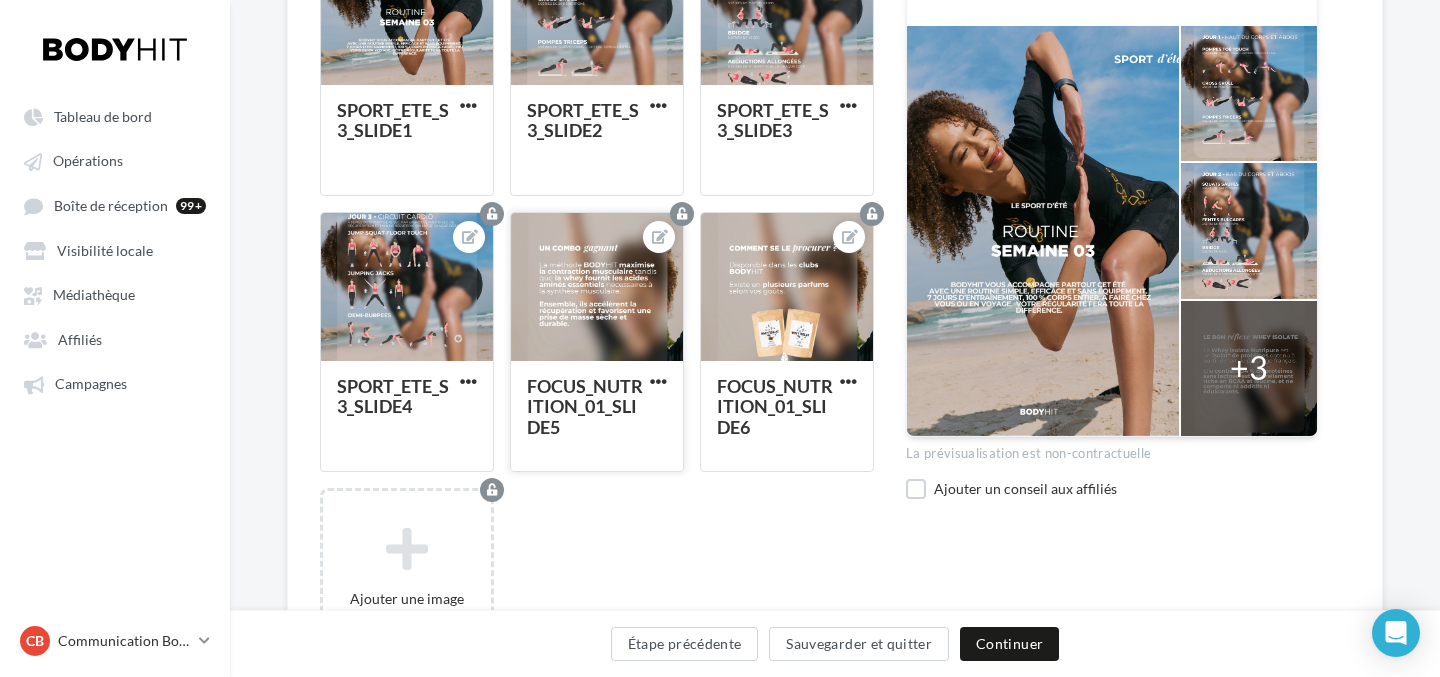click at bounding box center (597, 288) 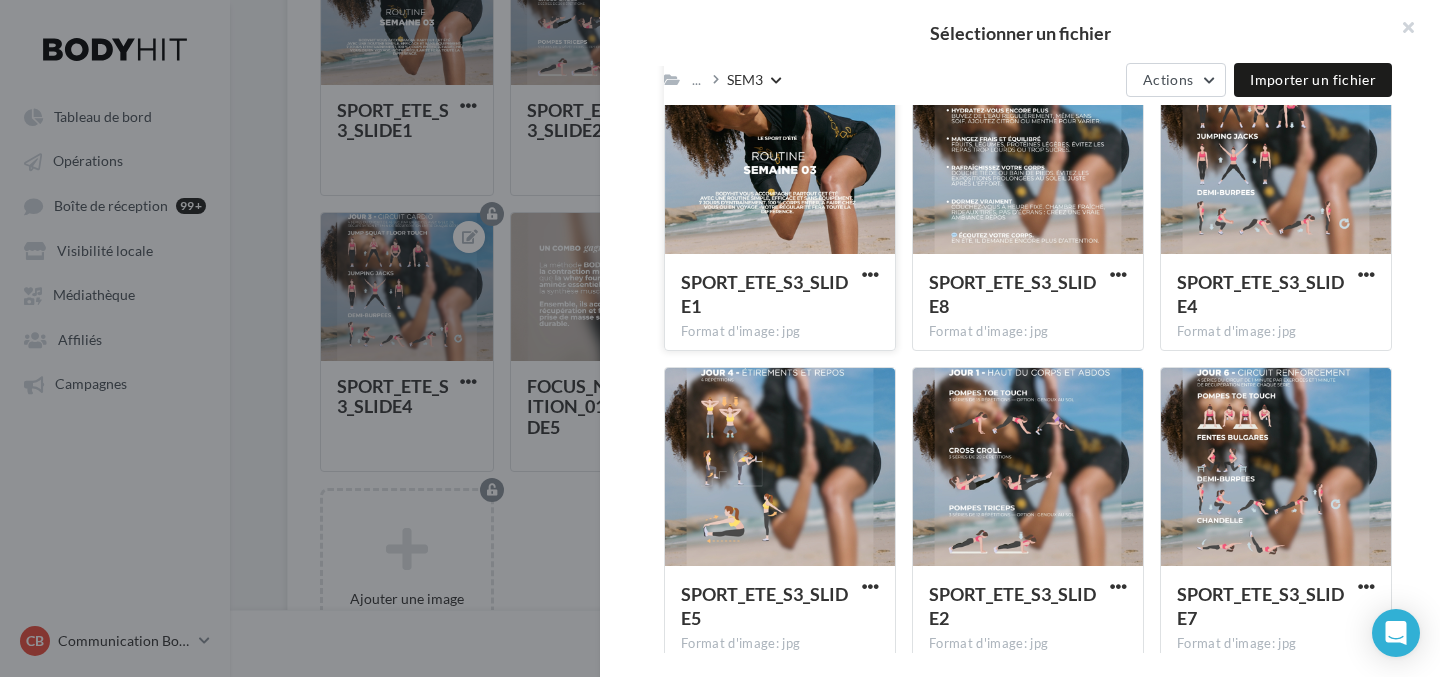 scroll, scrollTop: 640, scrollLeft: 0, axis: vertical 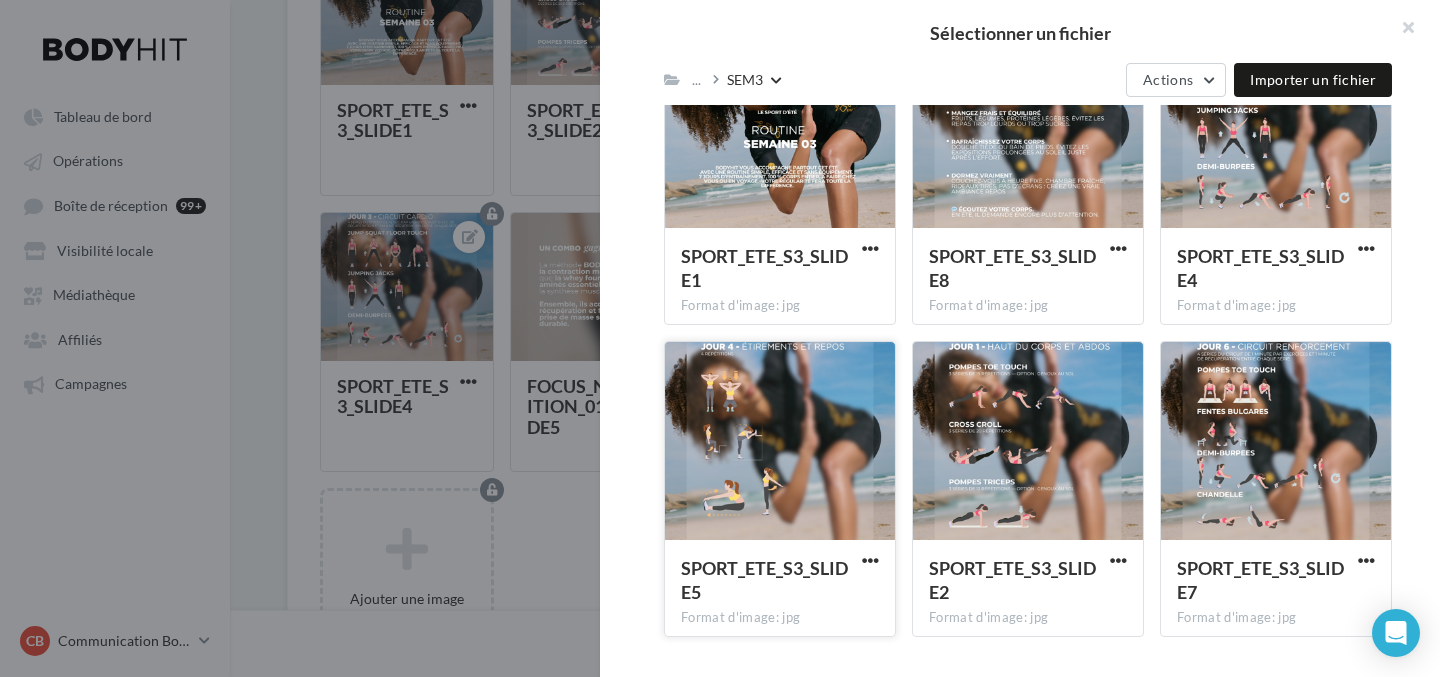 click at bounding box center (780, 442) 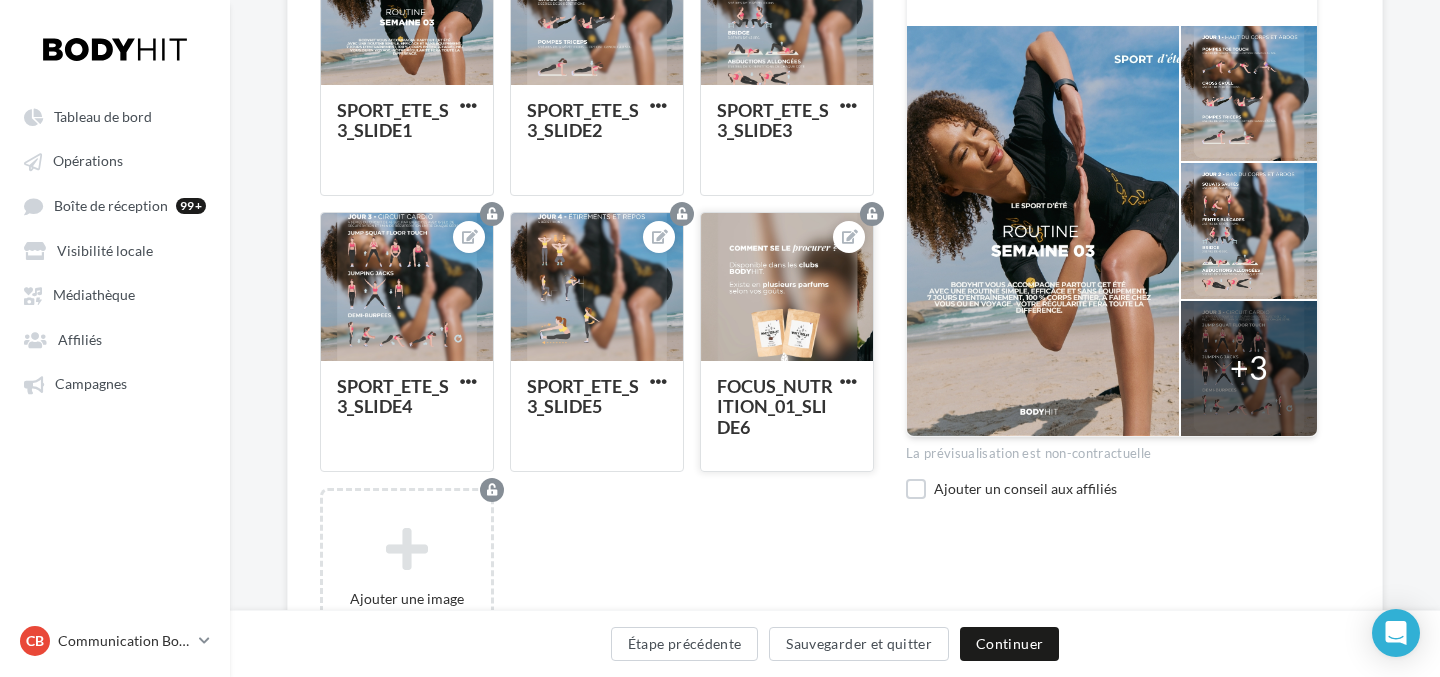 click at bounding box center [787, 288] 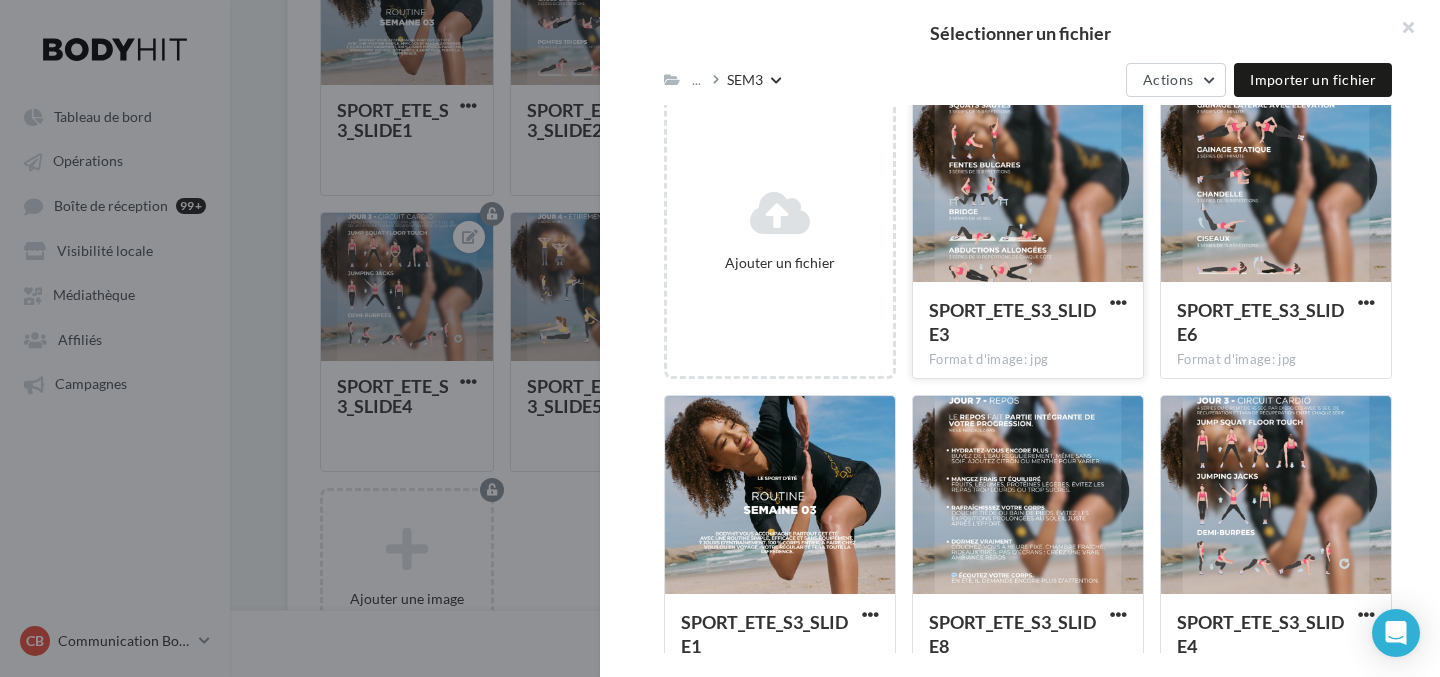 scroll, scrollTop: 326, scrollLeft: 0, axis: vertical 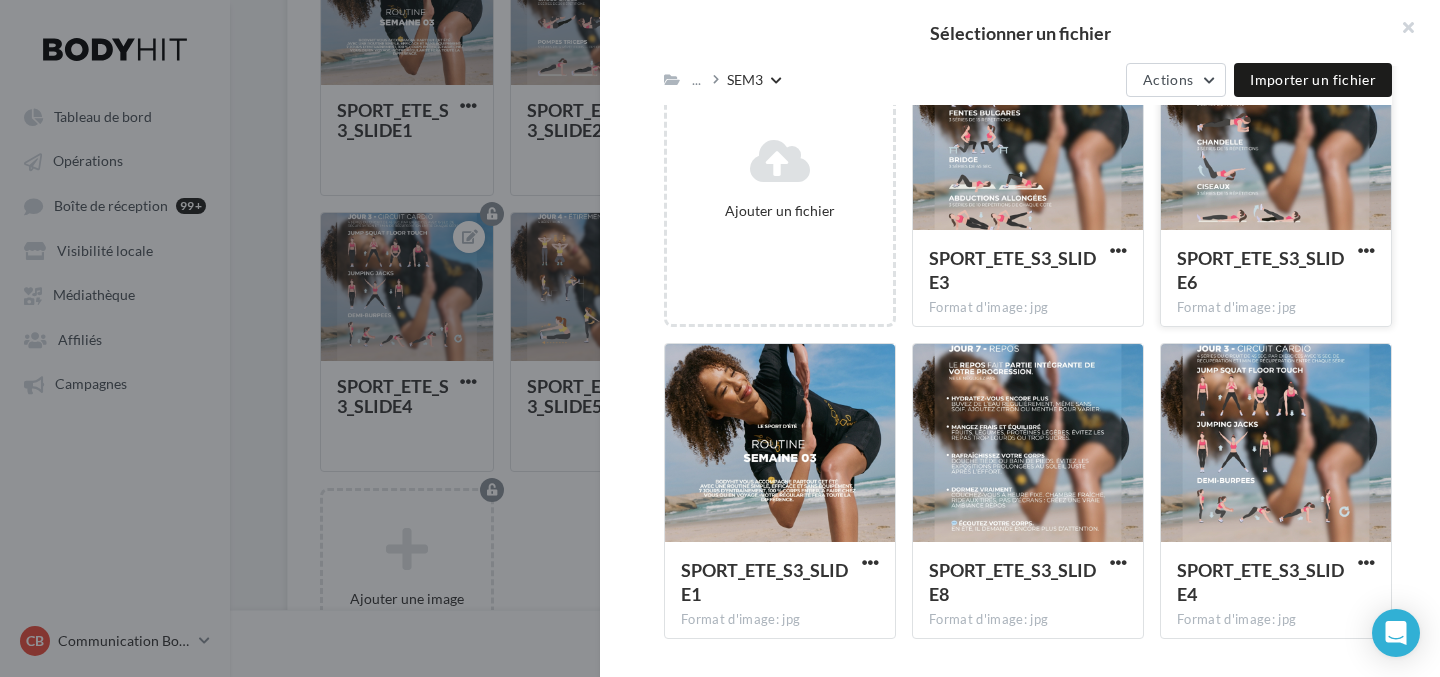 click at bounding box center (1276, 132) 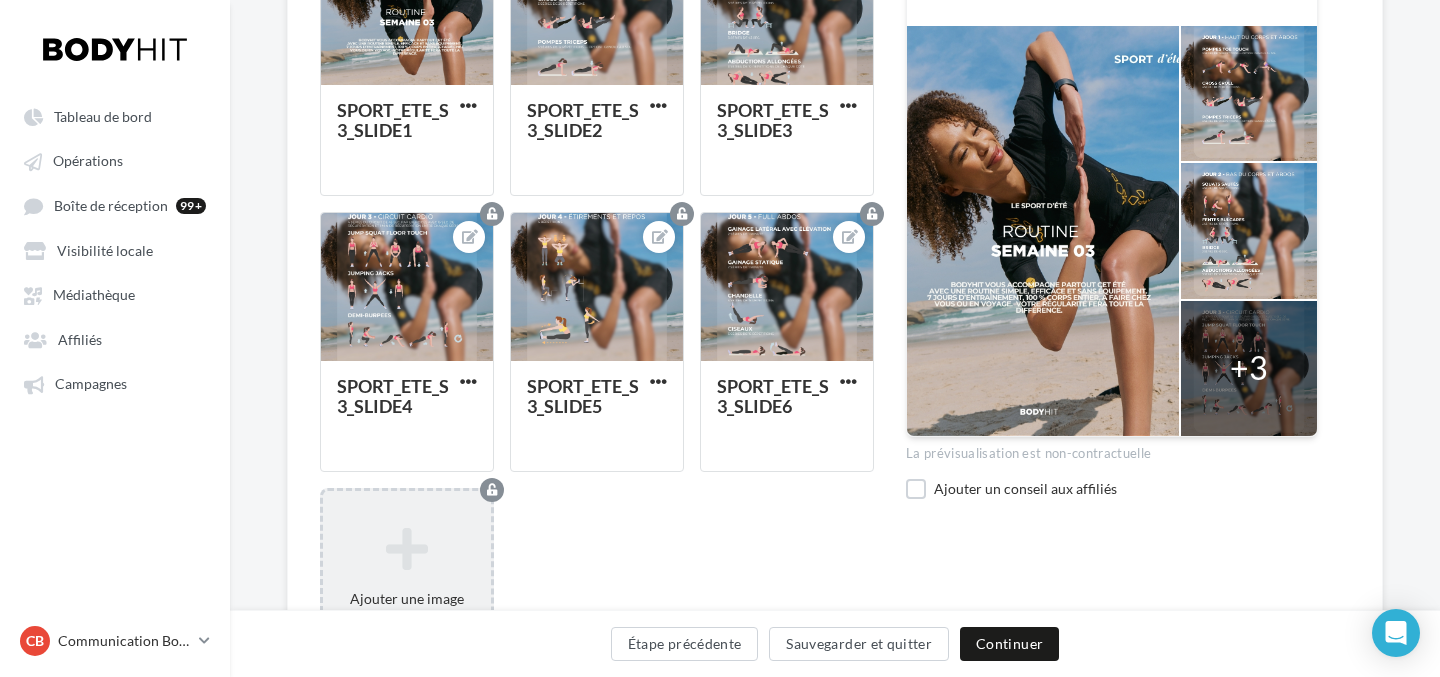 click at bounding box center [407, 549] 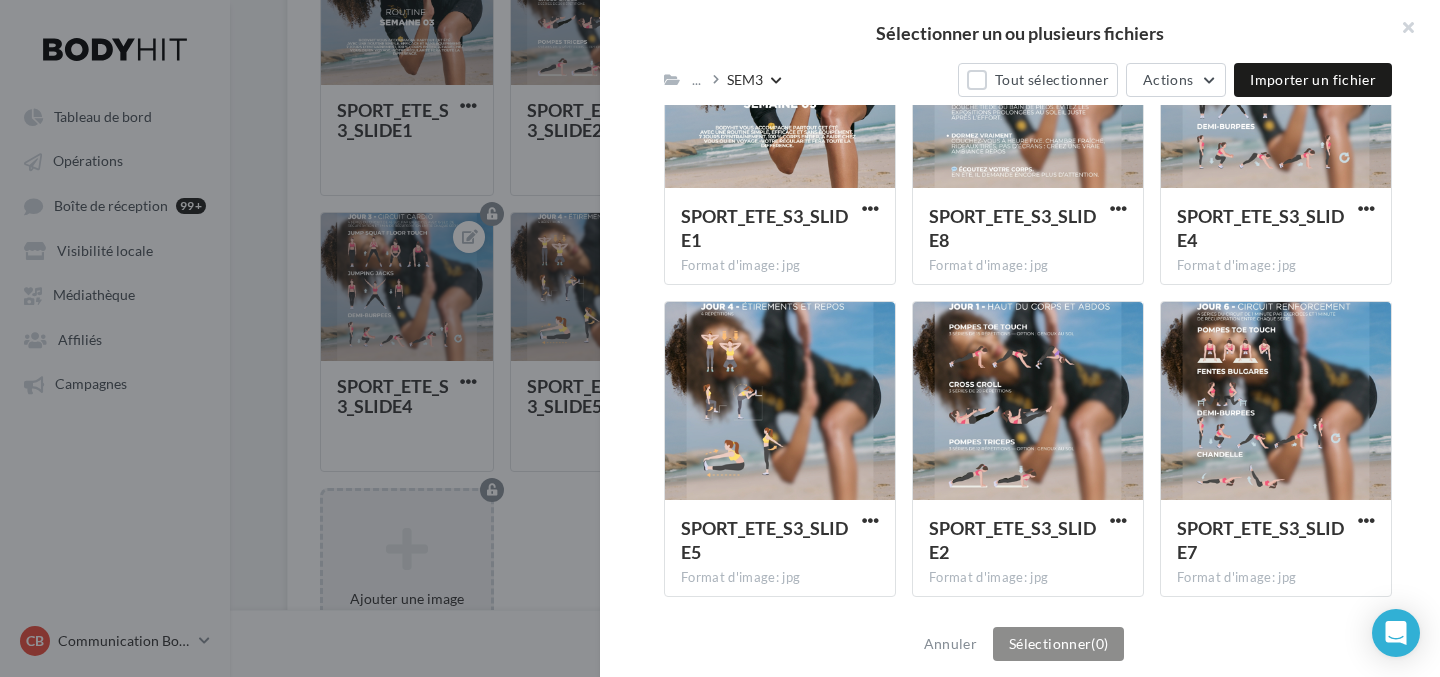 scroll, scrollTop: 678, scrollLeft: 0, axis: vertical 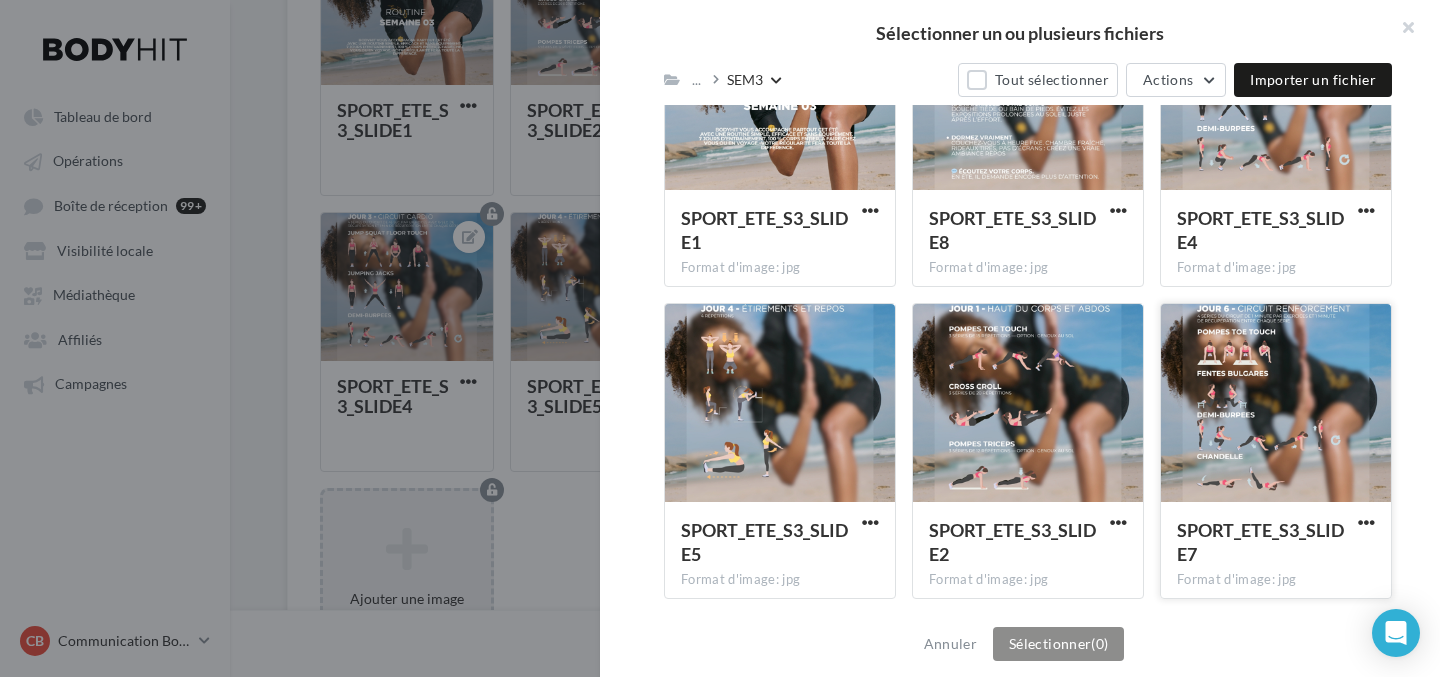 click at bounding box center [1276, 404] 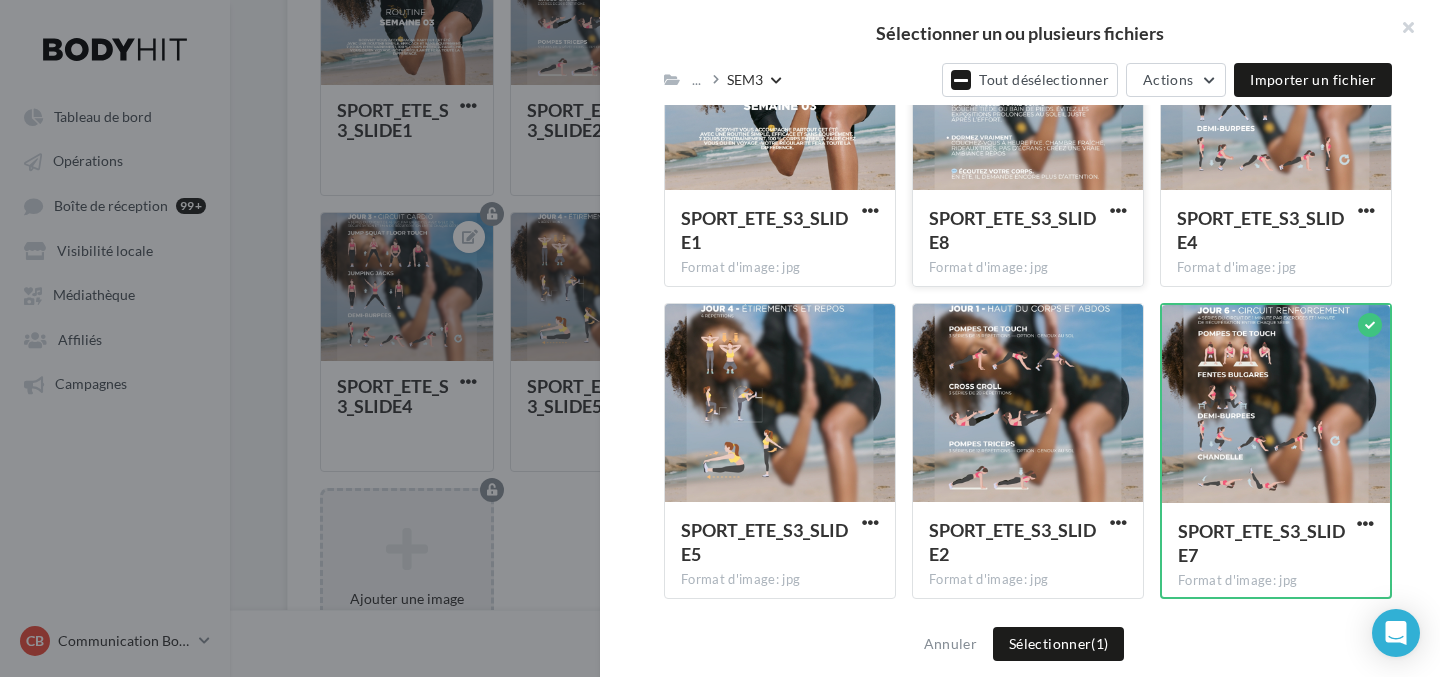 click at bounding box center [1028, 92] 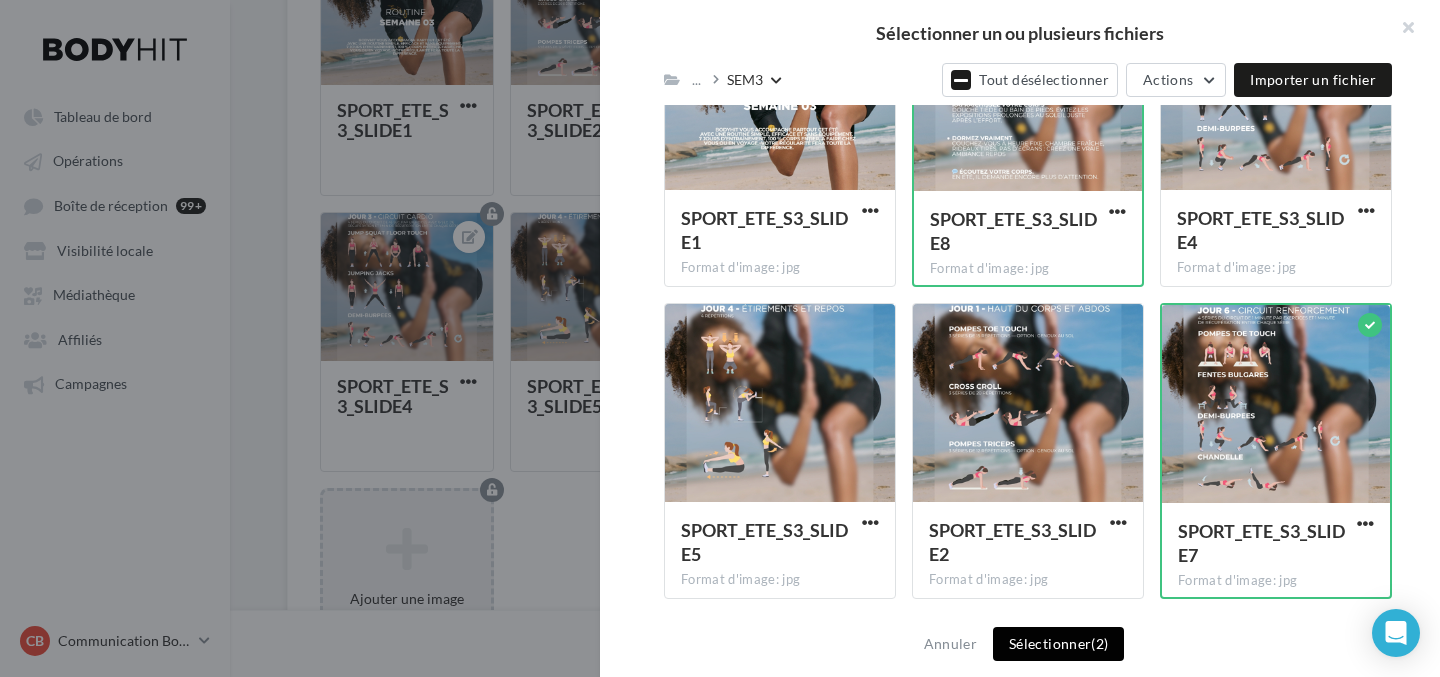 click on "Sélectionner   (2)" at bounding box center (1058, 644) 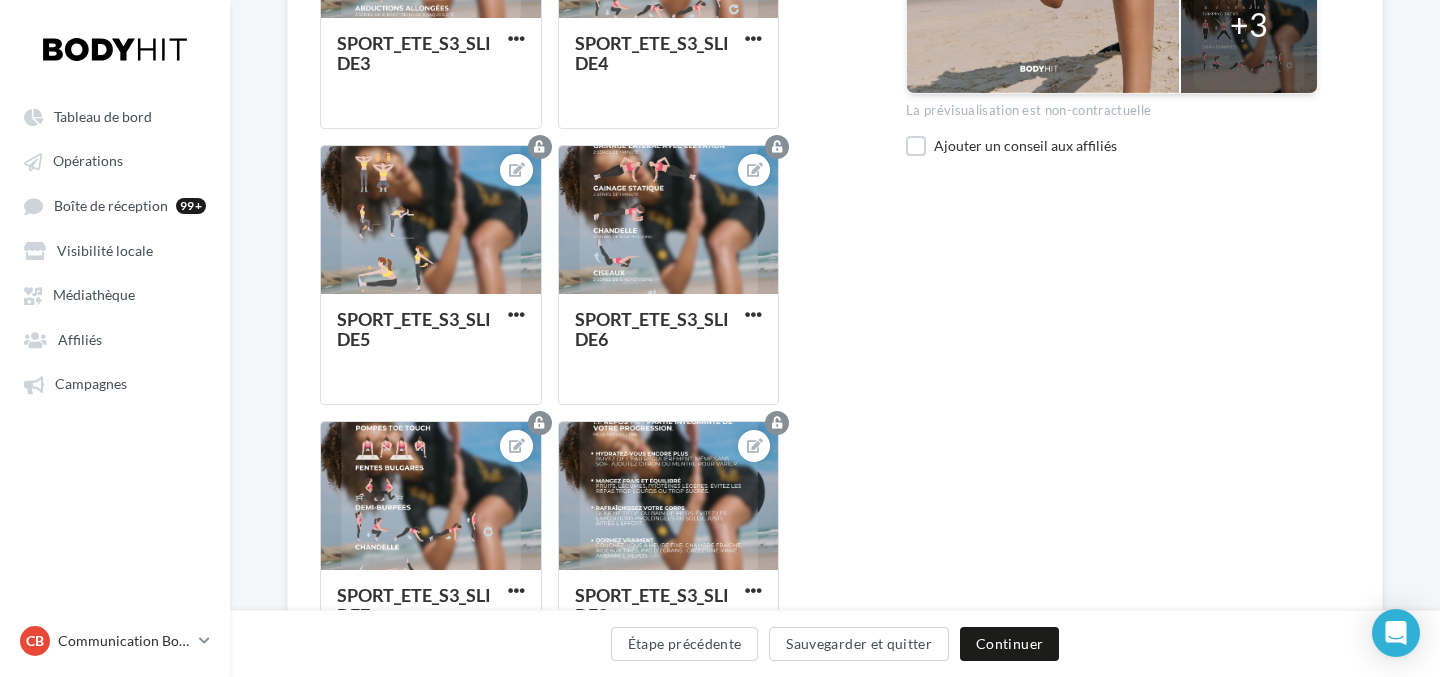 scroll, scrollTop: 1264, scrollLeft: 0, axis: vertical 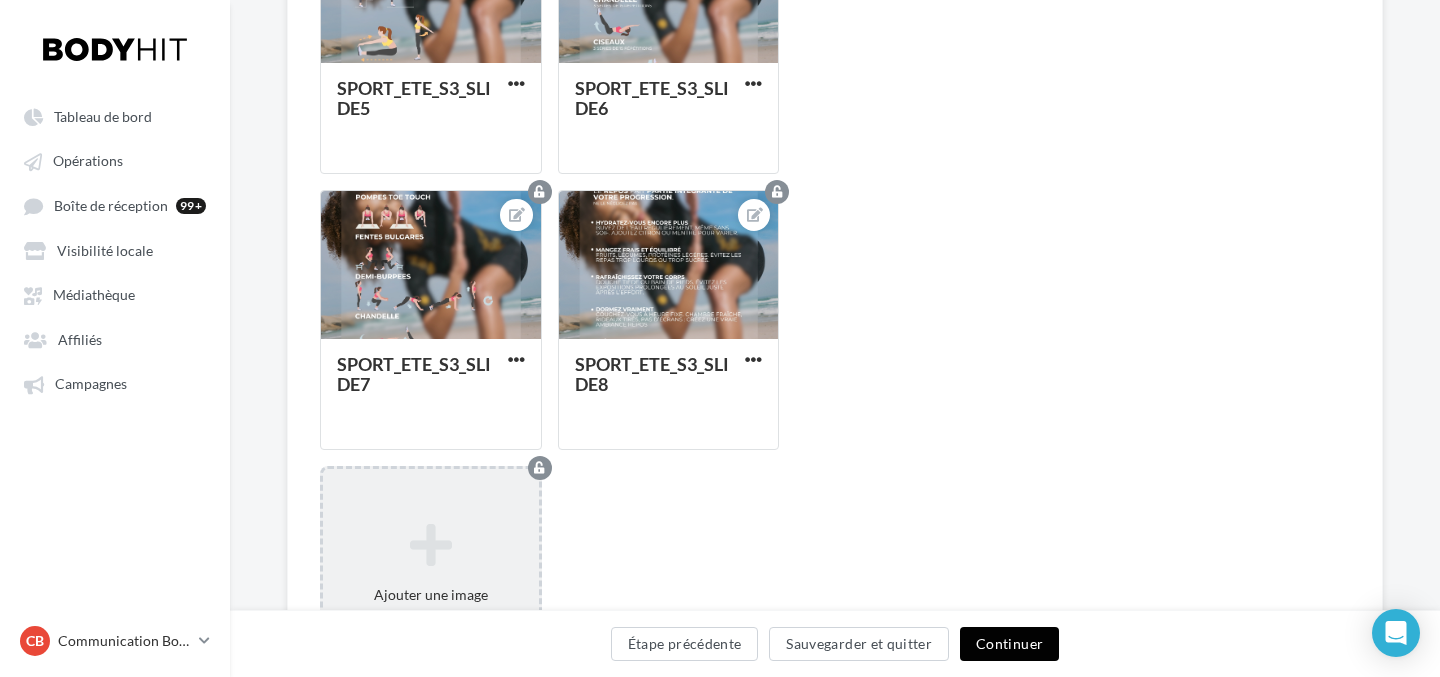 click on "Continuer" at bounding box center [1009, 644] 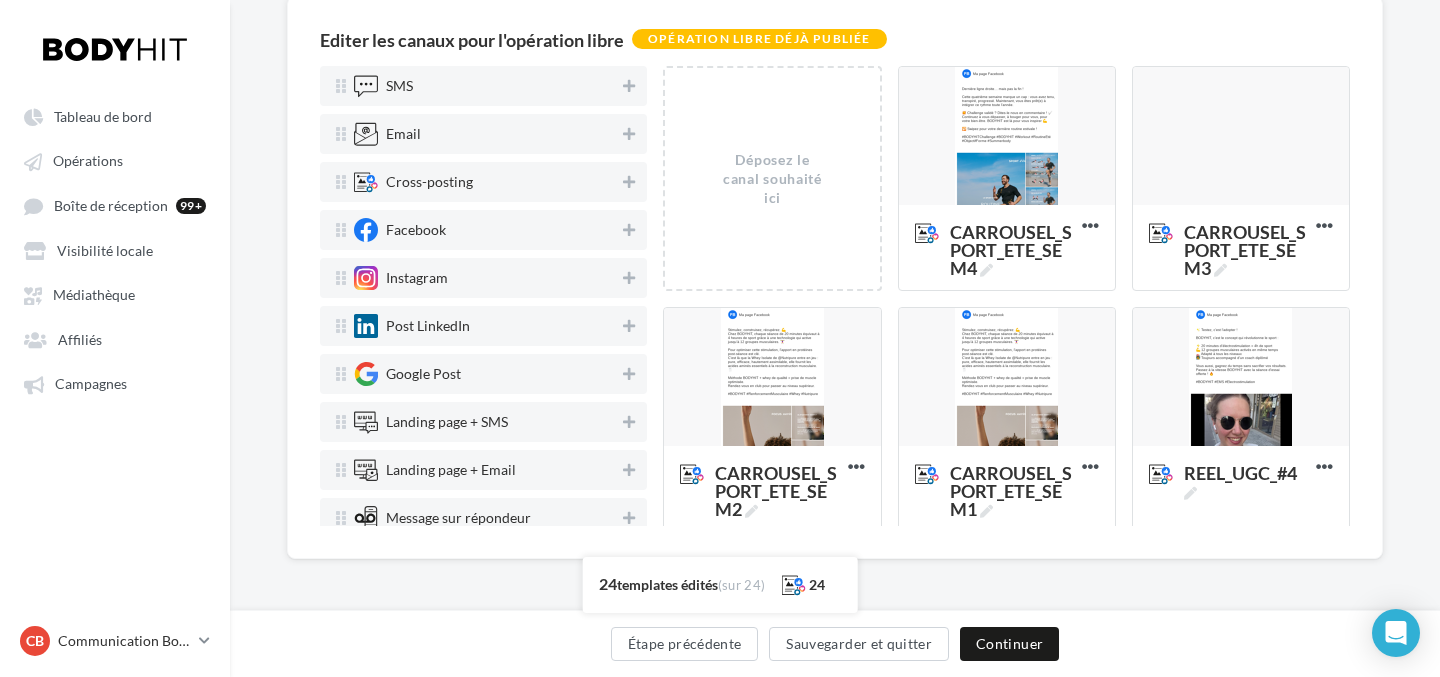 scroll, scrollTop: 172, scrollLeft: 0, axis: vertical 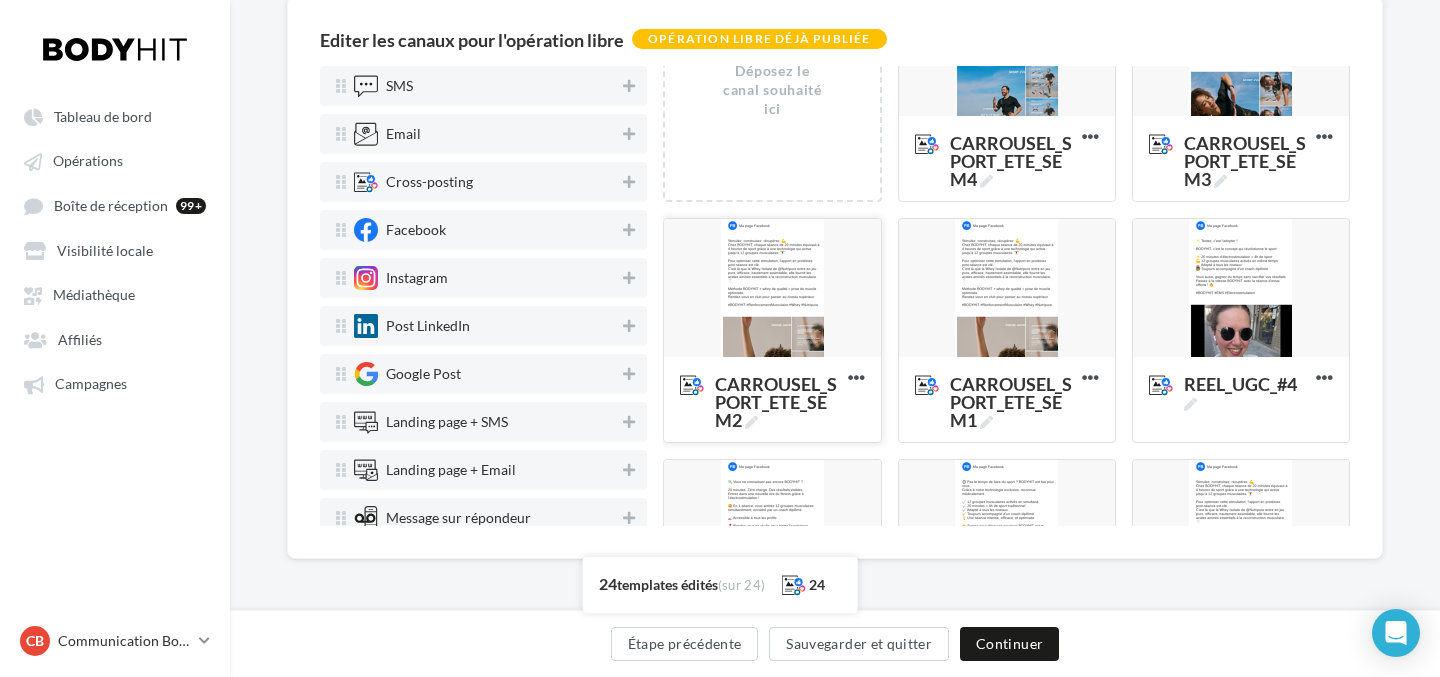 click at bounding box center [772, 289] 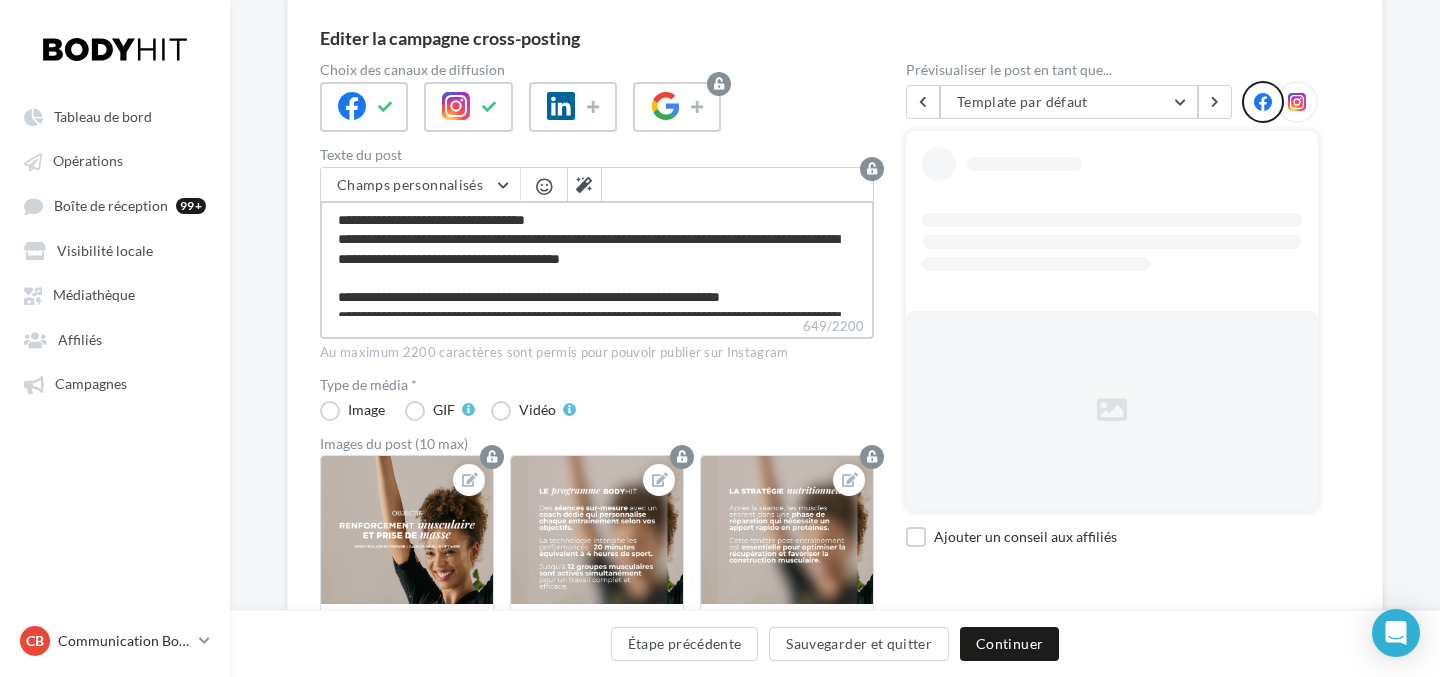 click on "**********" at bounding box center (597, 258) 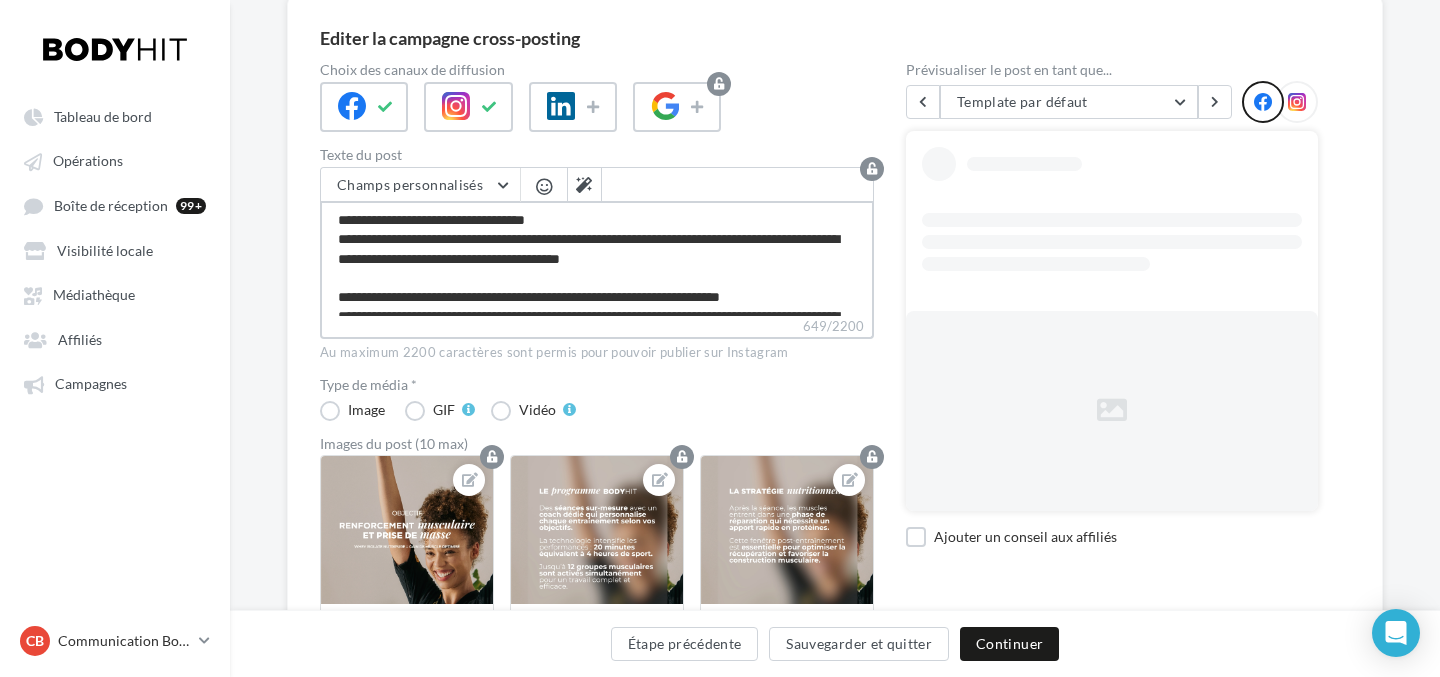 click on "**********" at bounding box center [597, 258] 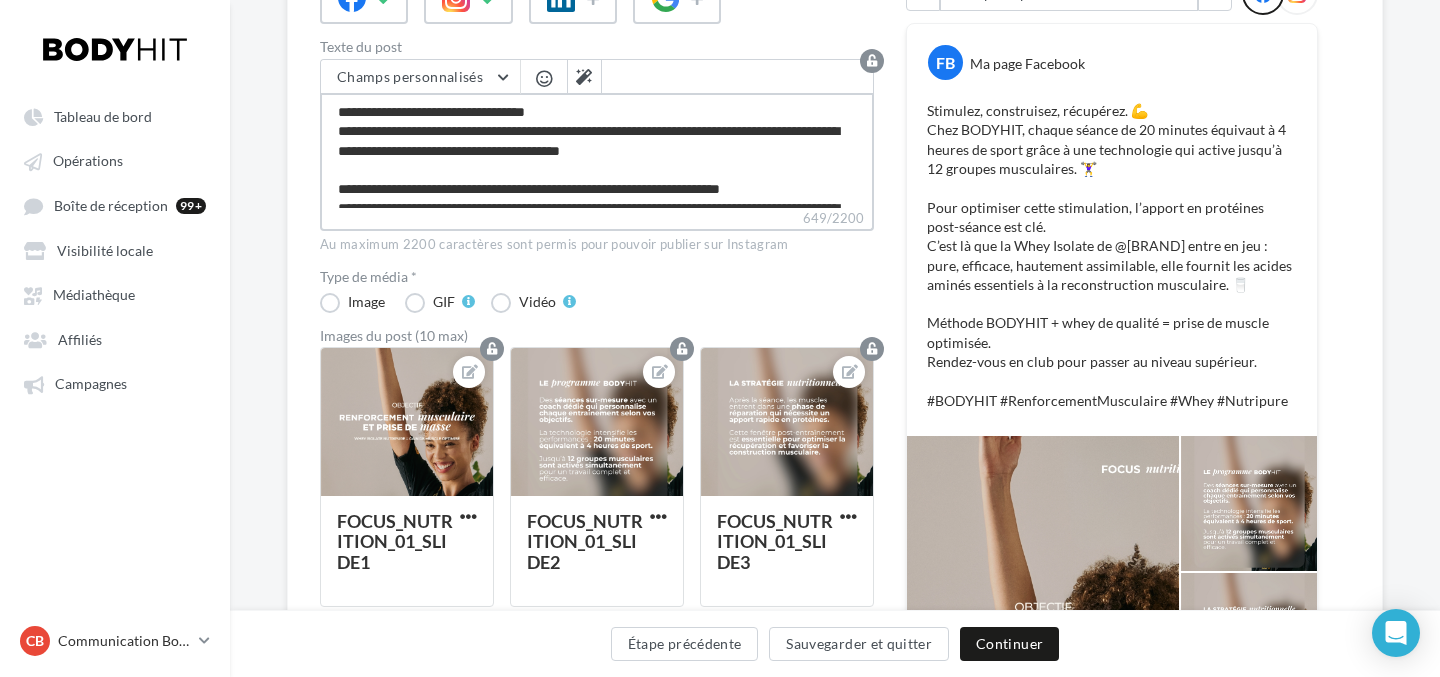 scroll, scrollTop: 311, scrollLeft: 0, axis: vertical 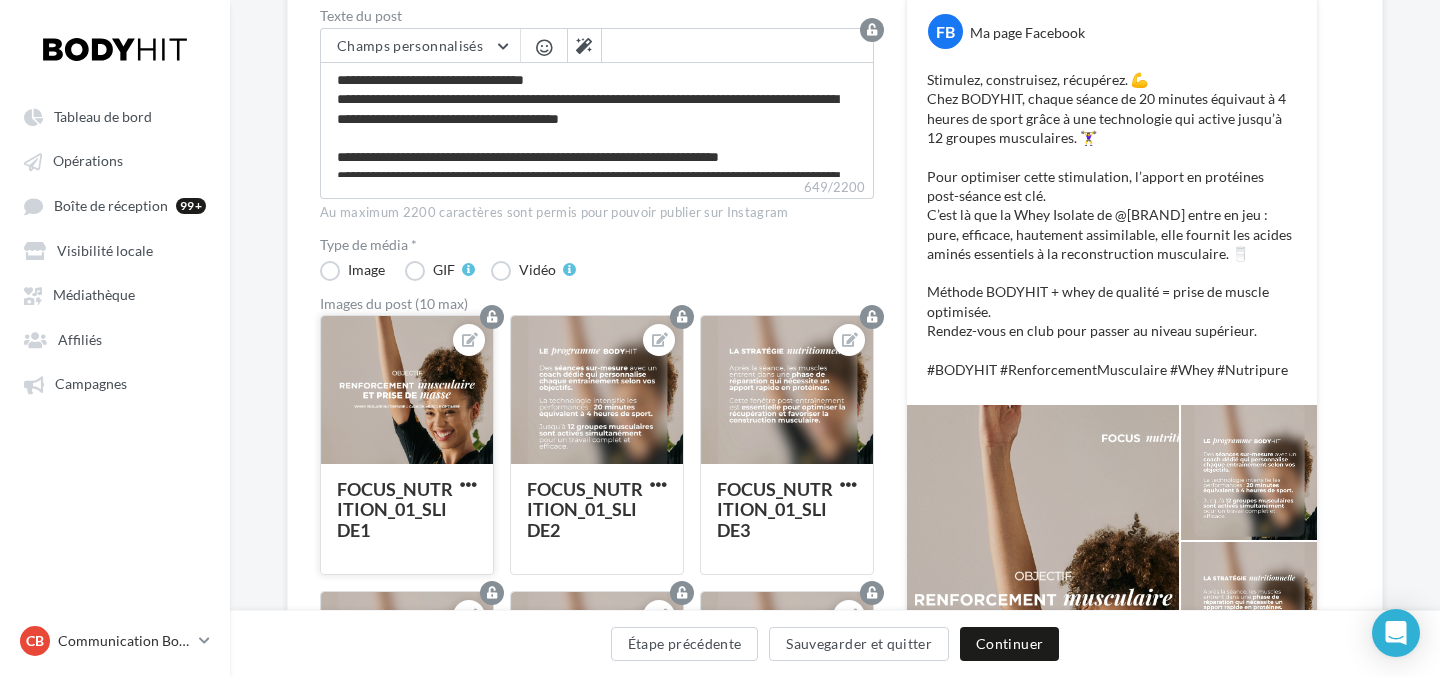 click at bounding box center [407, 391] 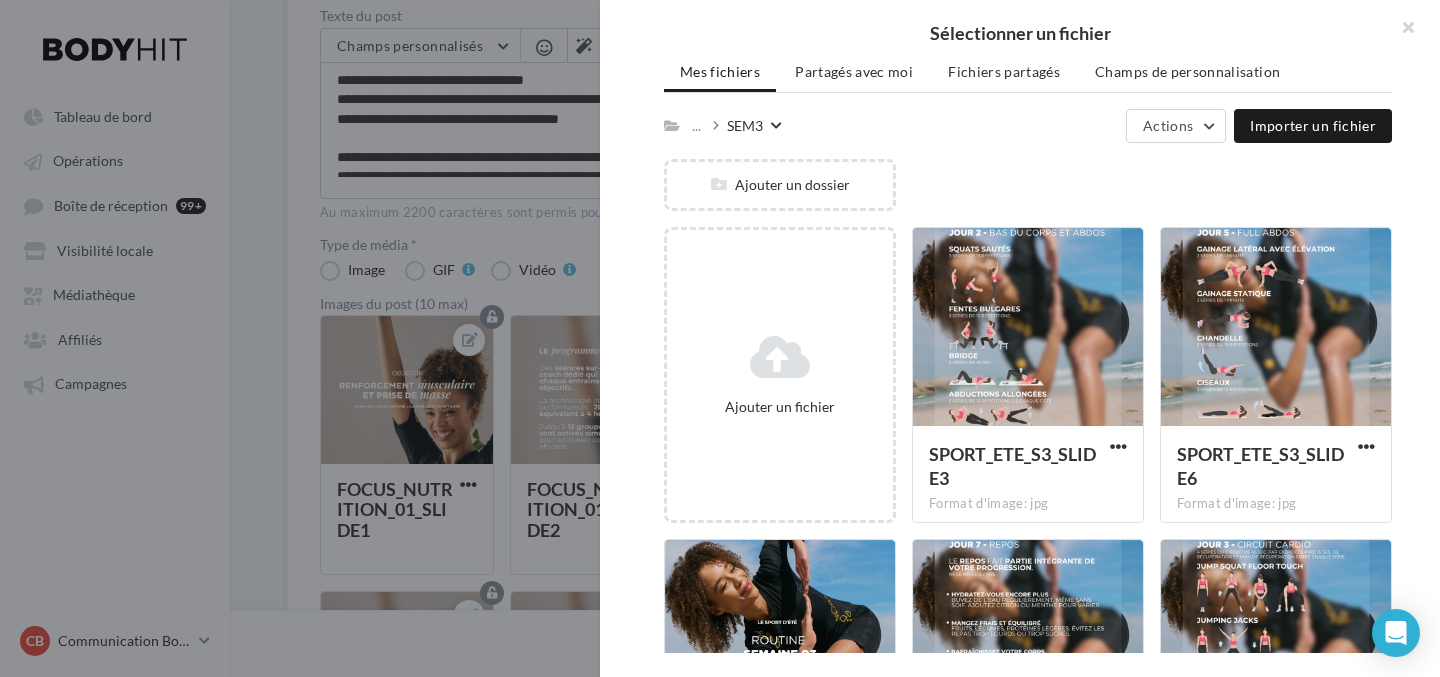 scroll, scrollTop: 132, scrollLeft: 0, axis: vertical 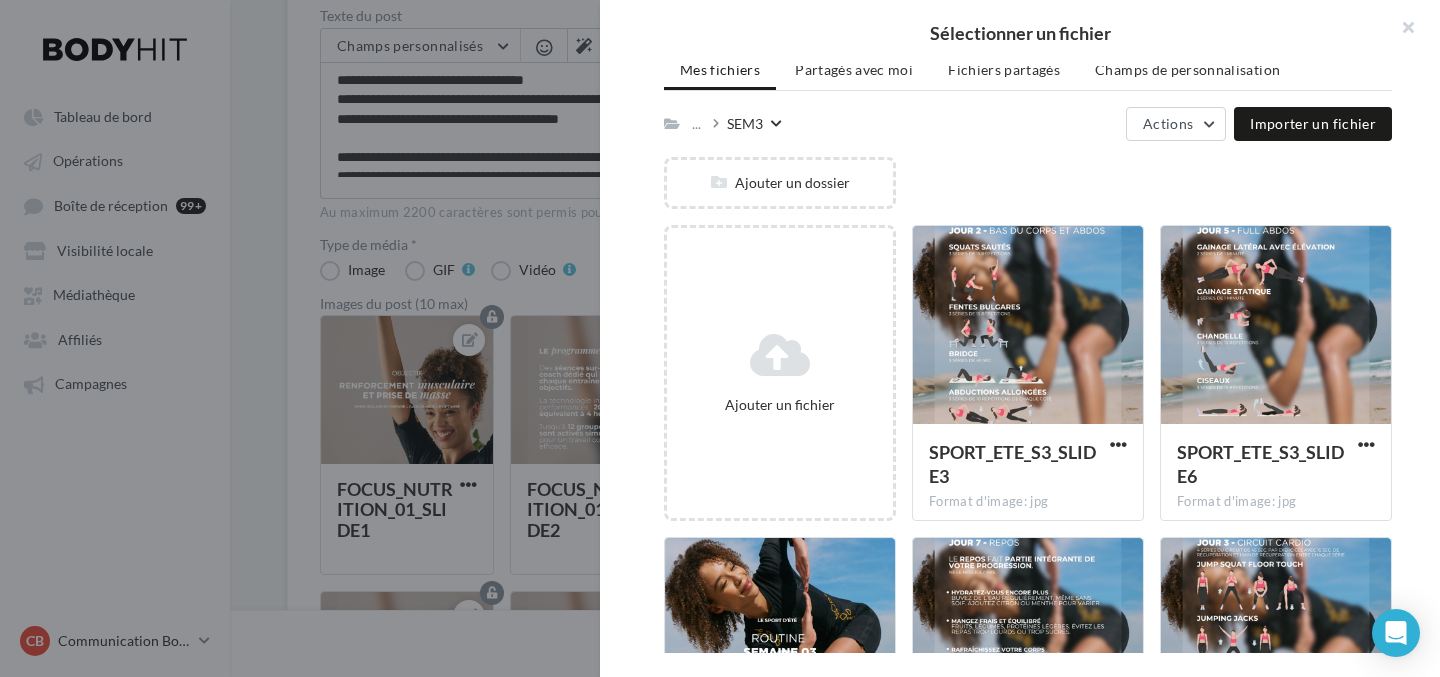 click on "..." at bounding box center [700, 123] 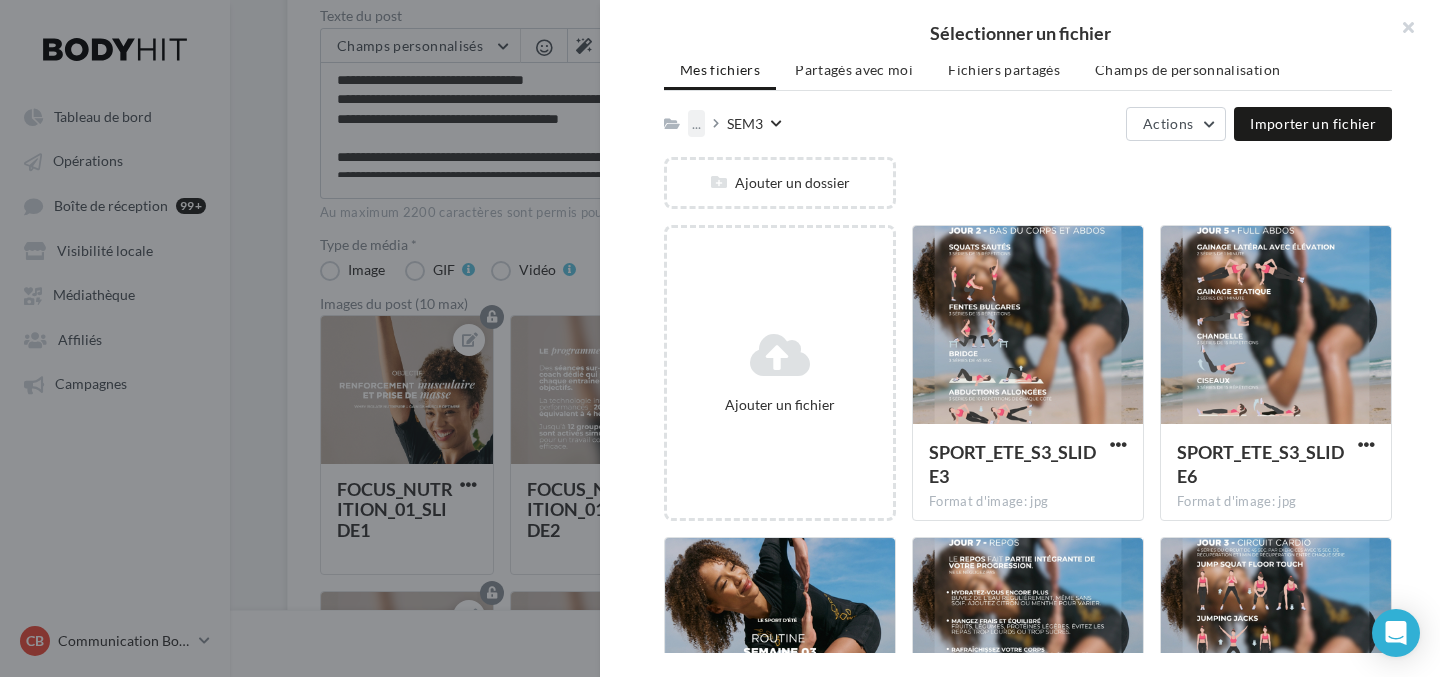 click on "..." at bounding box center (696, 123) 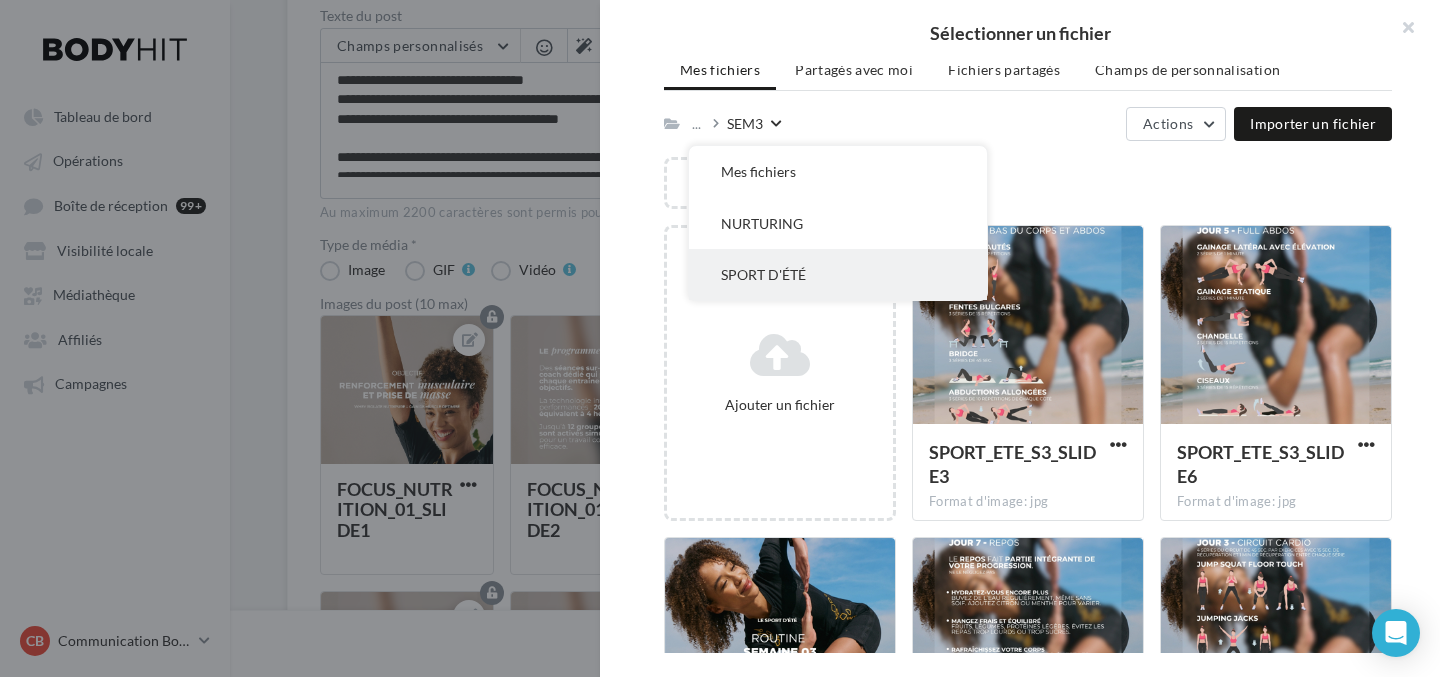 click on "SPORT D'ÉTÉ" at bounding box center [838, 274] 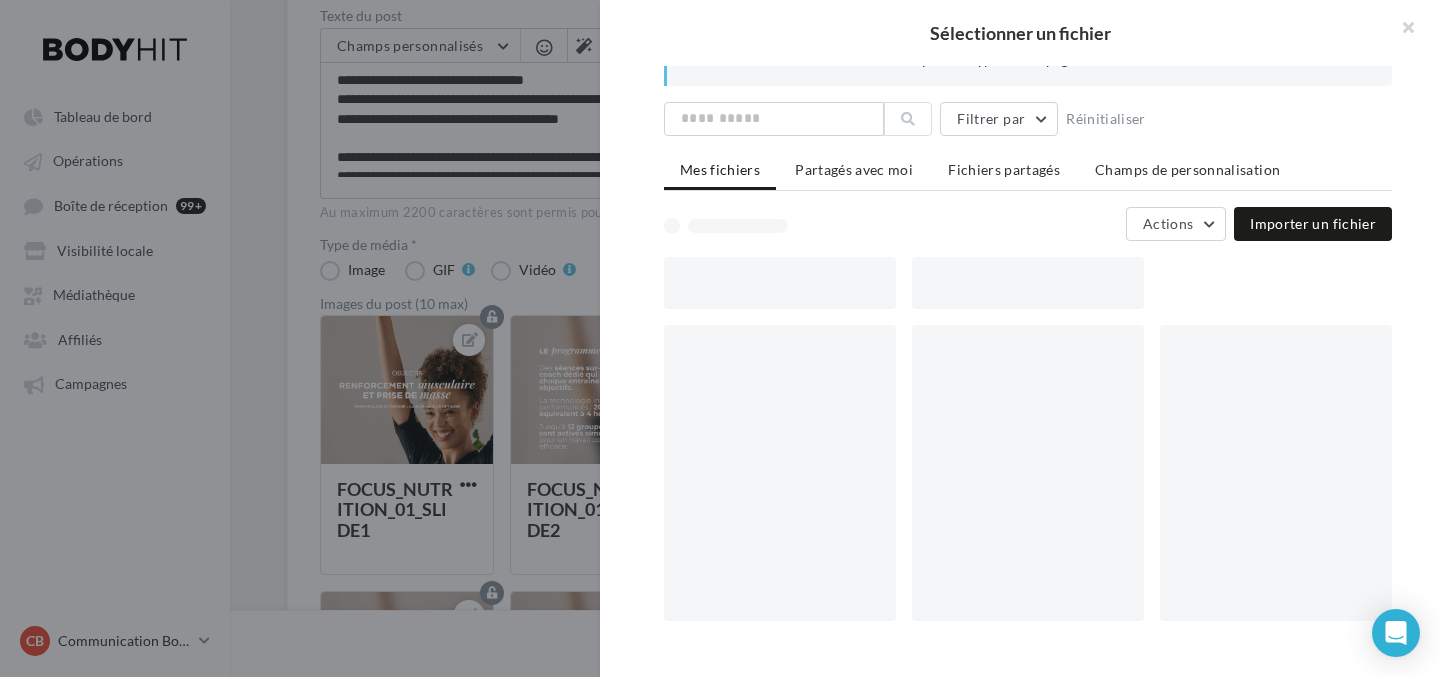 scroll, scrollTop: 84, scrollLeft: 0, axis: vertical 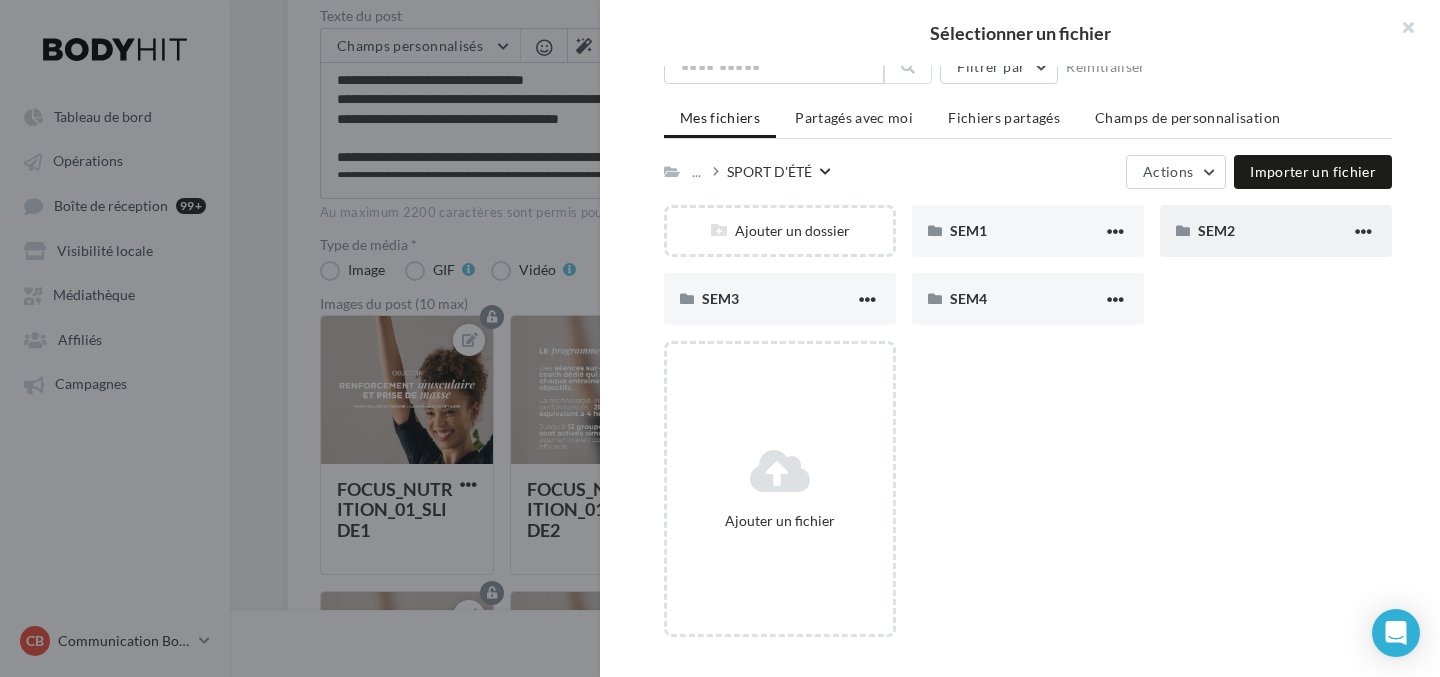 click on "SEM2" at bounding box center [1274, 230] 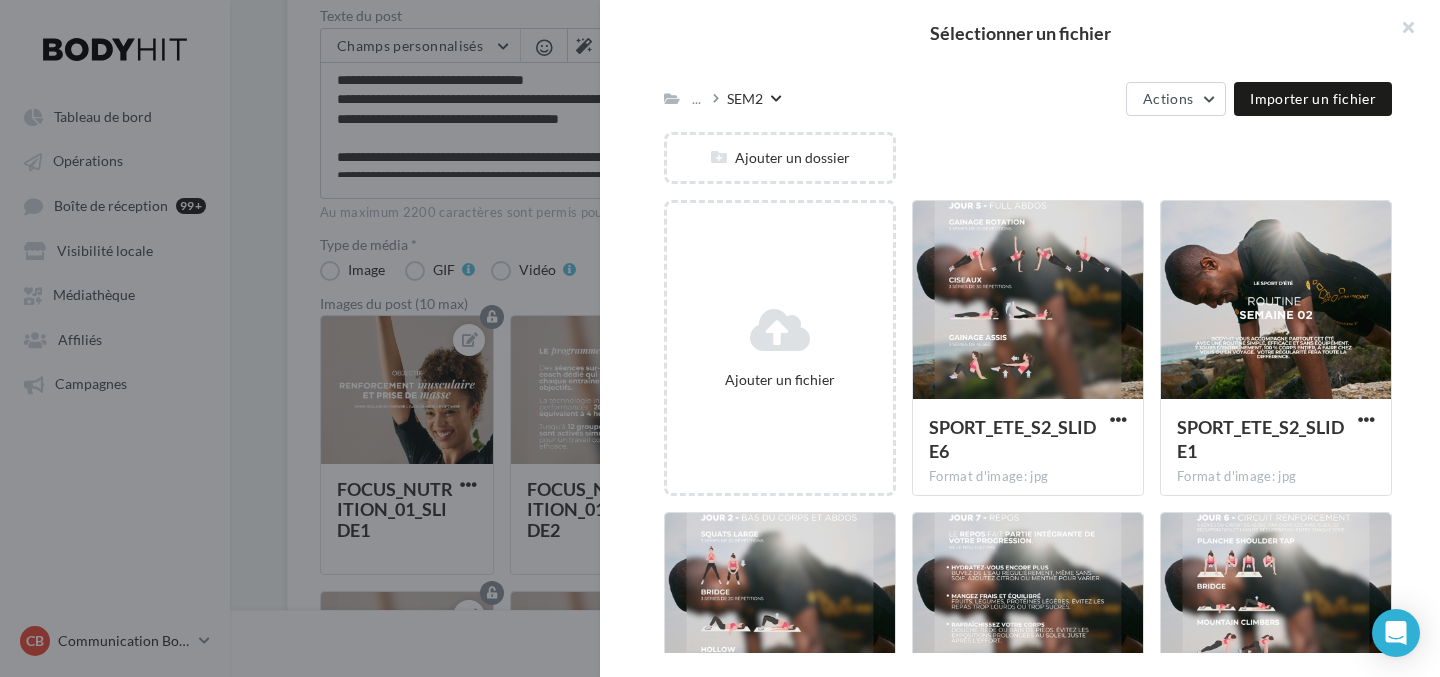 scroll, scrollTop: 154, scrollLeft: 0, axis: vertical 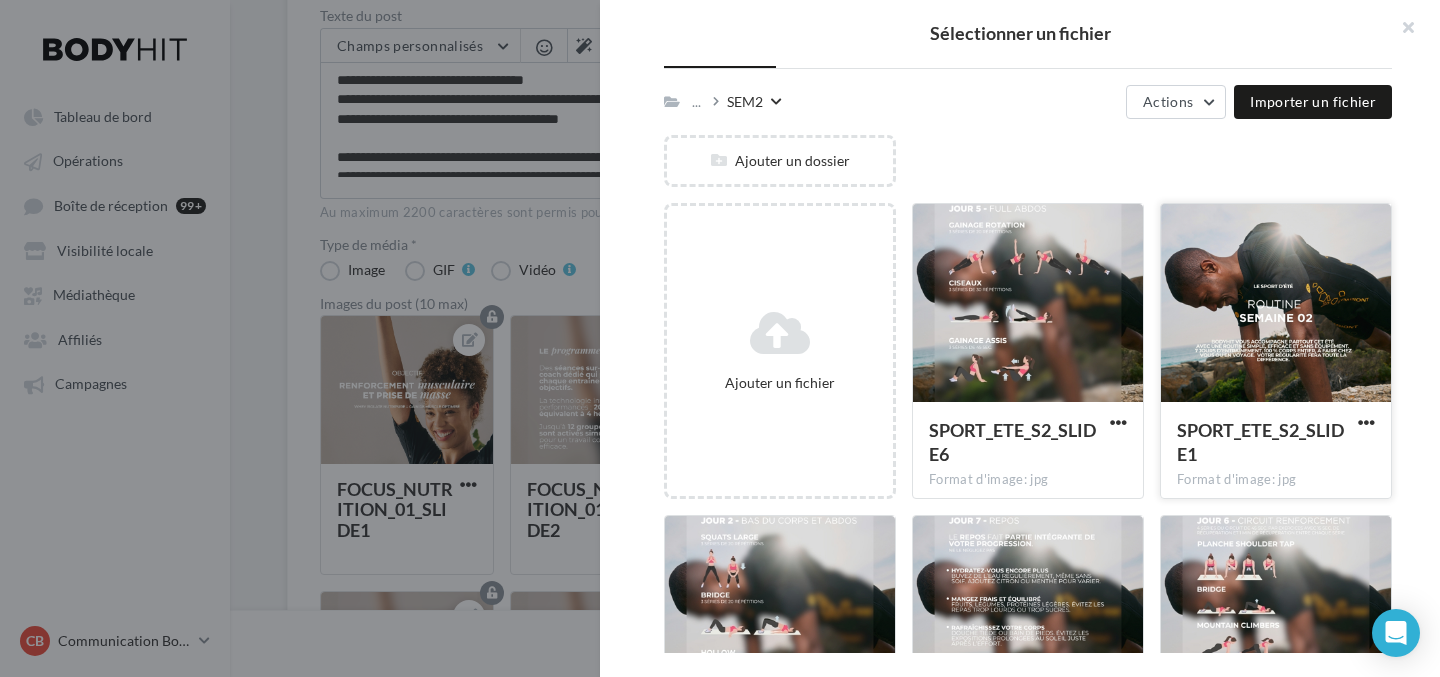 click at bounding box center [1276, 304] 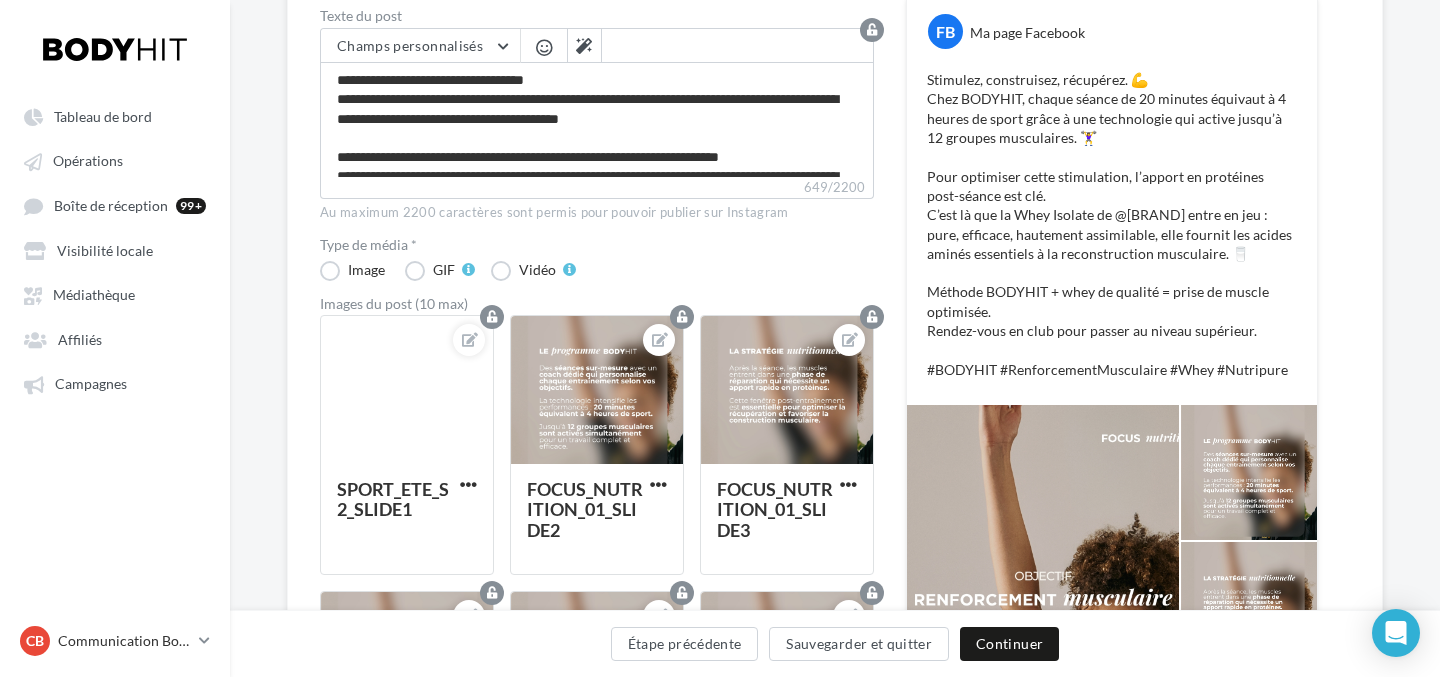 click at bounding box center [597, 391] 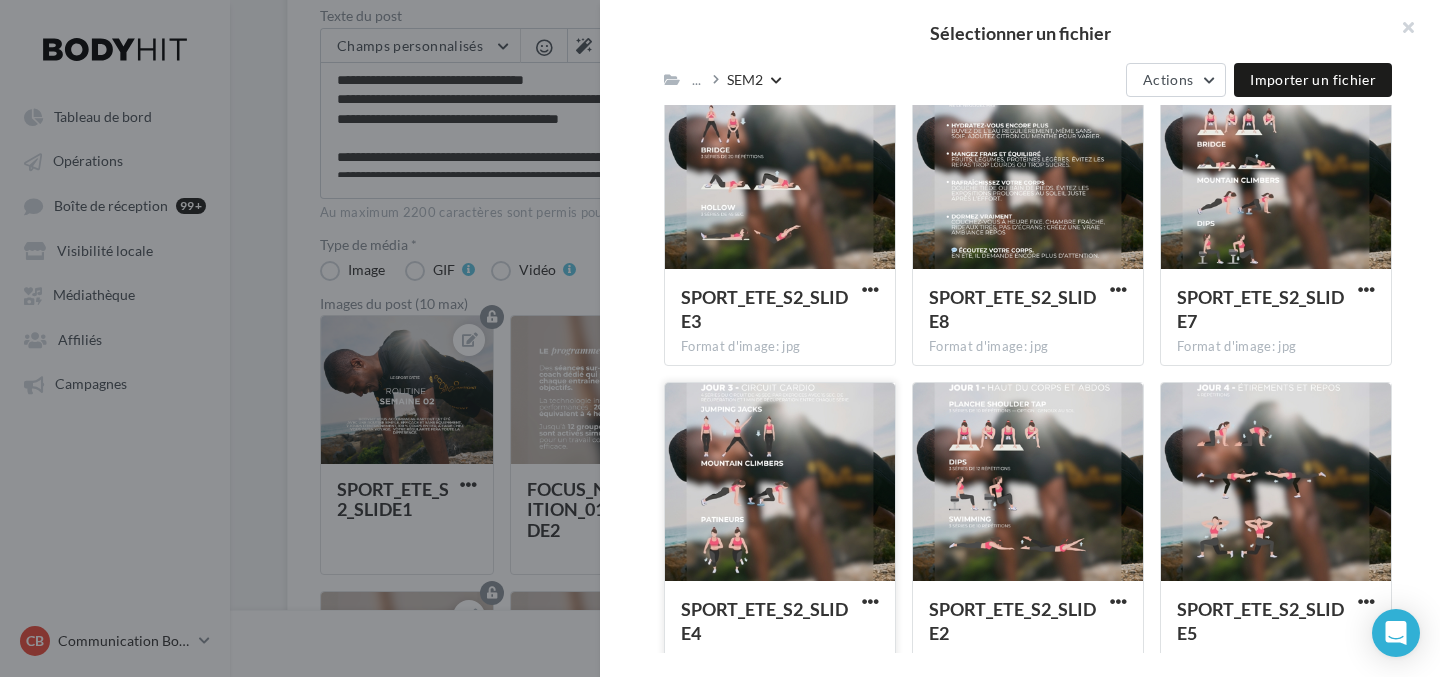 scroll, scrollTop: 640, scrollLeft: 0, axis: vertical 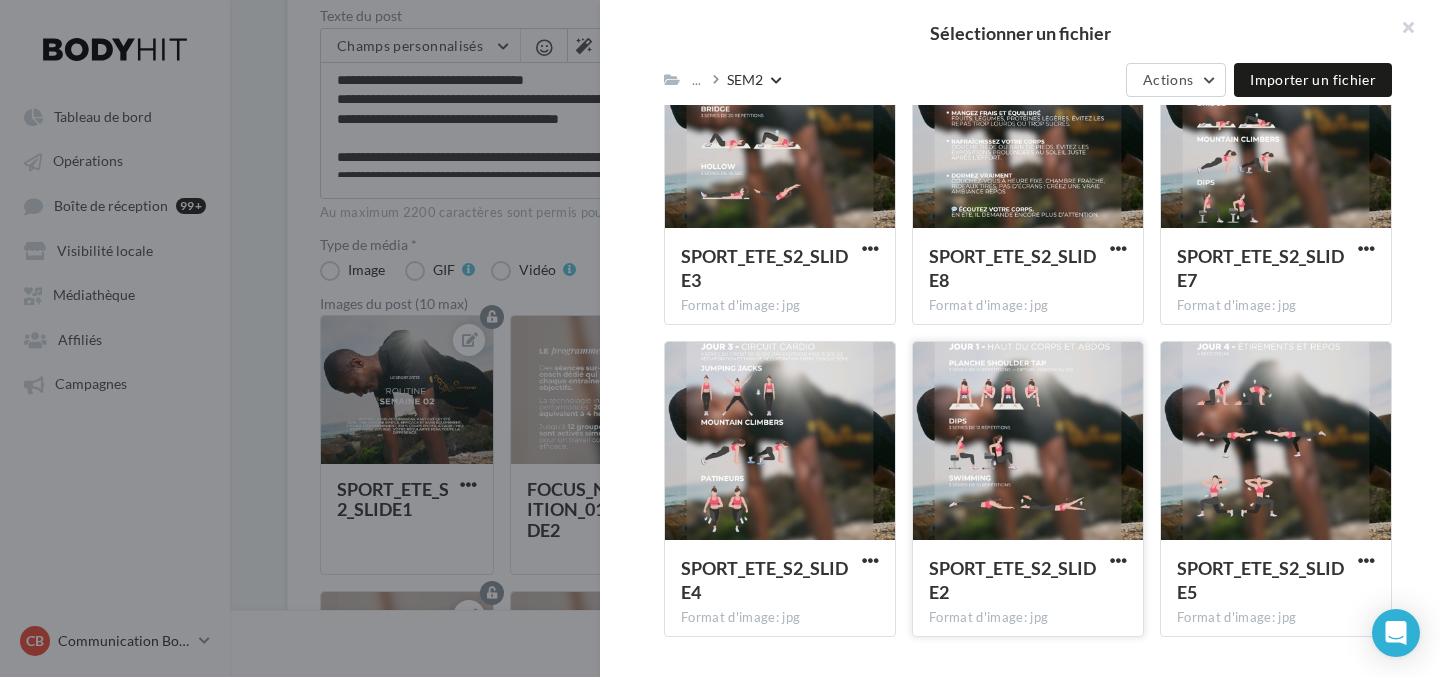 click at bounding box center [1028, 442] 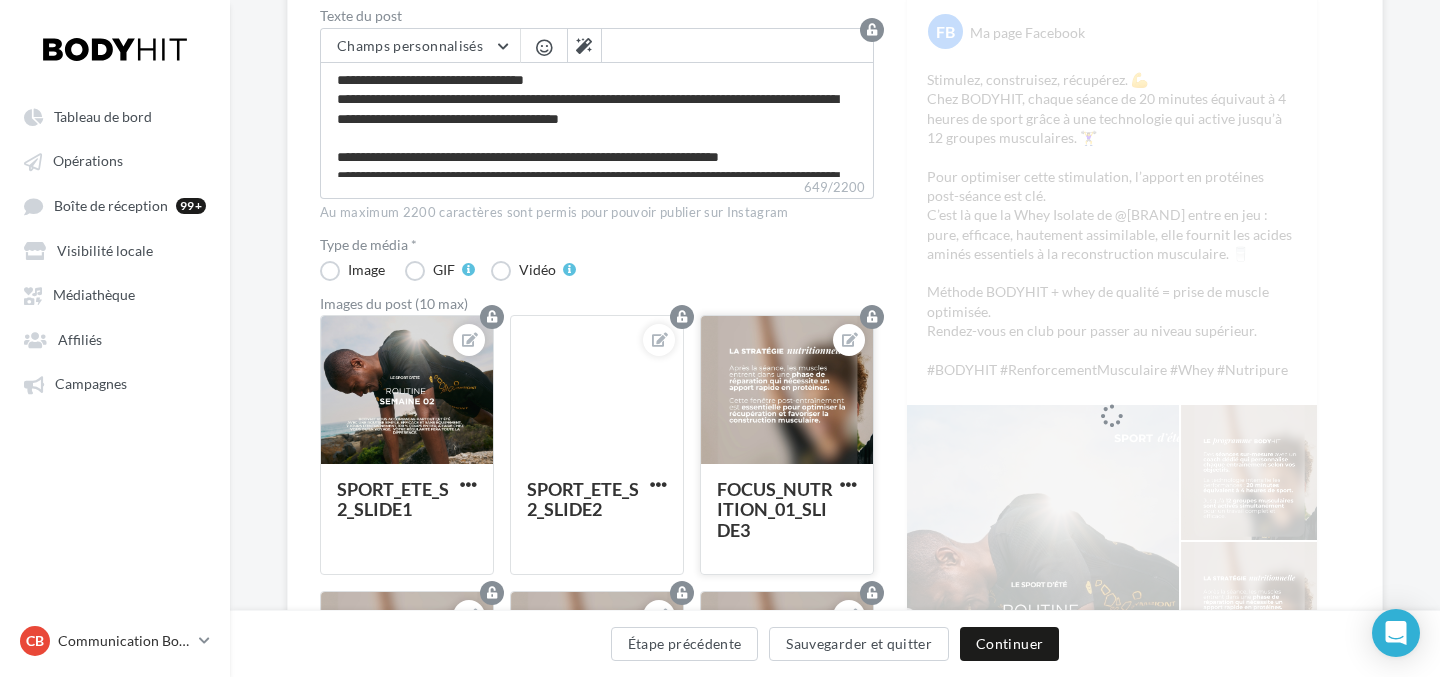 click at bounding box center [787, 391] 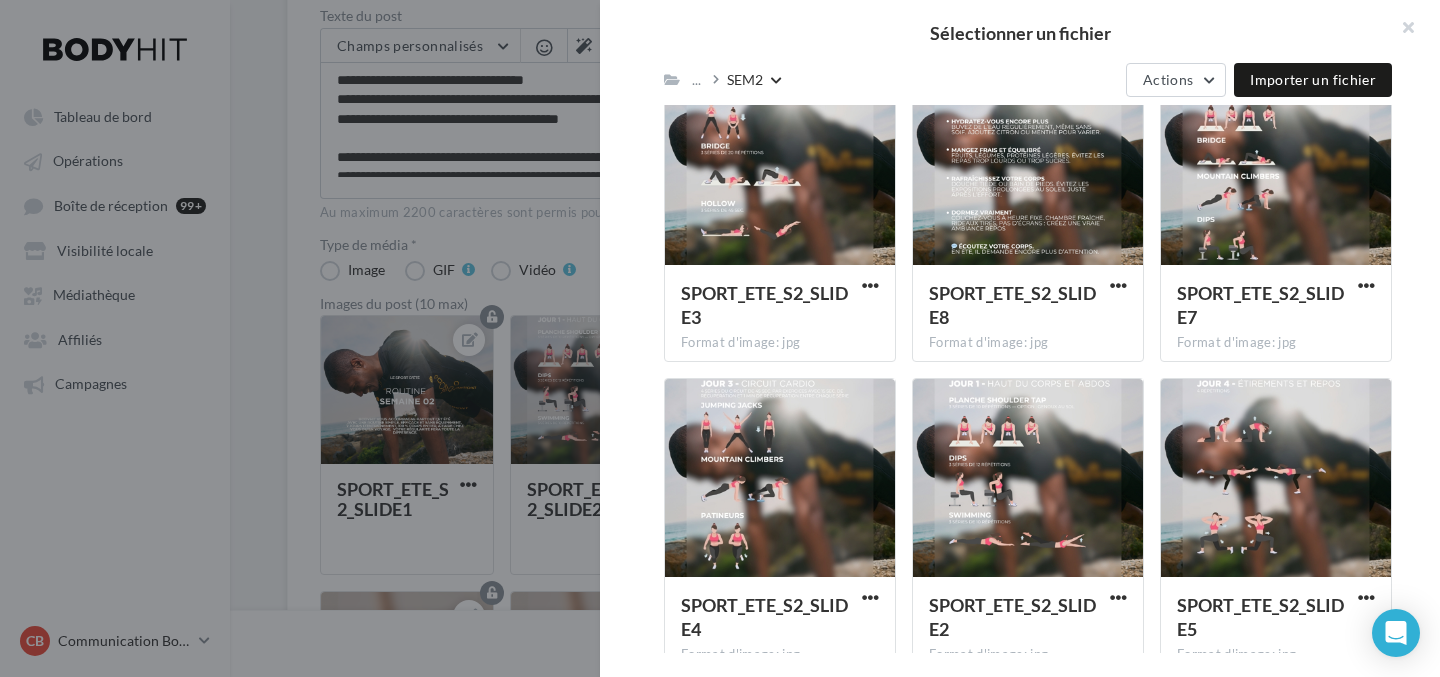 scroll, scrollTop: 629, scrollLeft: 0, axis: vertical 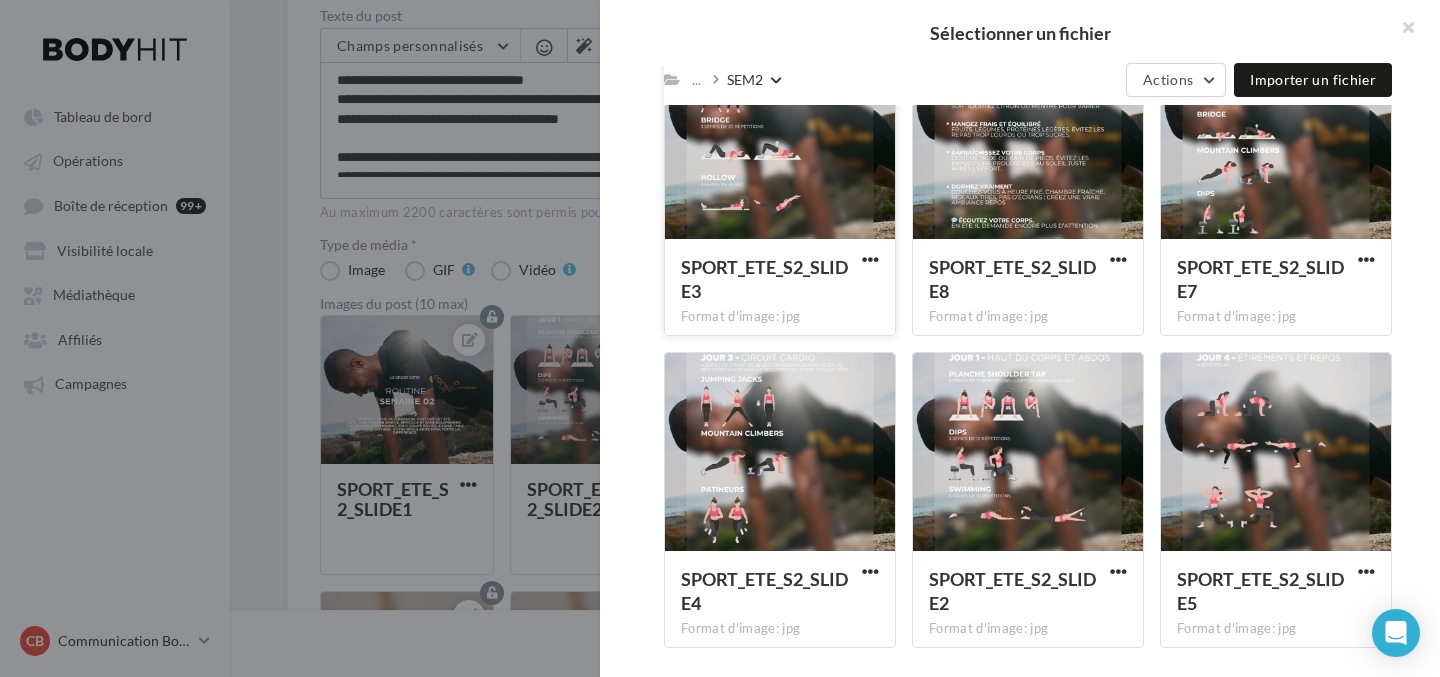 click at bounding box center (780, 141) 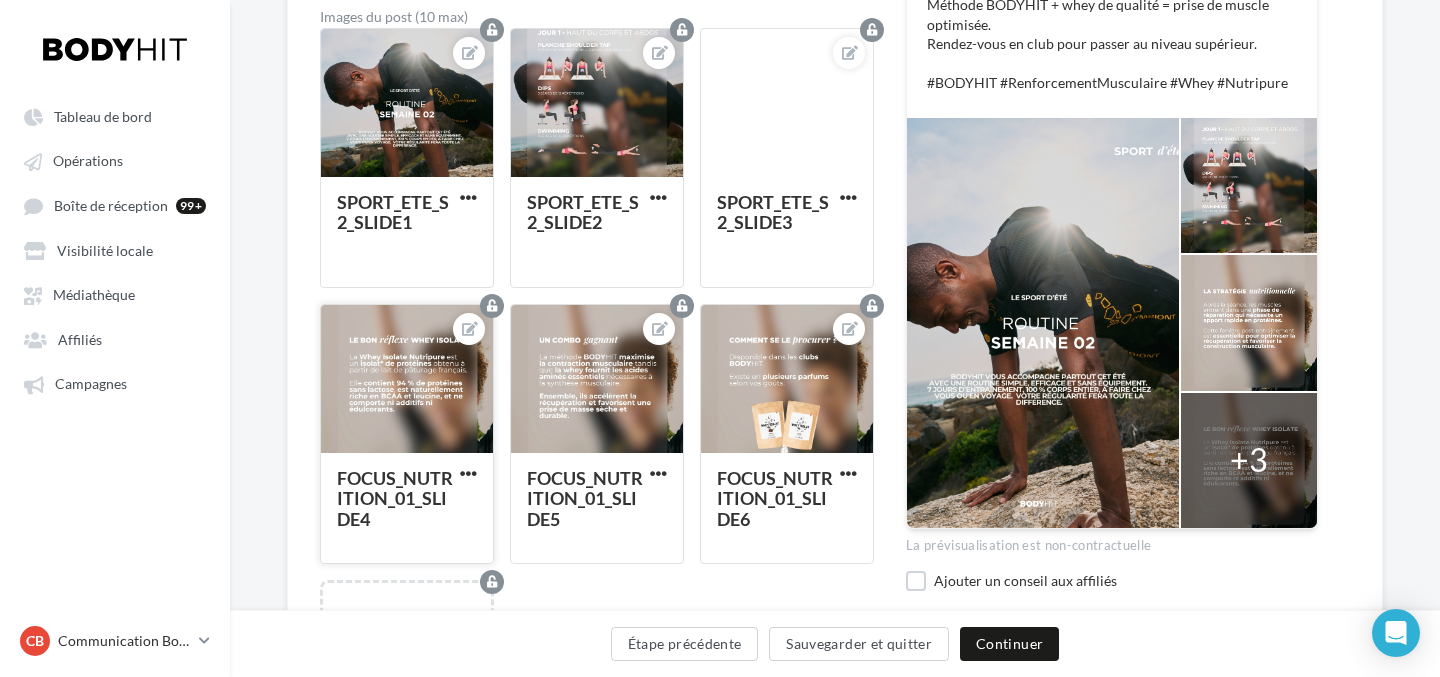 scroll, scrollTop: 604, scrollLeft: 0, axis: vertical 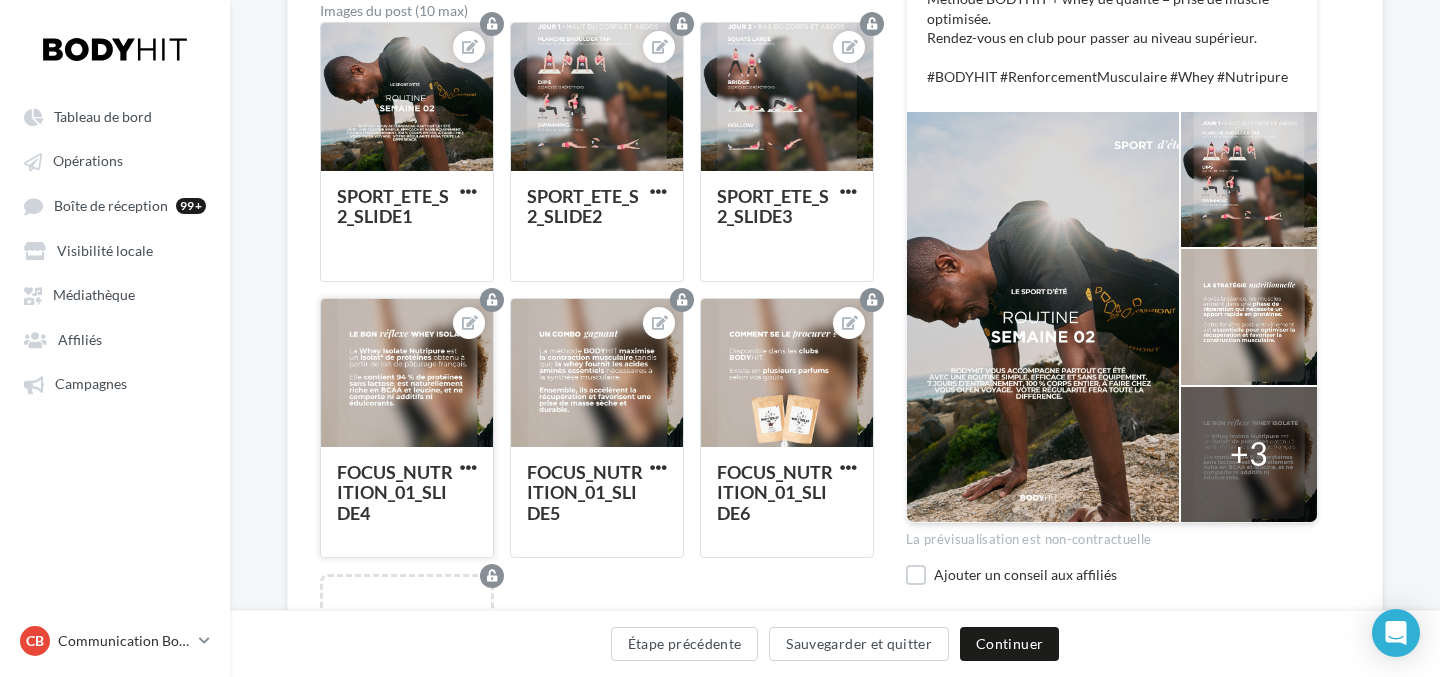 click at bounding box center [407, 374] 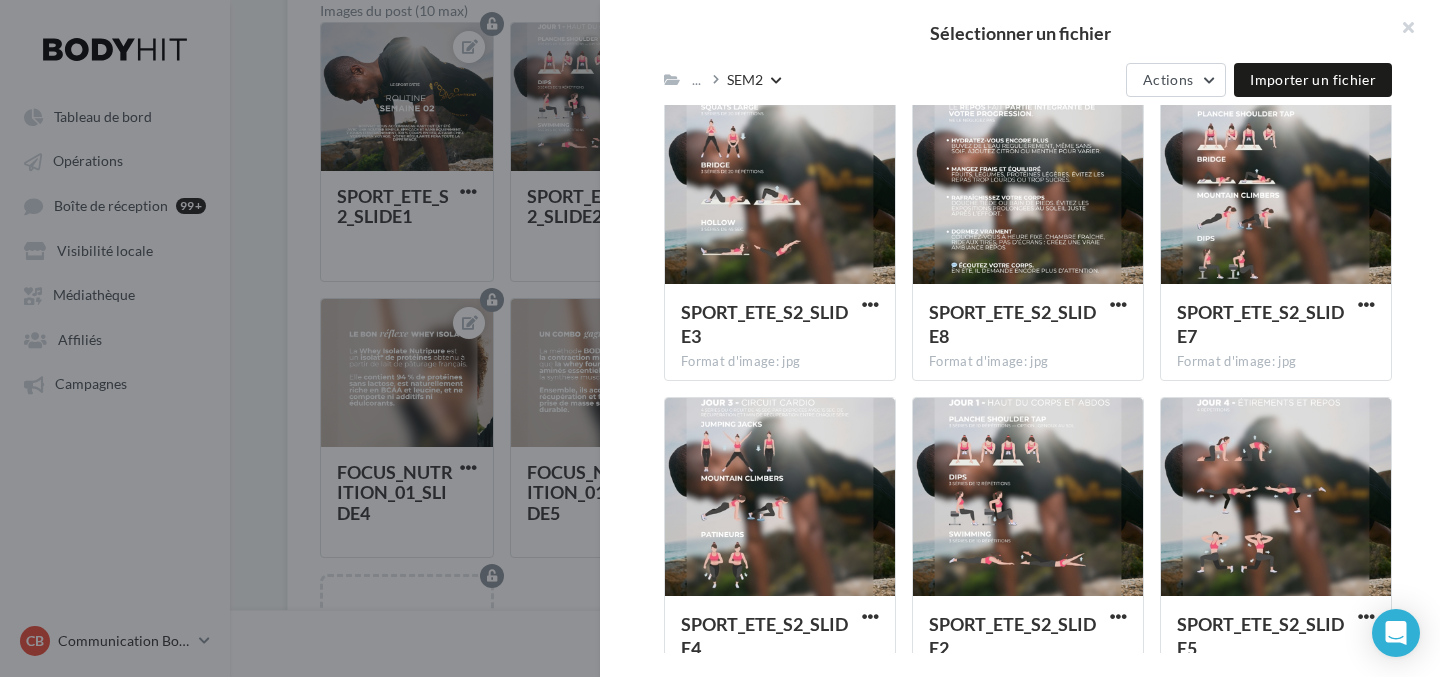 scroll, scrollTop: 640, scrollLeft: 0, axis: vertical 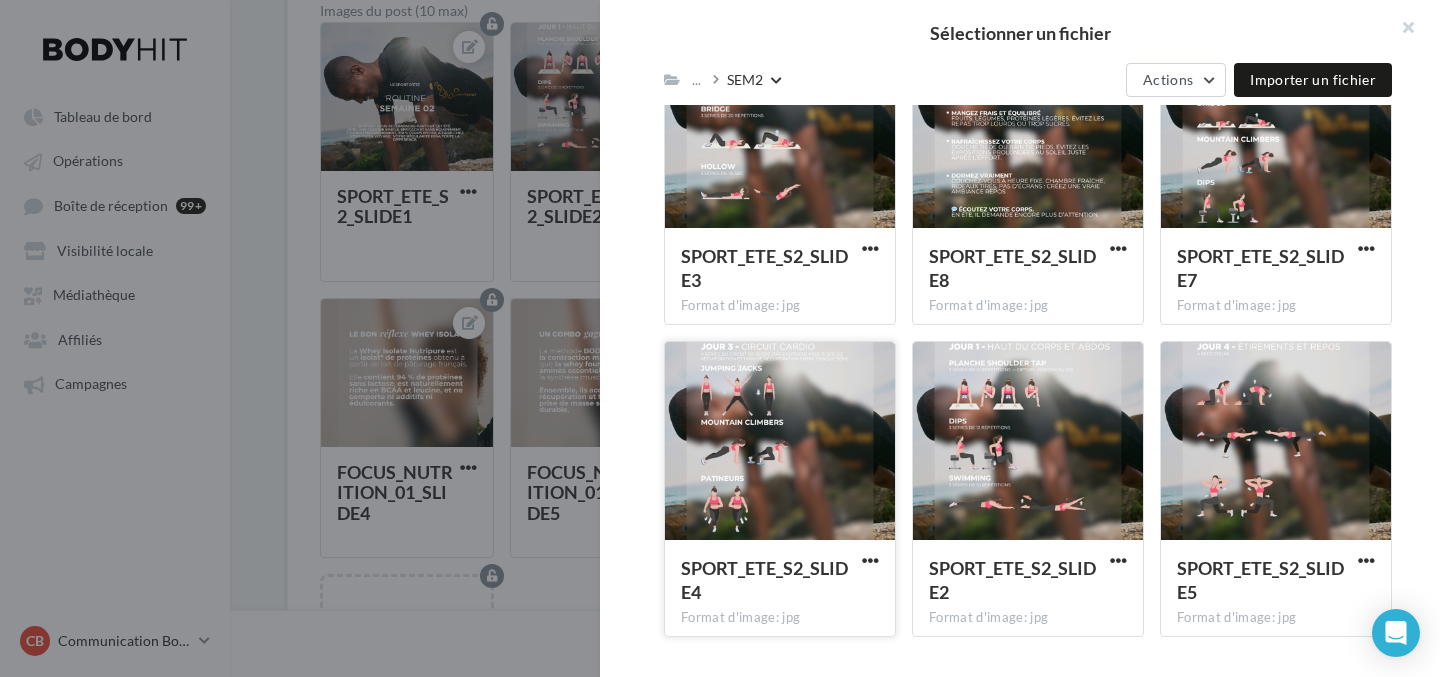 click at bounding box center [780, 442] 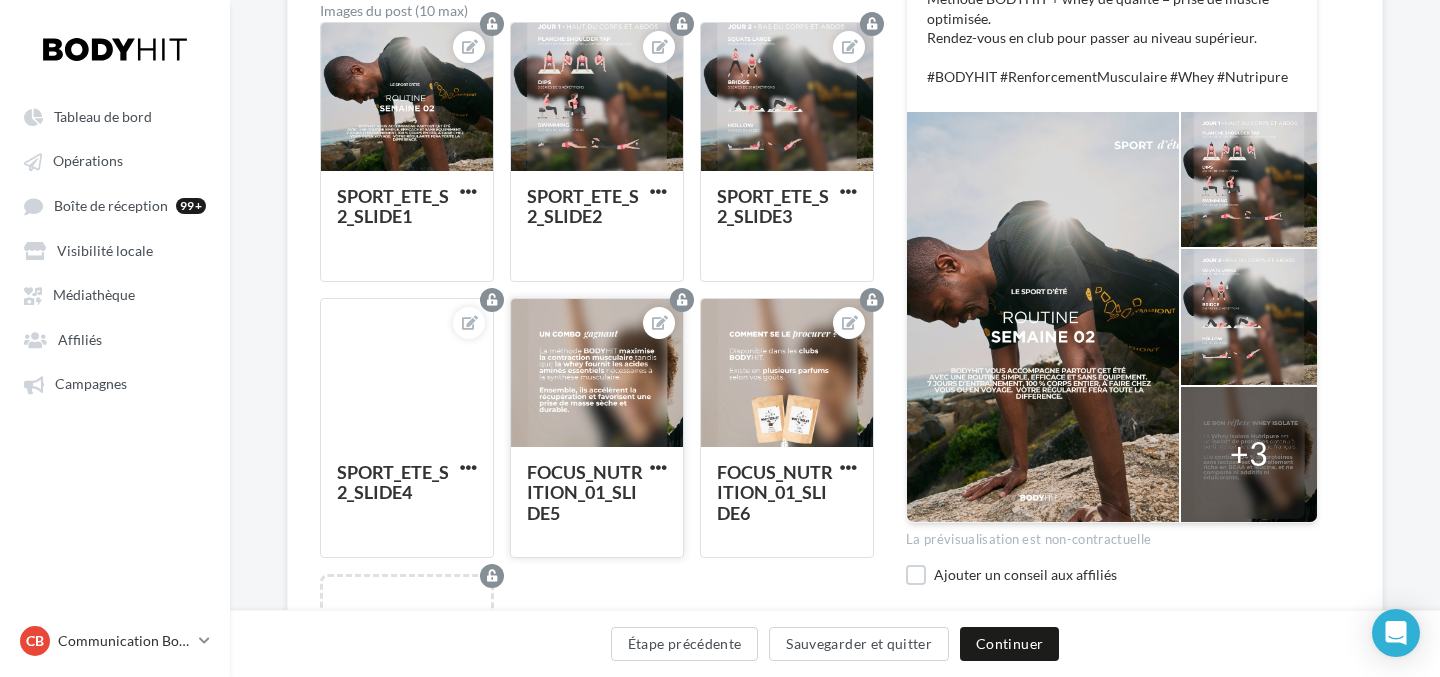 click at bounding box center [597, 374] 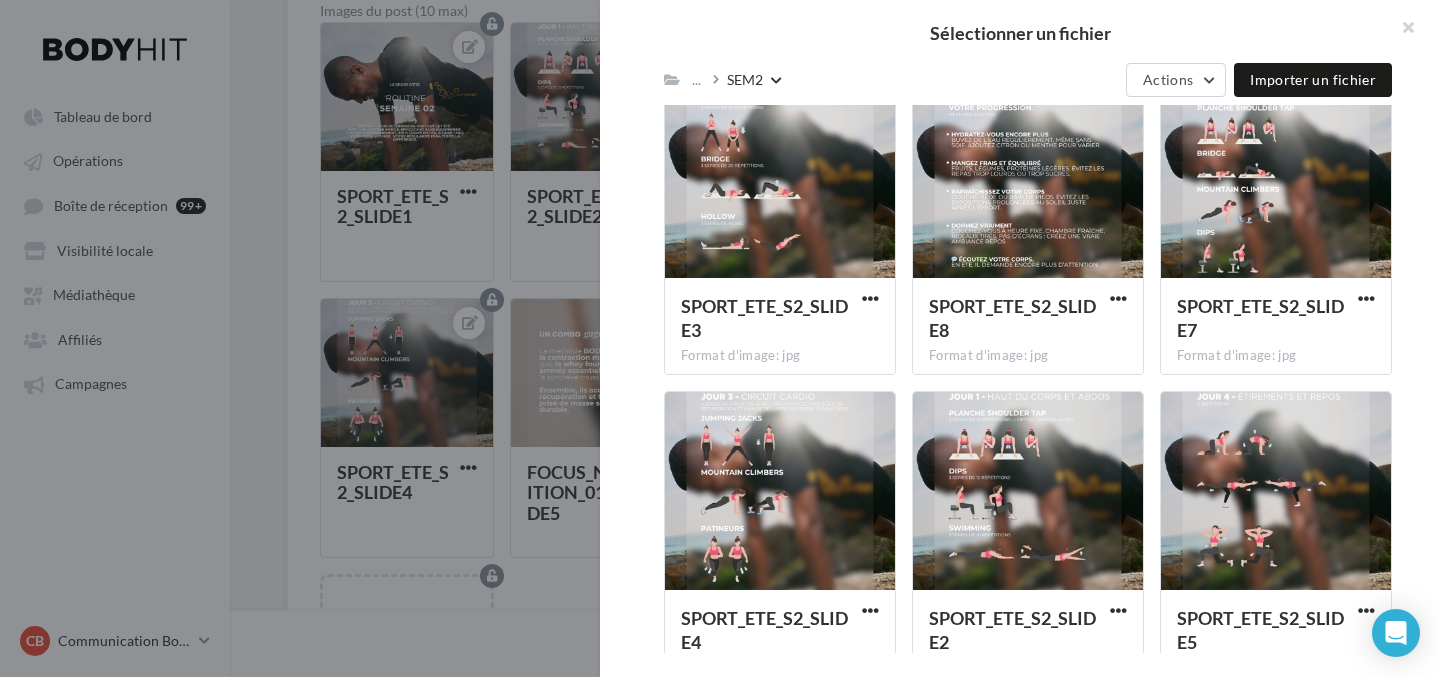 scroll, scrollTop: 640, scrollLeft: 0, axis: vertical 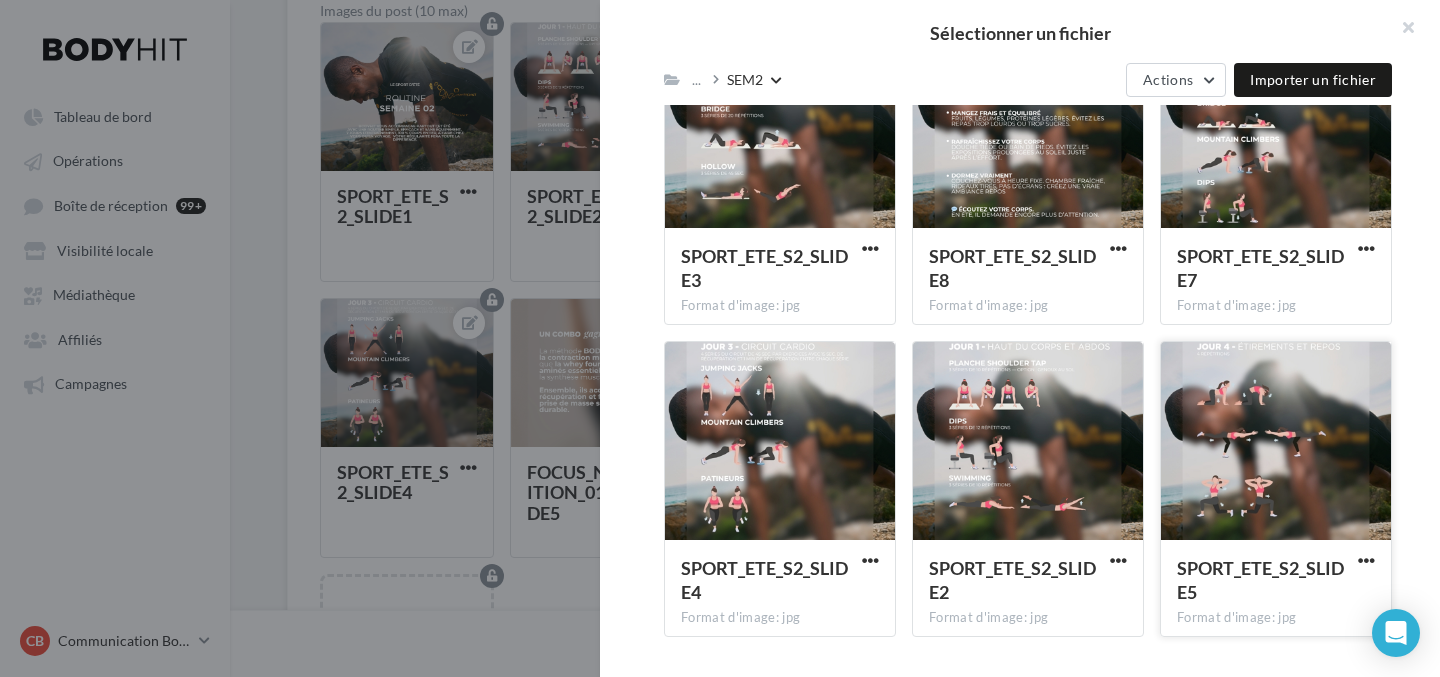 click at bounding box center [1276, 442] 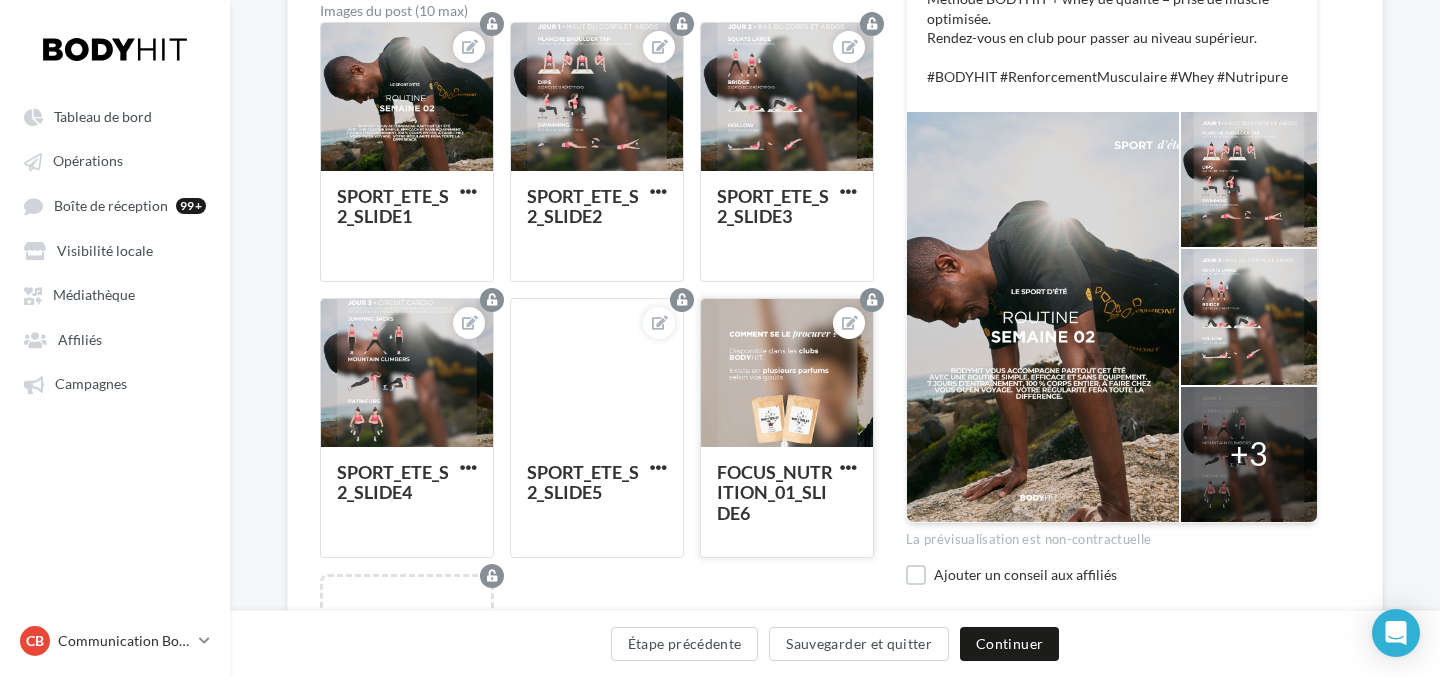 click at bounding box center [787, 374] 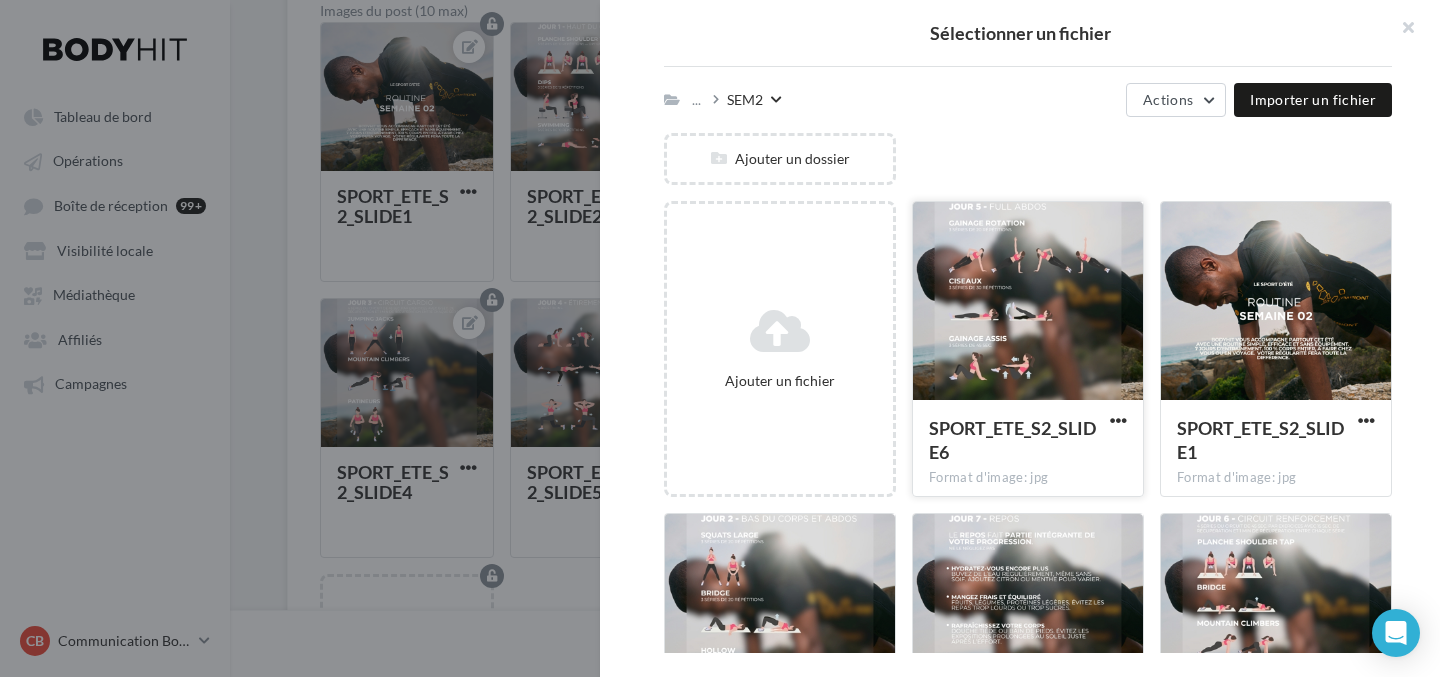 scroll, scrollTop: 182, scrollLeft: 0, axis: vertical 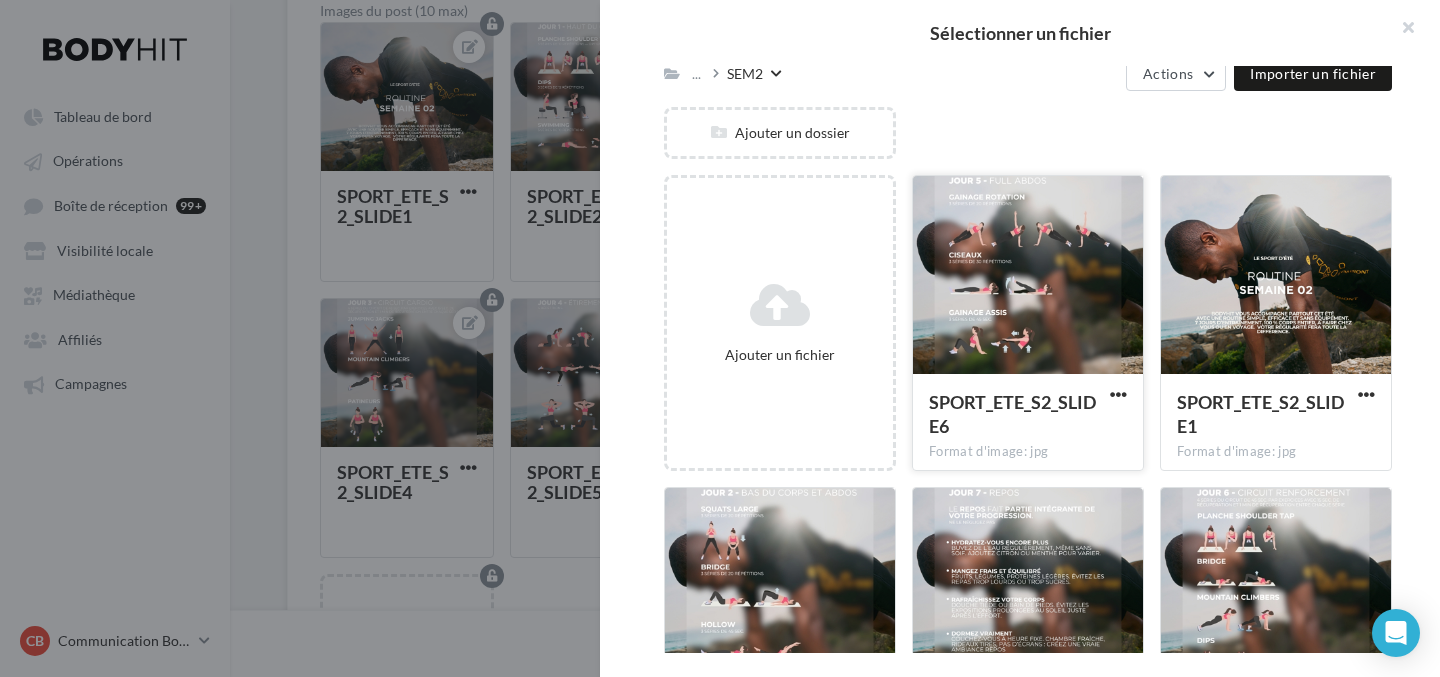 click at bounding box center [1028, 276] 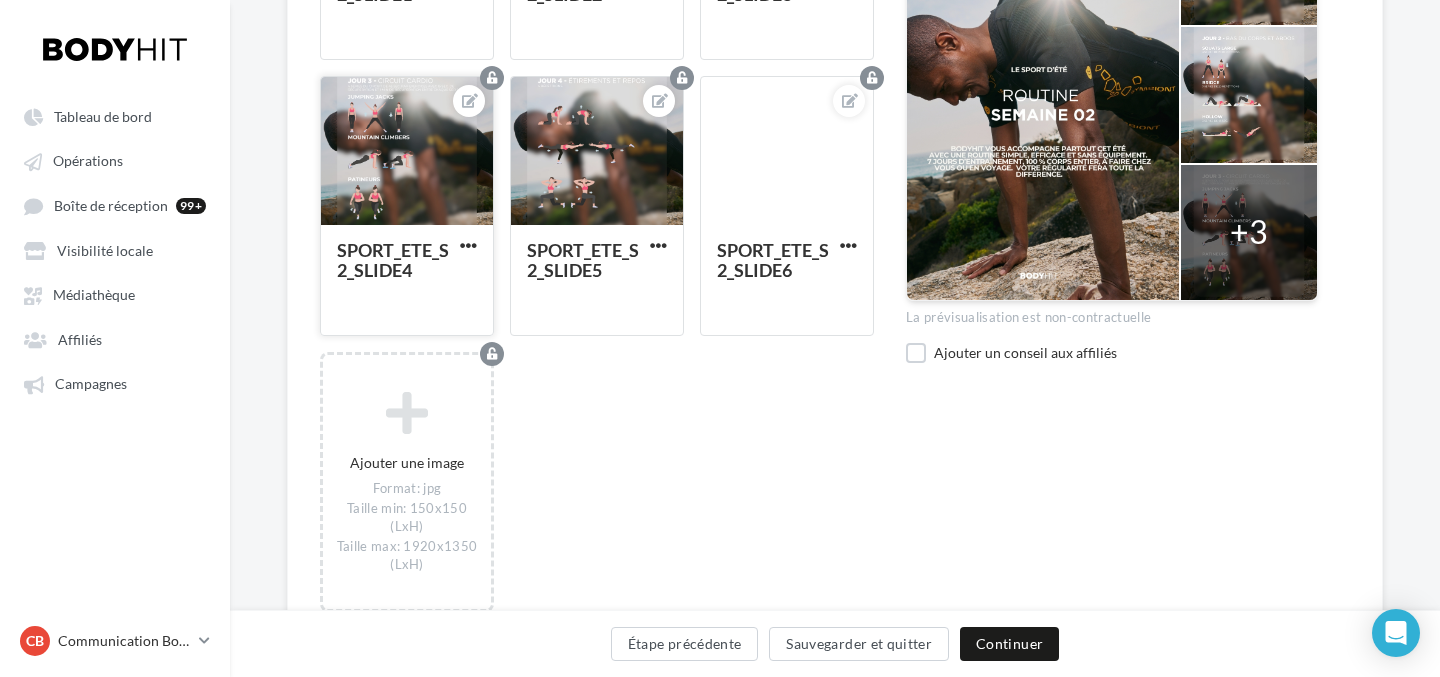 scroll, scrollTop: 870, scrollLeft: 0, axis: vertical 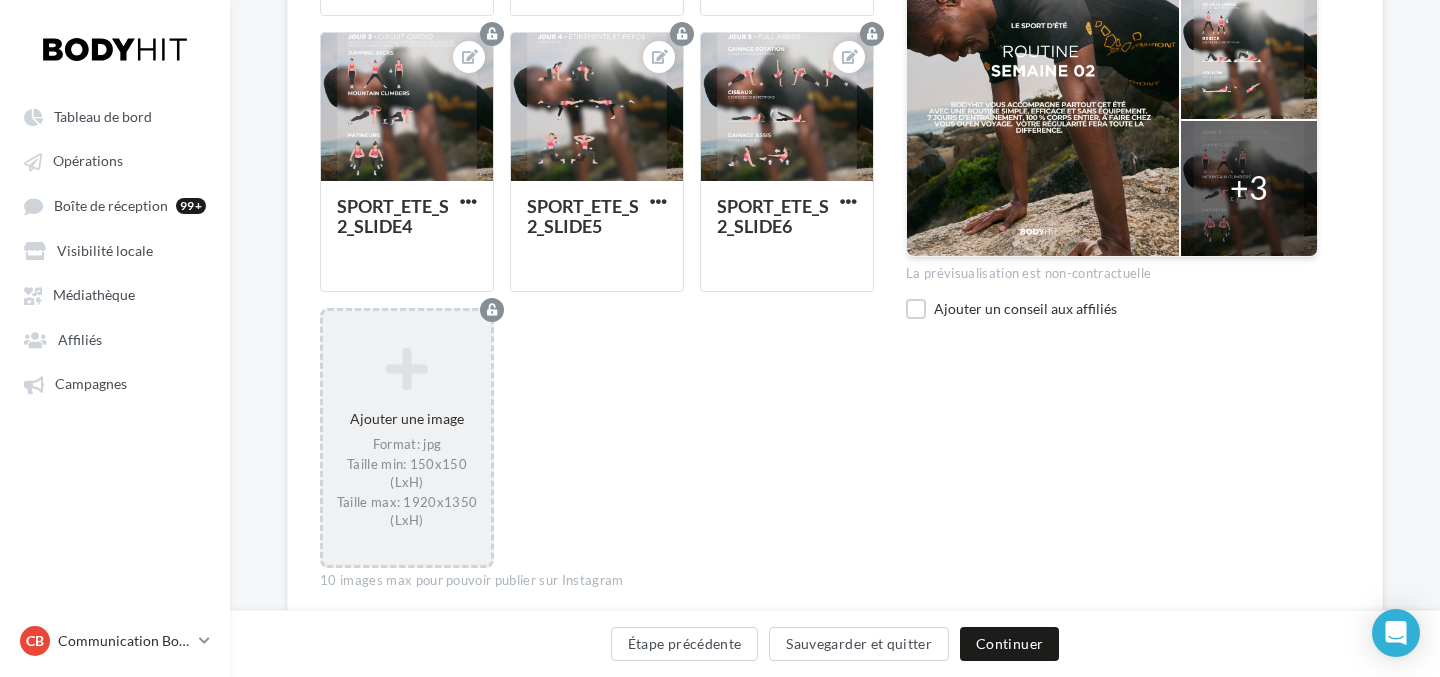 click on "Ajouter une image     Format: jpg   Taille min: 150x150 (LxH)   Taille max: 1920x1350 (LxH)" at bounding box center (407, 438) 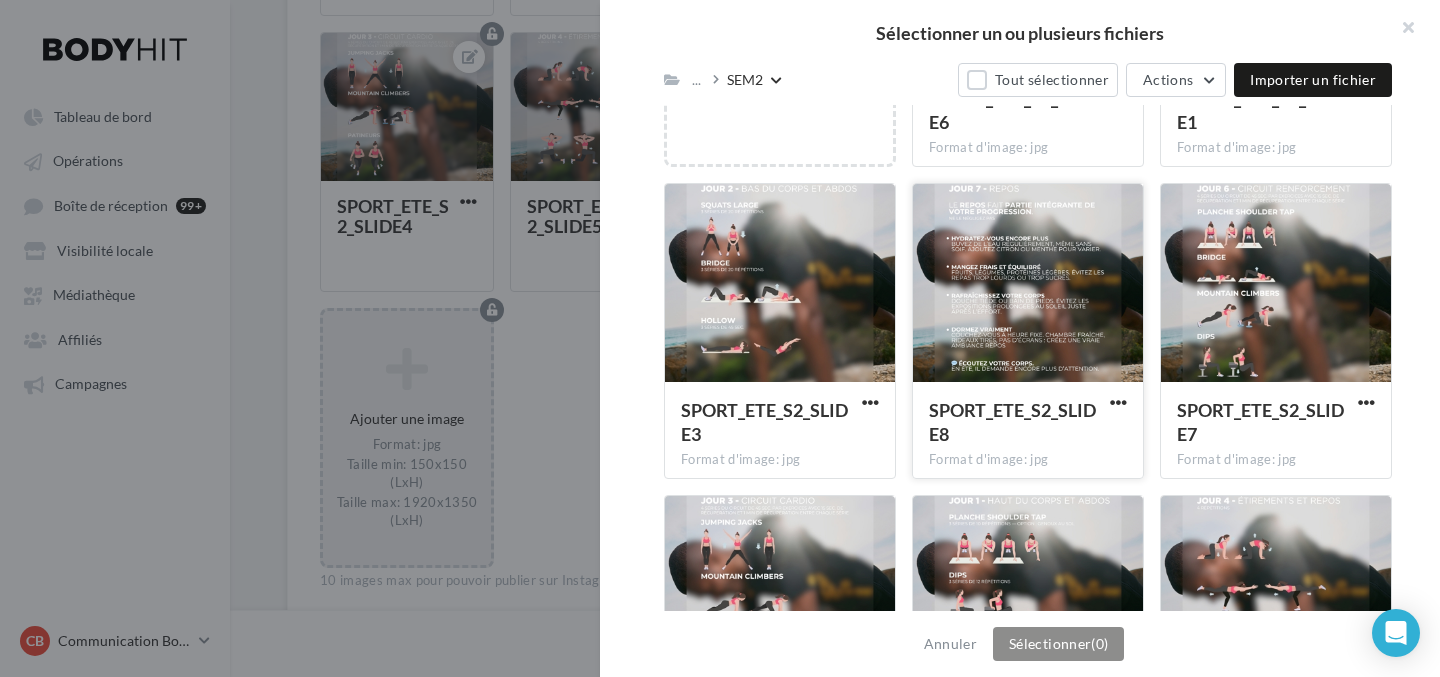 scroll, scrollTop: 488, scrollLeft: 0, axis: vertical 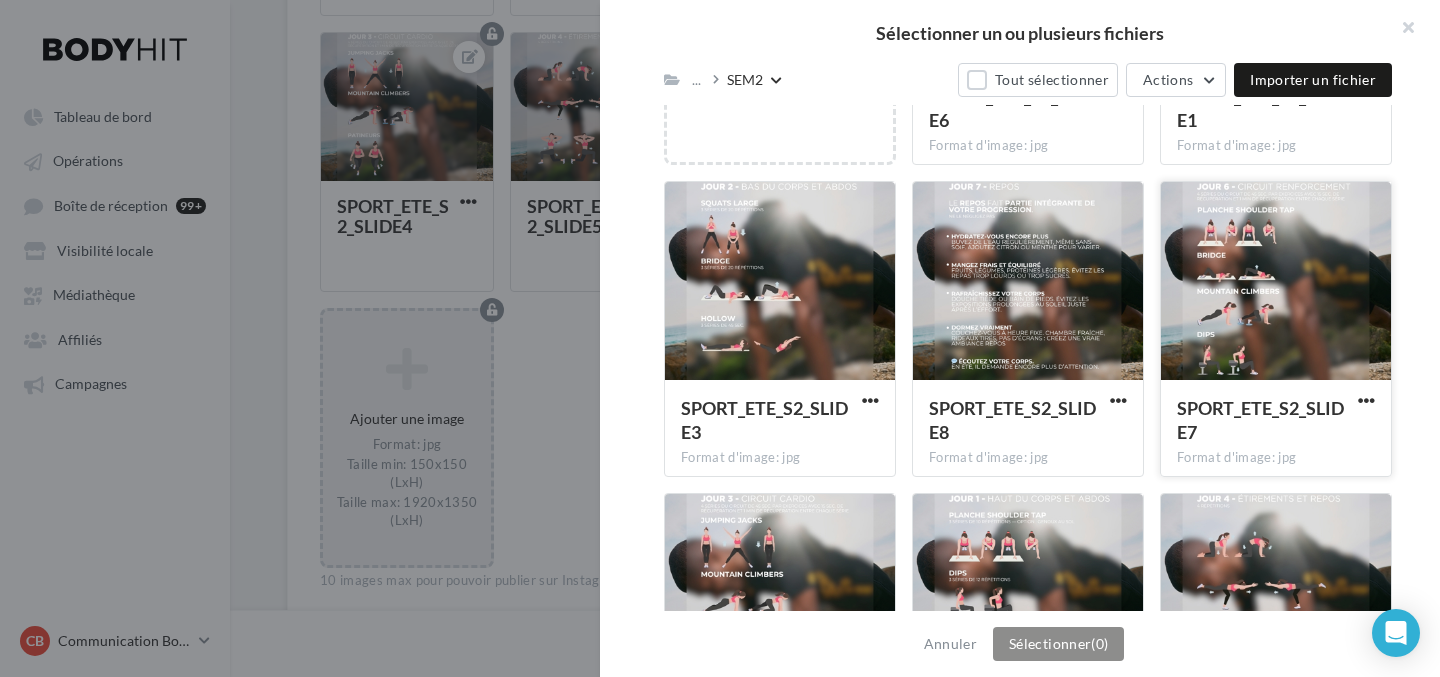 click at bounding box center (1276, 282) 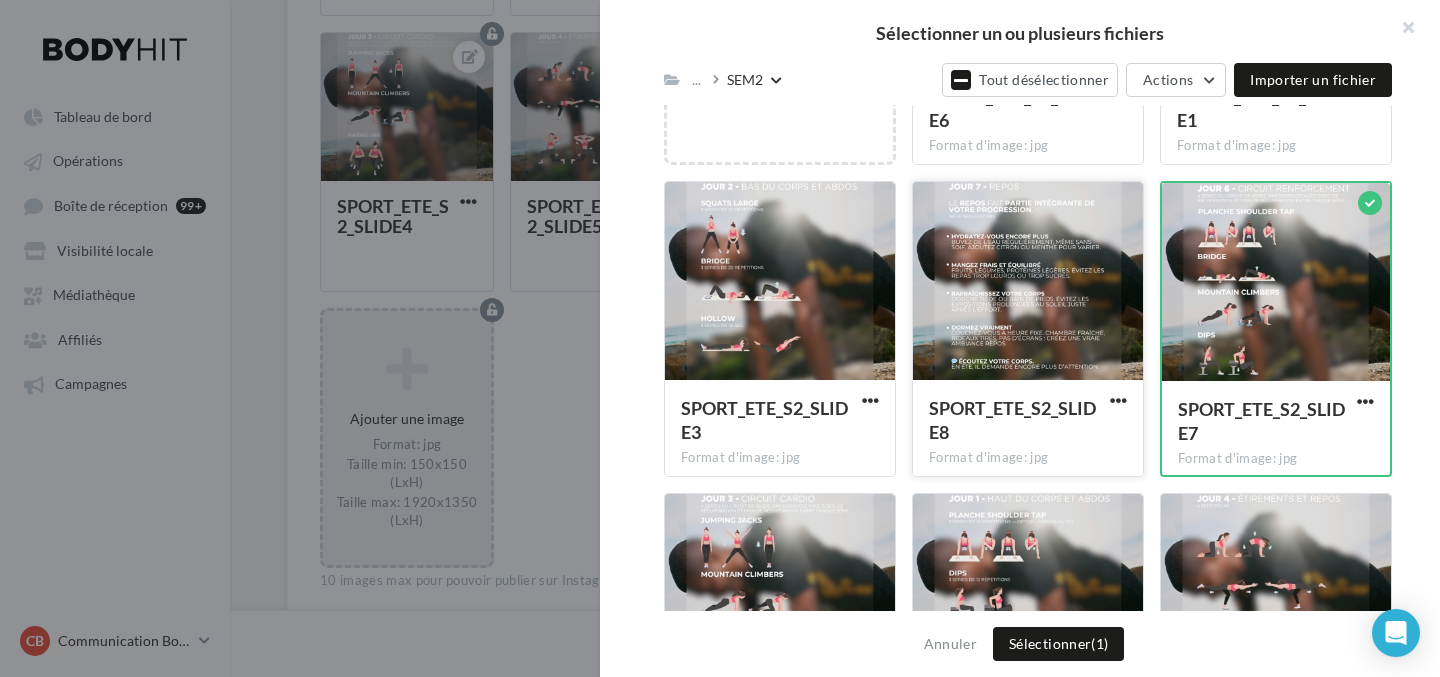click at bounding box center (1028, 282) 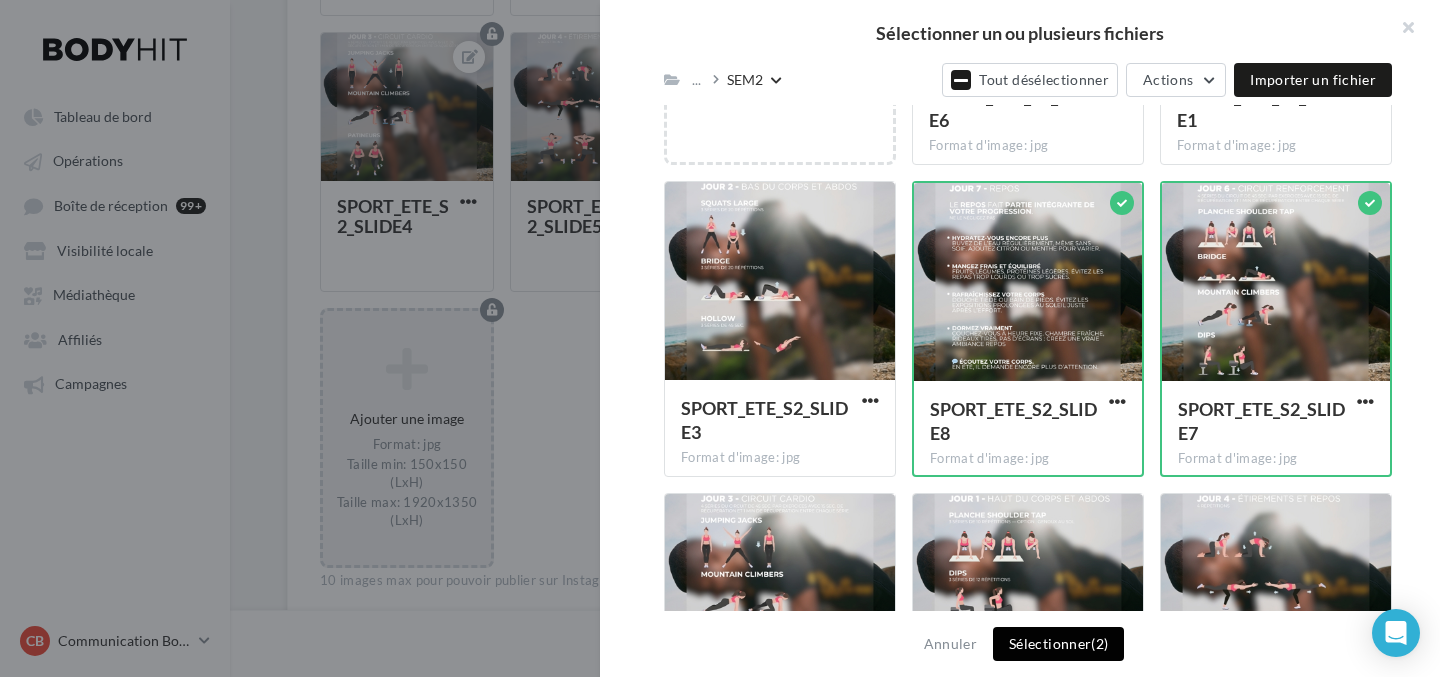 click on "Sélectionner   (2)" at bounding box center [1058, 644] 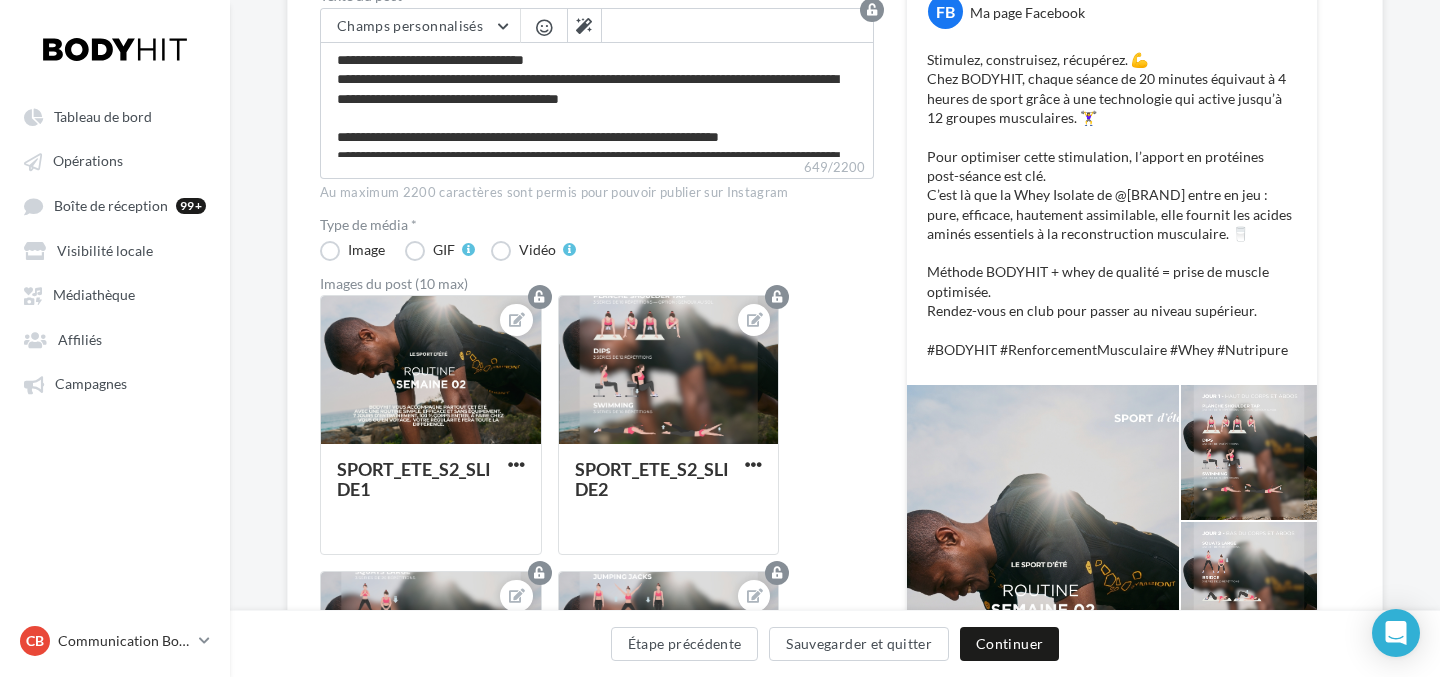 scroll, scrollTop: 316, scrollLeft: 0, axis: vertical 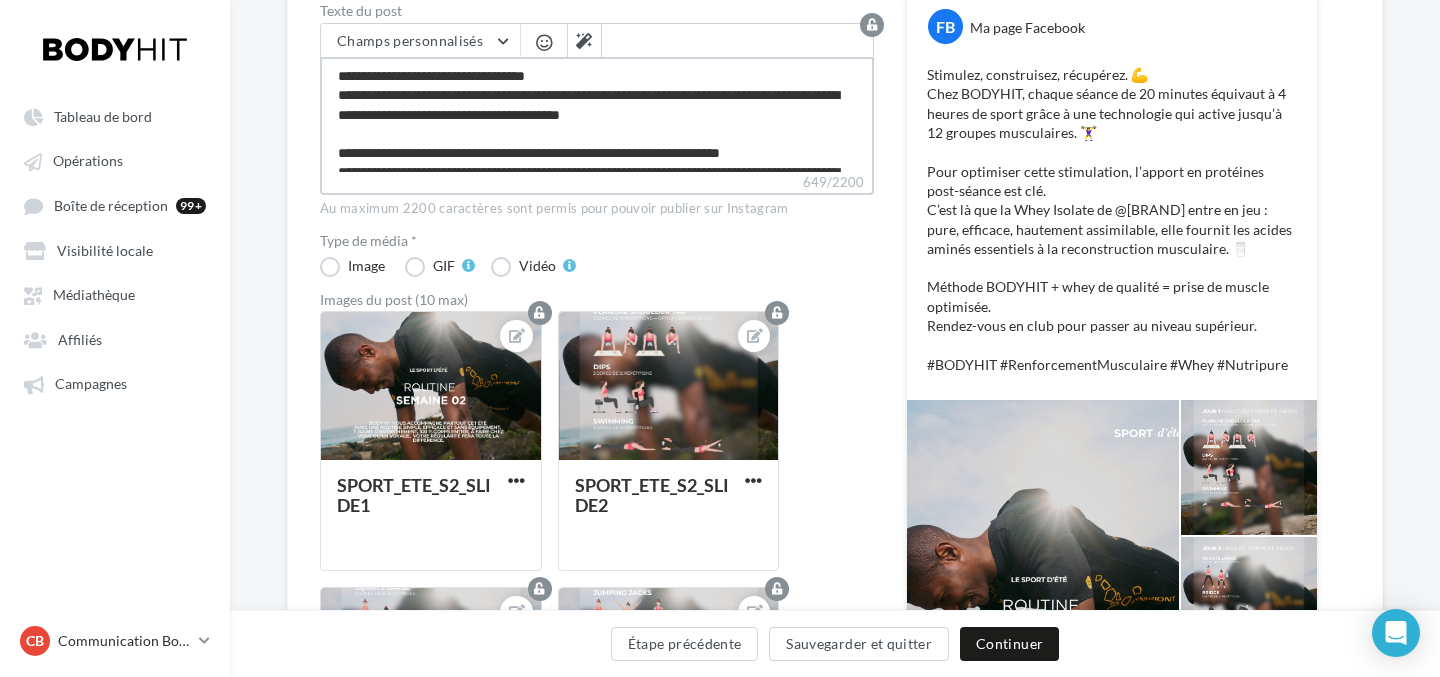 click on "**********" at bounding box center [597, 114] 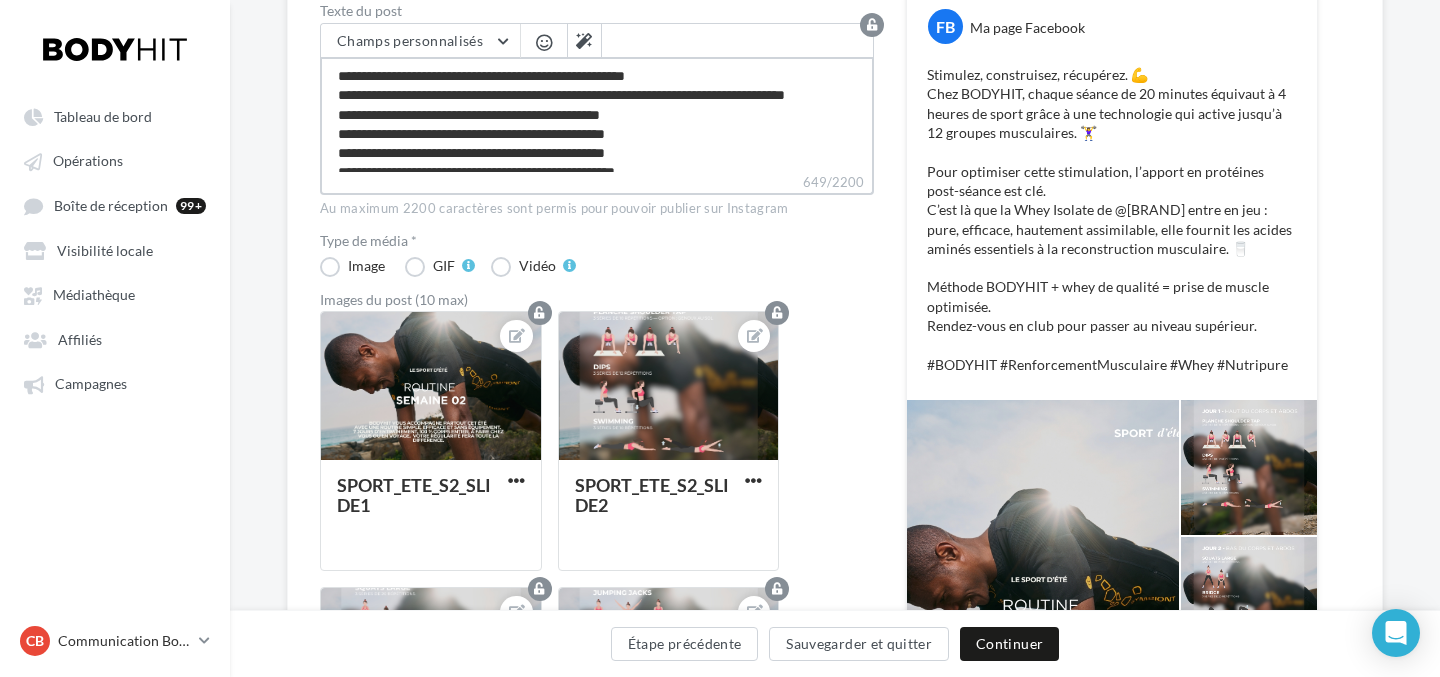 scroll, scrollTop: 125, scrollLeft: 0, axis: vertical 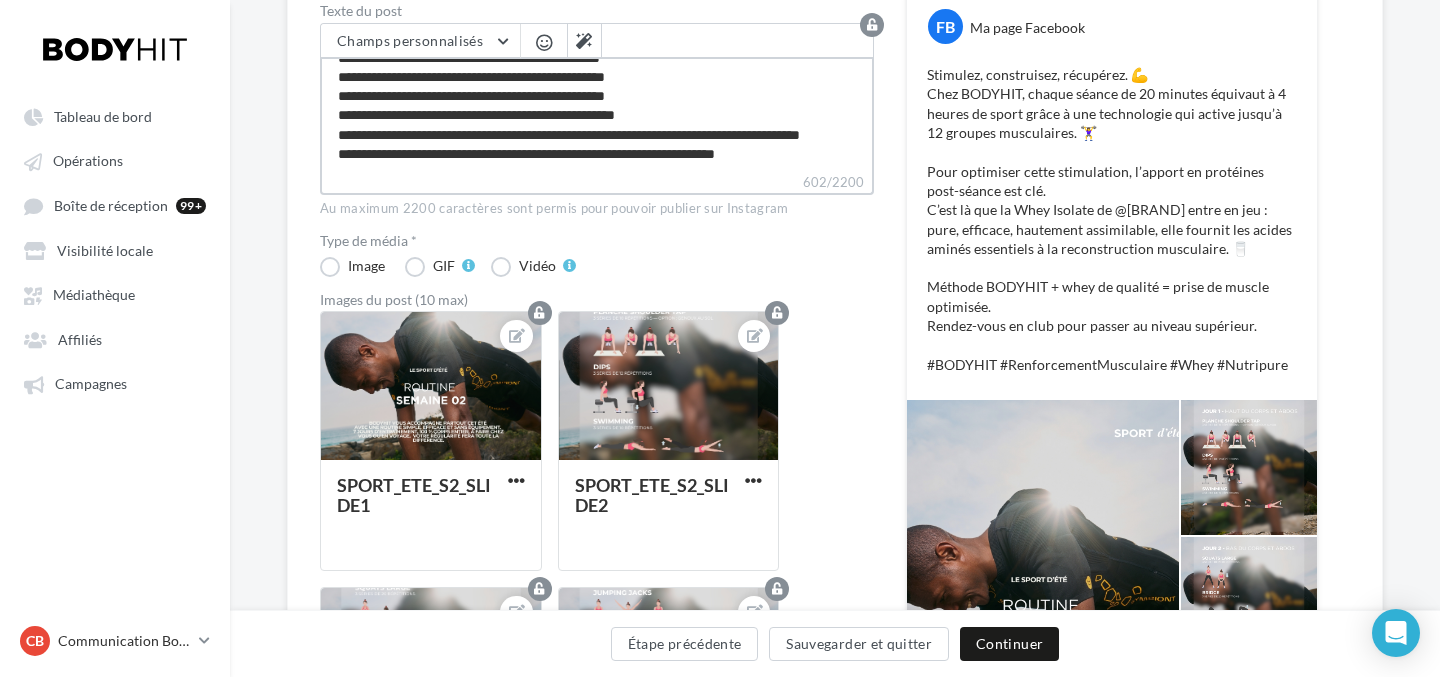 type on "**********" 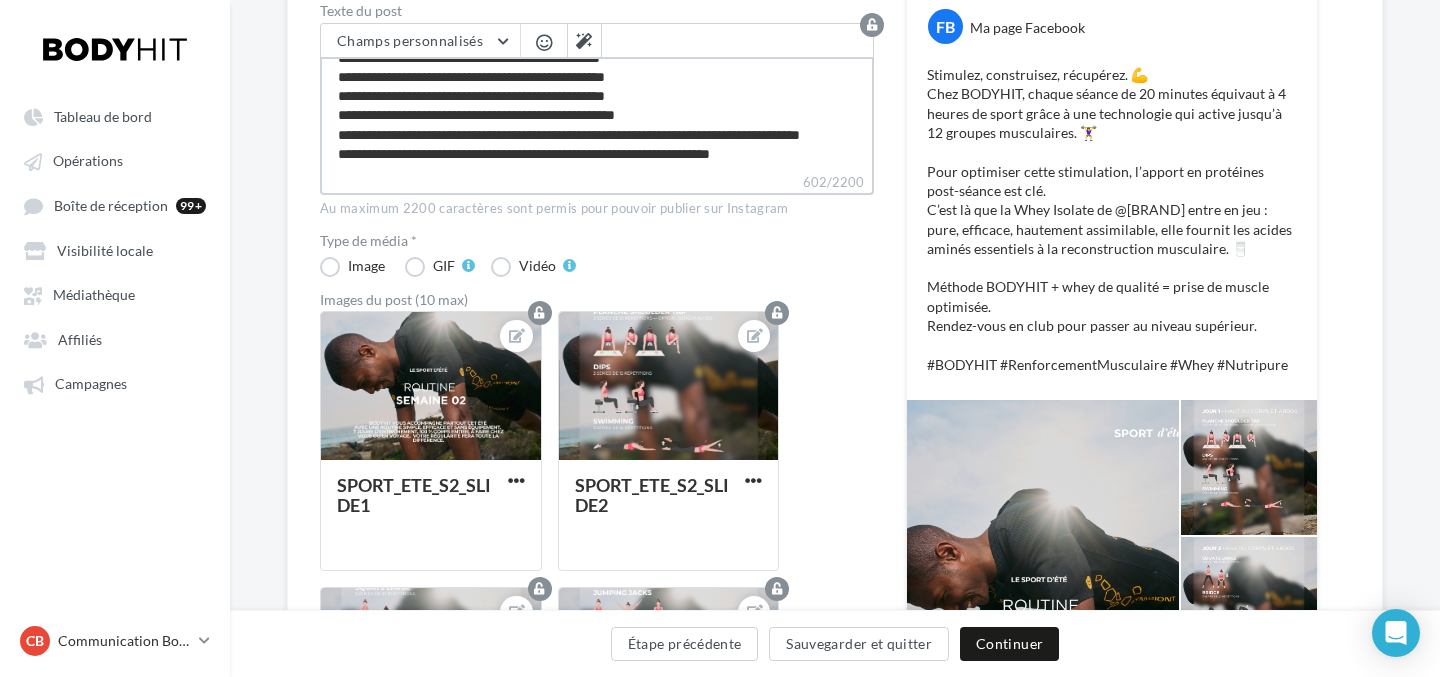 scroll, scrollTop: 105, scrollLeft: 0, axis: vertical 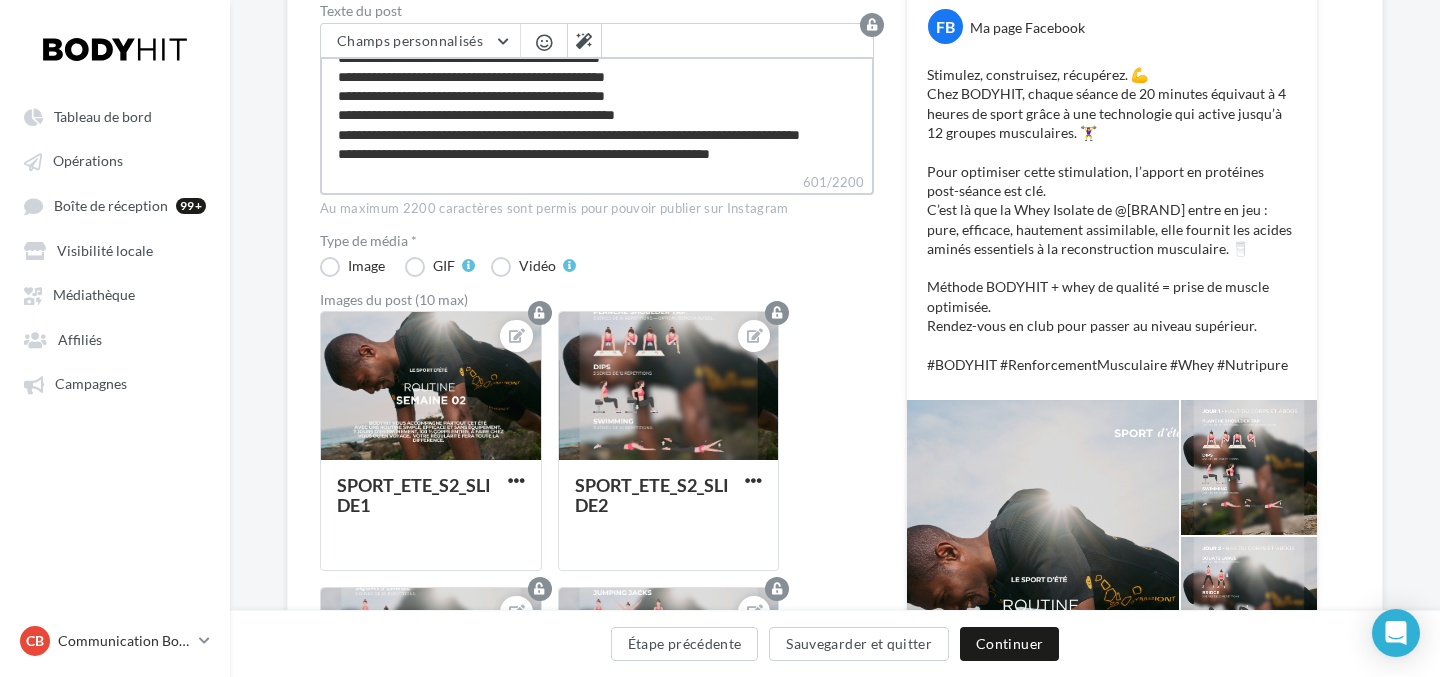 click on "**********" at bounding box center (597, 114) 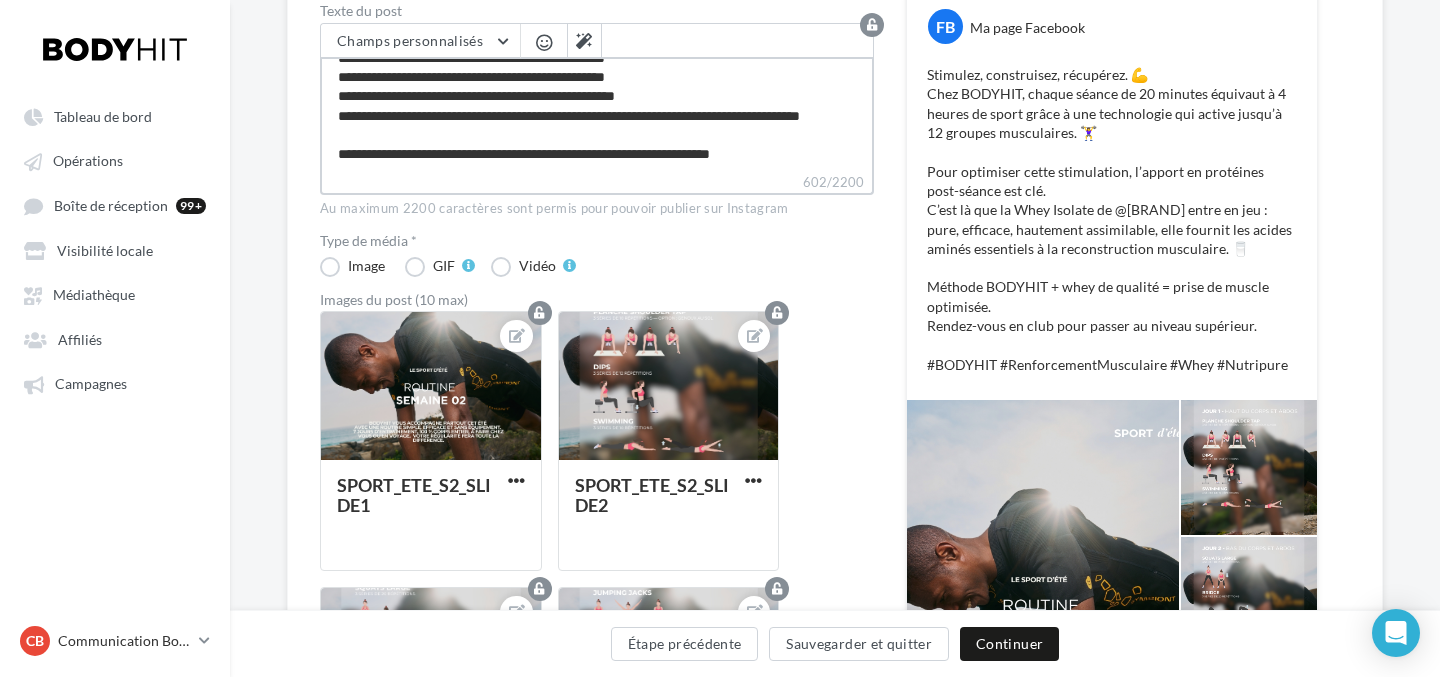 click on "**********" at bounding box center (597, 114) 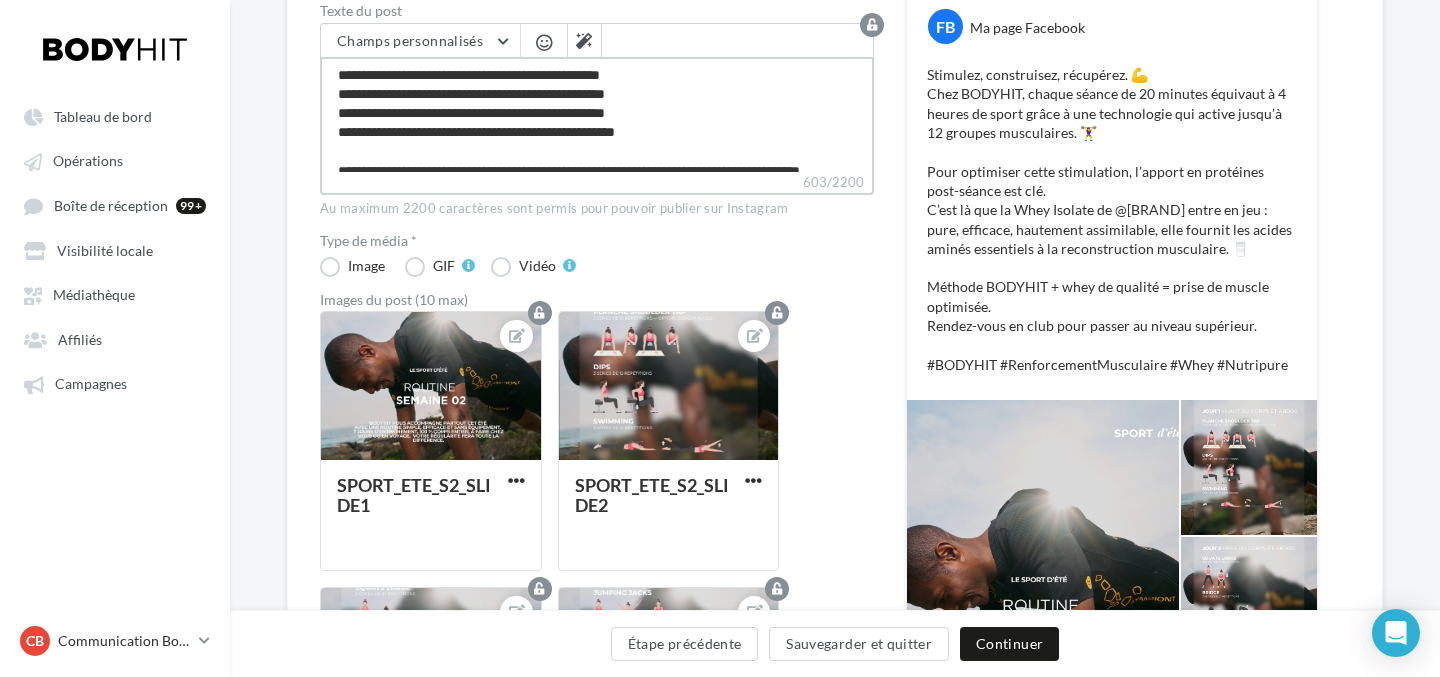 scroll, scrollTop: 39, scrollLeft: 0, axis: vertical 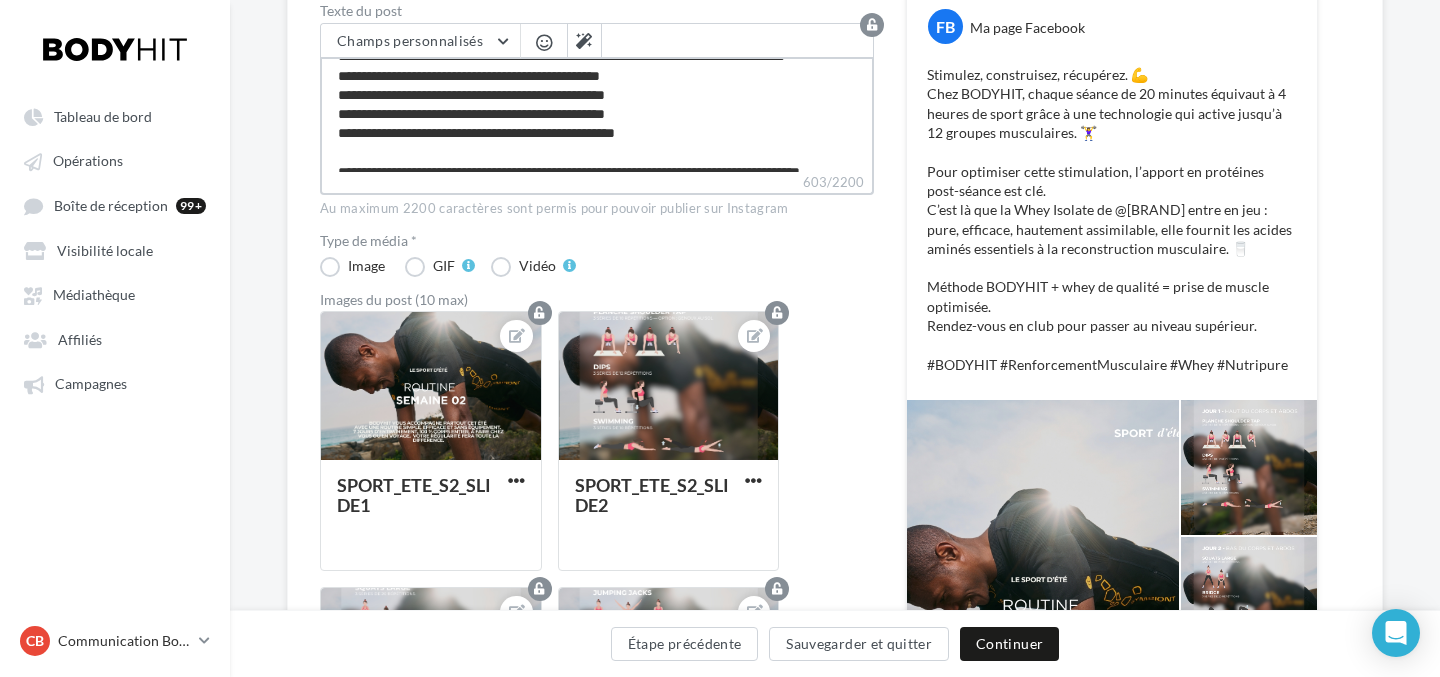 click on "**********" at bounding box center (597, 114) 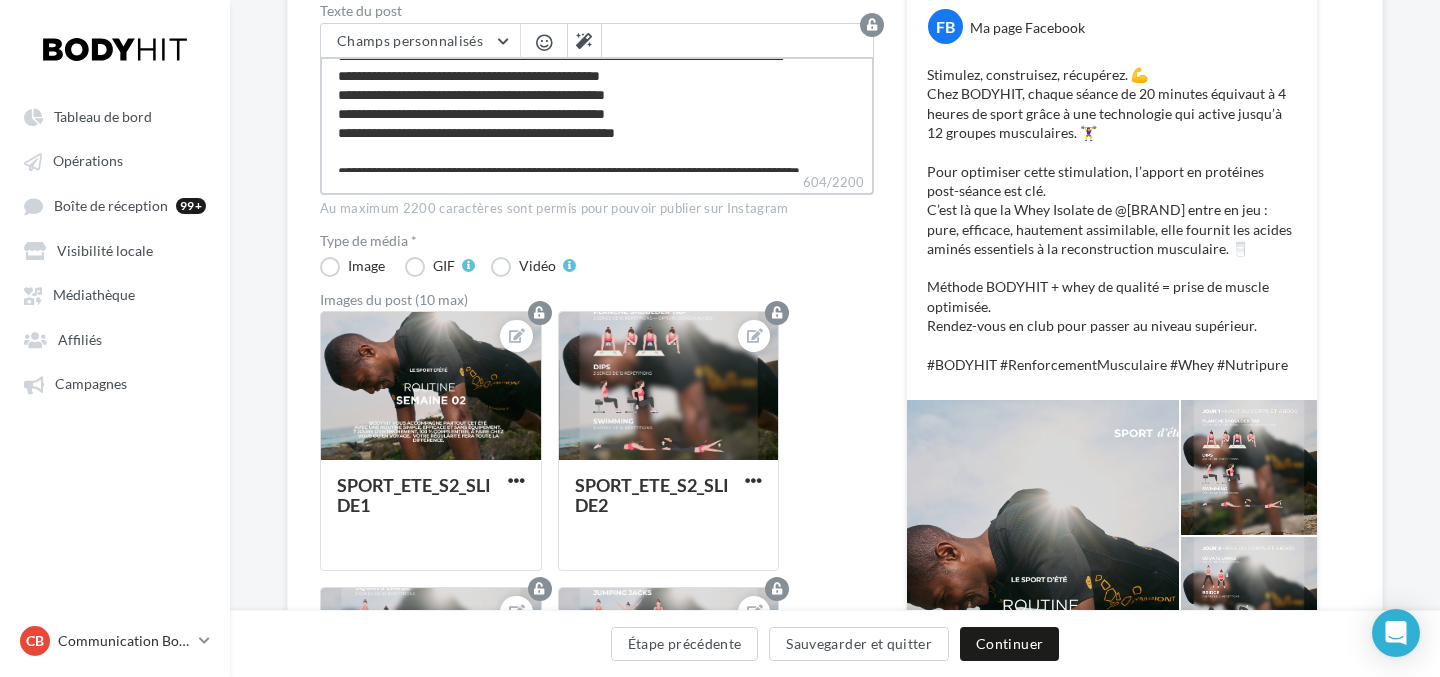 type on "**********" 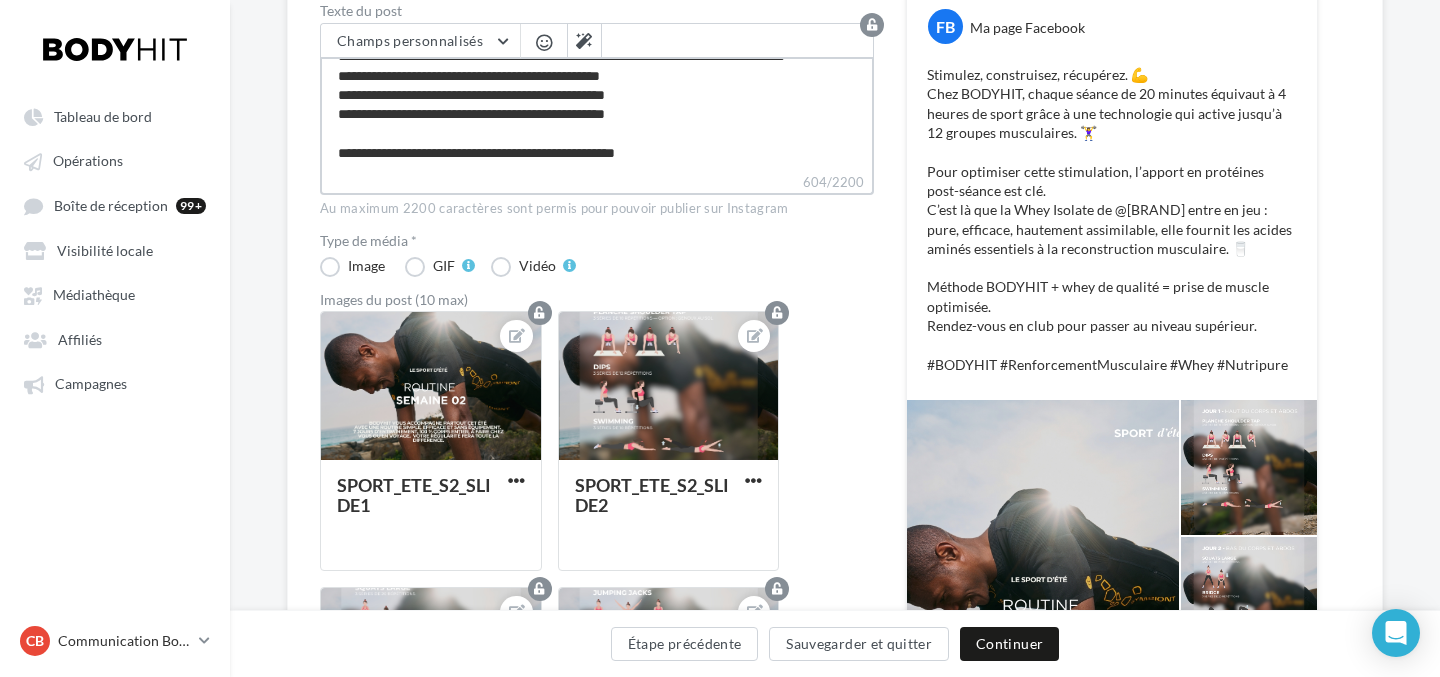 click on "**********" at bounding box center (597, 114) 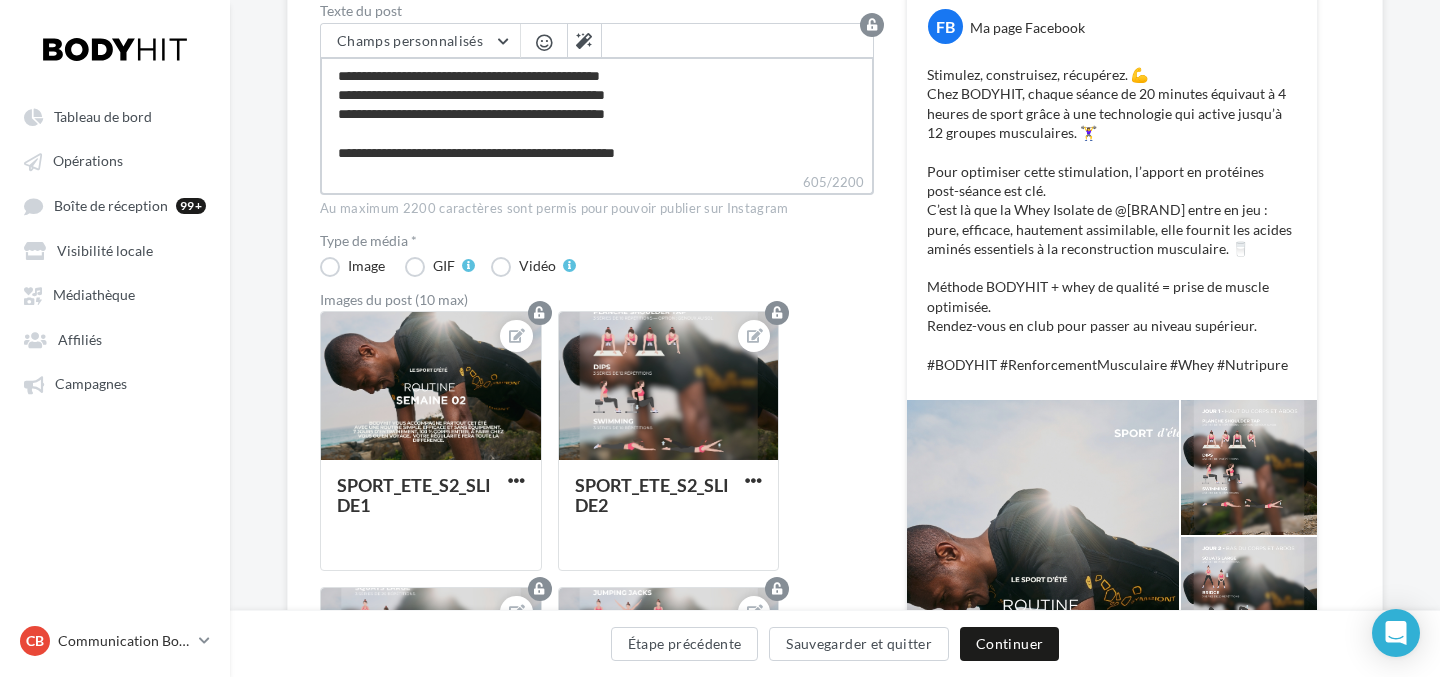 scroll, scrollTop: 0, scrollLeft: 0, axis: both 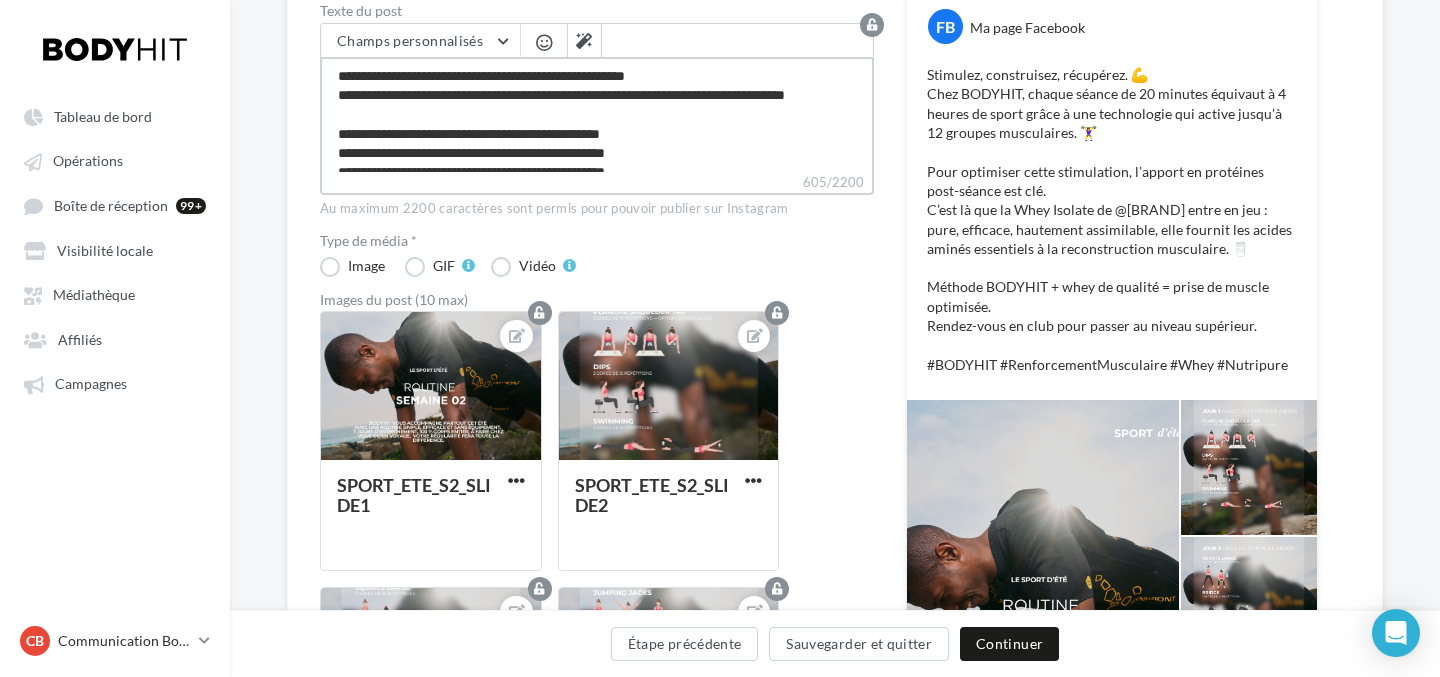 click on "**********" at bounding box center [597, 114] 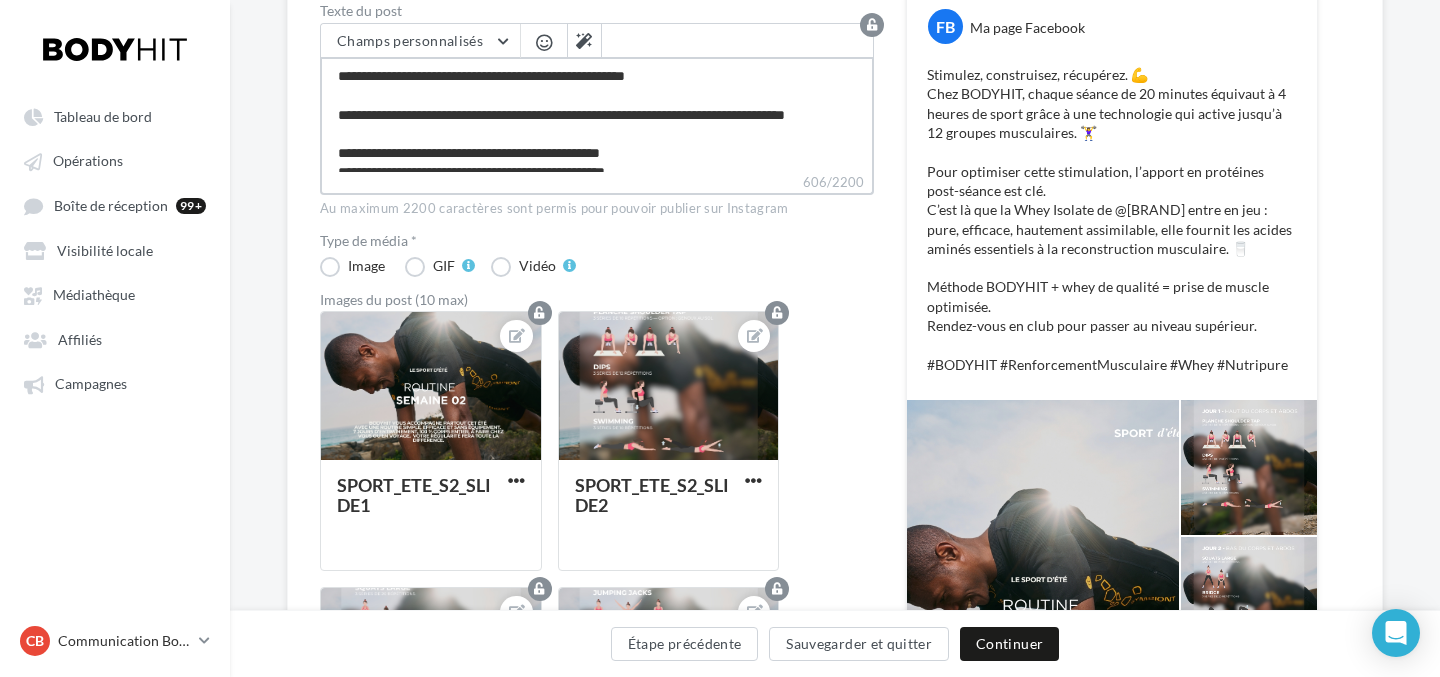 type on "**********" 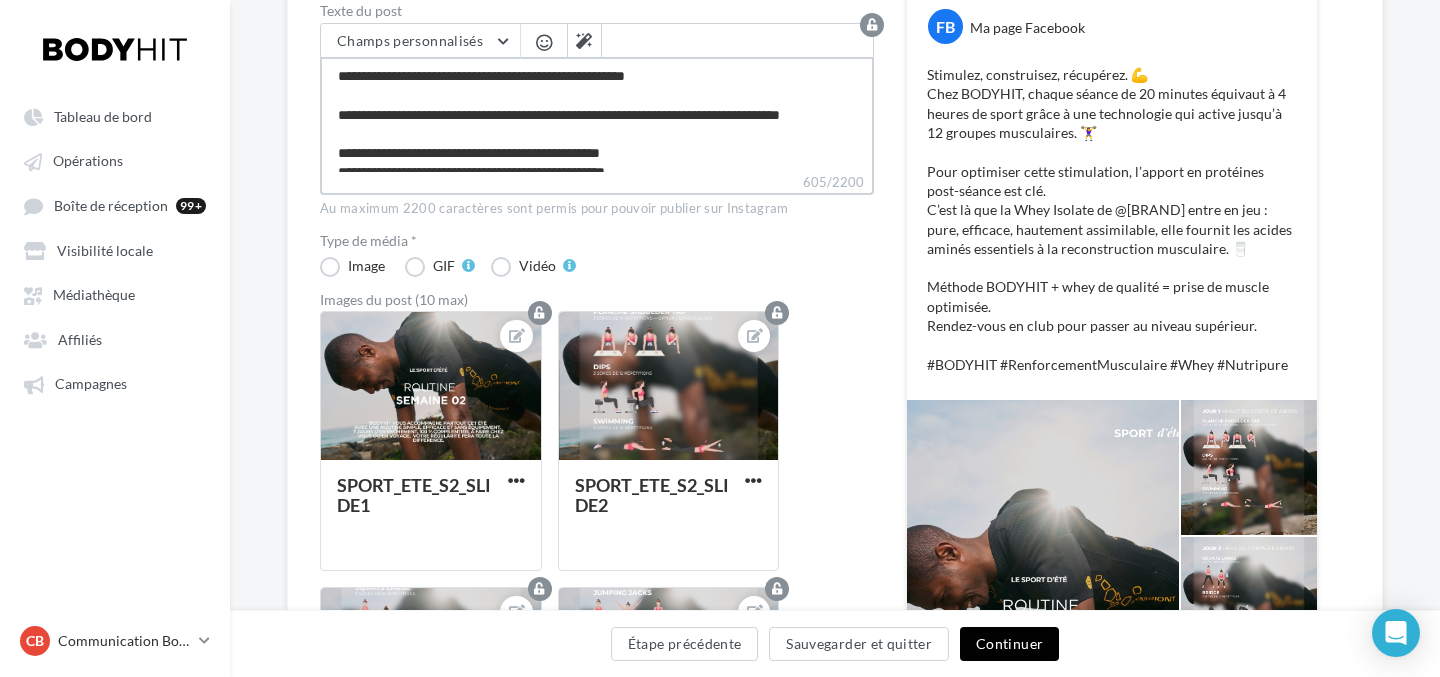 type on "**********" 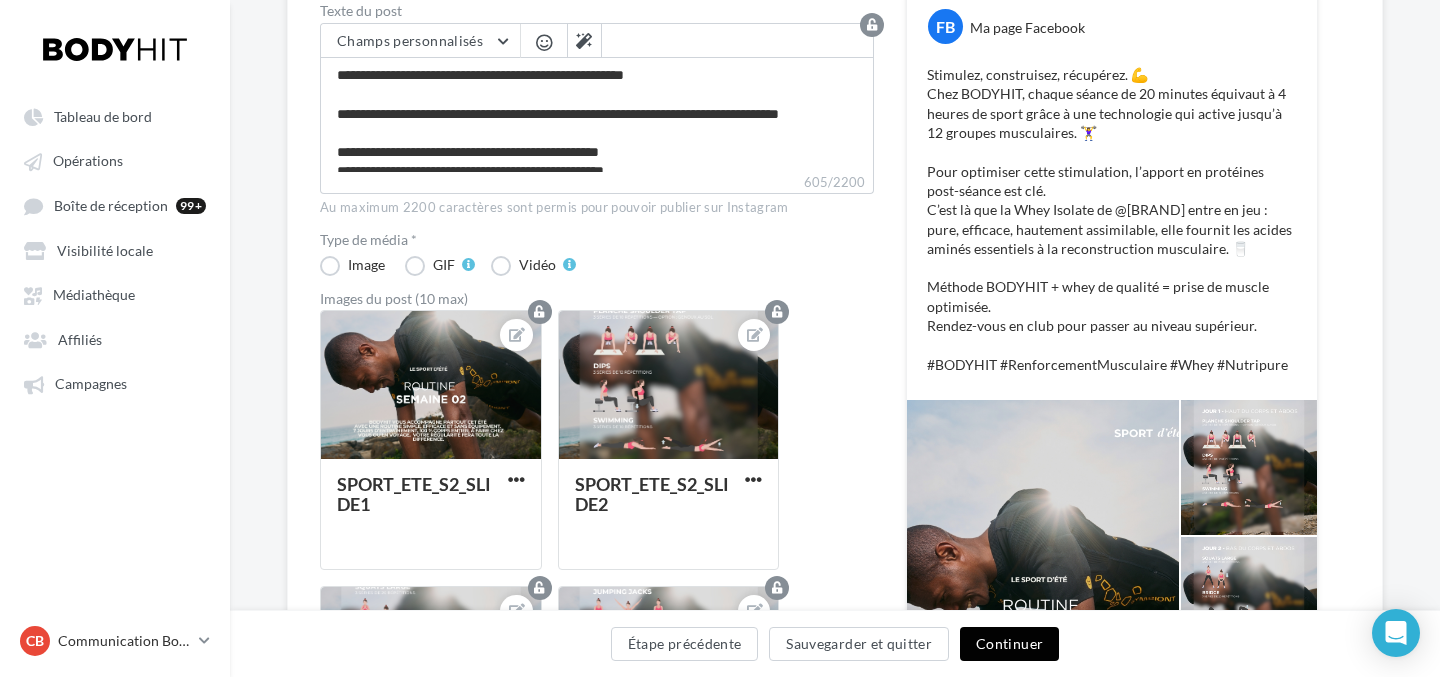 click on "Continuer" at bounding box center (1009, 644) 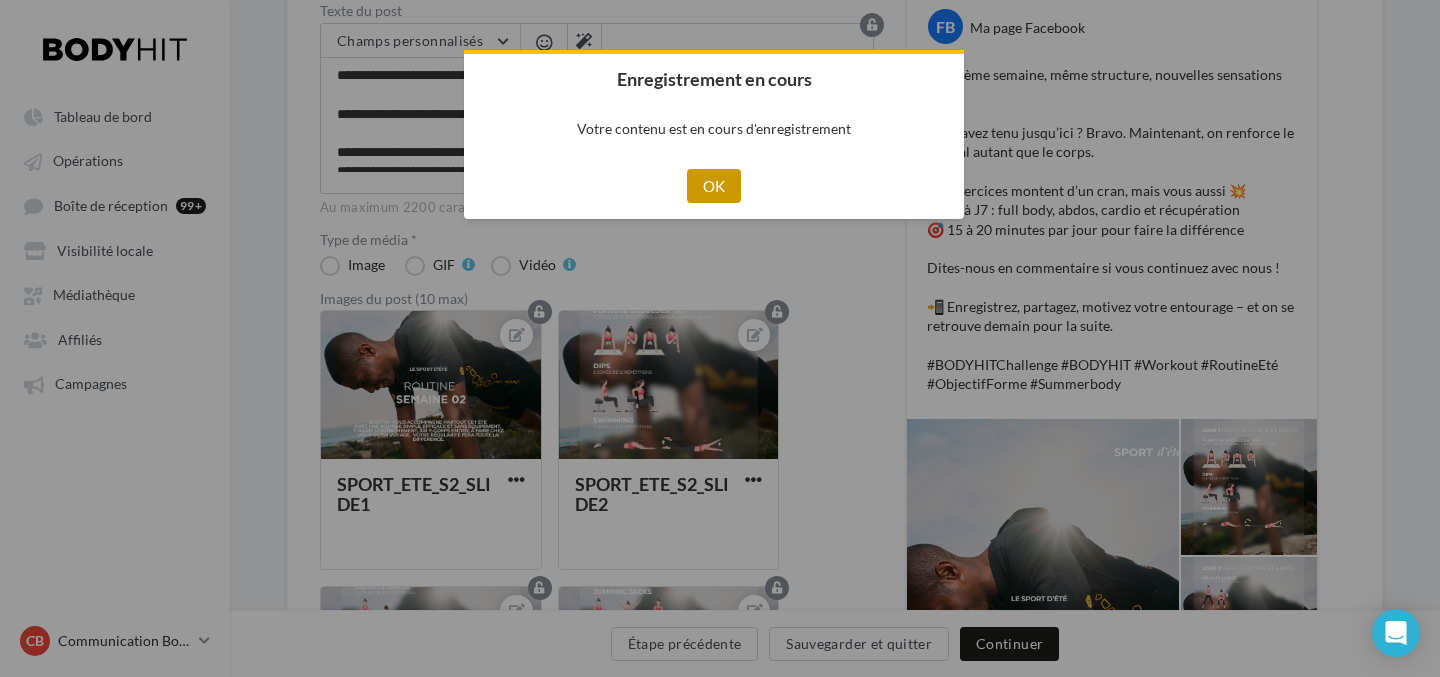 click on "OK" at bounding box center (714, 186) 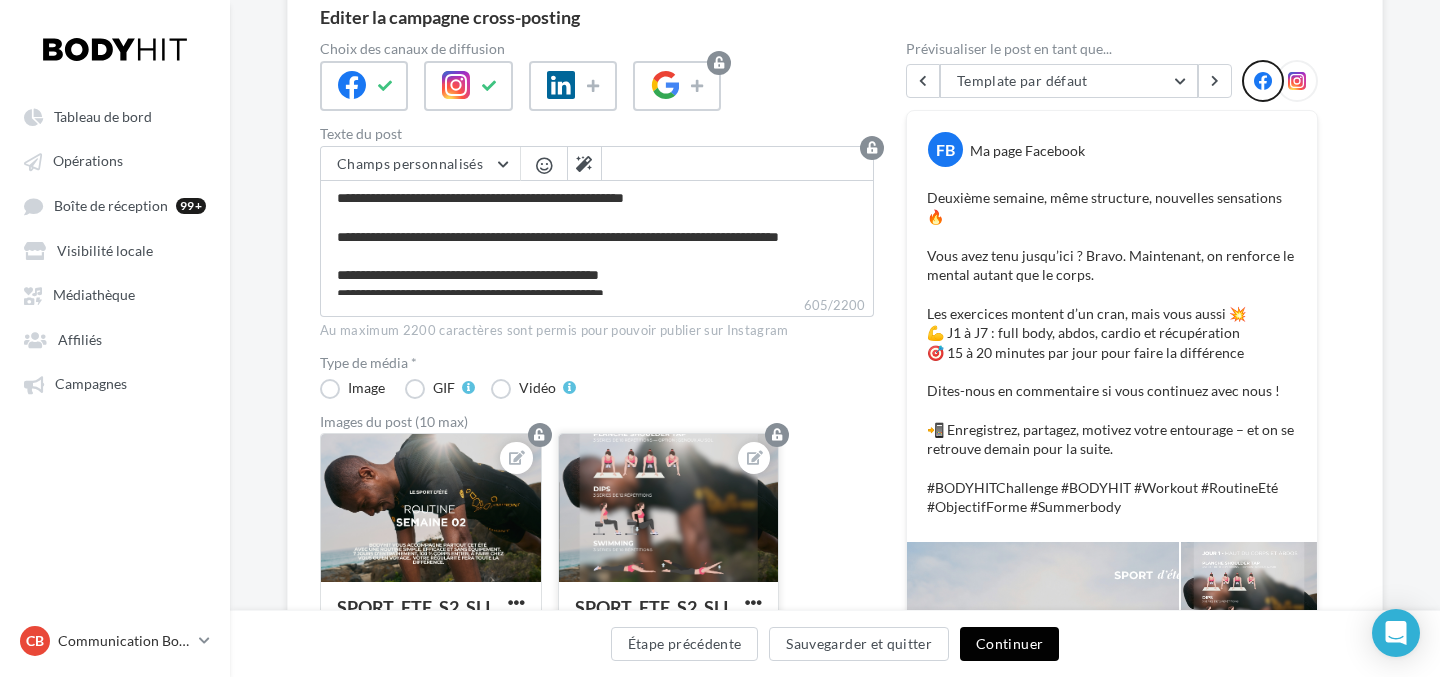 scroll, scrollTop: 192, scrollLeft: 0, axis: vertical 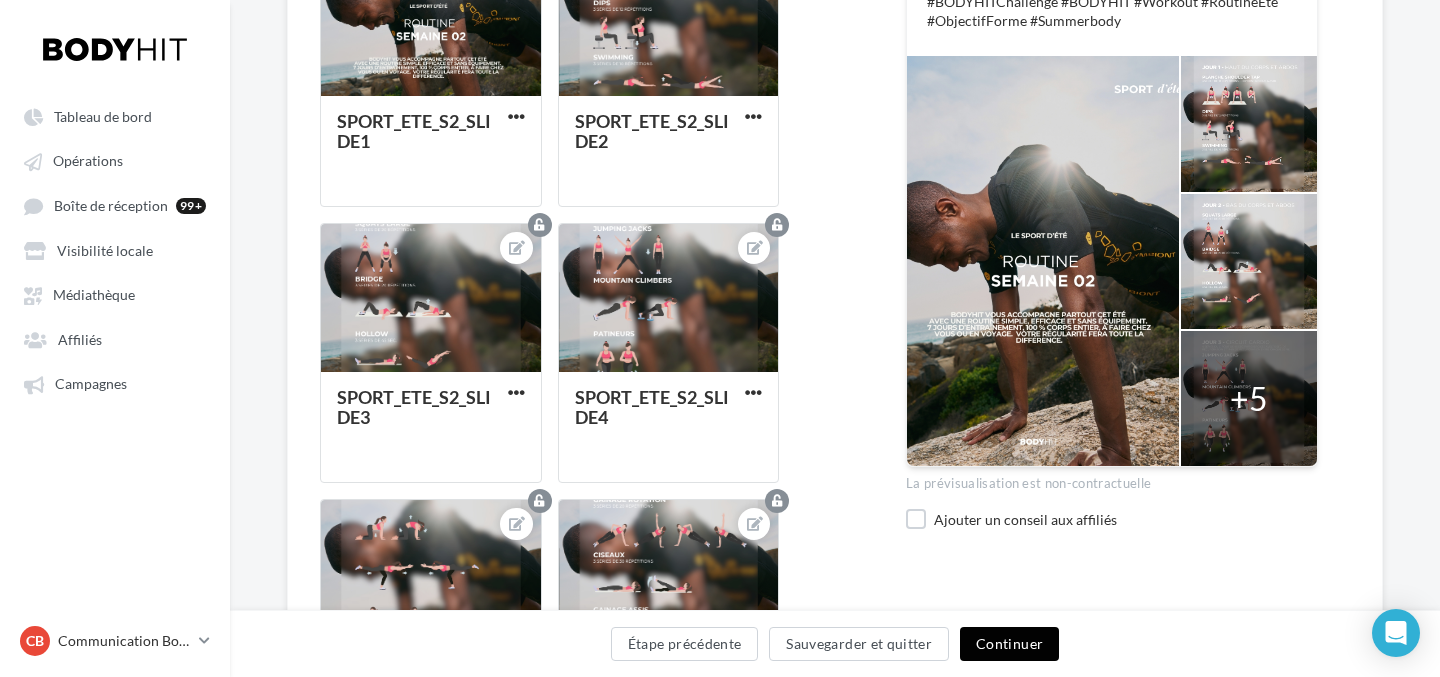click on "Continuer" at bounding box center (1009, 644) 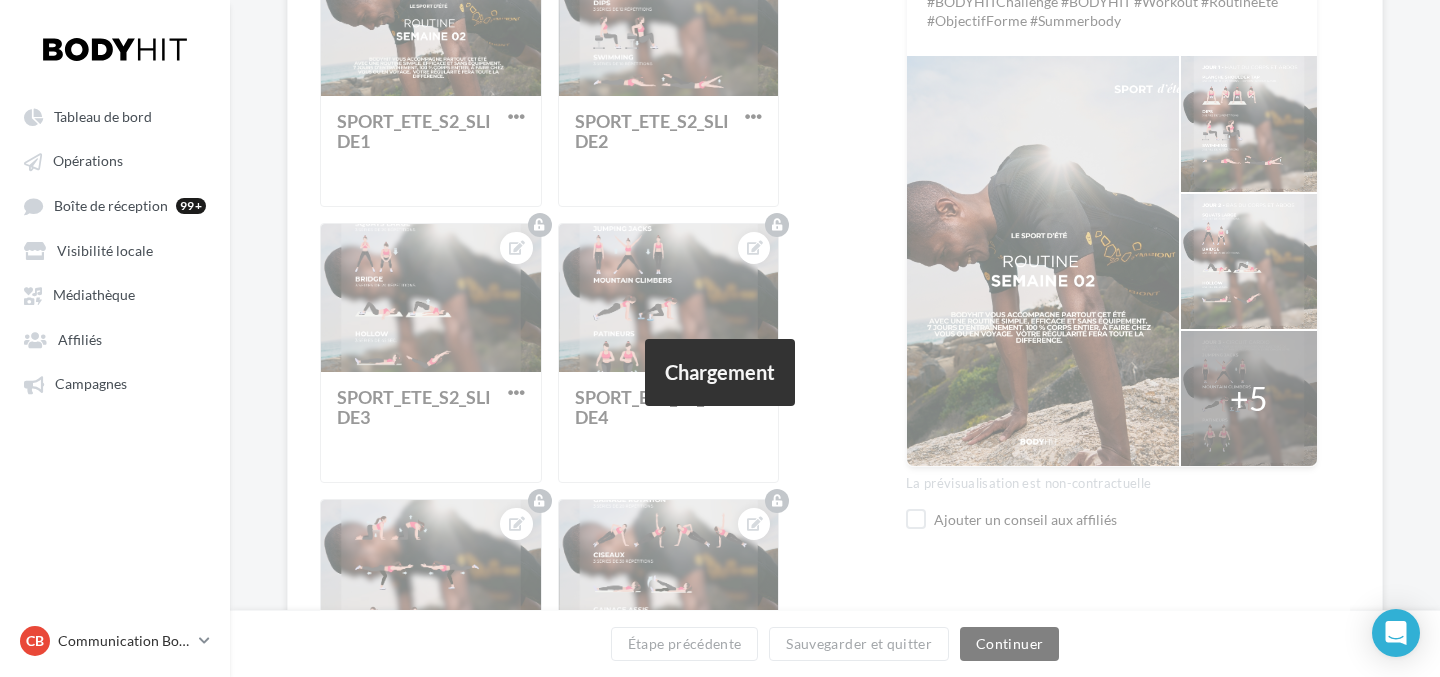 scroll, scrollTop: 172, scrollLeft: 0, axis: vertical 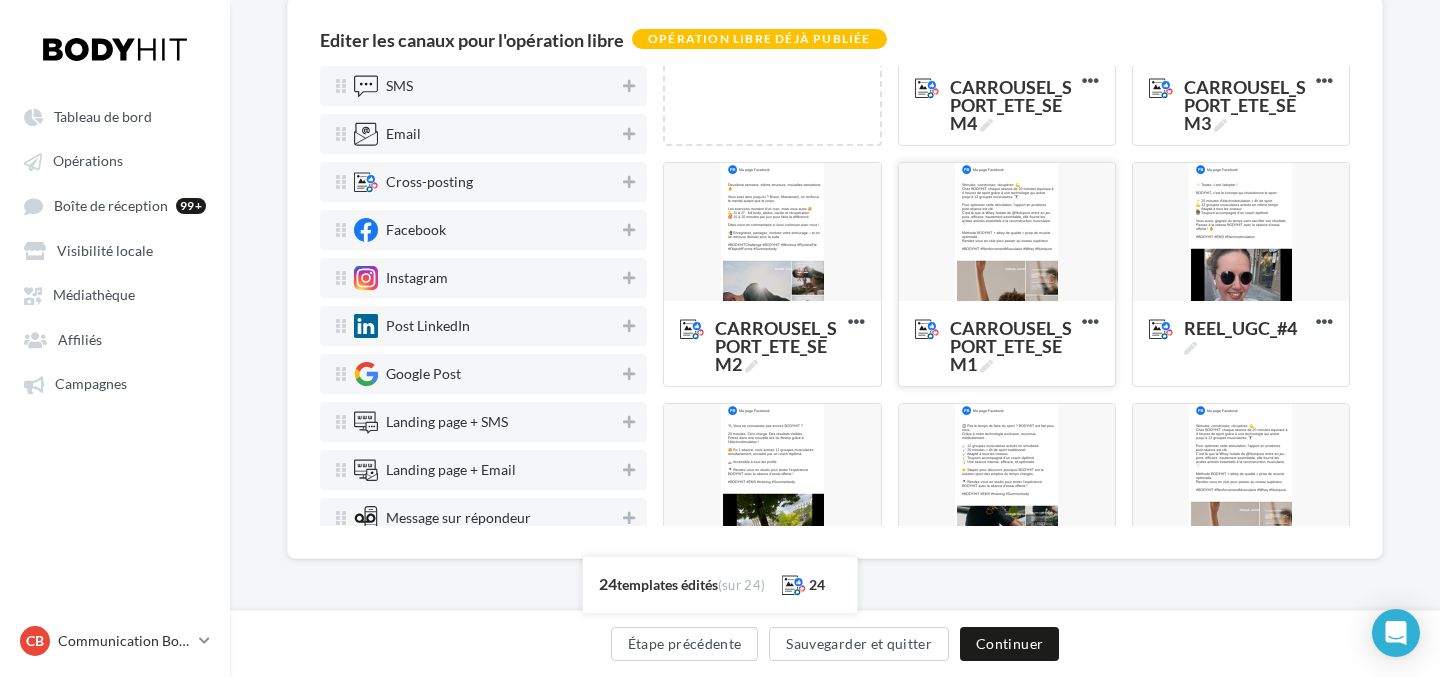 click at bounding box center (1007, 233) 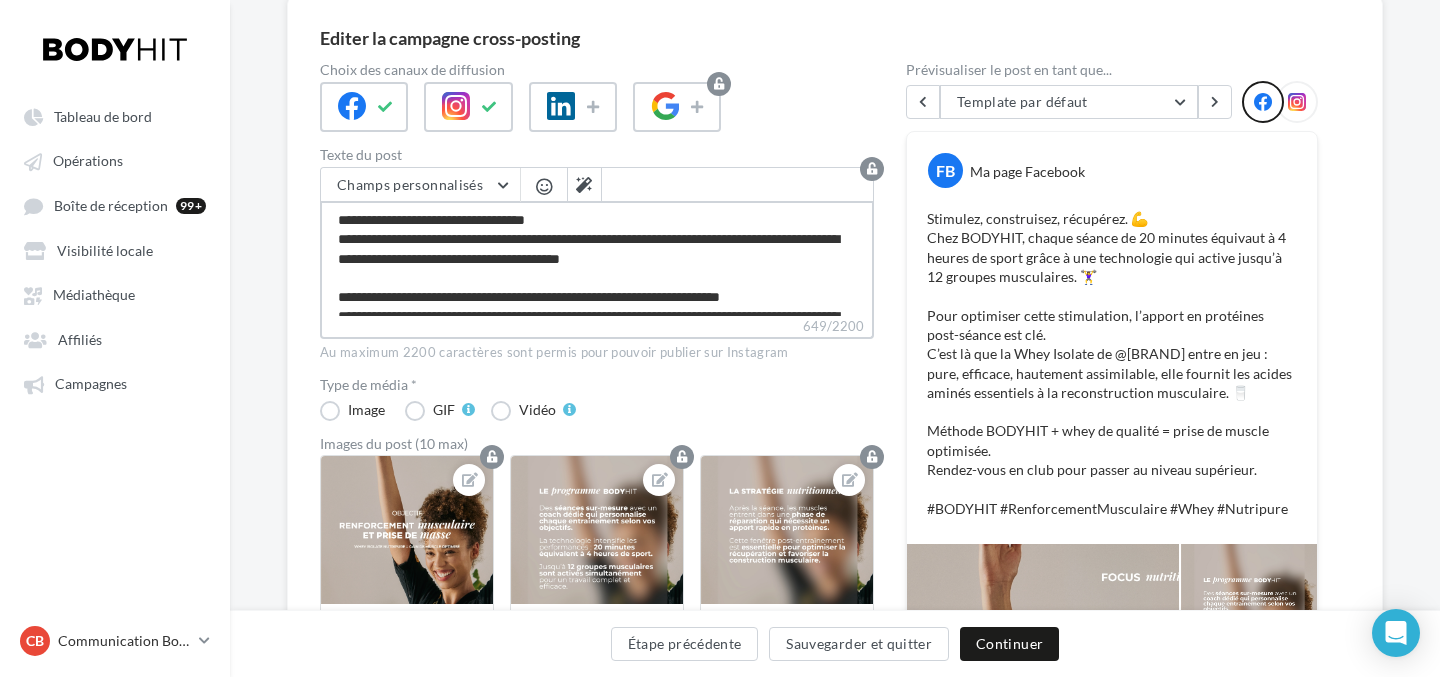 click on "**********" at bounding box center (597, 258) 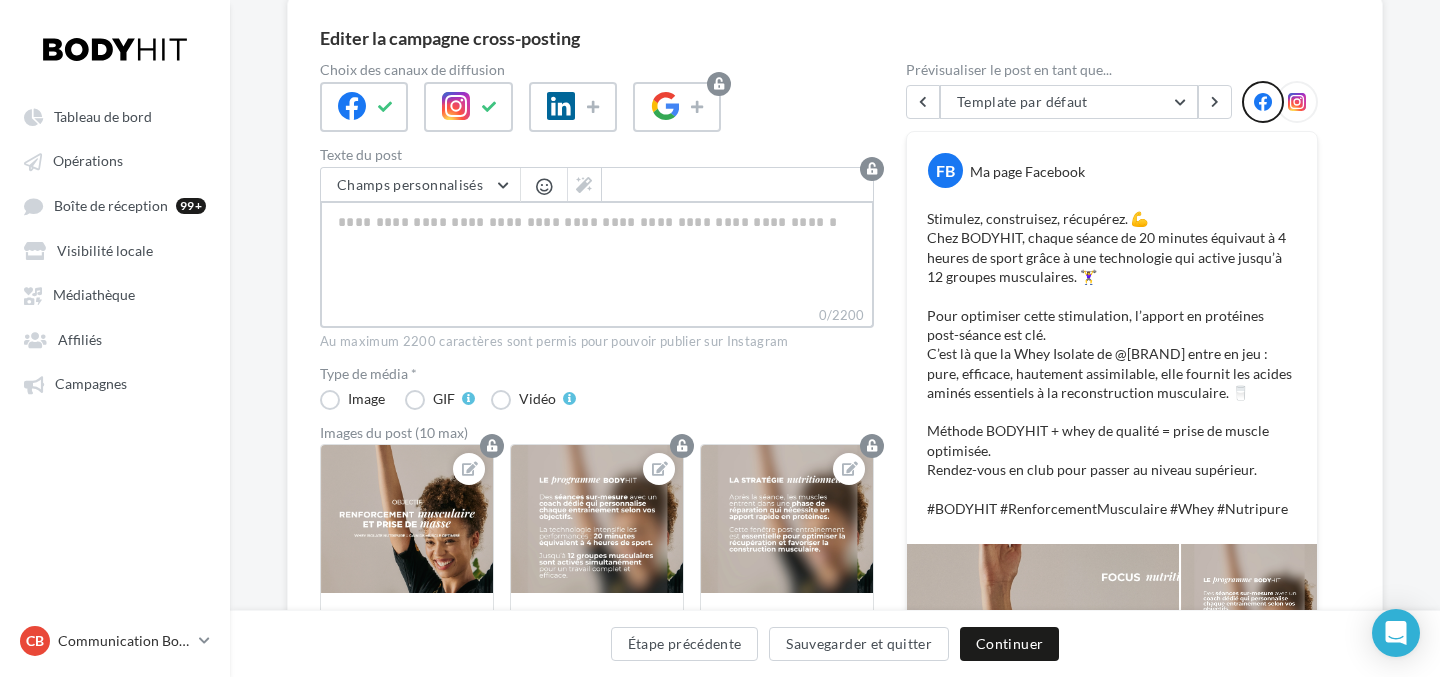 type 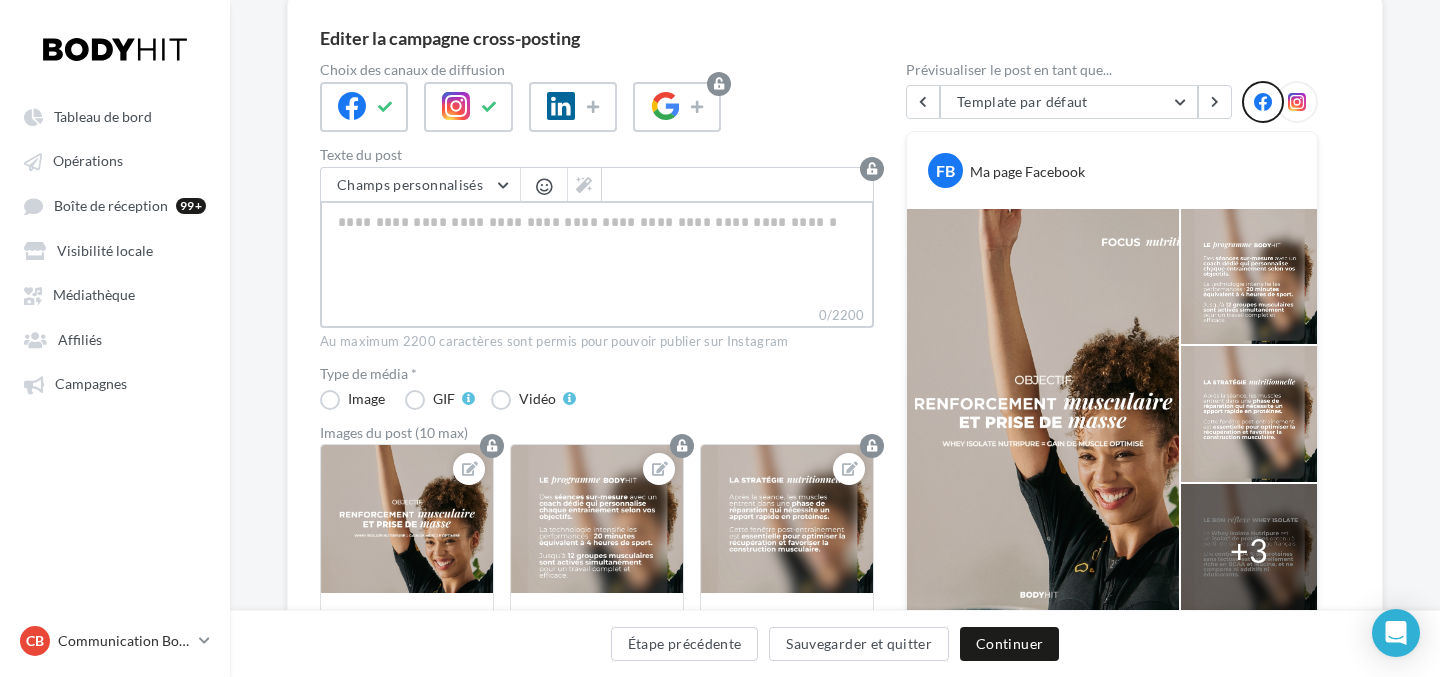 click on "0/2200" at bounding box center [597, 253] 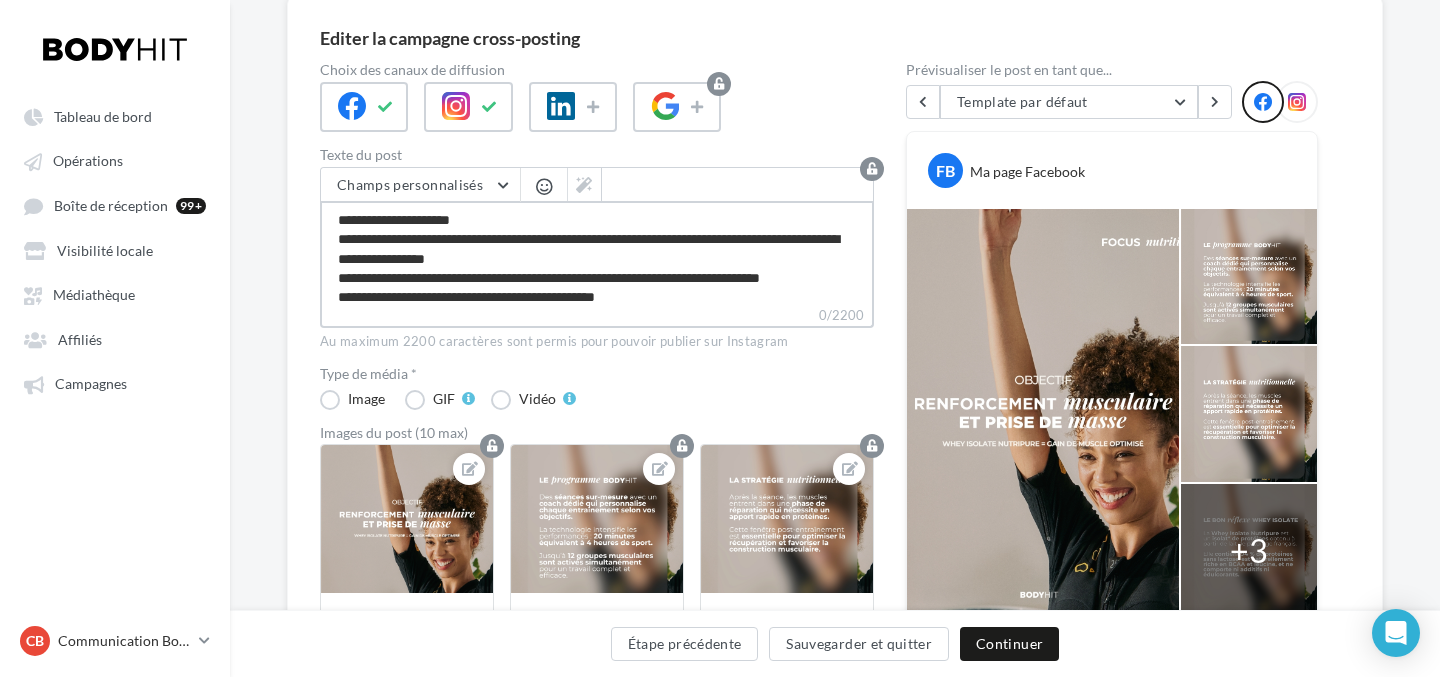 scroll, scrollTop: 144, scrollLeft: 0, axis: vertical 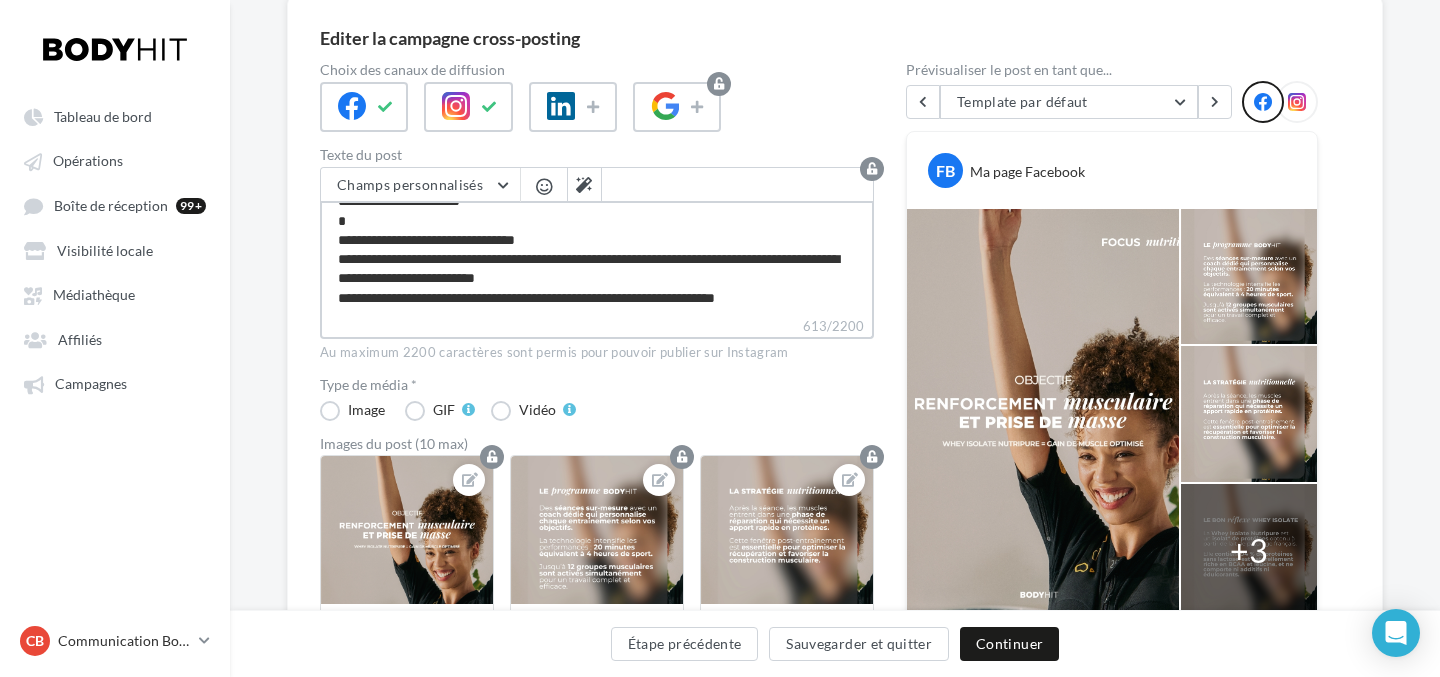 type on "**********" 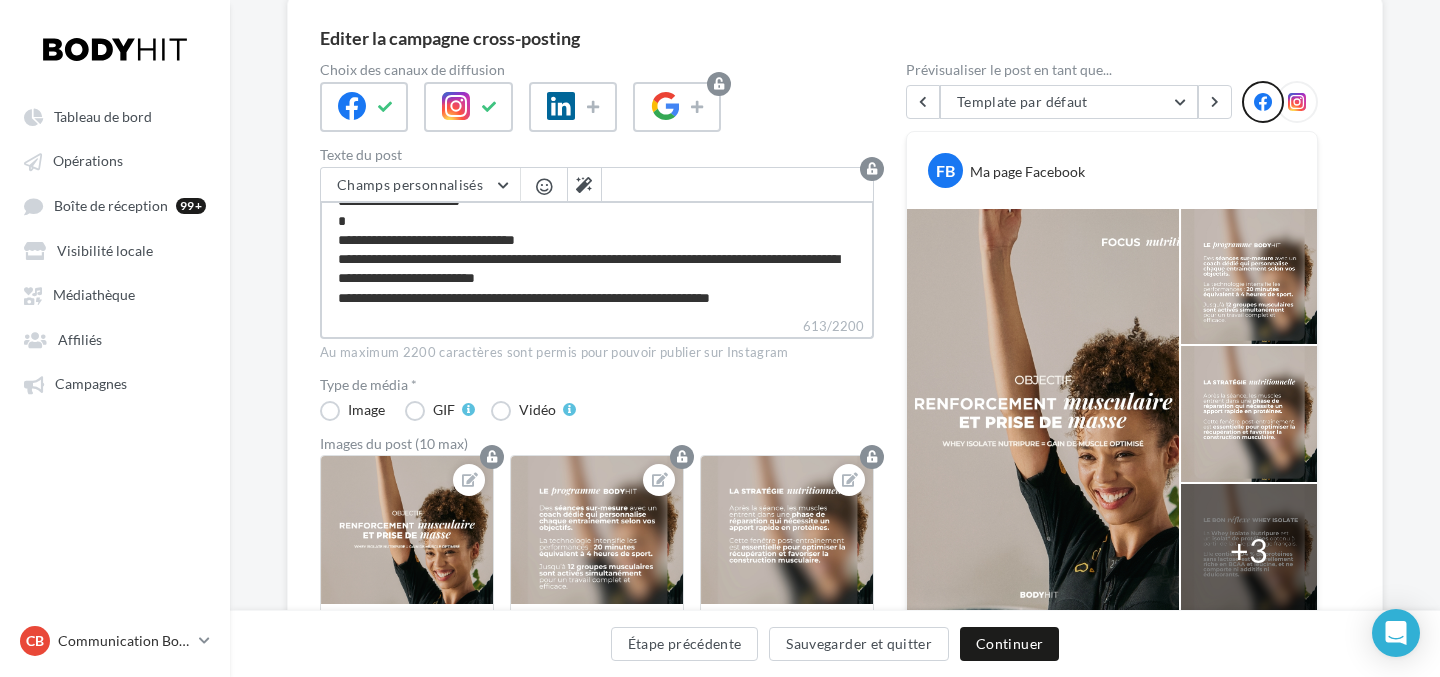 scroll, scrollTop: 134, scrollLeft: 0, axis: vertical 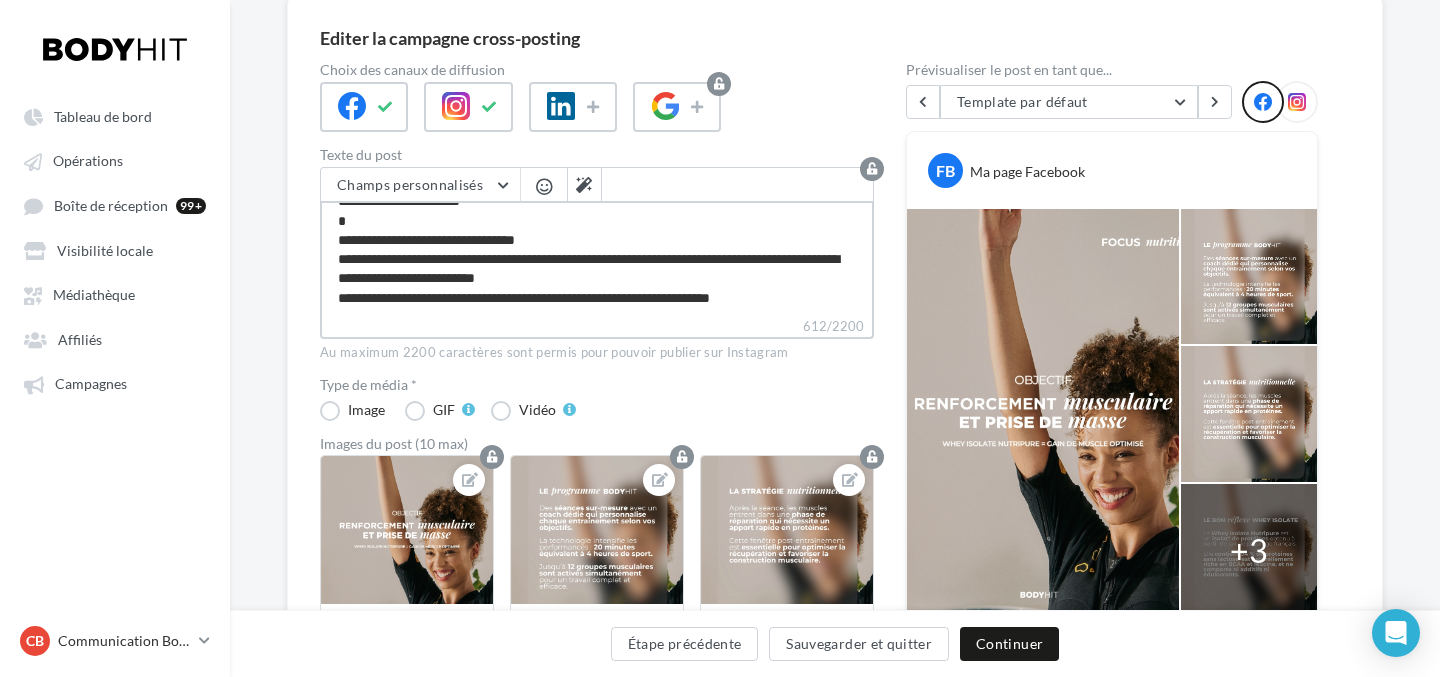 click on "**********" at bounding box center (597, 258) 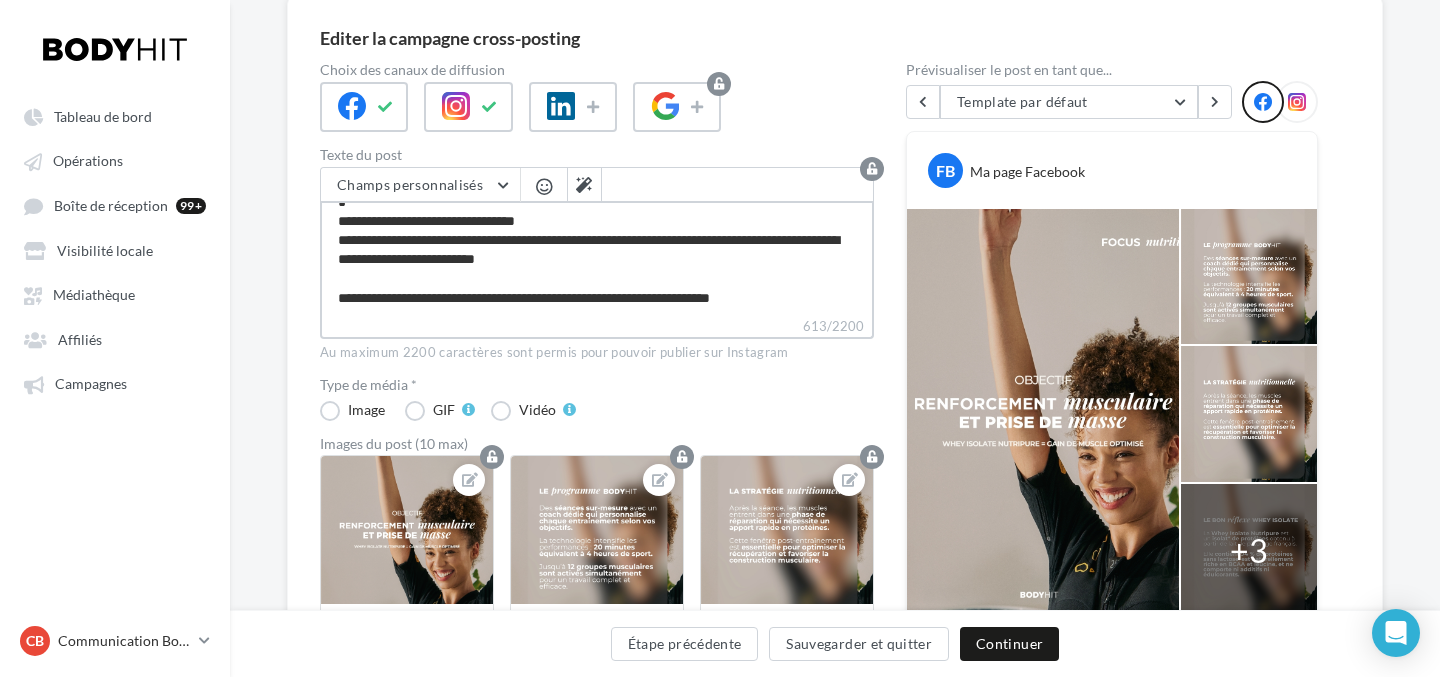 click on "**********" at bounding box center (597, 258) 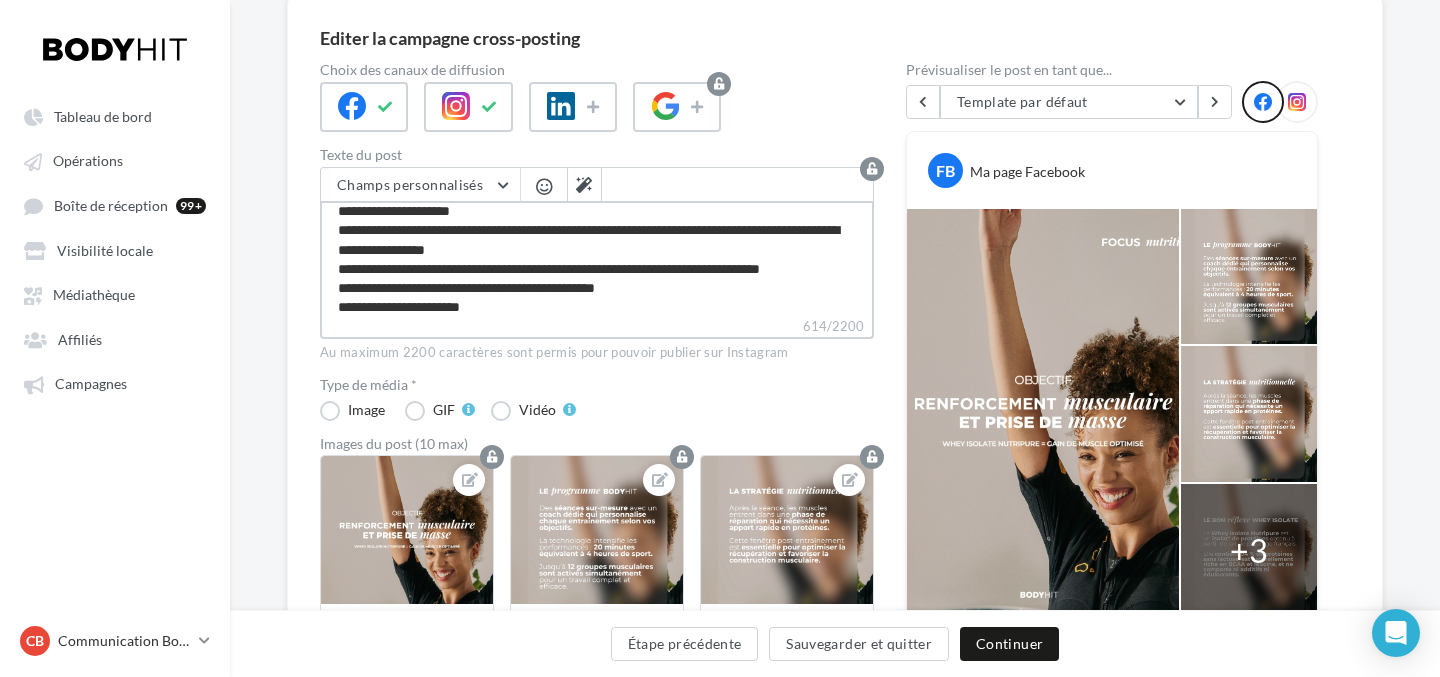 scroll, scrollTop: 5, scrollLeft: 0, axis: vertical 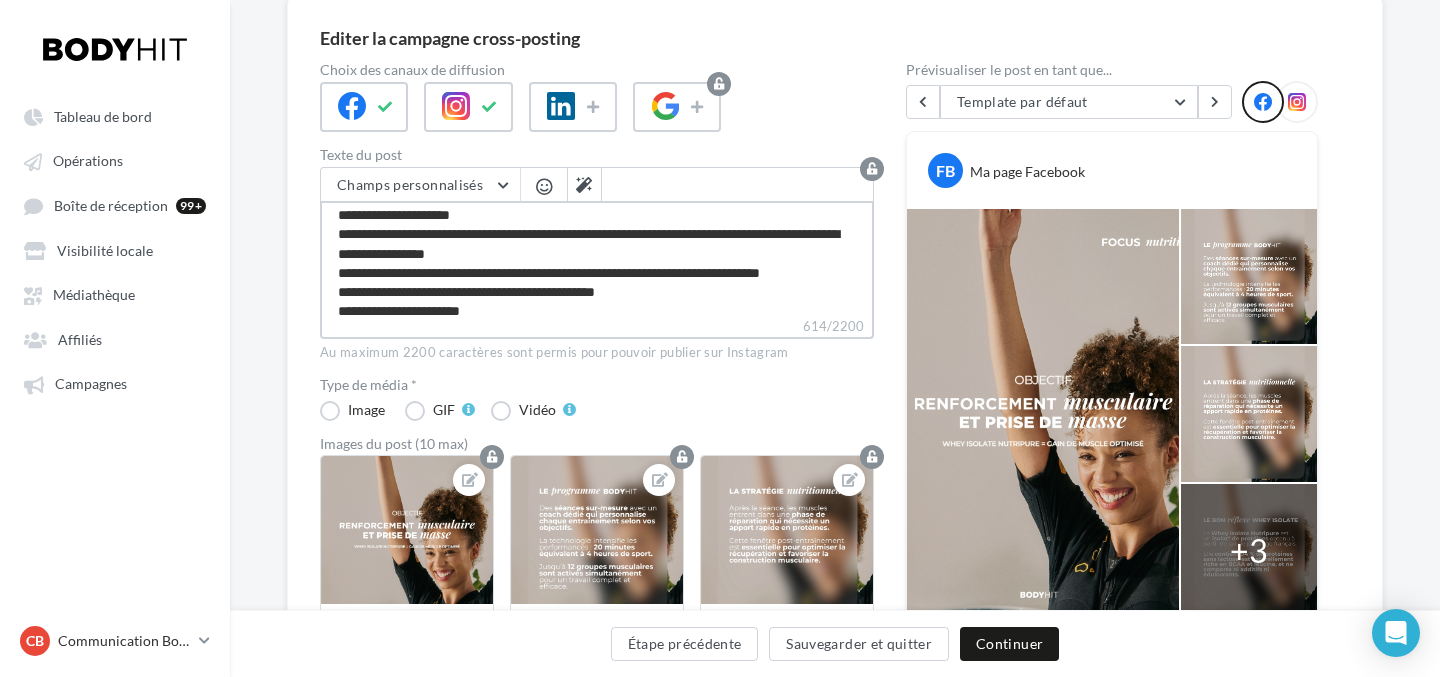 click on "**********" at bounding box center [597, 258] 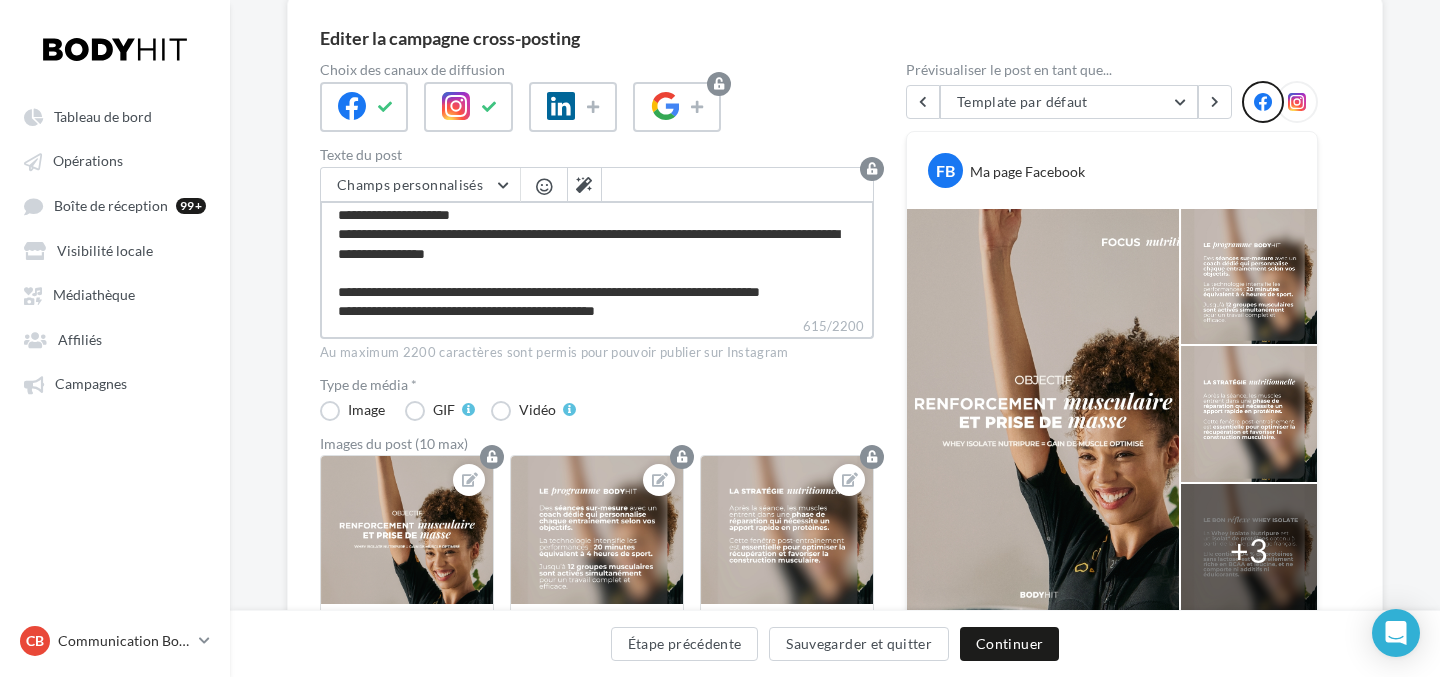 click on "**********" at bounding box center (597, 258) 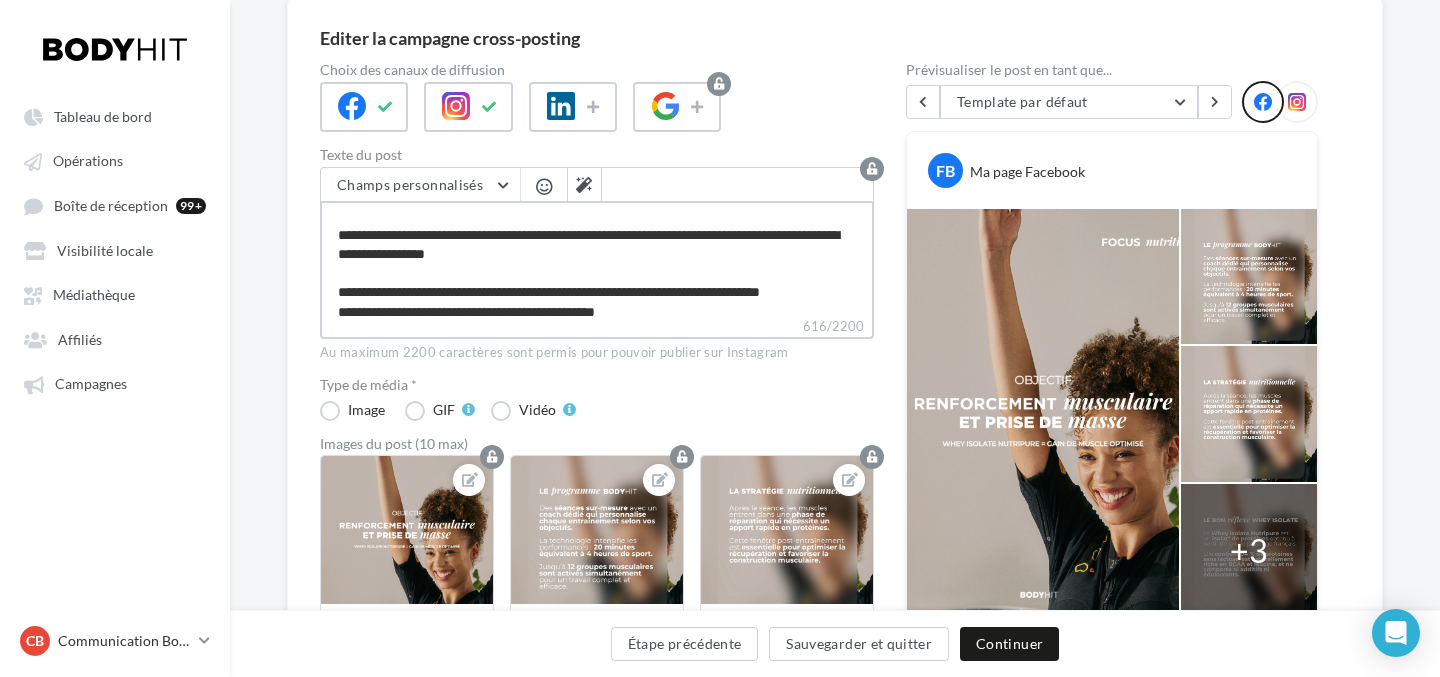 scroll, scrollTop: 83, scrollLeft: 0, axis: vertical 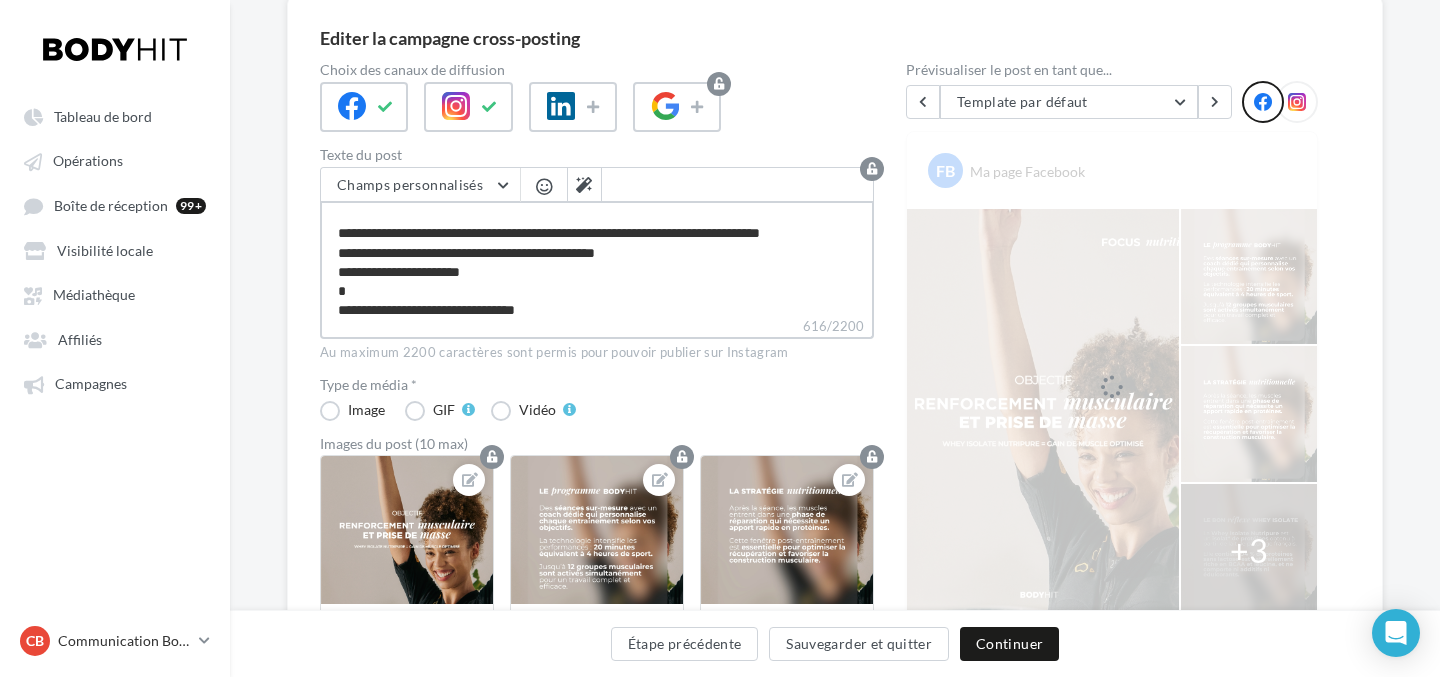 click on "**********" at bounding box center (597, 258) 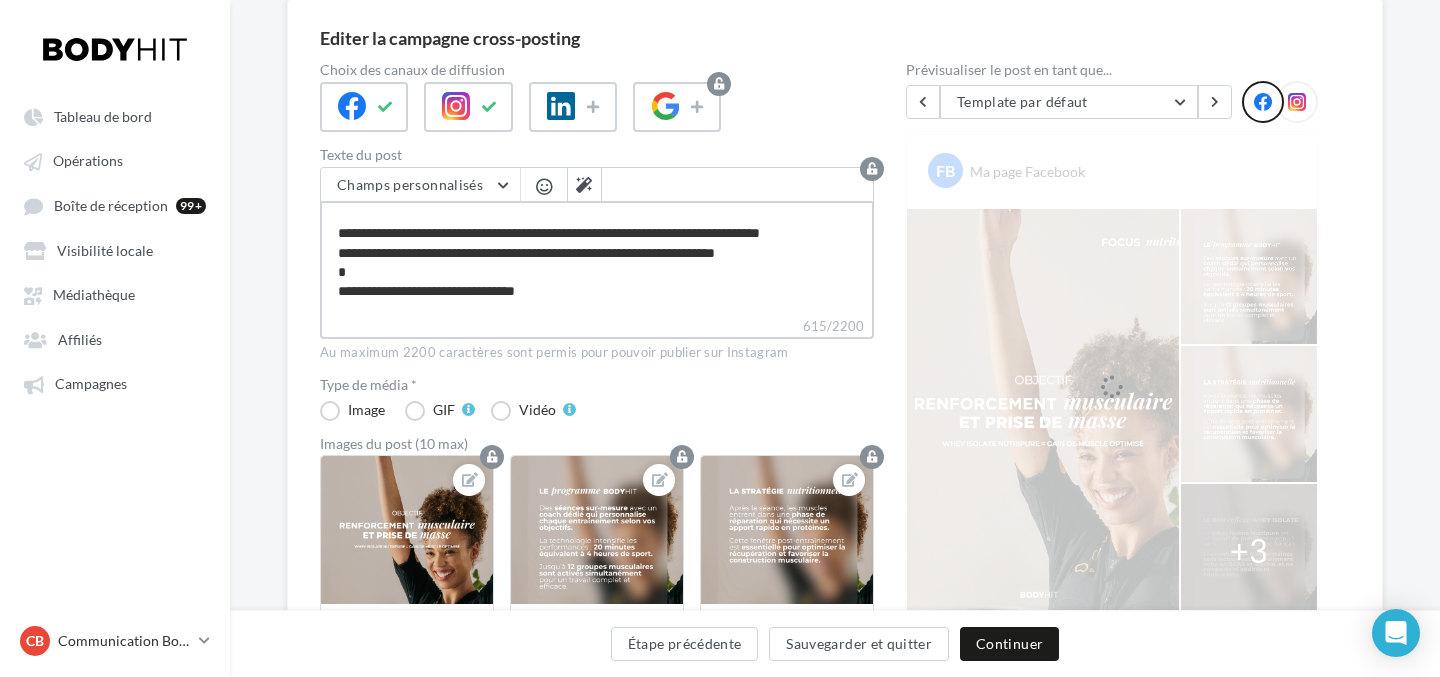 type on "**********" 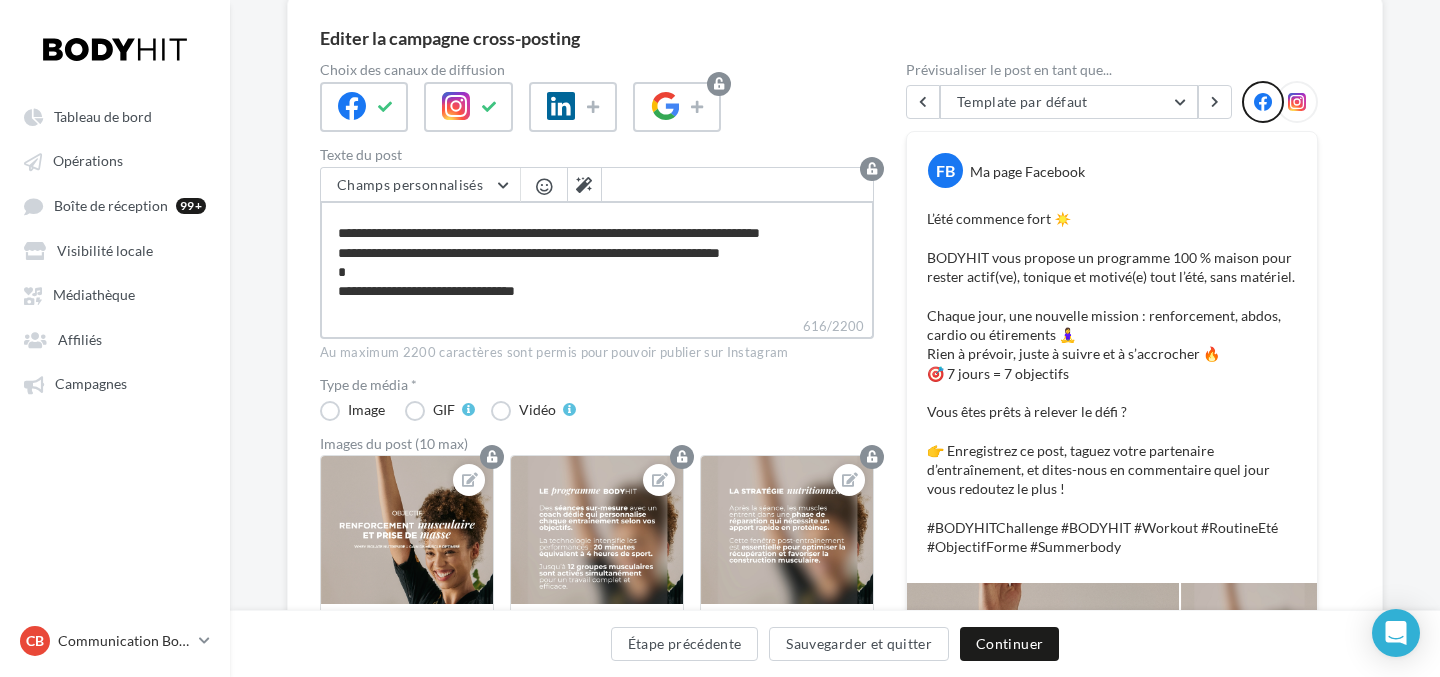 type on "**********" 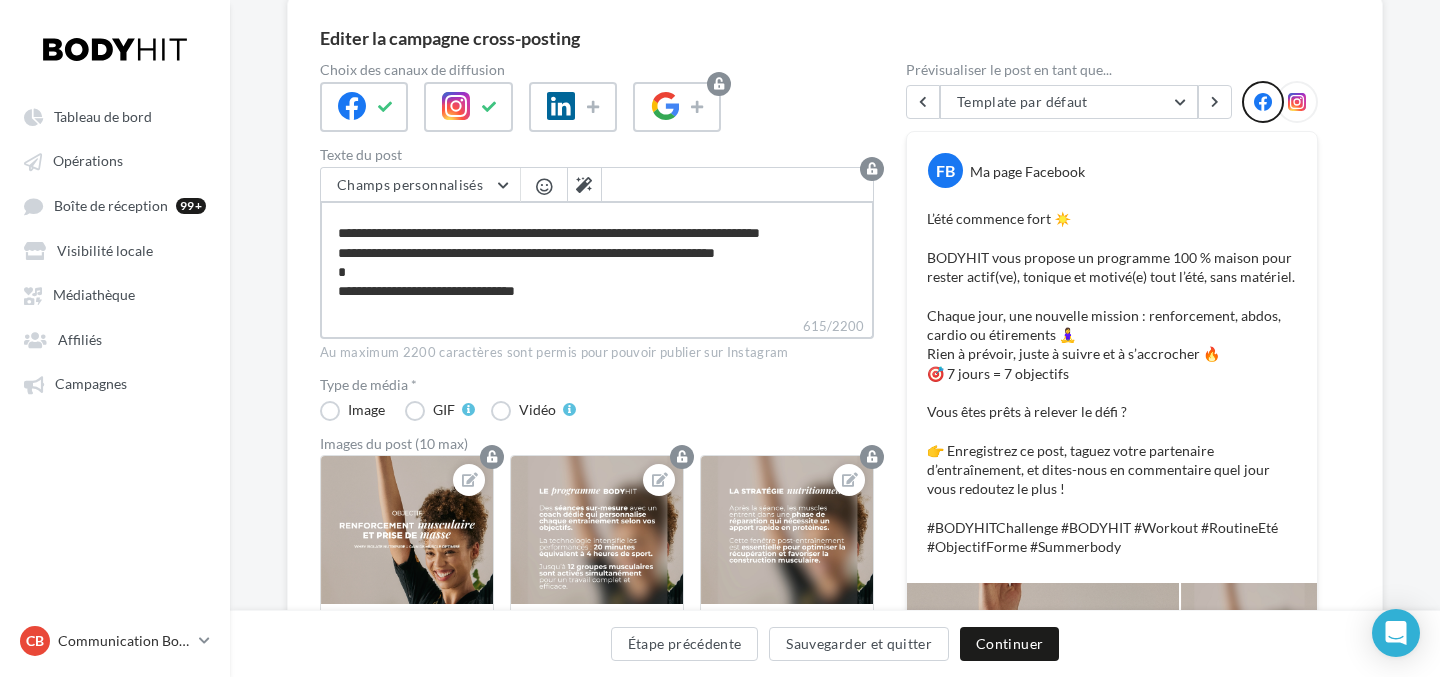 type on "**********" 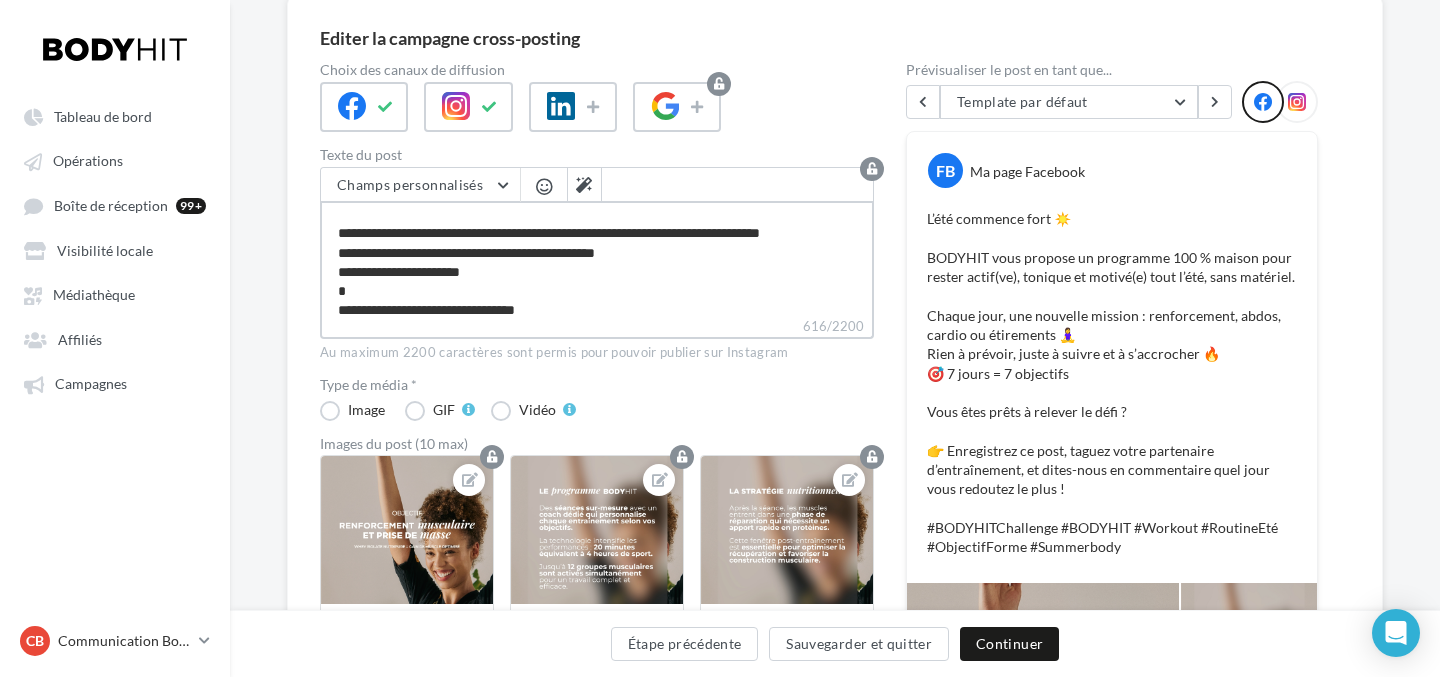 click on "**********" at bounding box center [597, 258] 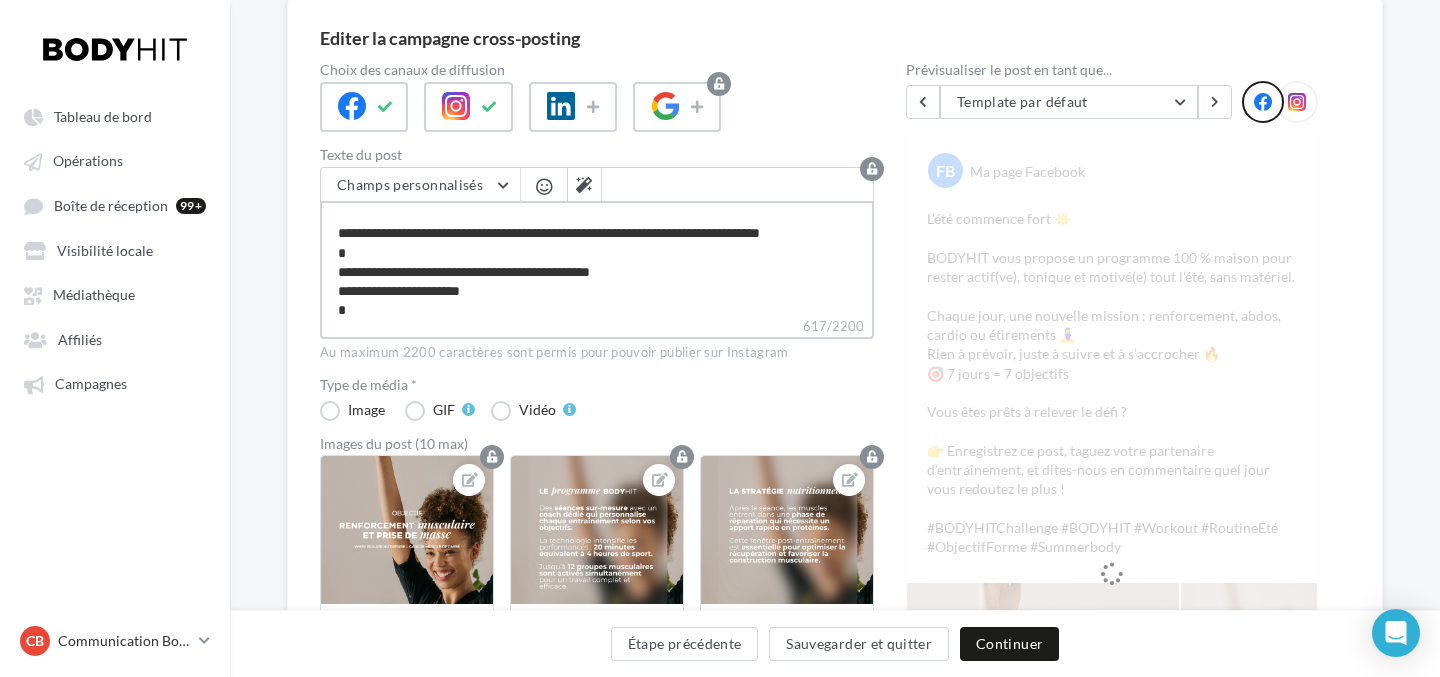 type on "**********" 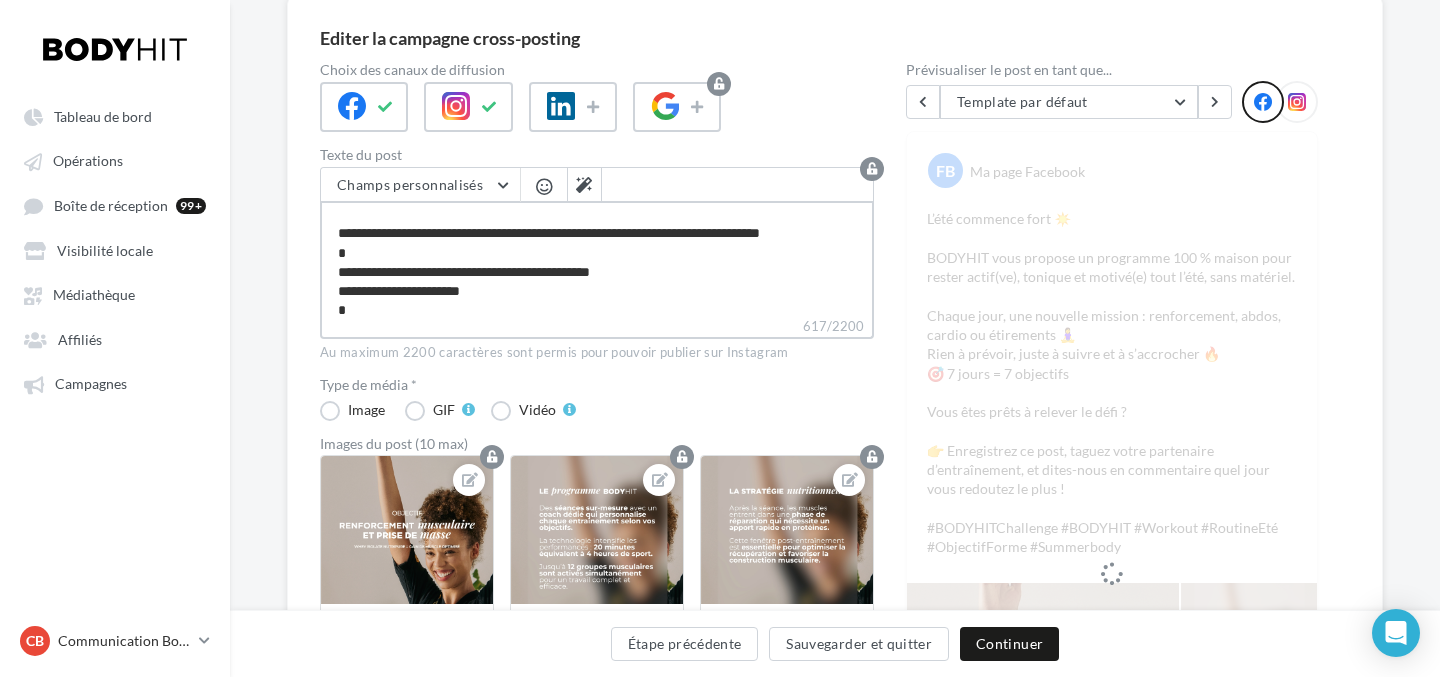 type on "**********" 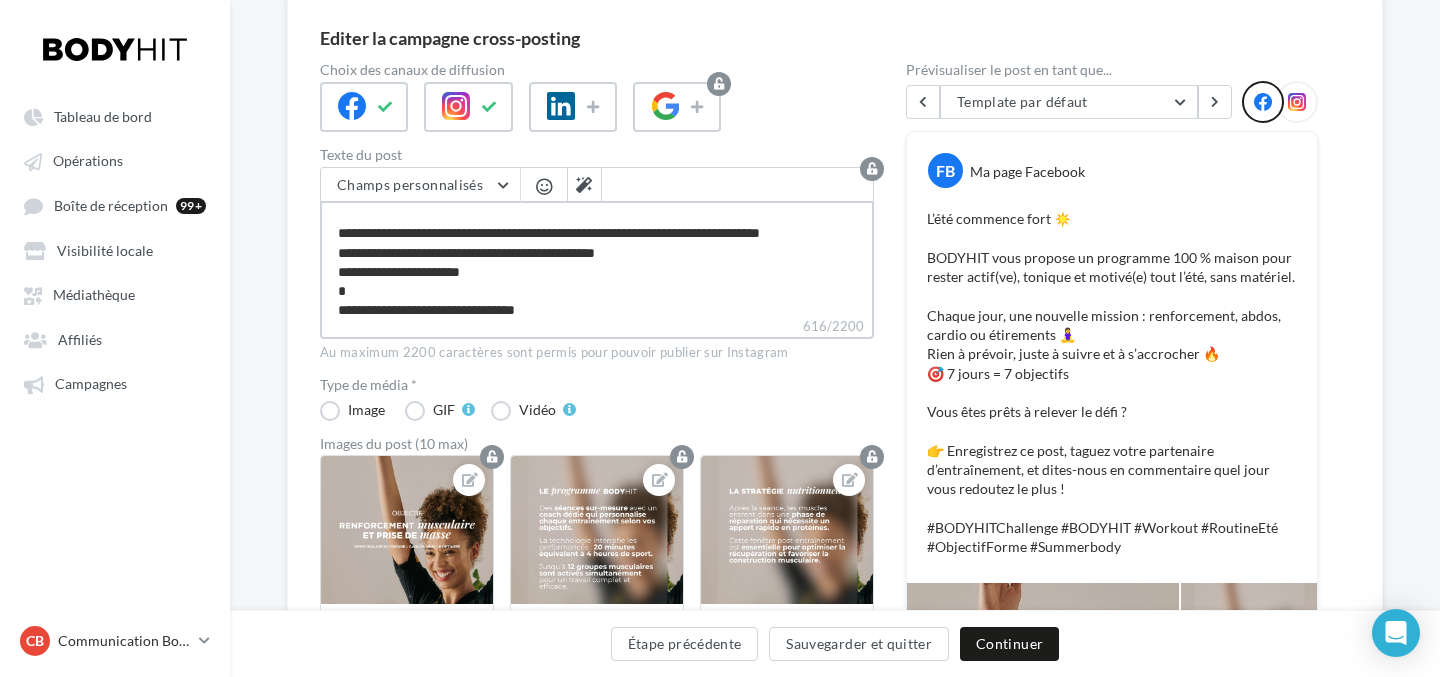click on "**********" at bounding box center [597, 258] 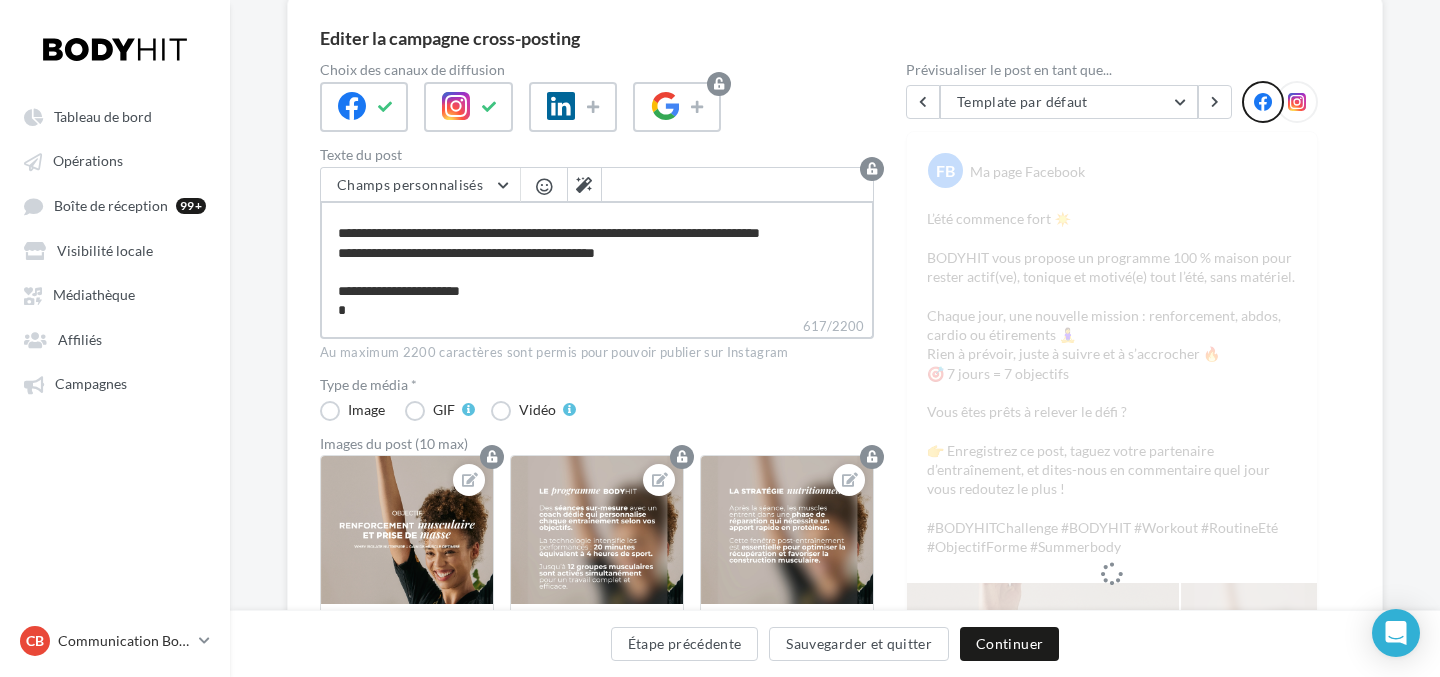 type on "**********" 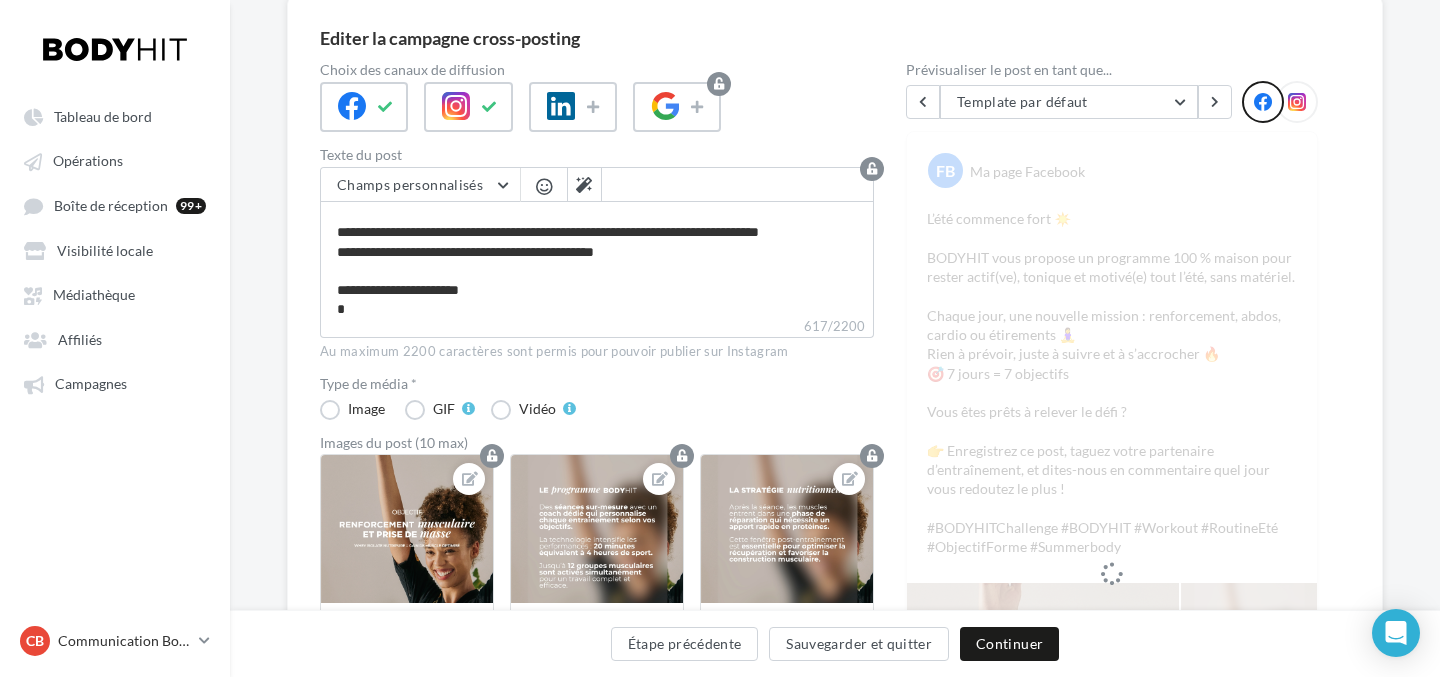 click on "617/2200" at bounding box center [597, 327] 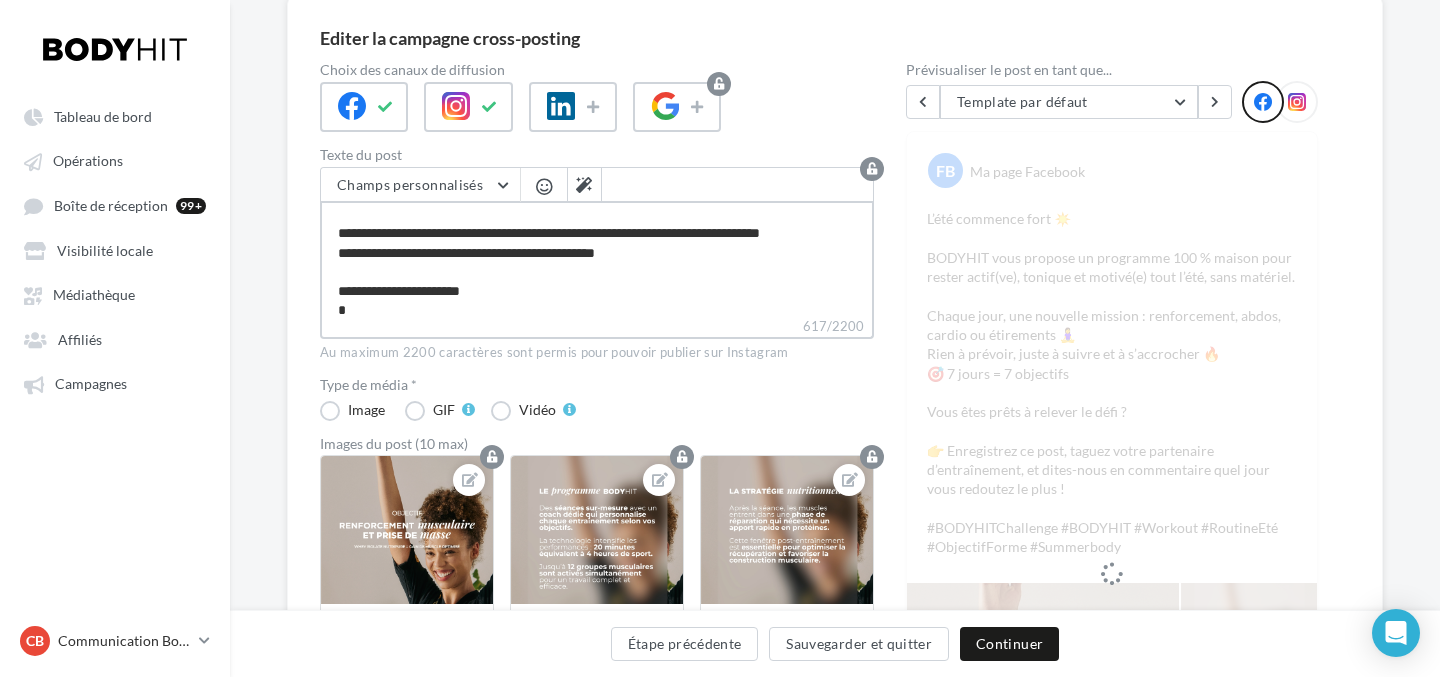 click on "**********" at bounding box center [597, 258] 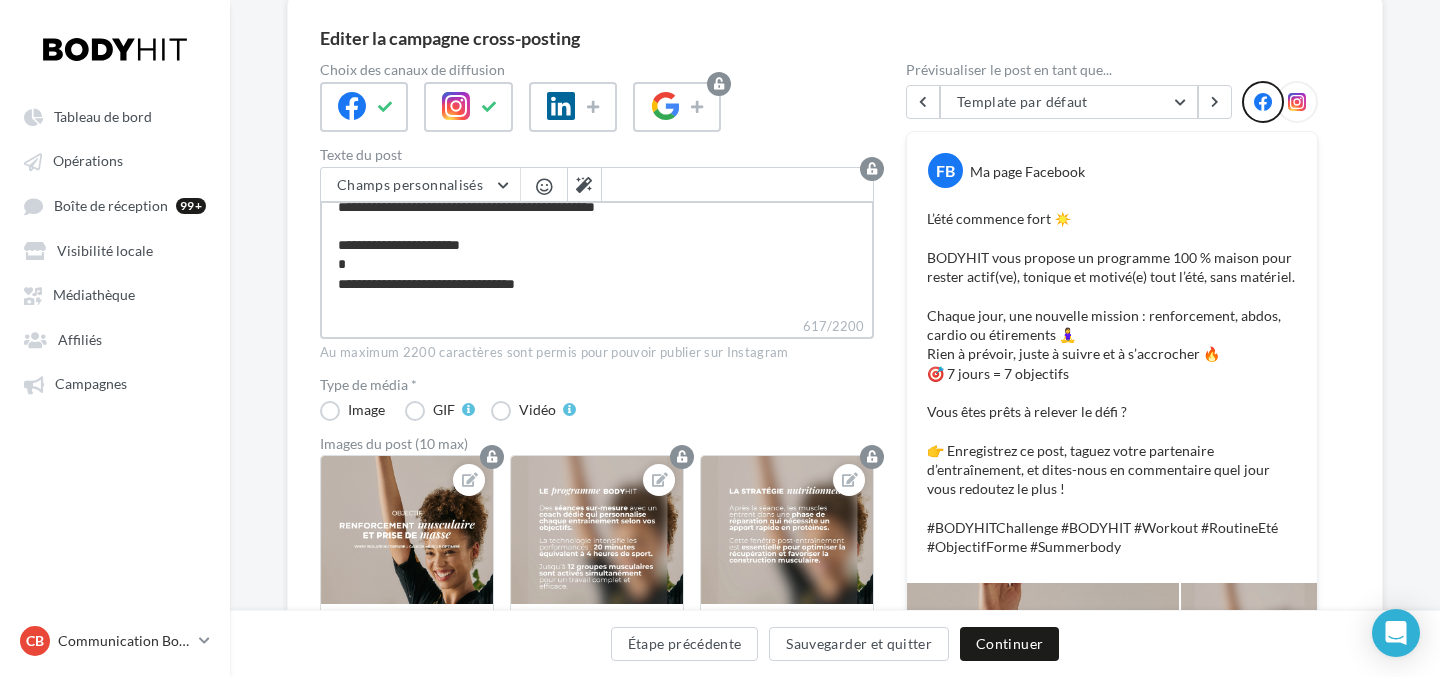 scroll, scrollTop: 140, scrollLeft: 0, axis: vertical 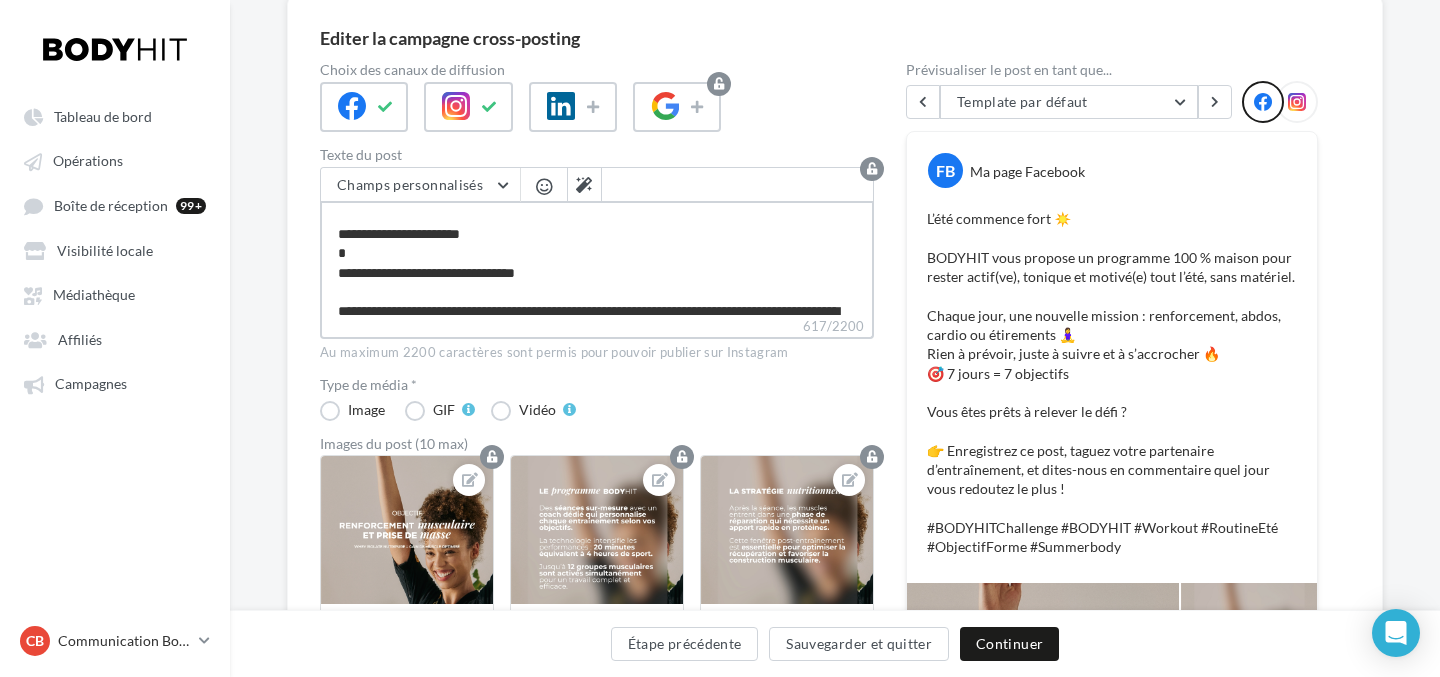 type on "**********" 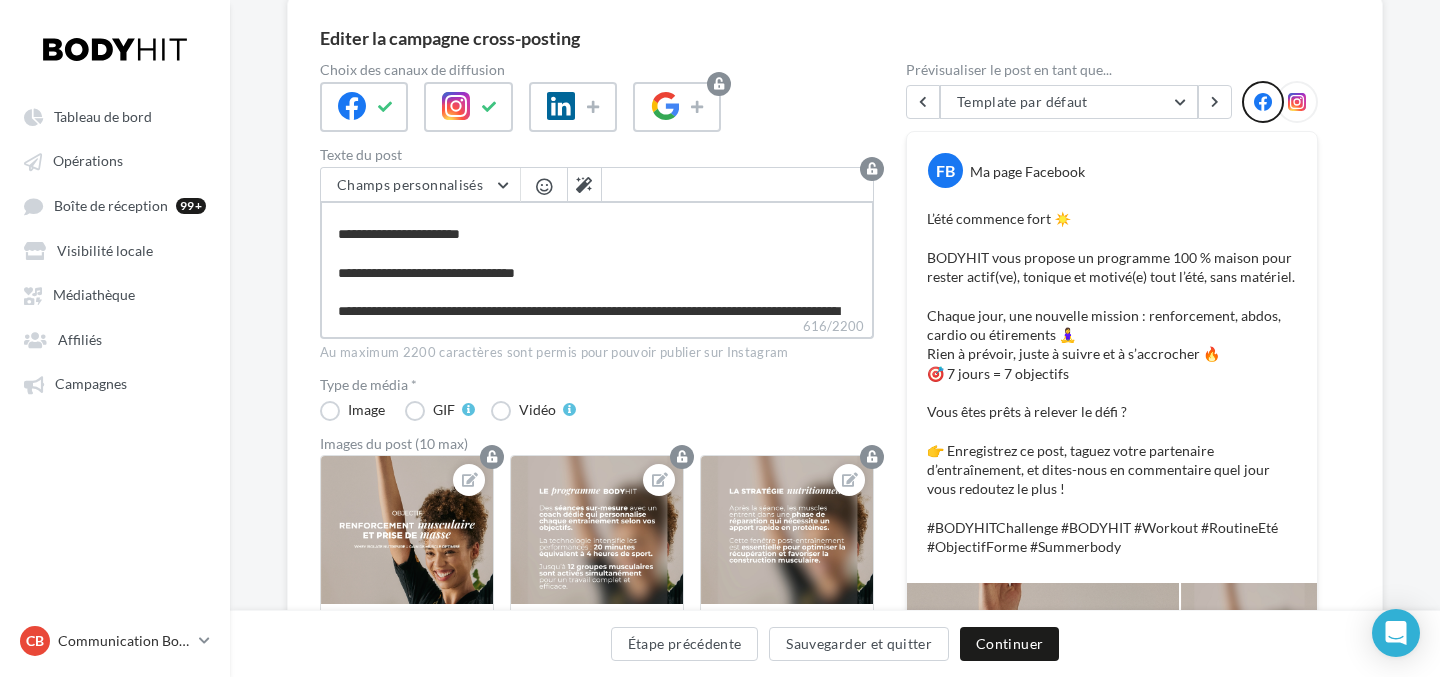type on "**********" 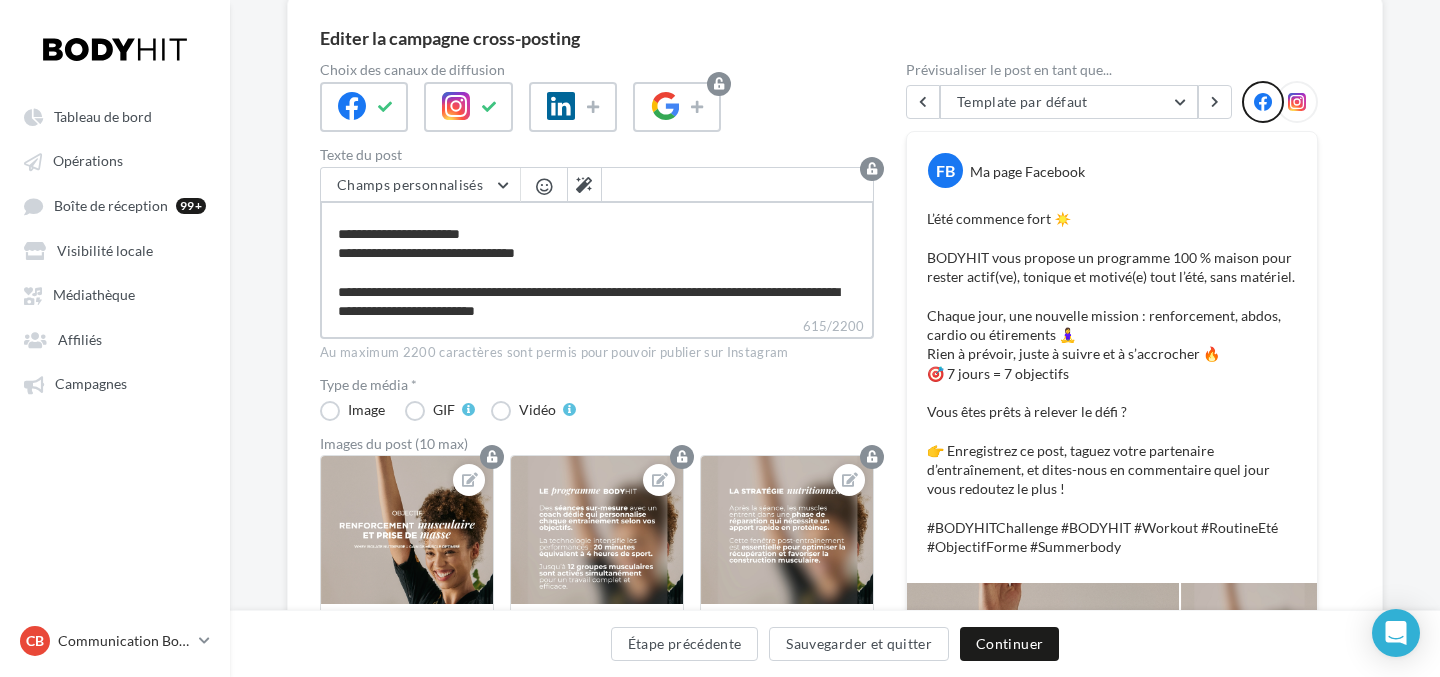 scroll, scrollTop: 211, scrollLeft: 0, axis: vertical 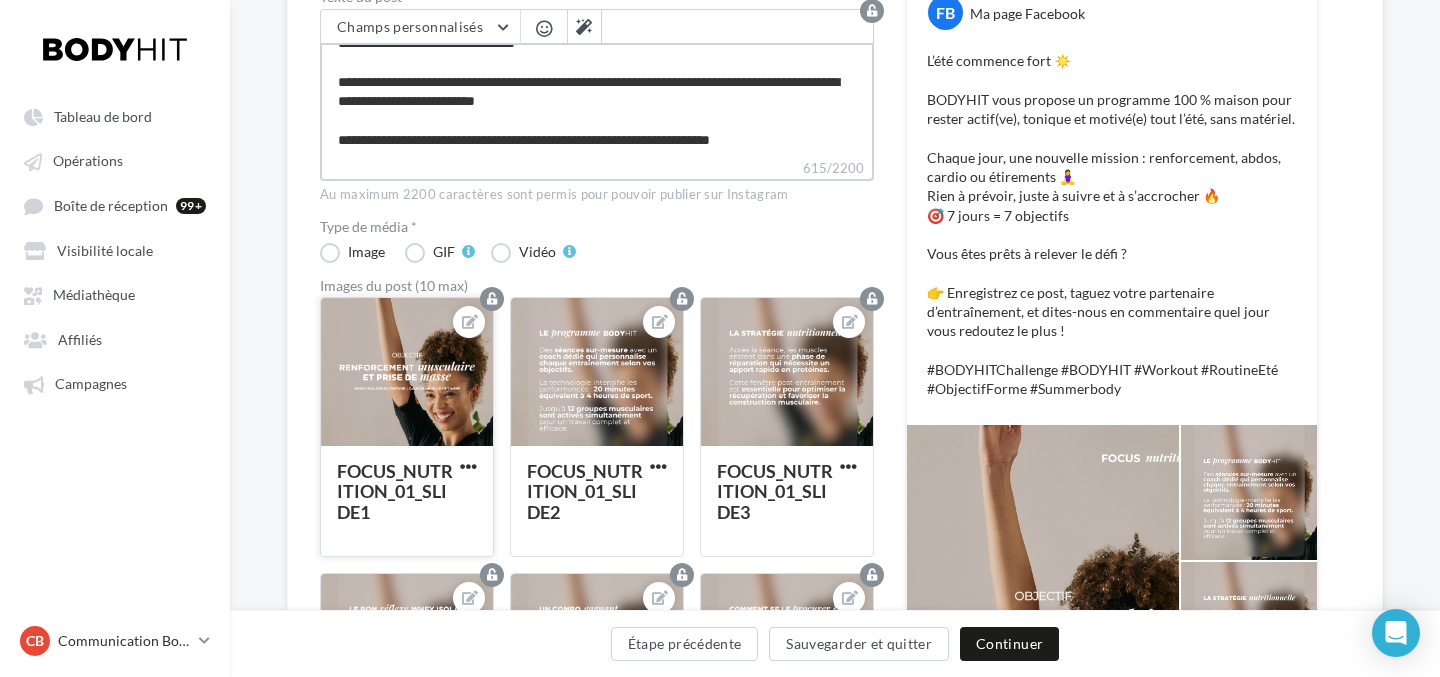 type on "**********" 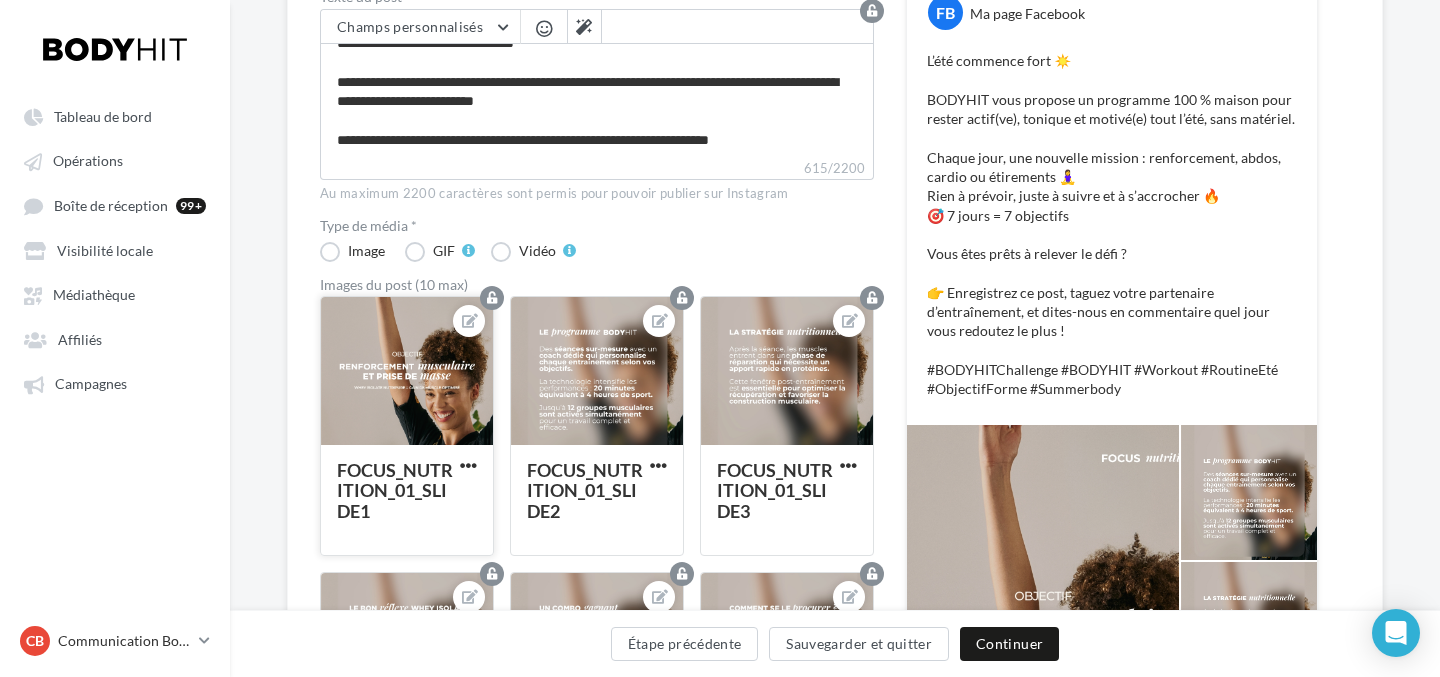 click at bounding box center [407, 372] 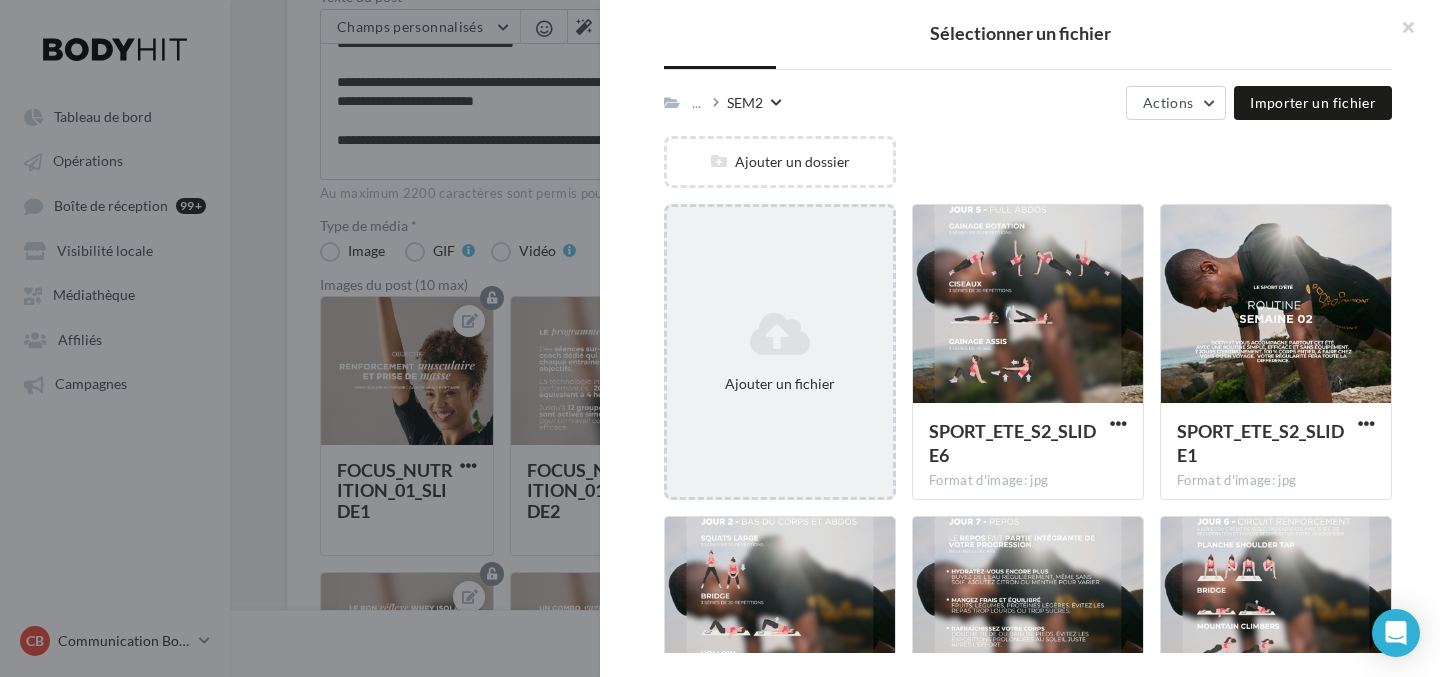 scroll, scrollTop: 0, scrollLeft: 0, axis: both 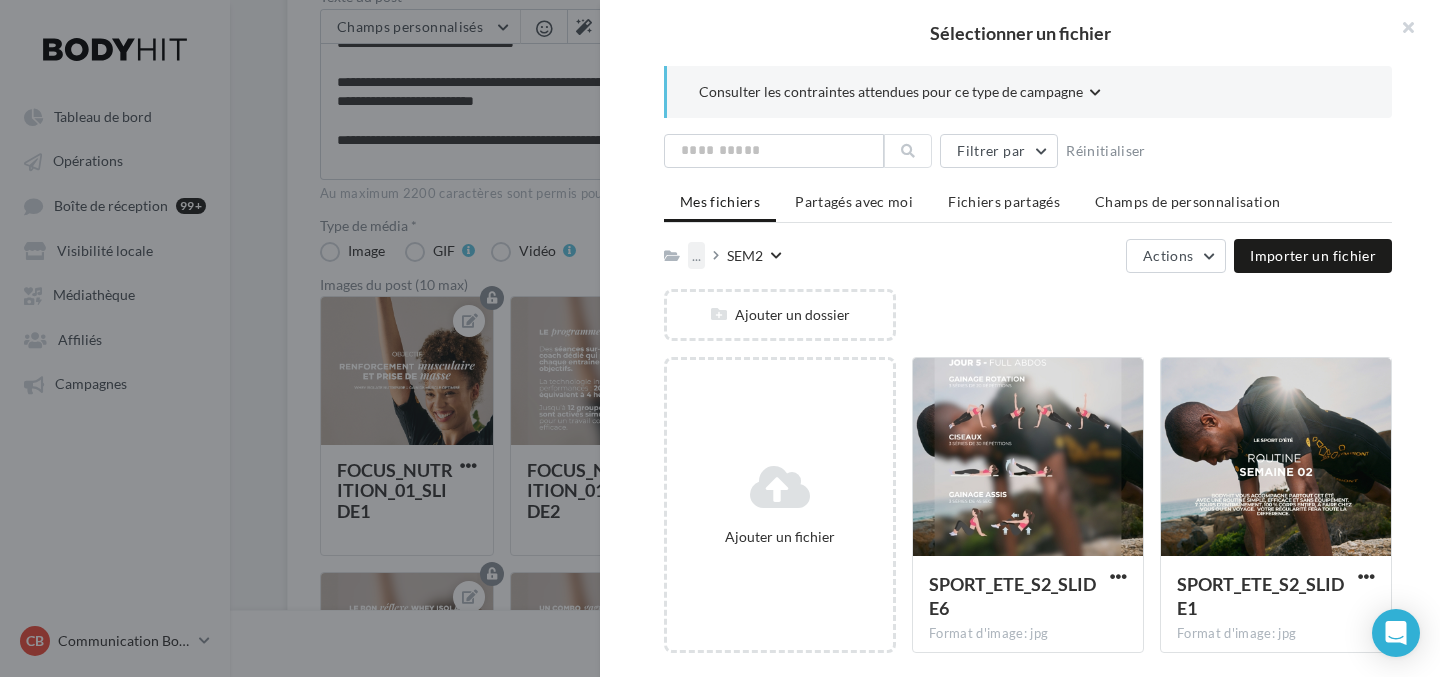 click on "..." at bounding box center [696, 255] 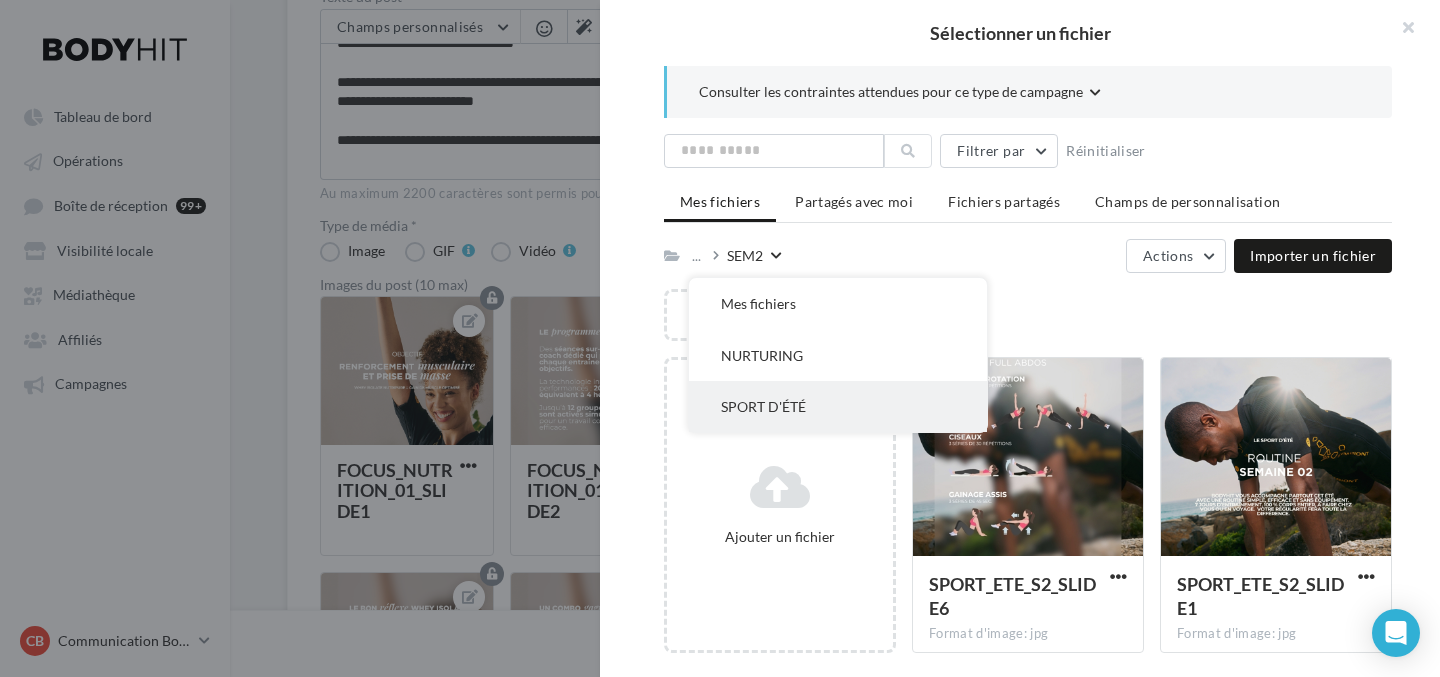 click on "SPORT D'ÉTÉ" at bounding box center [838, 406] 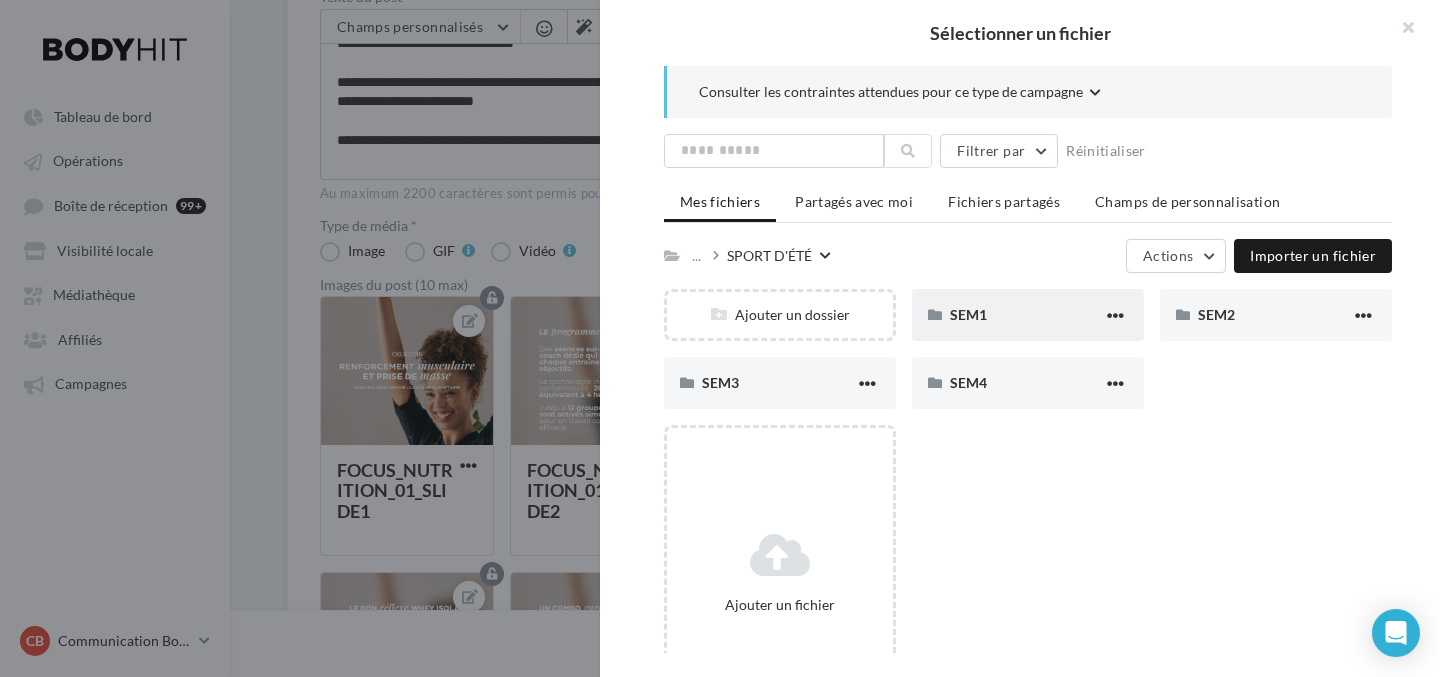 click on "SEM1" at bounding box center [1026, 314] 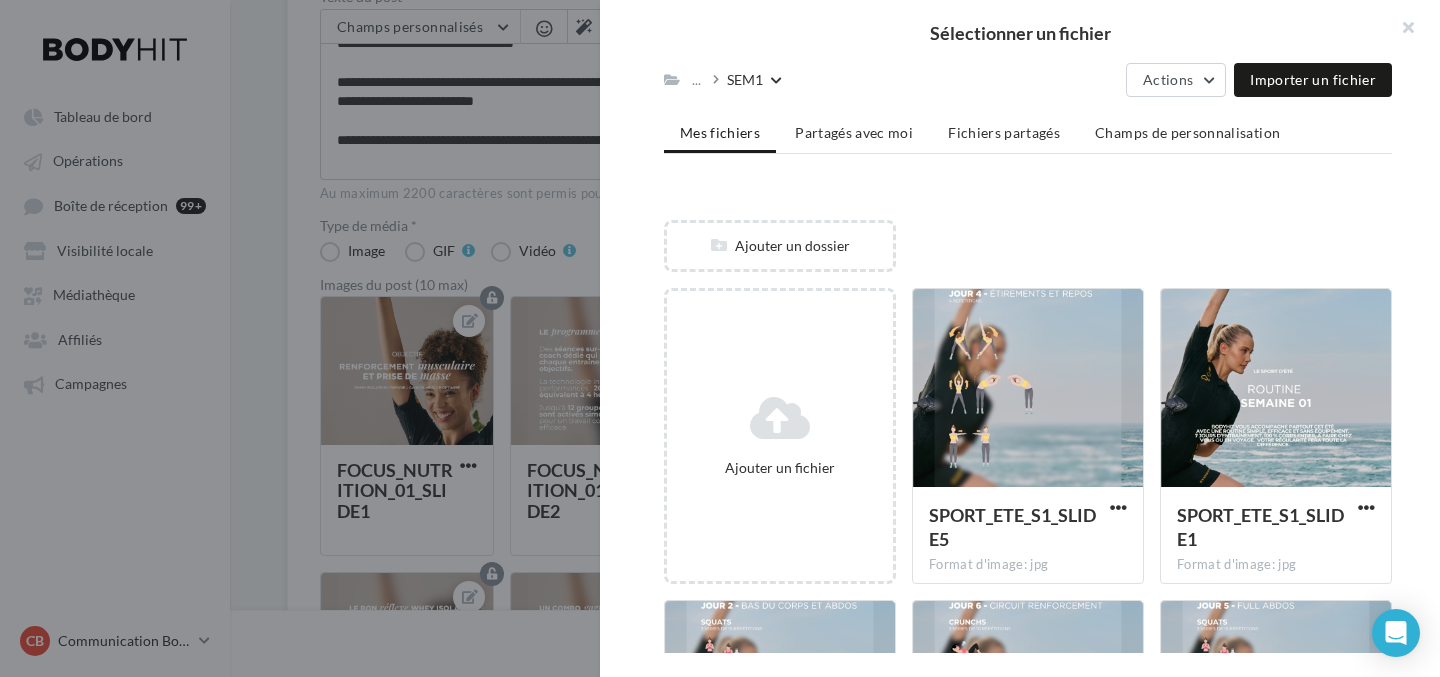 scroll, scrollTop: 0, scrollLeft: 0, axis: both 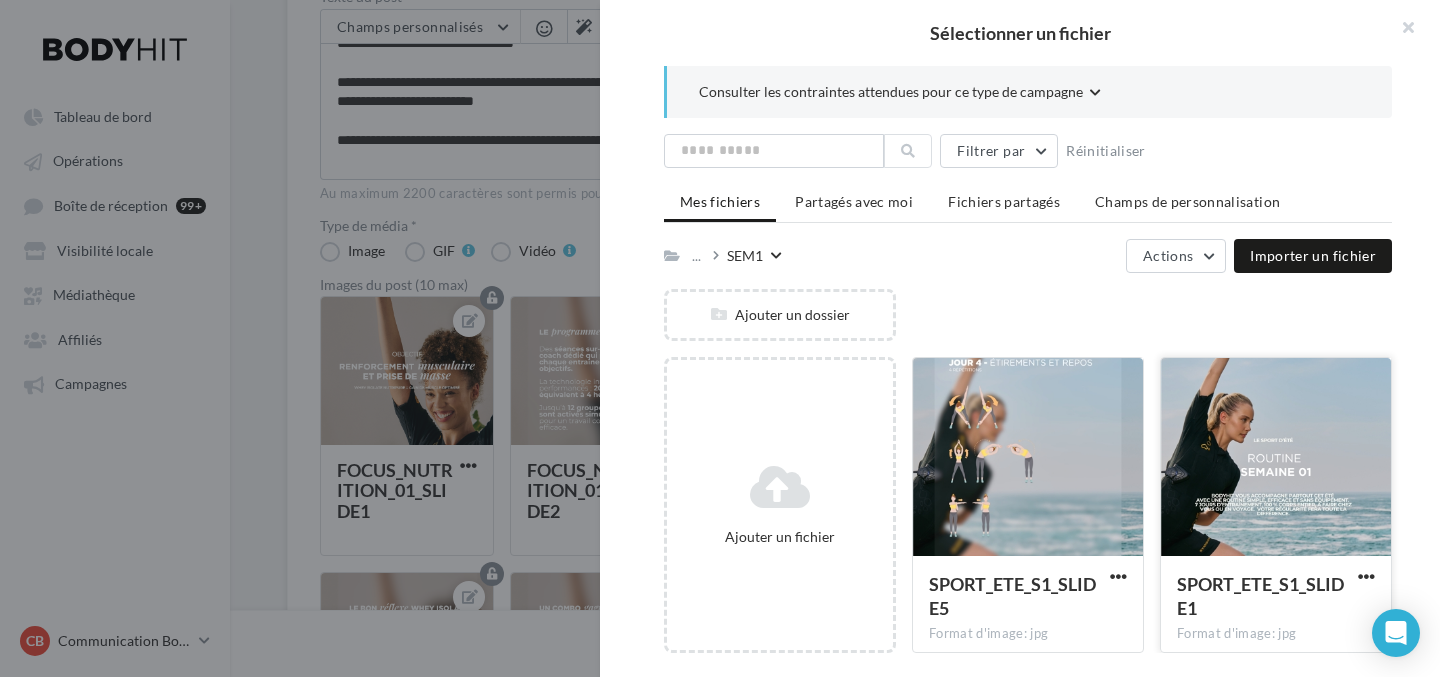 click at bounding box center (1276, 458) 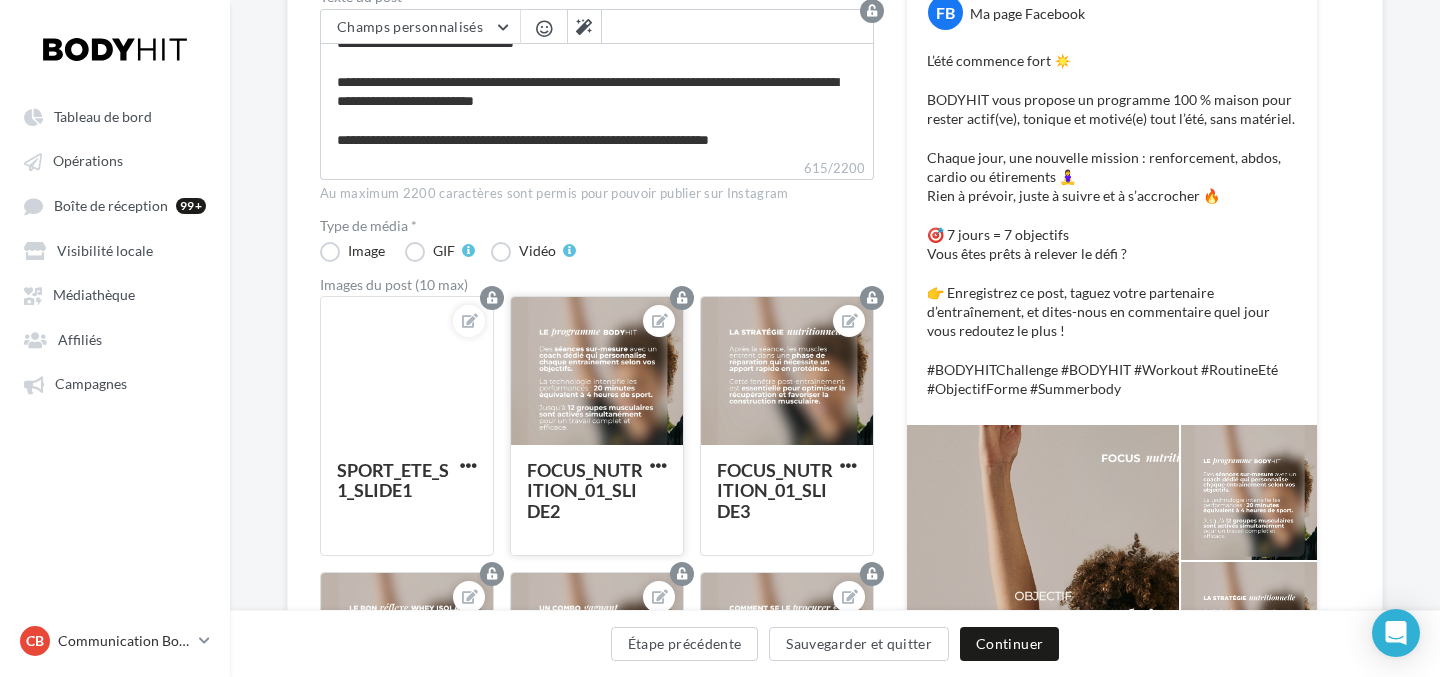 click at bounding box center [597, 372] 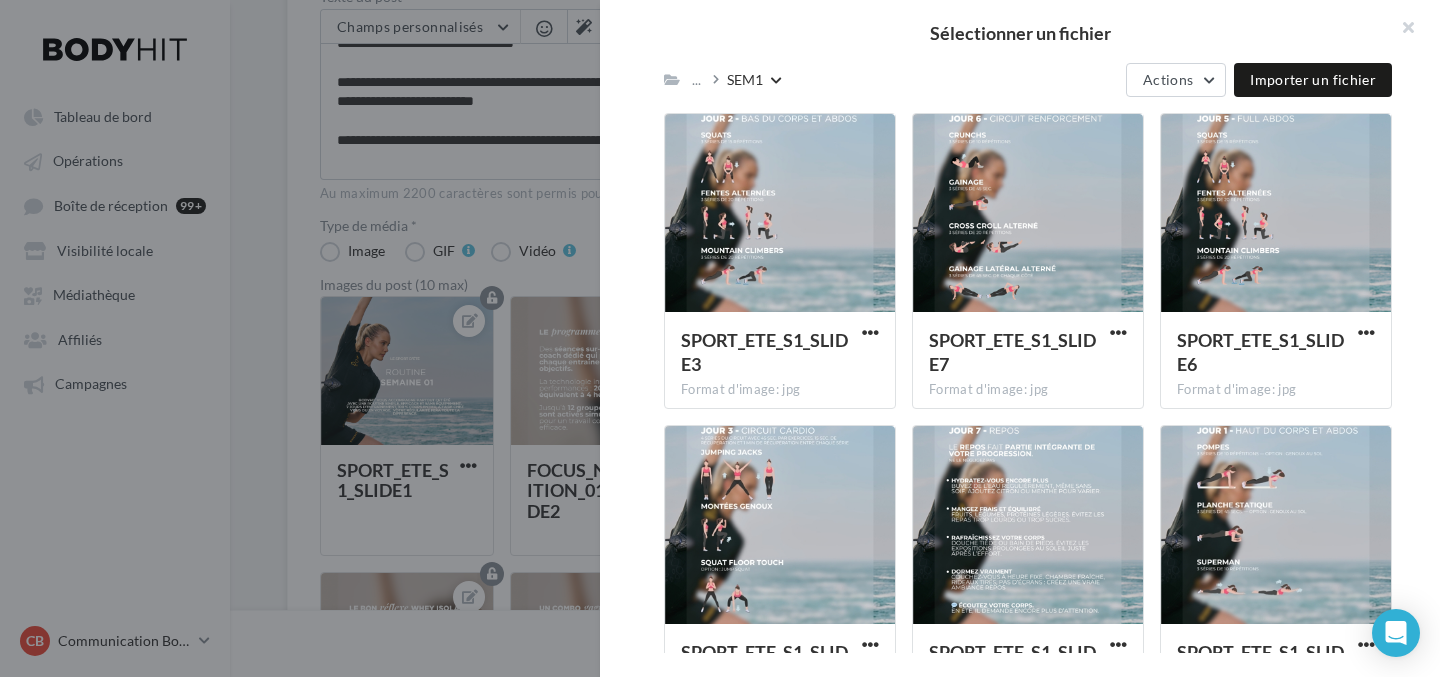 scroll, scrollTop: 640, scrollLeft: 0, axis: vertical 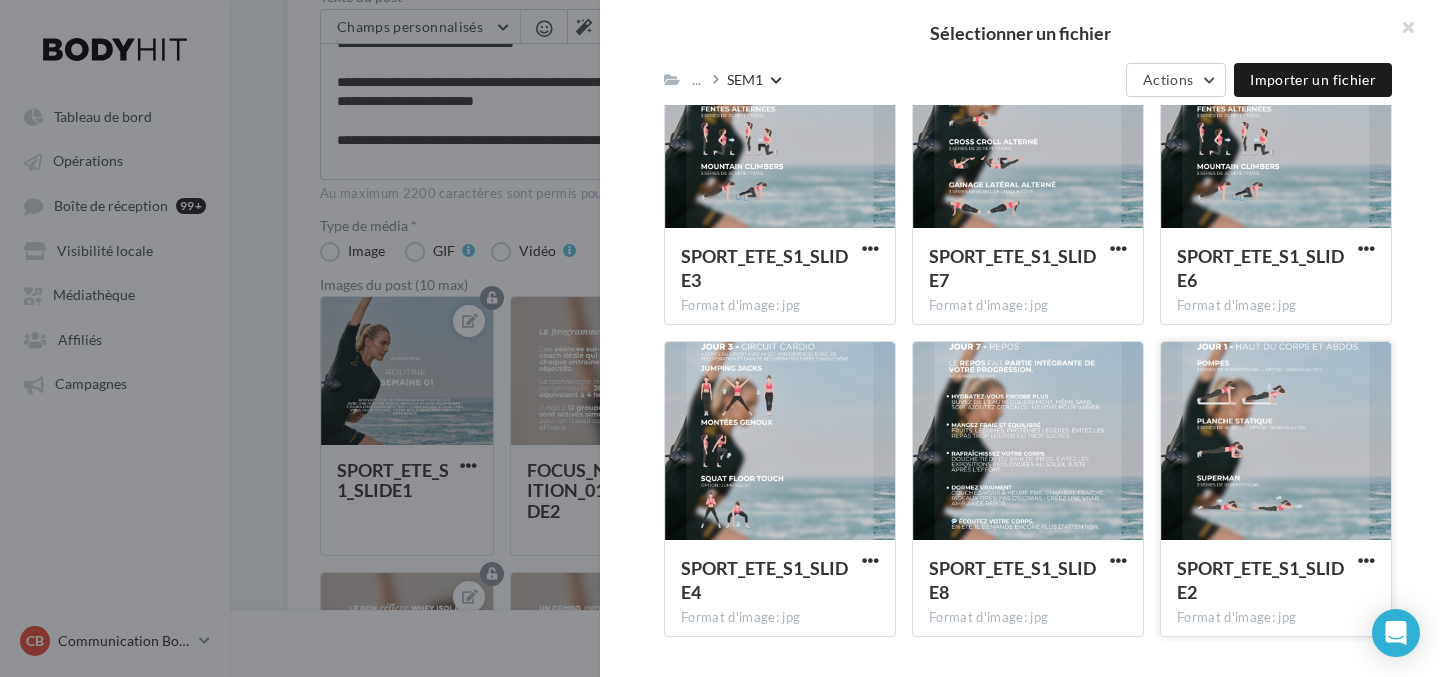 click at bounding box center (1276, 442) 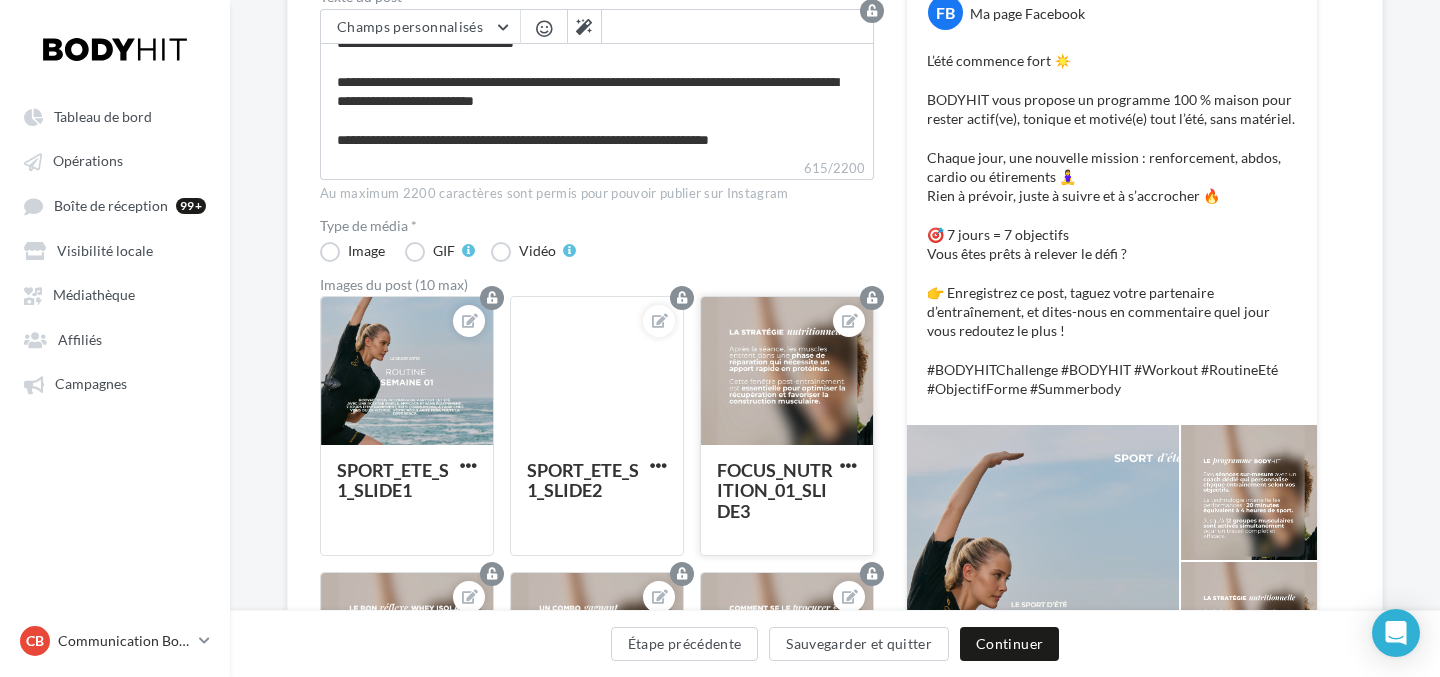 click at bounding box center [787, 372] 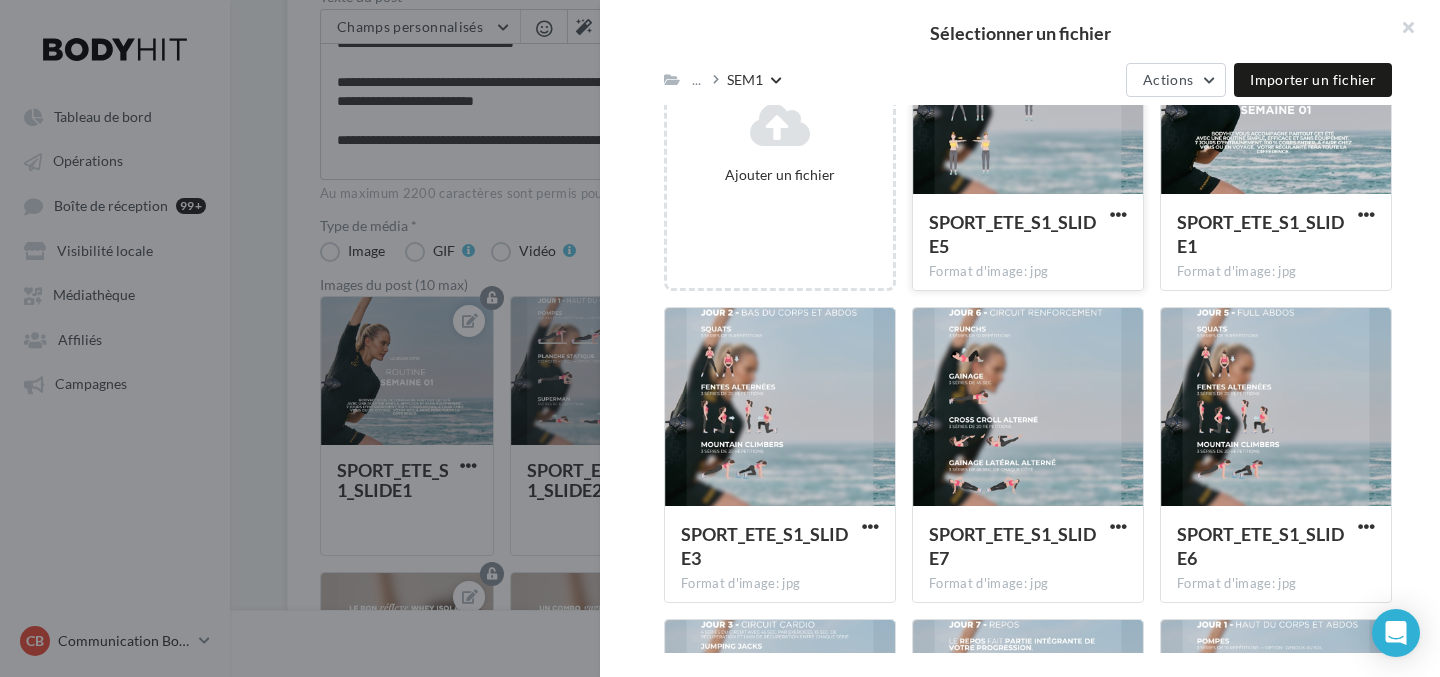 scroll, scrollTop: 640, scrollLeft: 0, axis: vertical 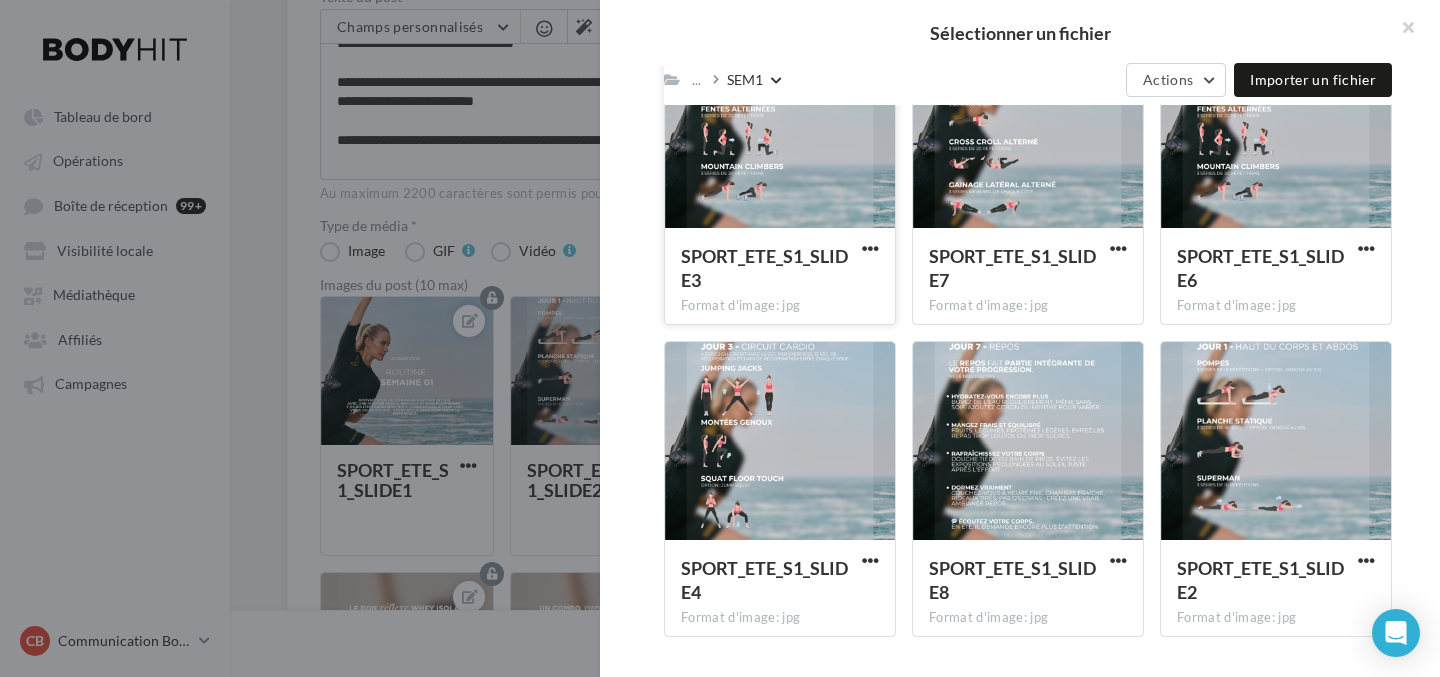 click at bounding box center [780, 130] 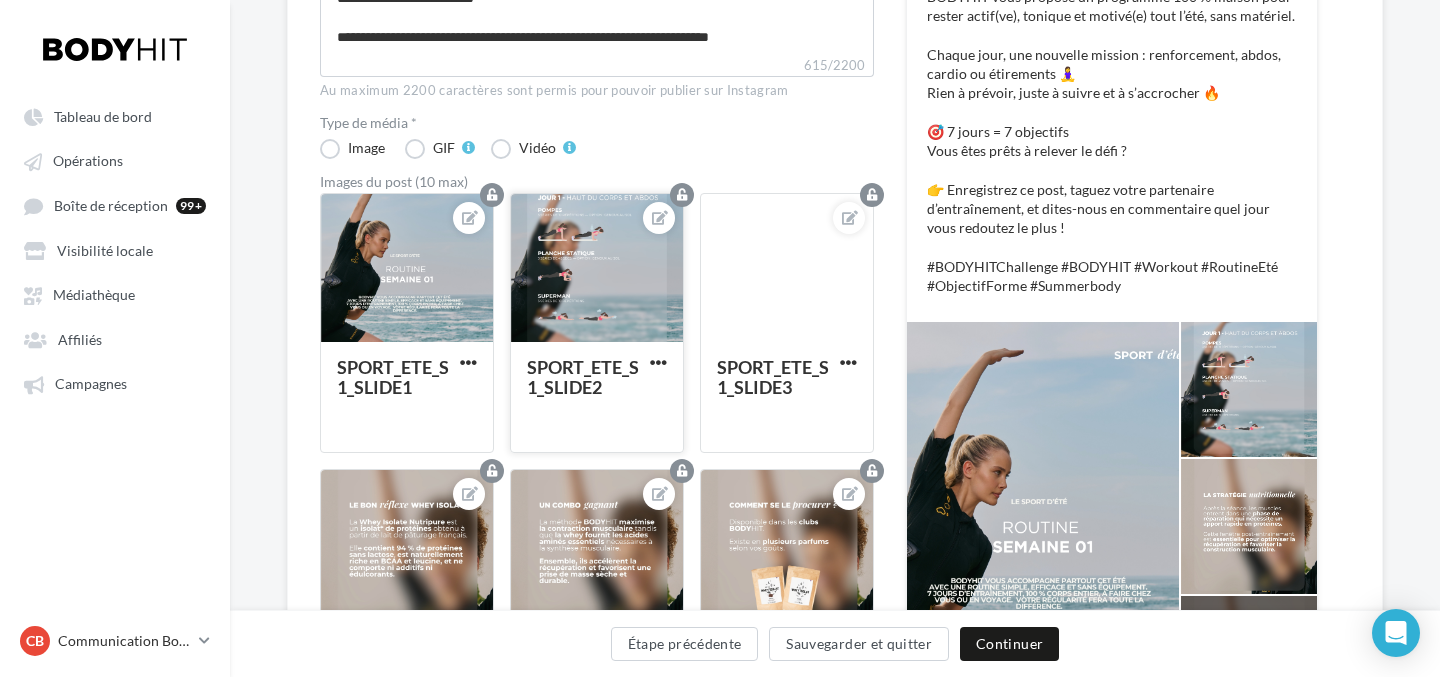 scroll, scrollTop: 518, scrollLeft: 0, axis: vertical 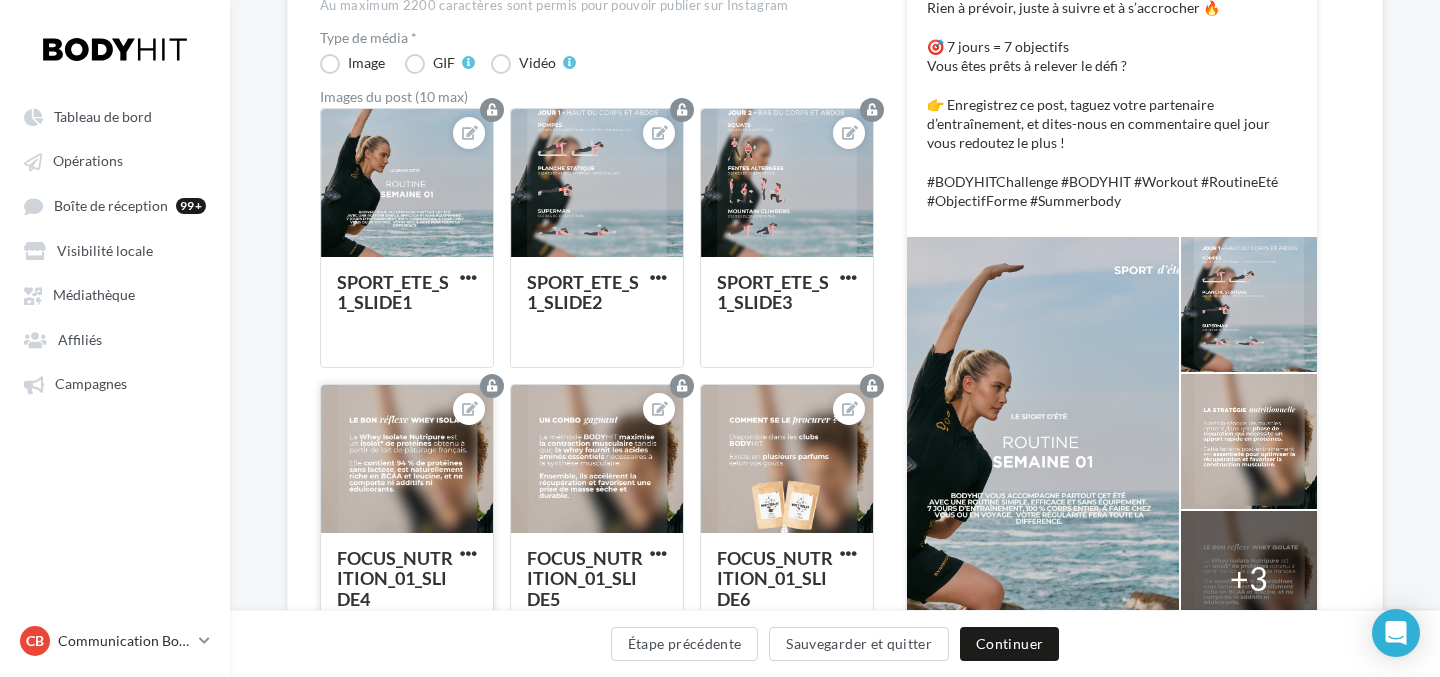 click at bounding box center [407, 460] 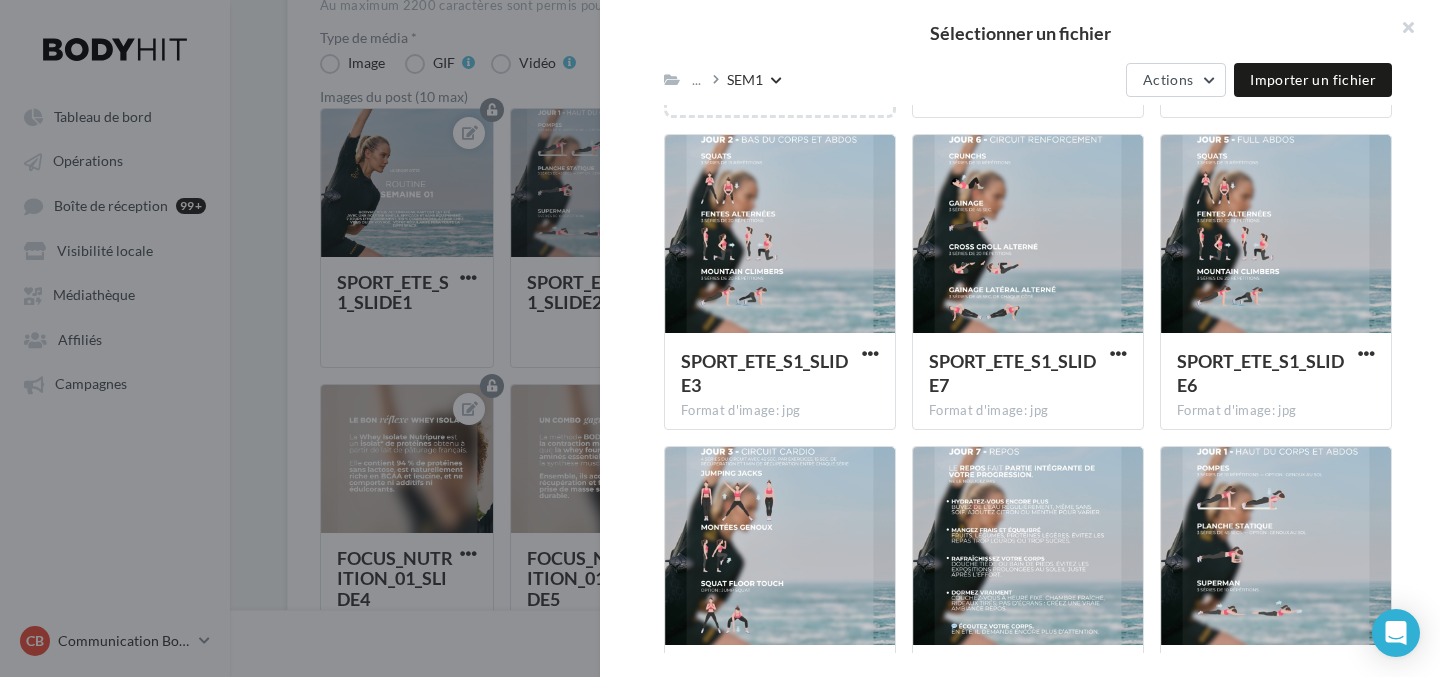 scroll, scrollTop: 640, scrollLeft: 0, axis: vertical 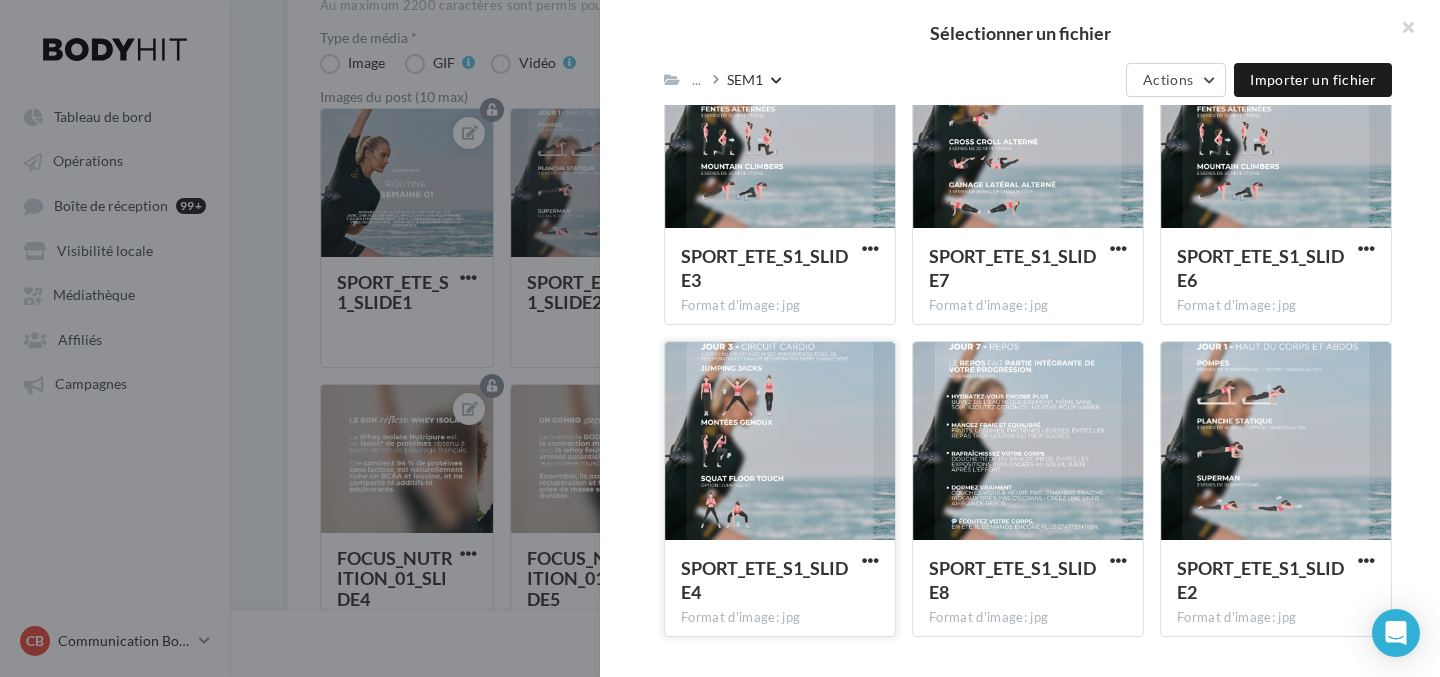 click at bounding box center [780, 442] 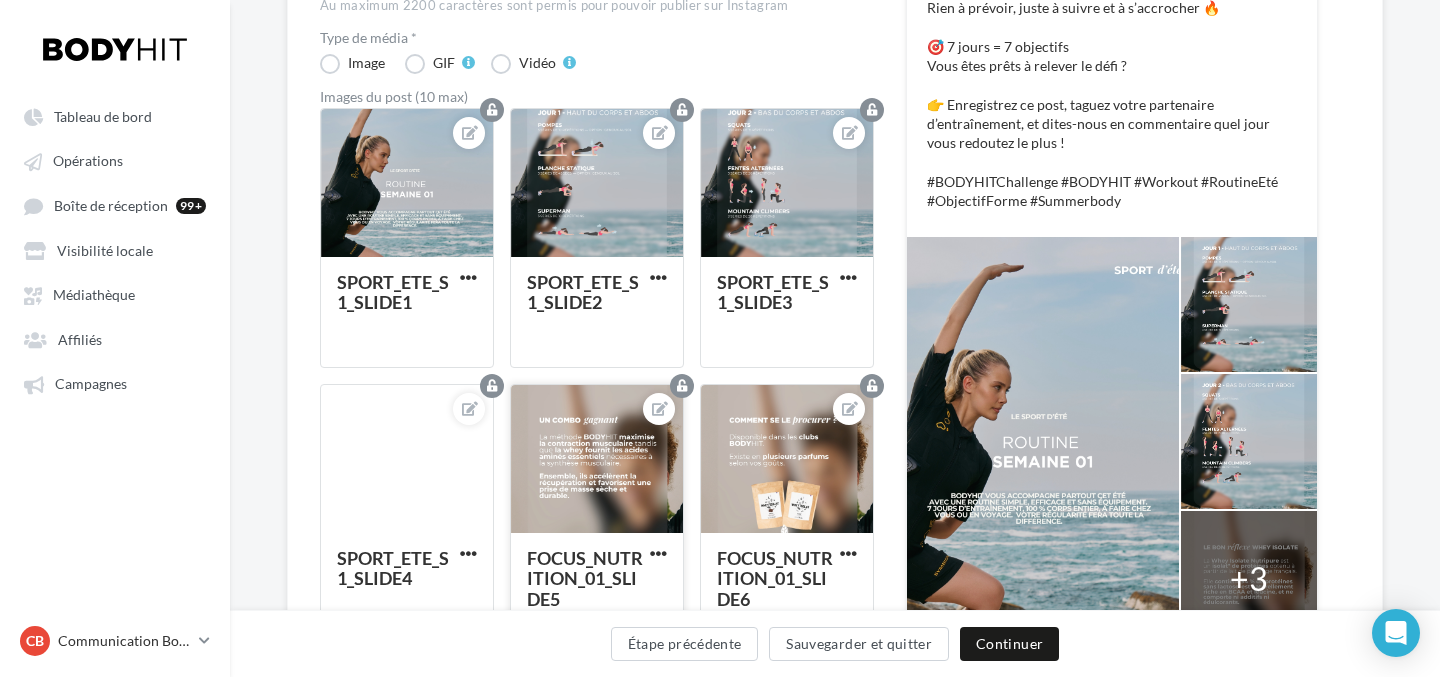 click at bounding box center [597, 460] 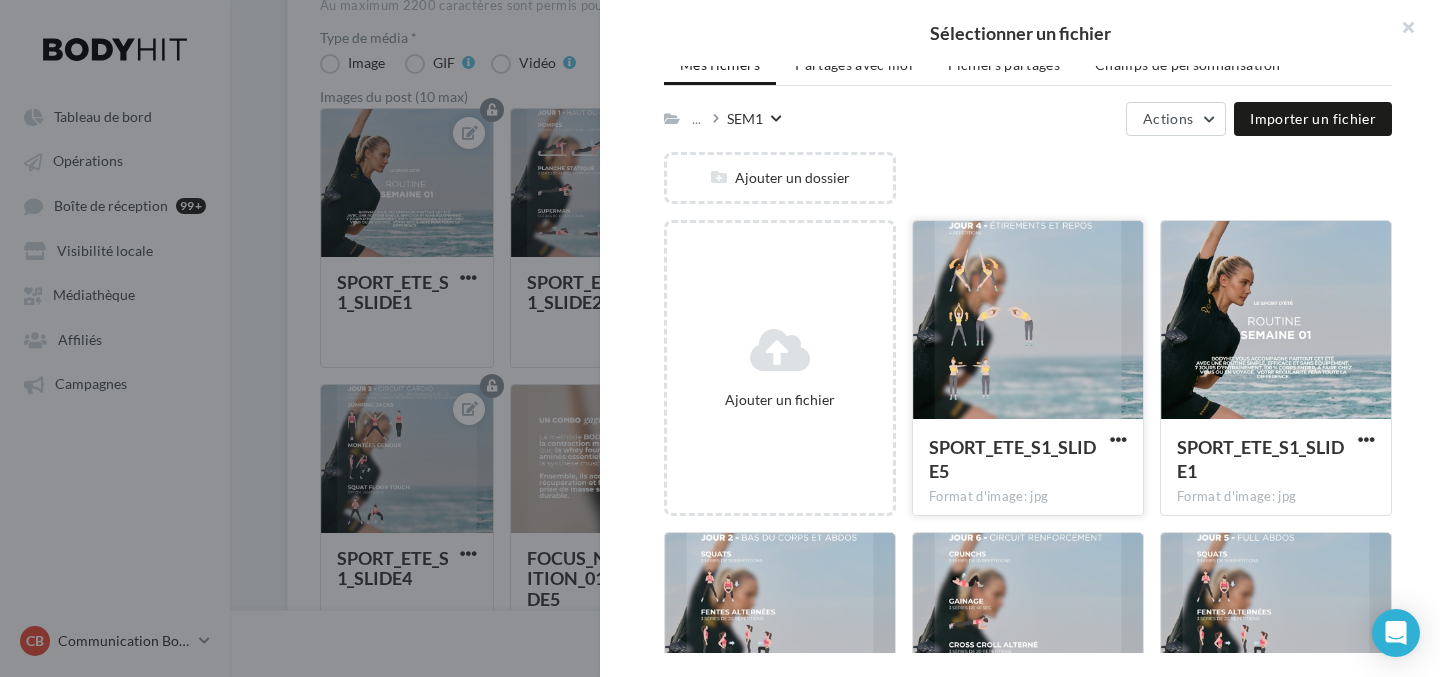 scroll, scrollTop: 151, scrollLeft: 0, axis: vertical 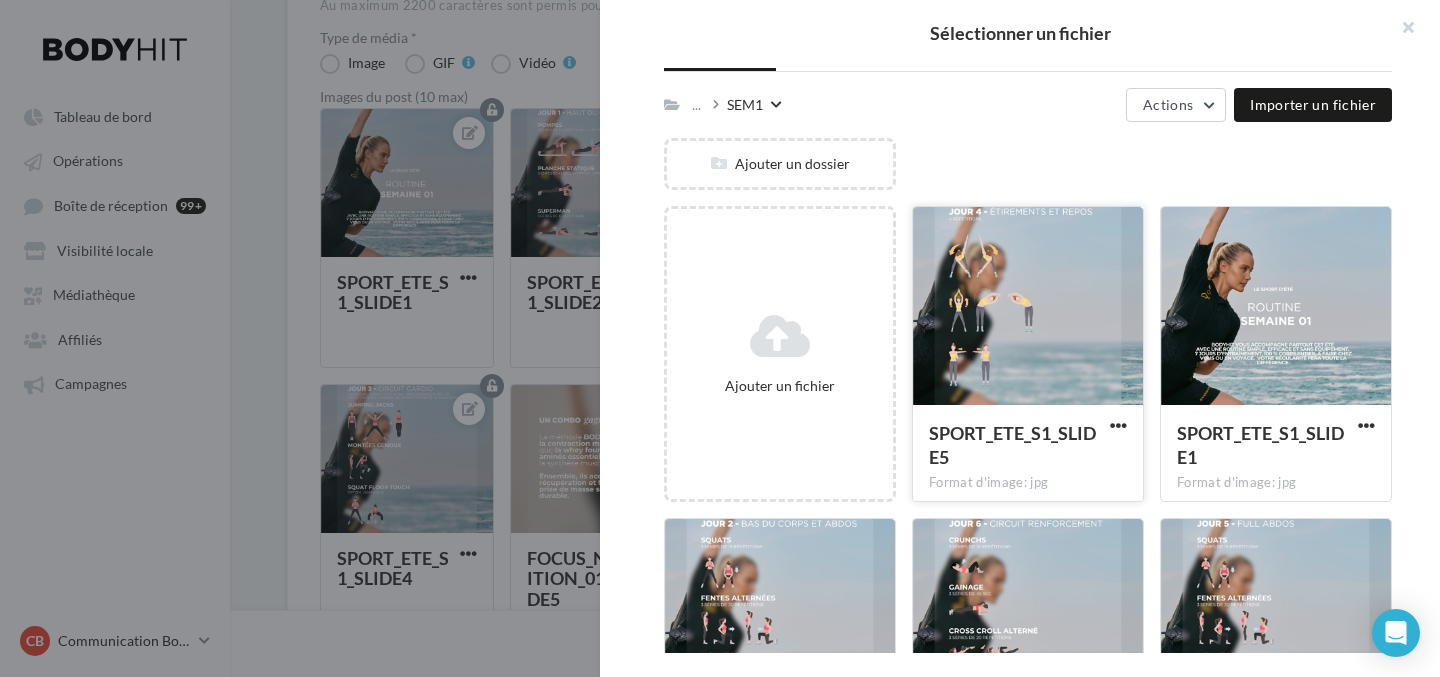 click at bounding box center [1028, 307] 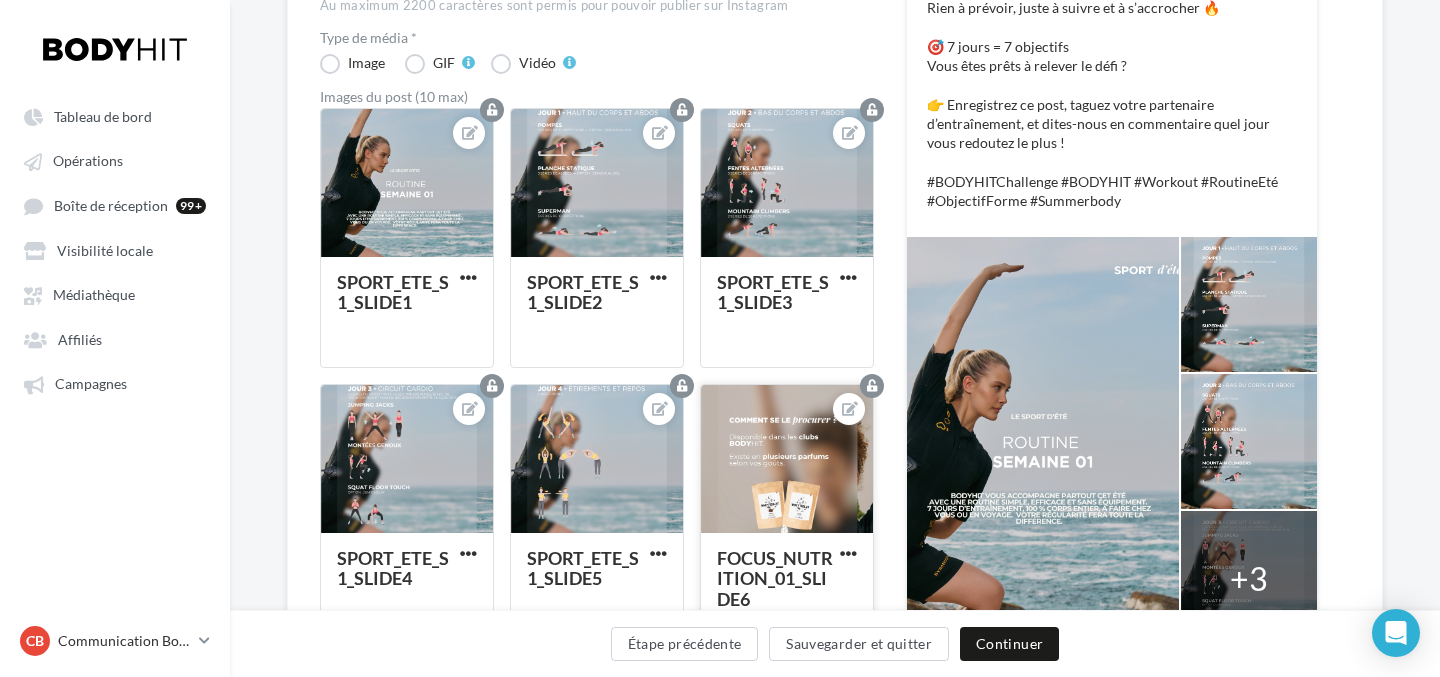 click at bounding box center [787, 460] 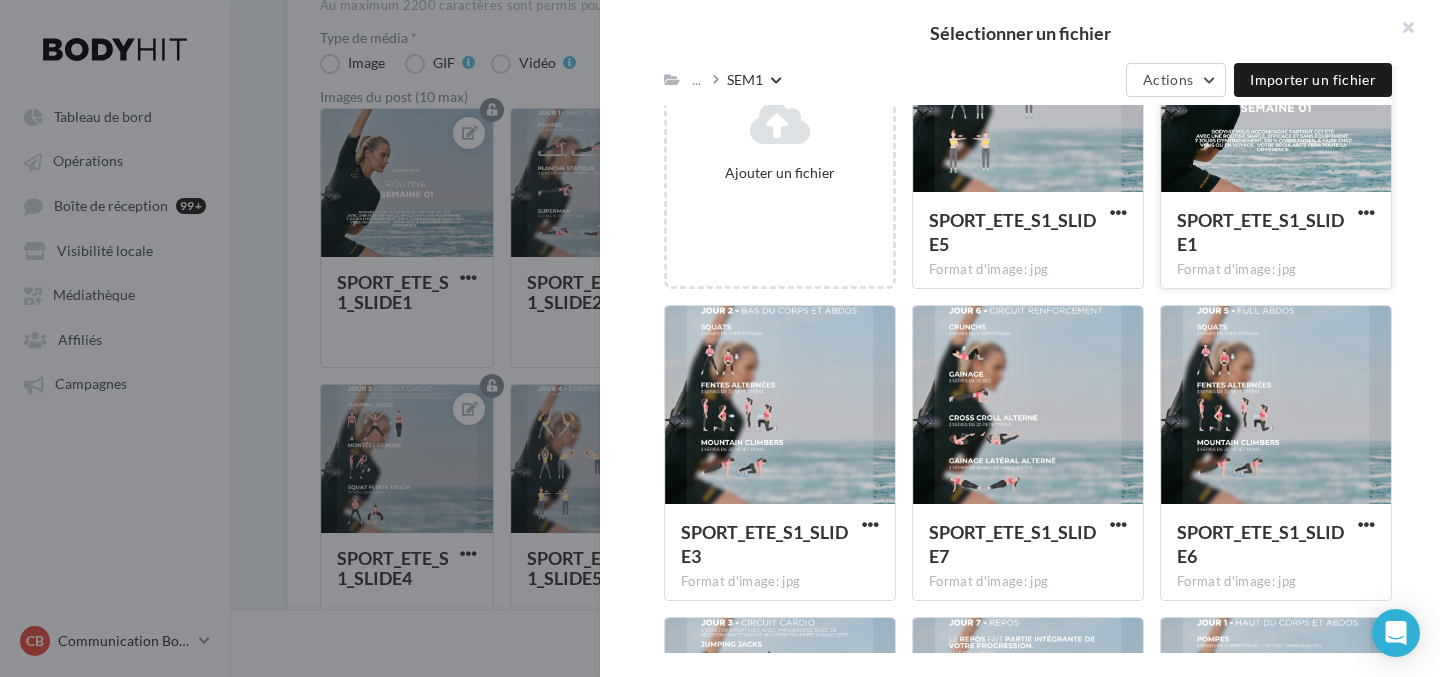 scroll, scrollTop: 499, scrollLeft: 0, axis: vertical 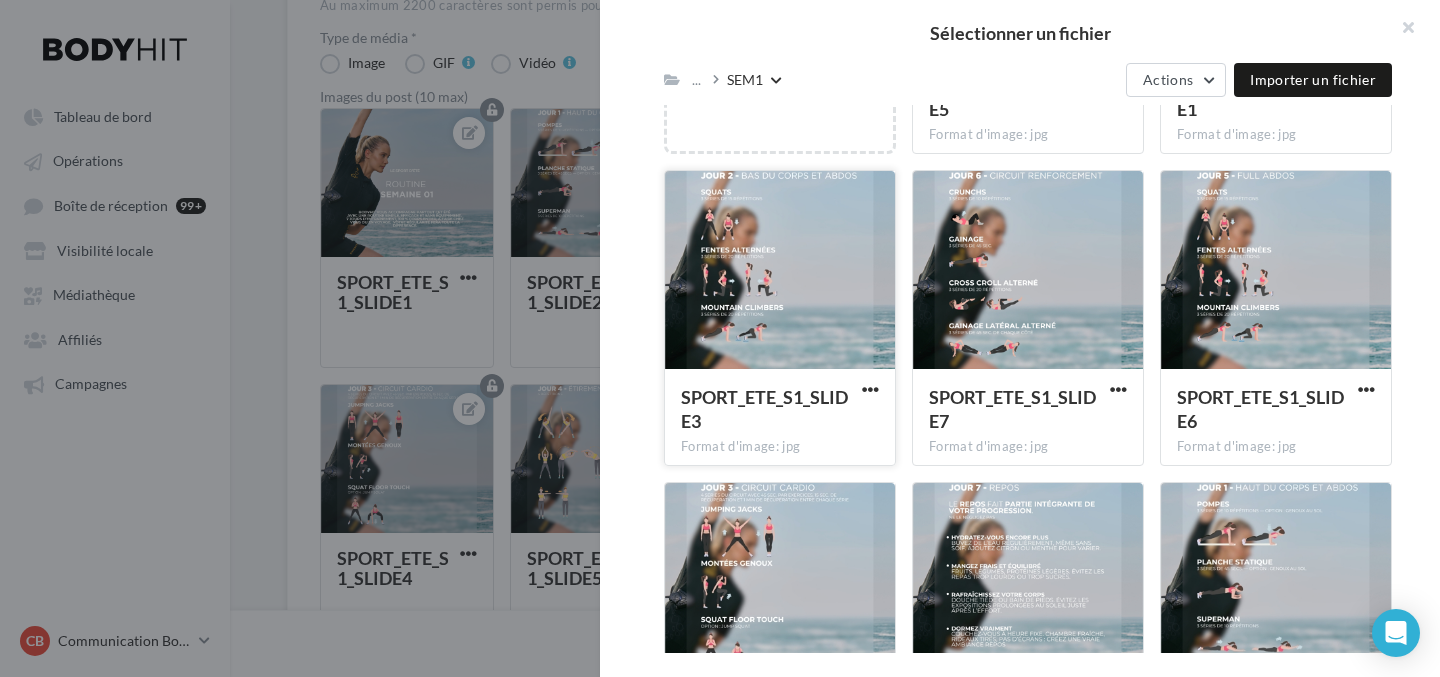click at bounding box center (780, 271) 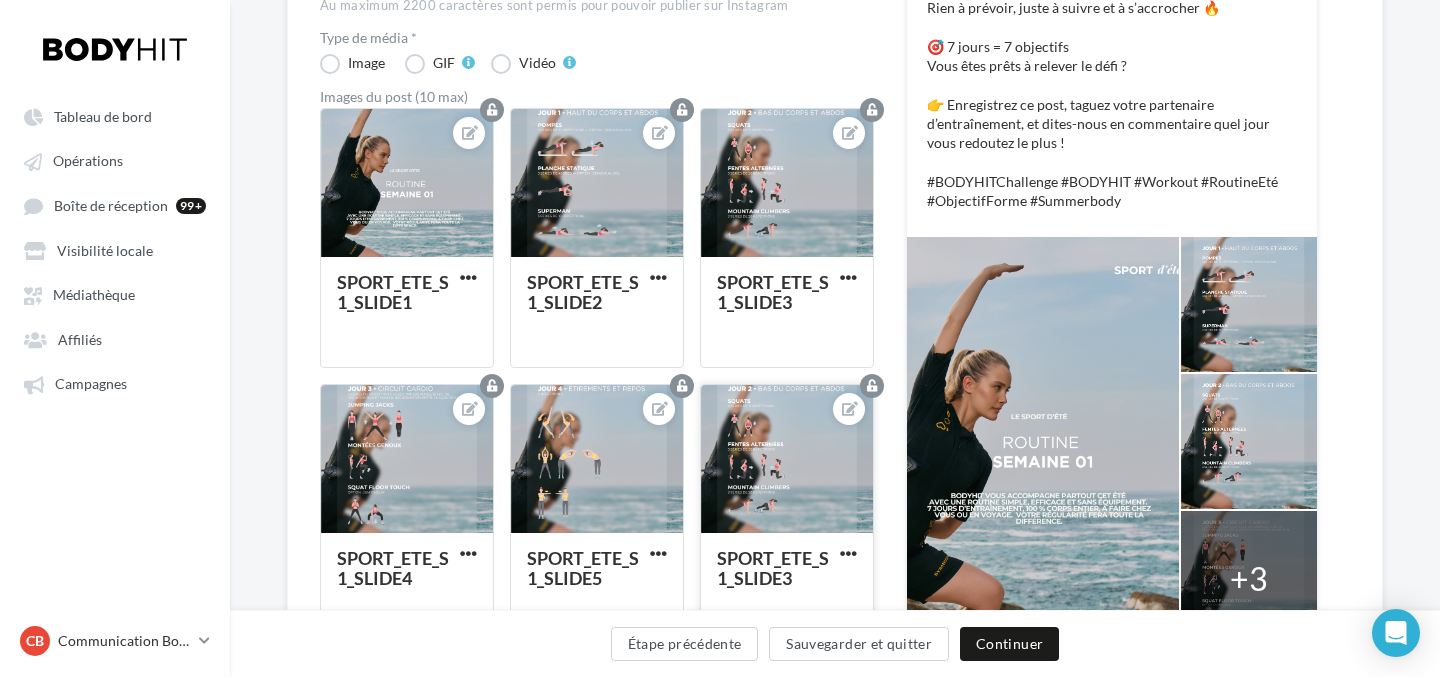 click at bounding box center (787, 460) 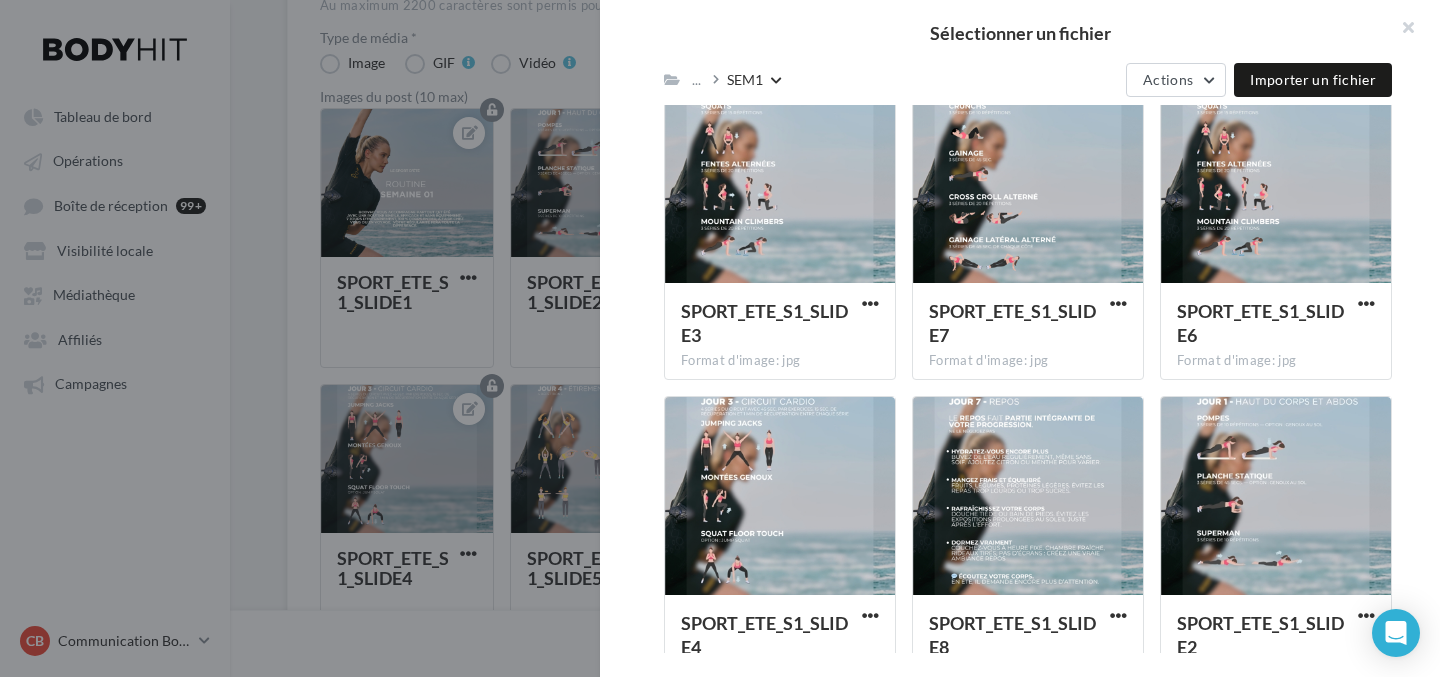 scroll, scrollTop: 588, scrollLeft: 0, axis: vertical 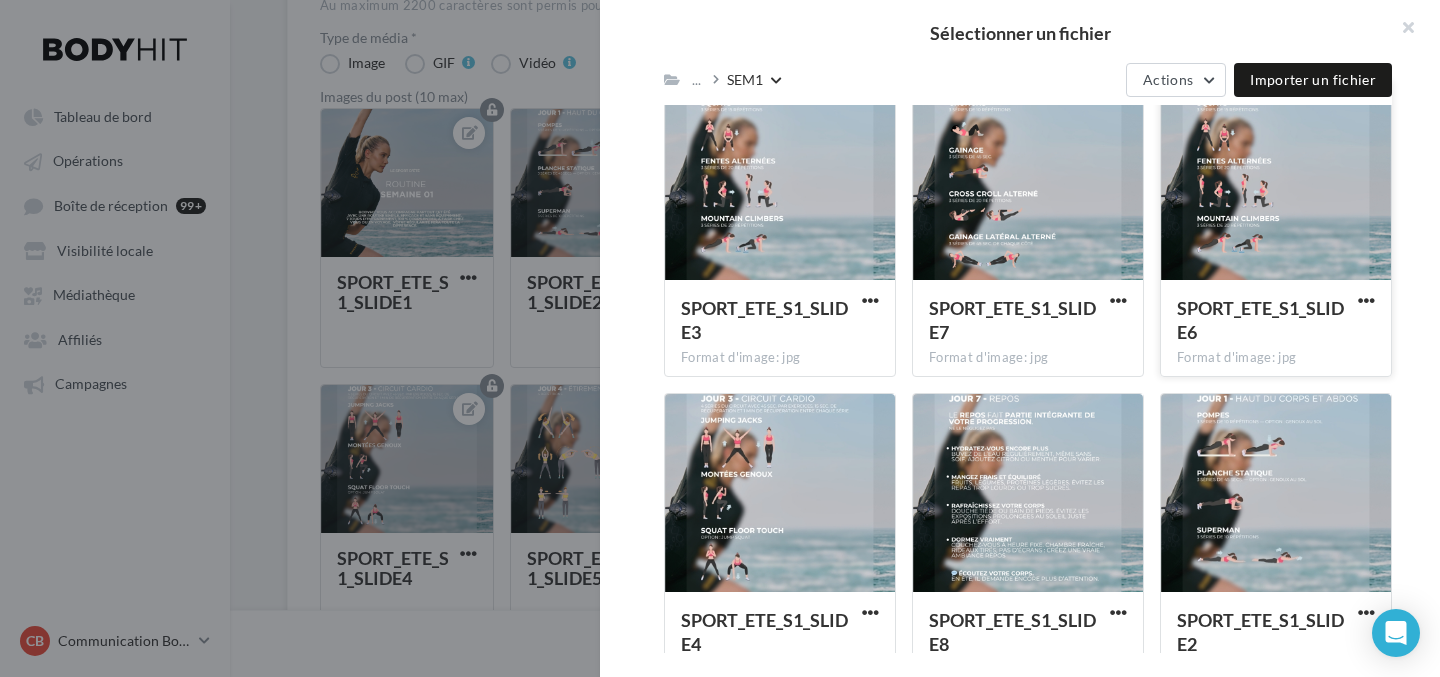 click at bounding box center [1276, 182] 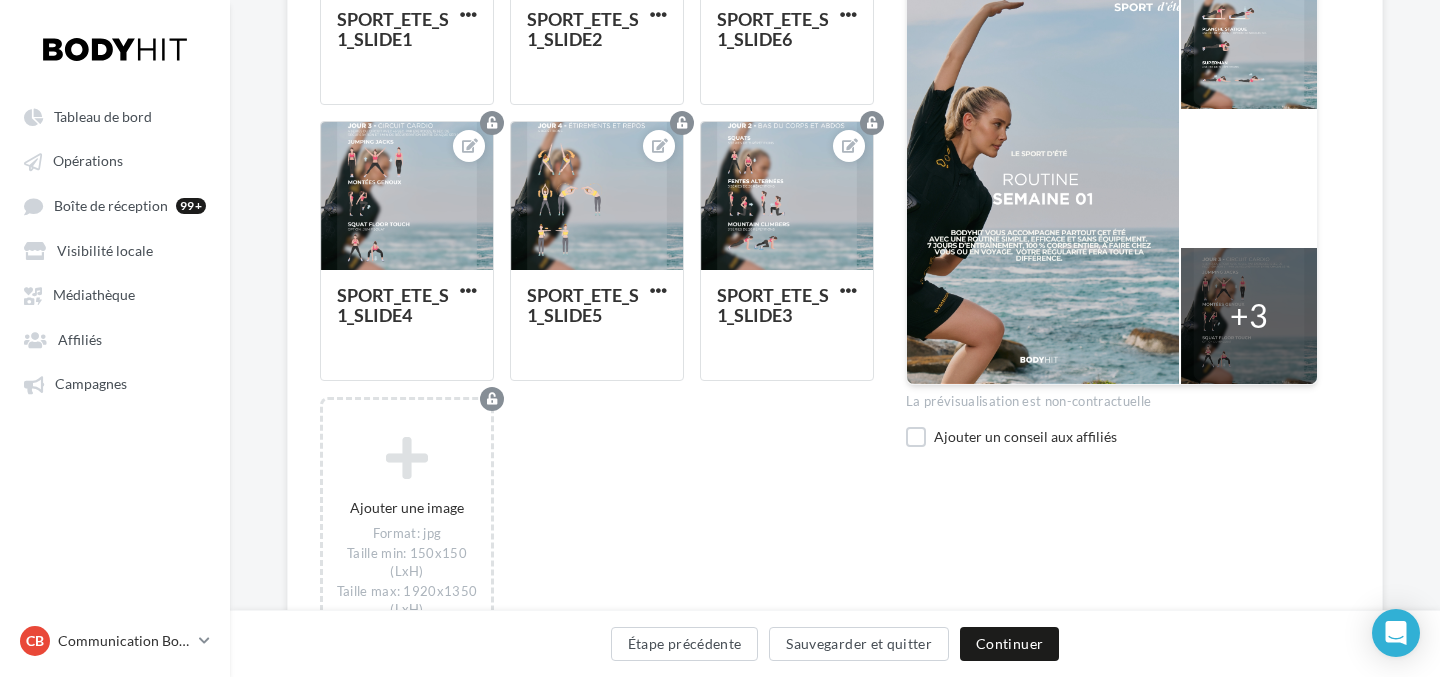 scroll, scrollTop: 905, scrollLeft: 0, axis: vertical 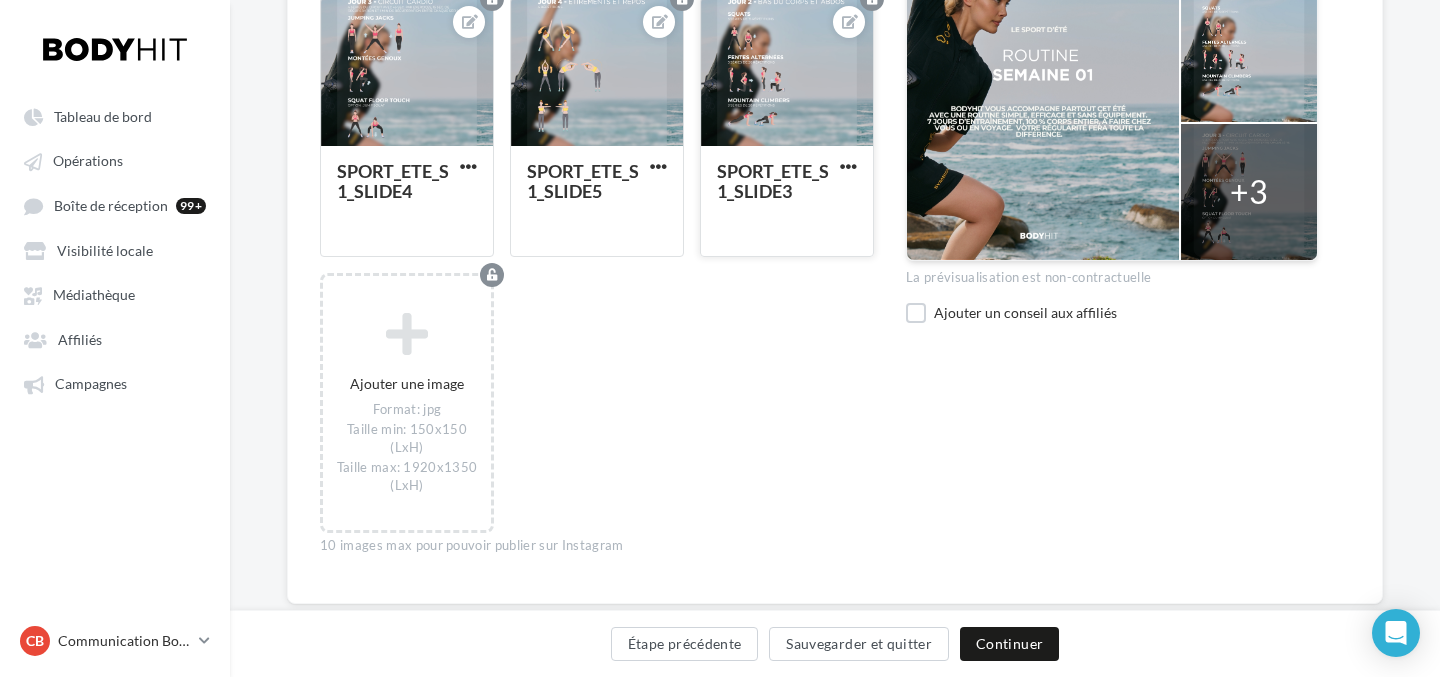 click at bounding box center [787, 73] 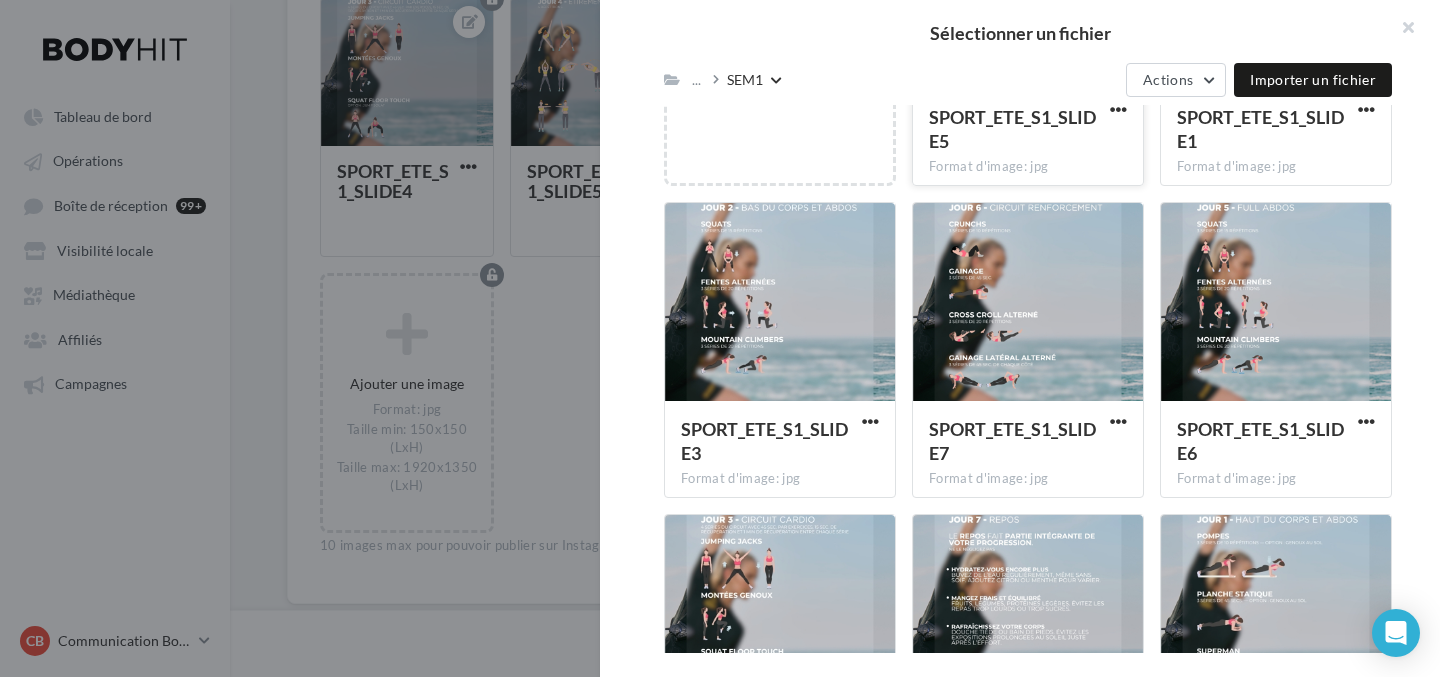 scroll, scrollTop: 640, scrollLeft: 0, axis: vertical 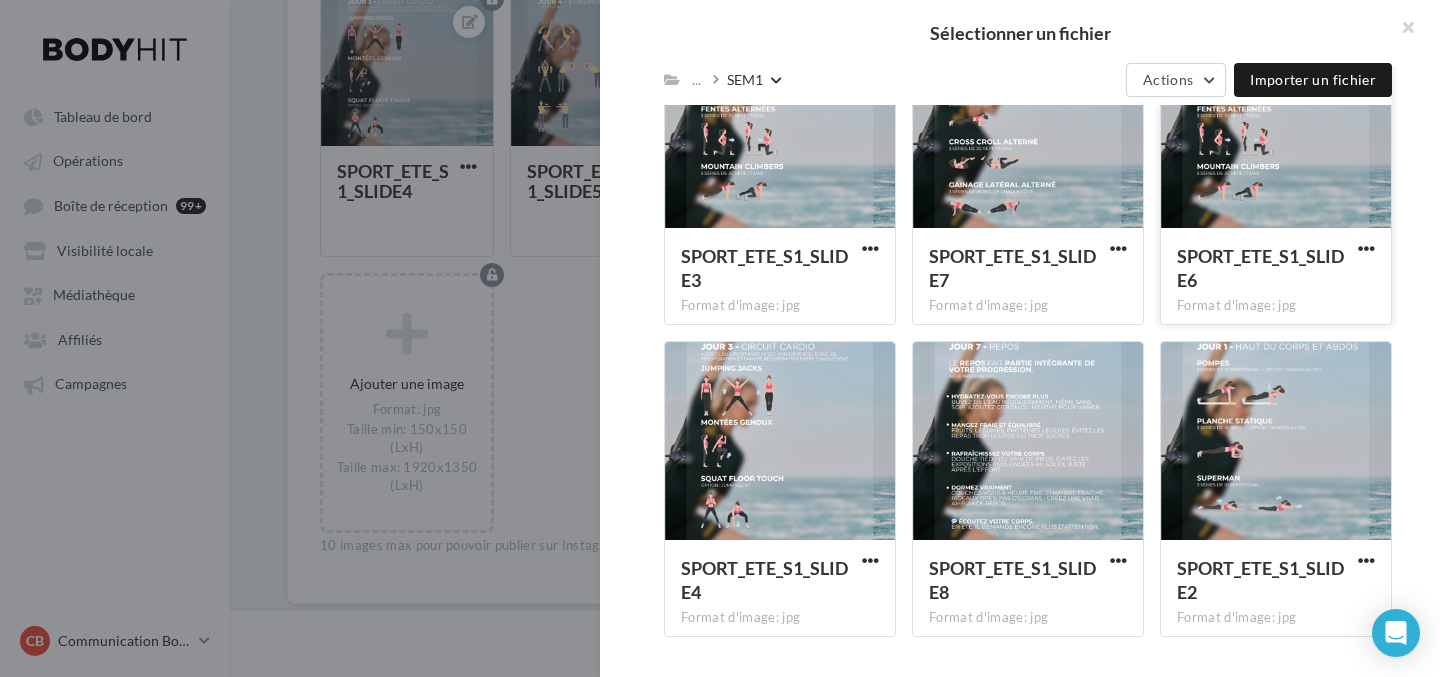 click on "SPORT_ETE_S1_SLIDE6" at bounding box center (1264, 268) 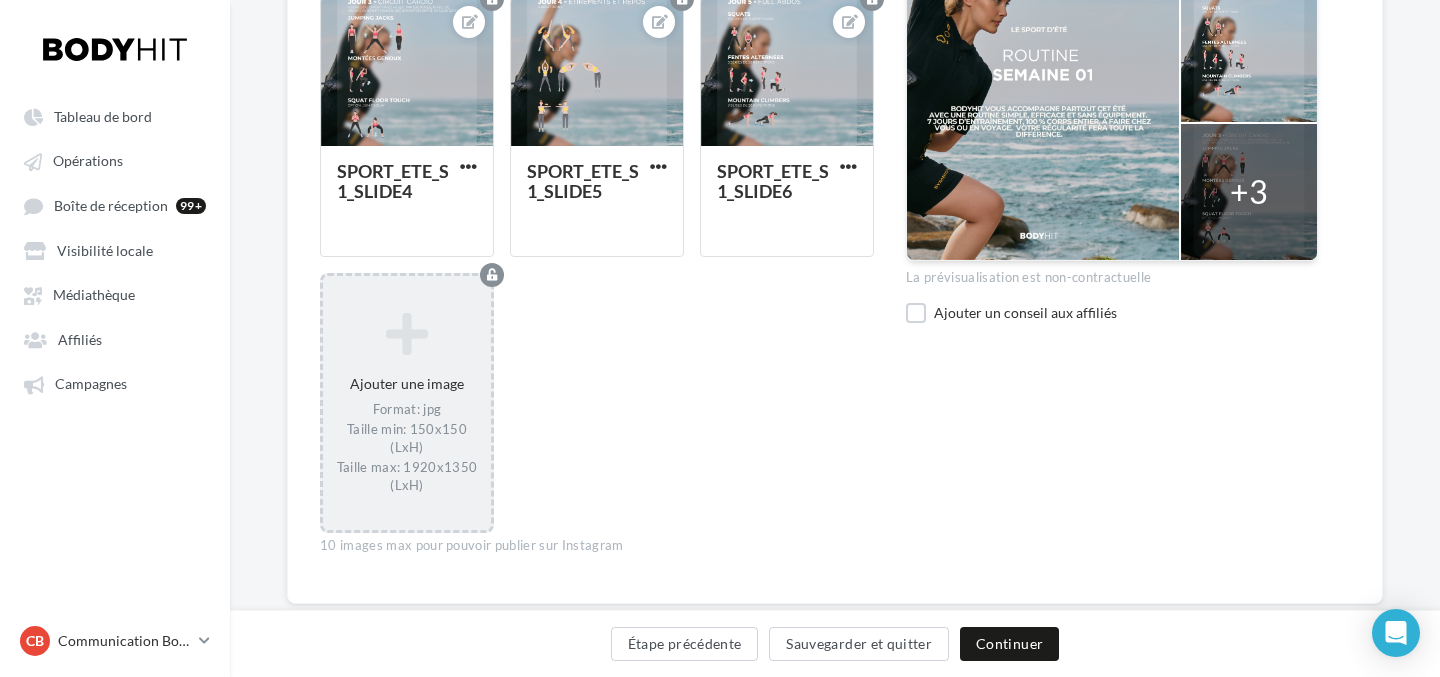 click on "Format: jpg   Taille min: 150x150 (LxH)   Taille max: 1920x1350 (LxH)" at bounding box center [407, 447] 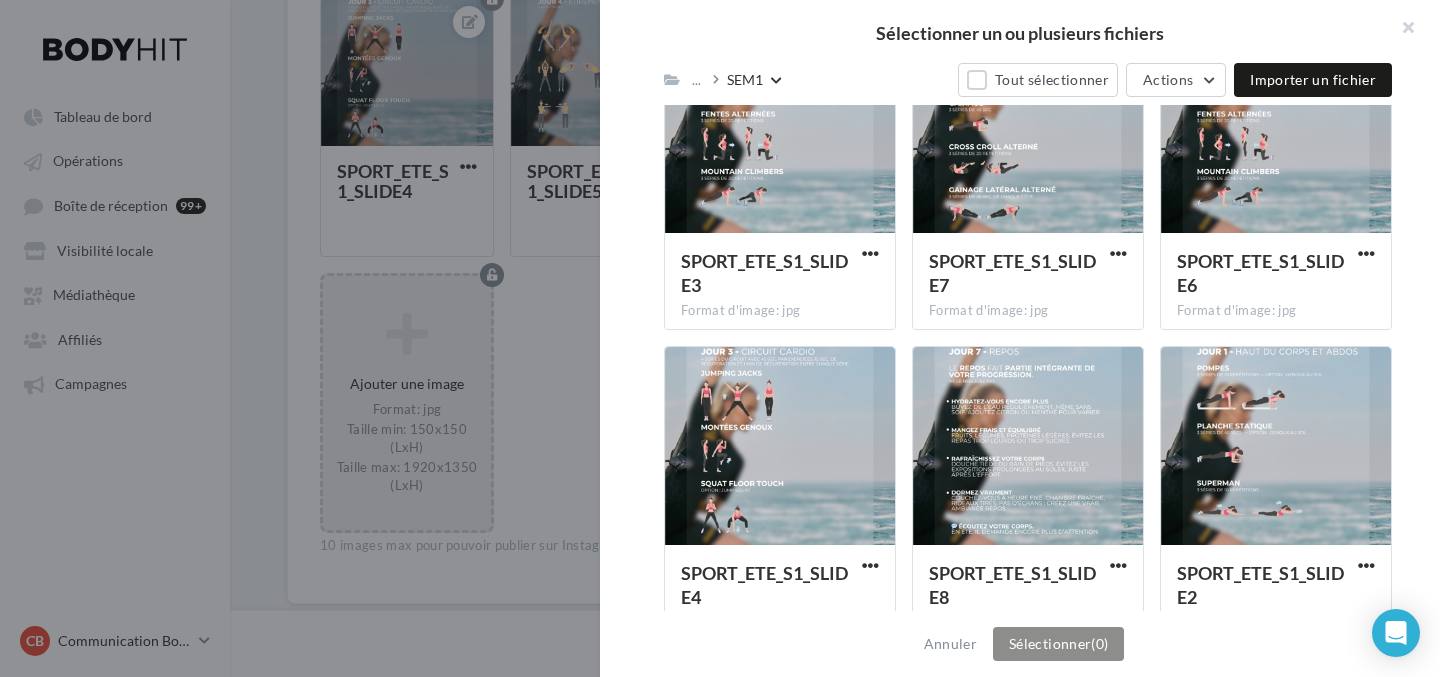 scroll, scrollTop: 680, scrollLeft: 0, axis: vertical 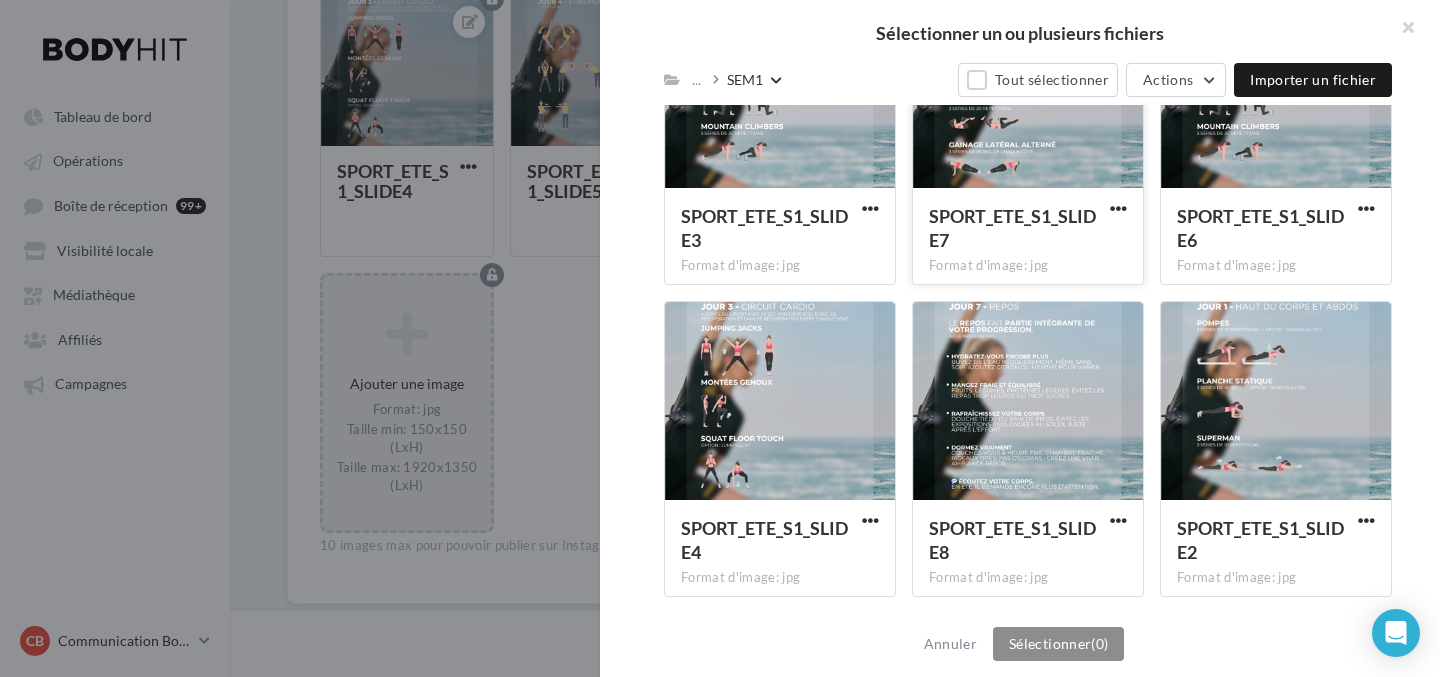 click at bounding box center [1028, 90] 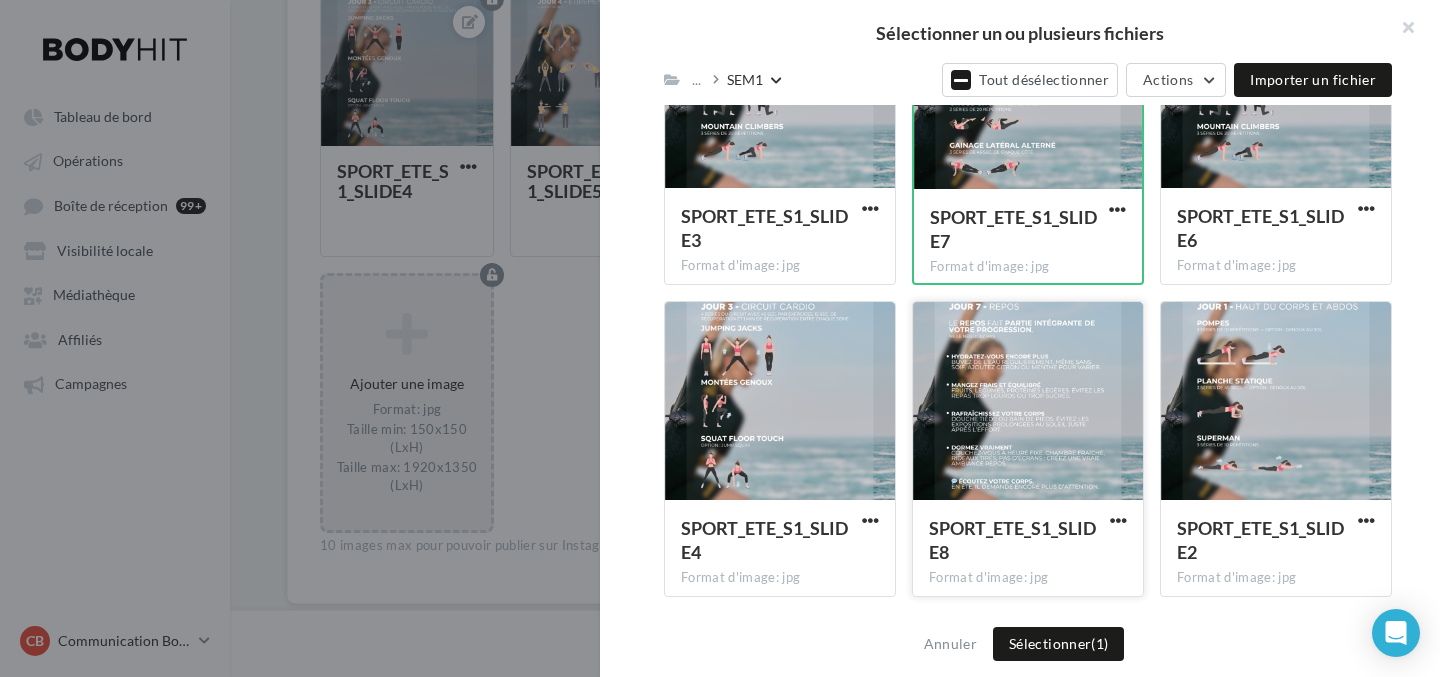 click at bounding box center (1028, 402) 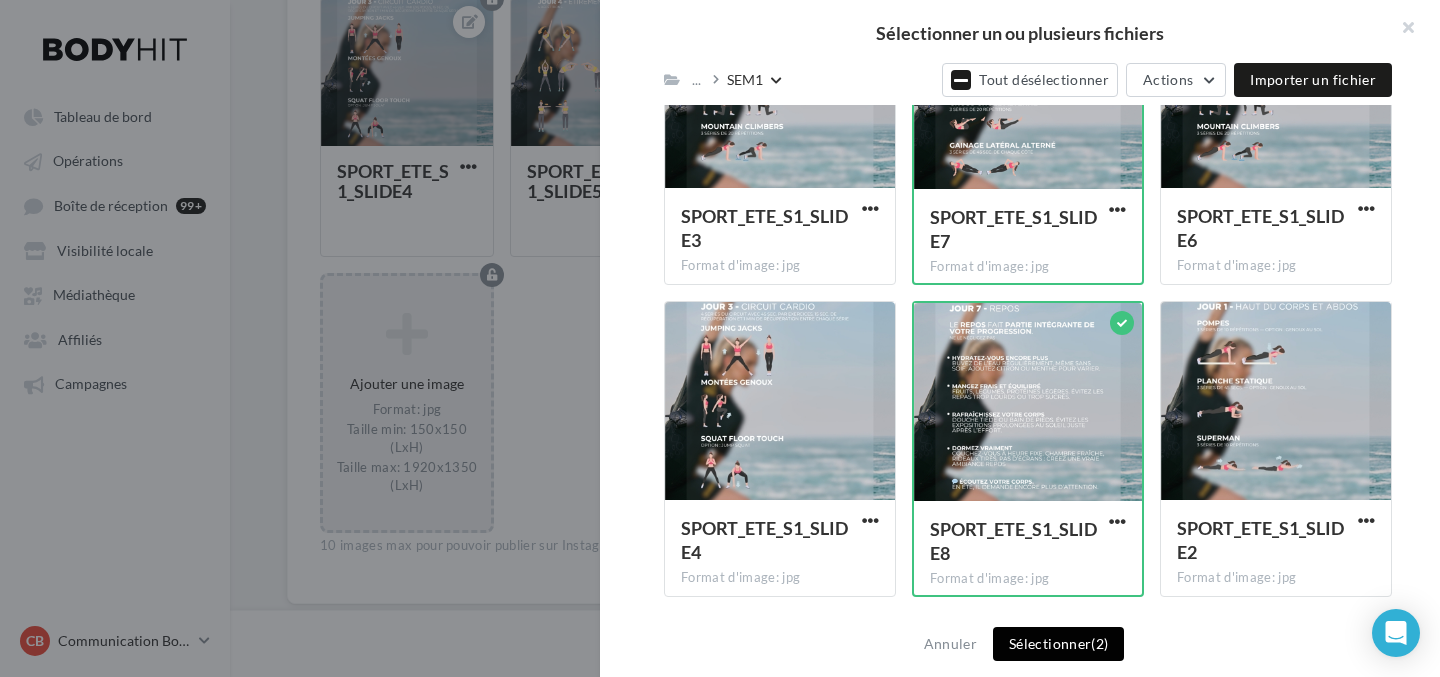 click on "Sélectionner   (2)" at bounding box center (1058, 644) 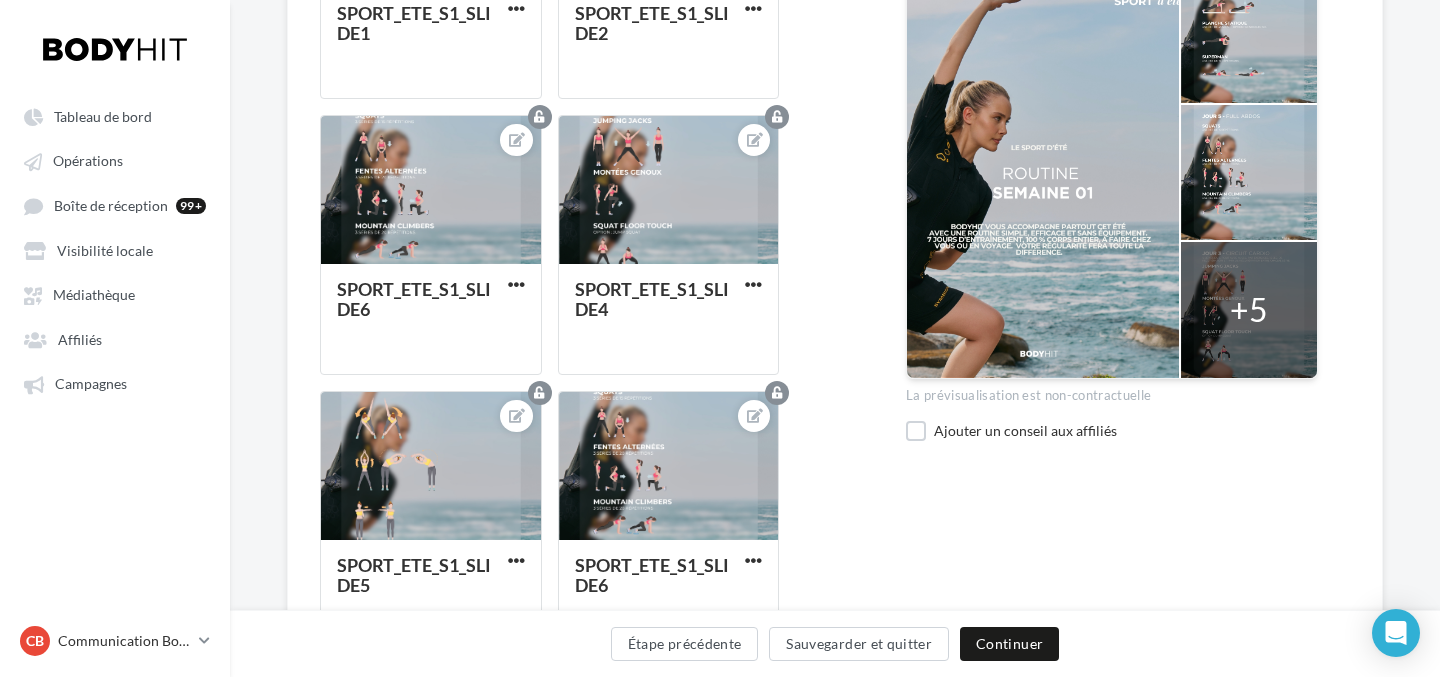 scroll, scrollTop: 897, scrollLeft: 0, axis: vertical 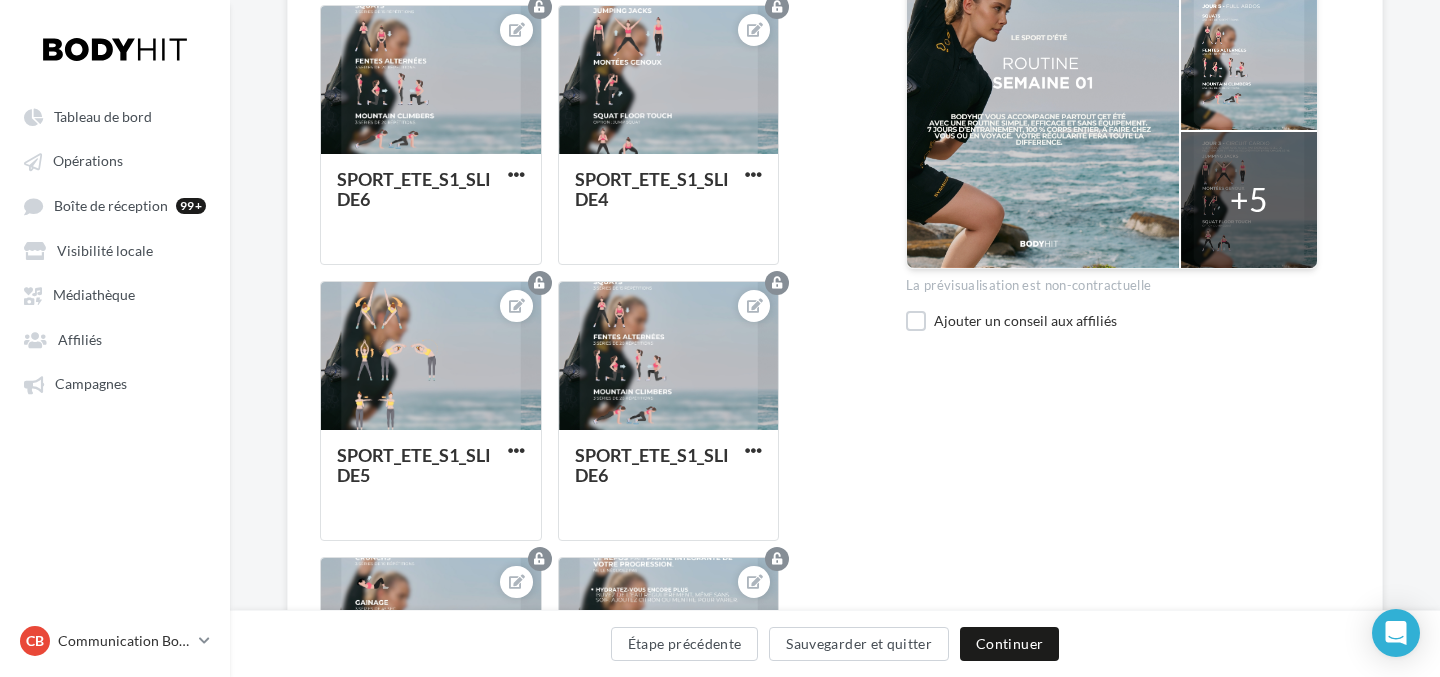 click on "Étape précédente   Sauvegarder et quitter   Continuer" at bounding box center [835, 648] 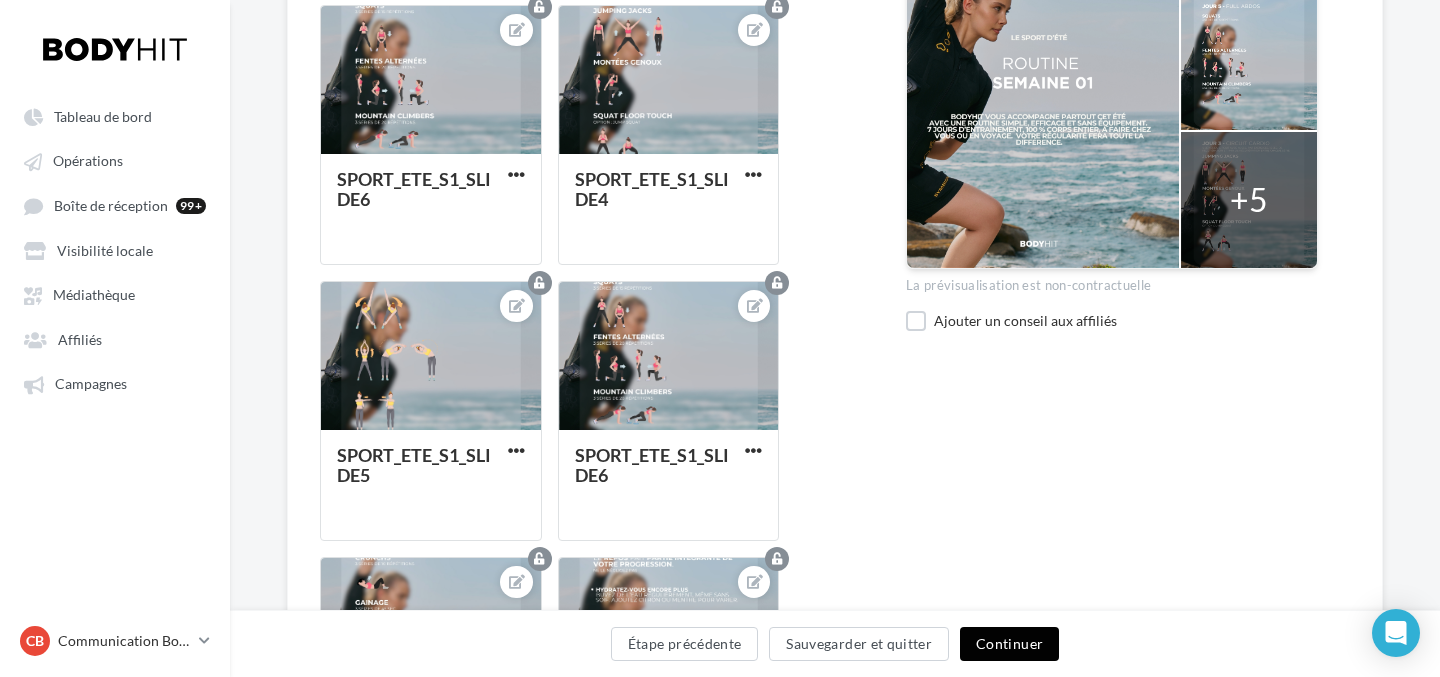 click on "Continuer" at bounding box center (1009, 644) 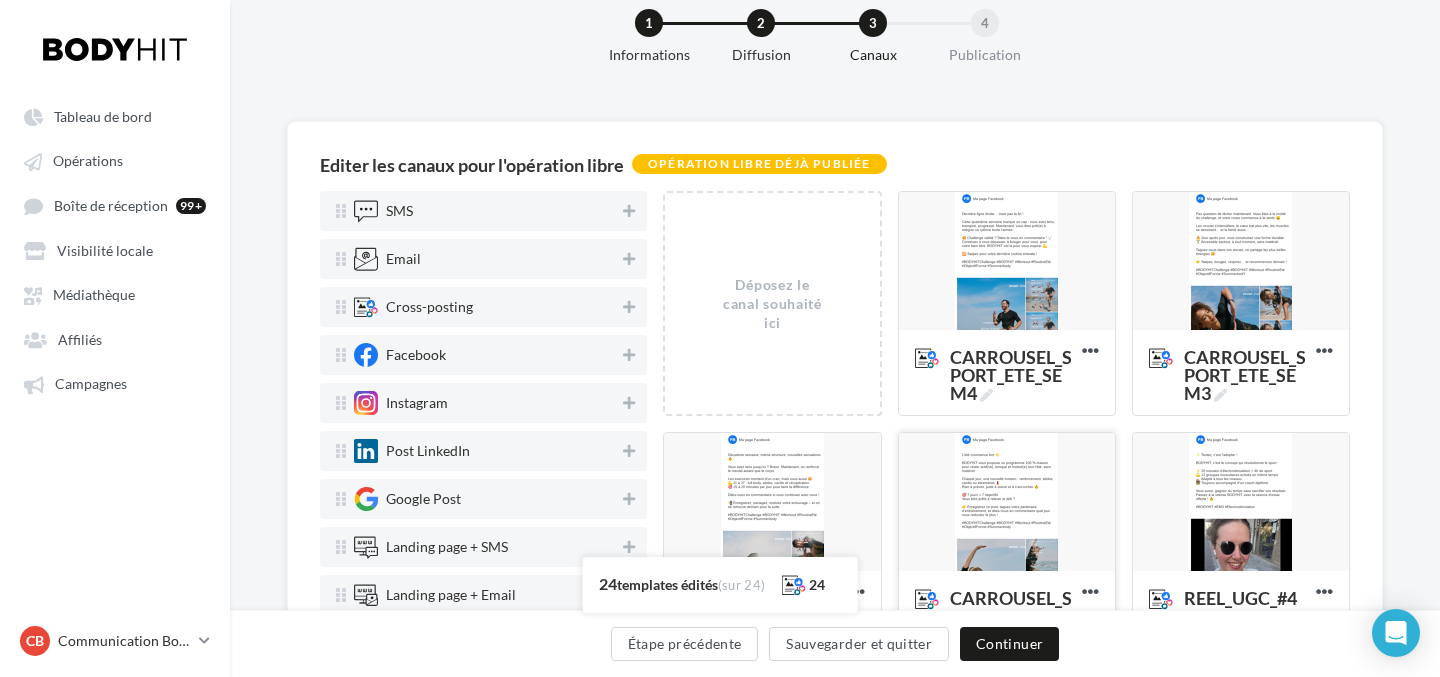 scroll, scrollTop: 42, scrollLeft: 0, axis: vertical 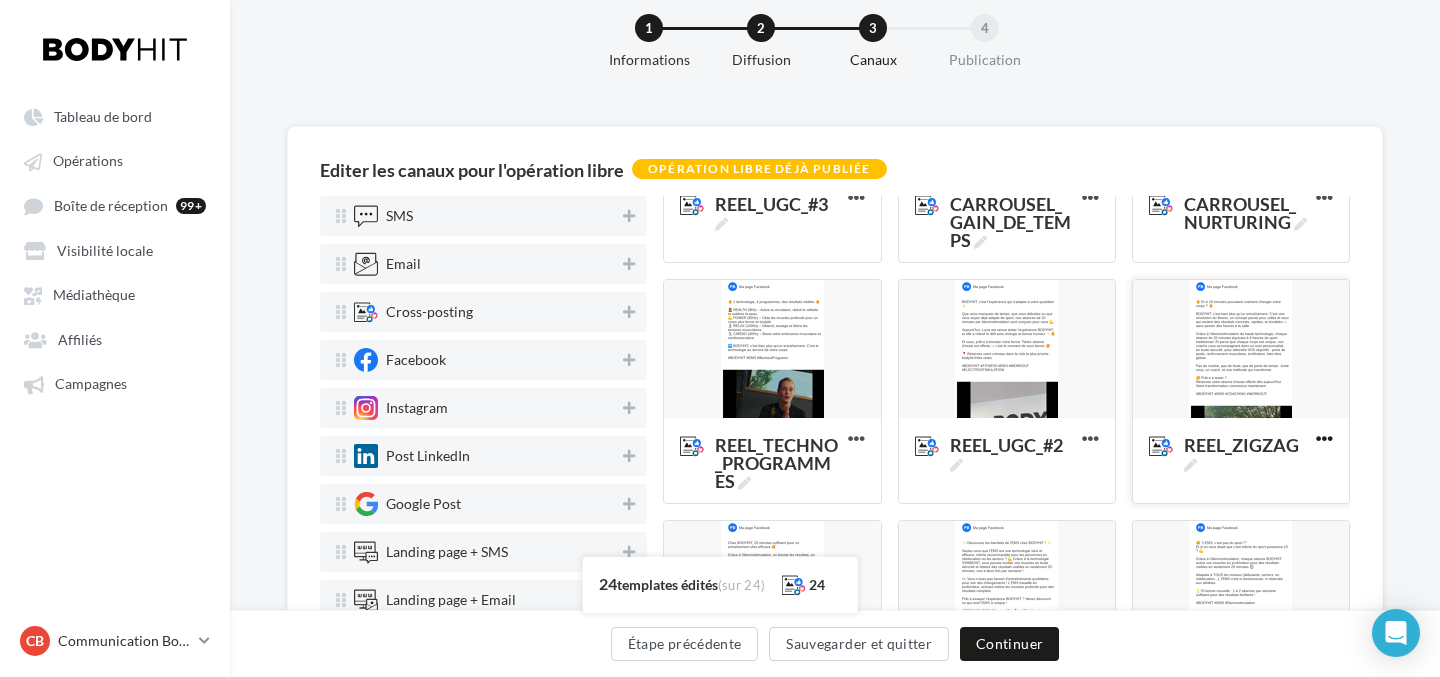 click at bounding box center (1324, 438) 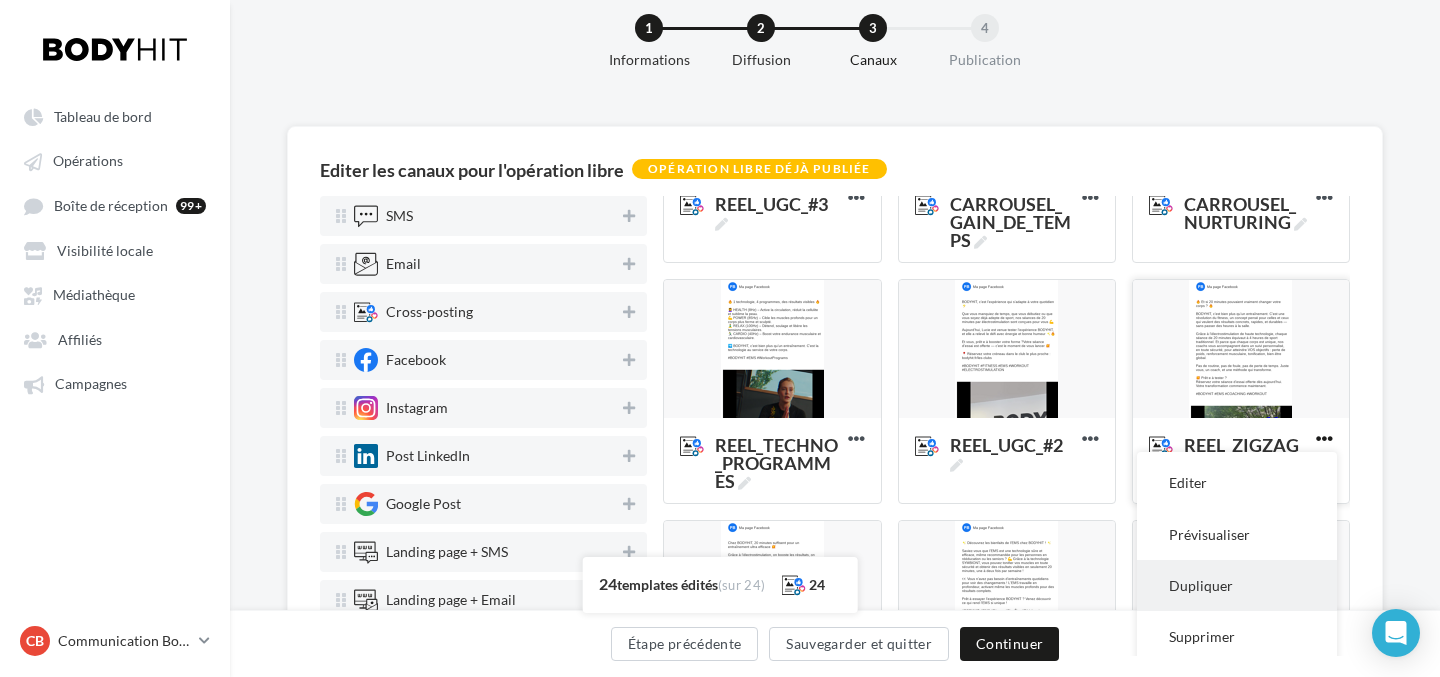 click on "Dupliquer" at bounding box center (1237, 585) 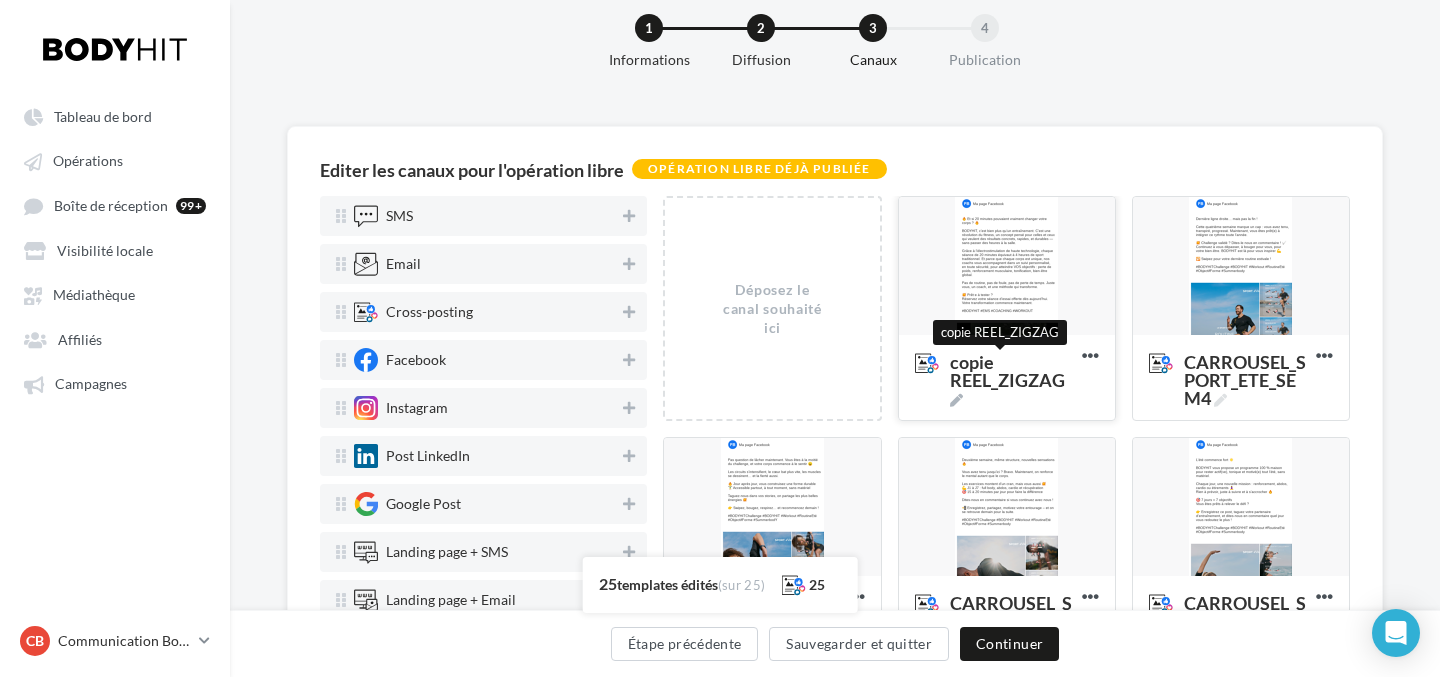 click on "copie REEL_ZIGZAG" at bounding box center (1012, 380) 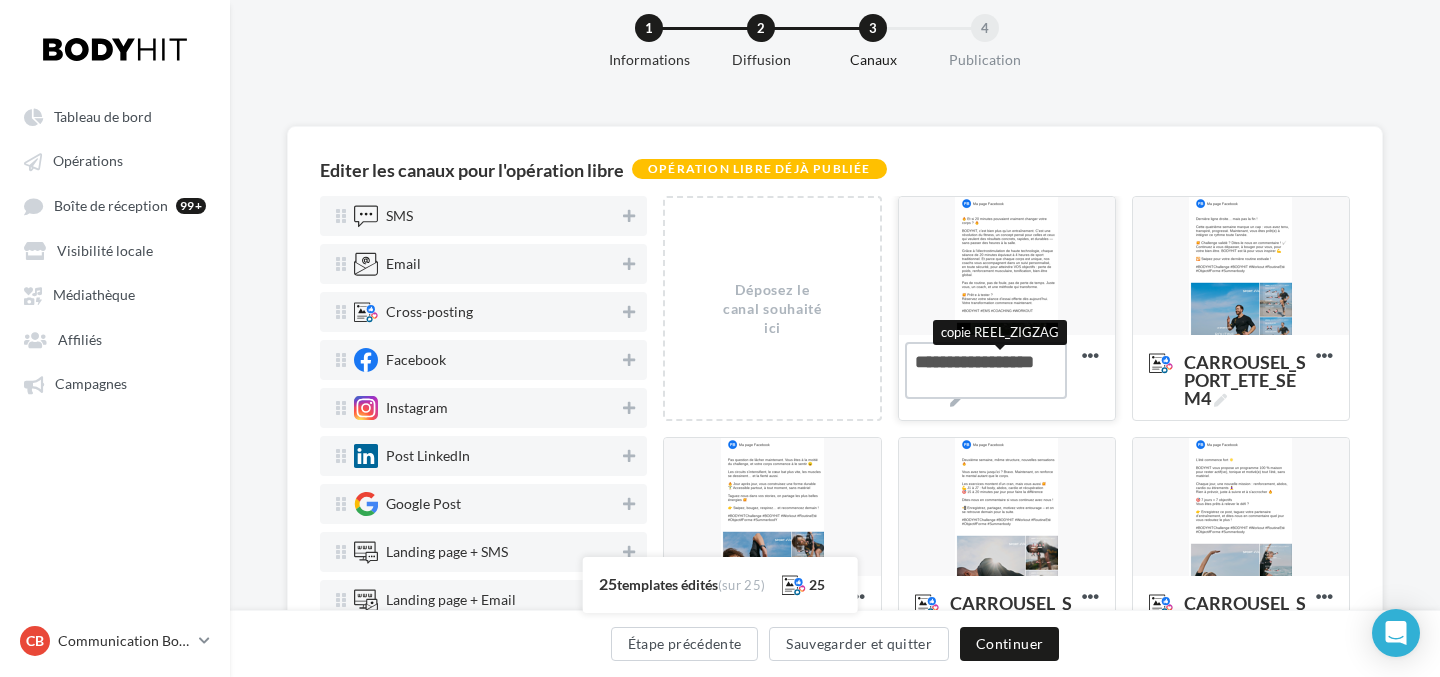 click on "copie REEL_ZIGZAG
copie REEL_ZIGZAG" at bounding box center (986, 370) 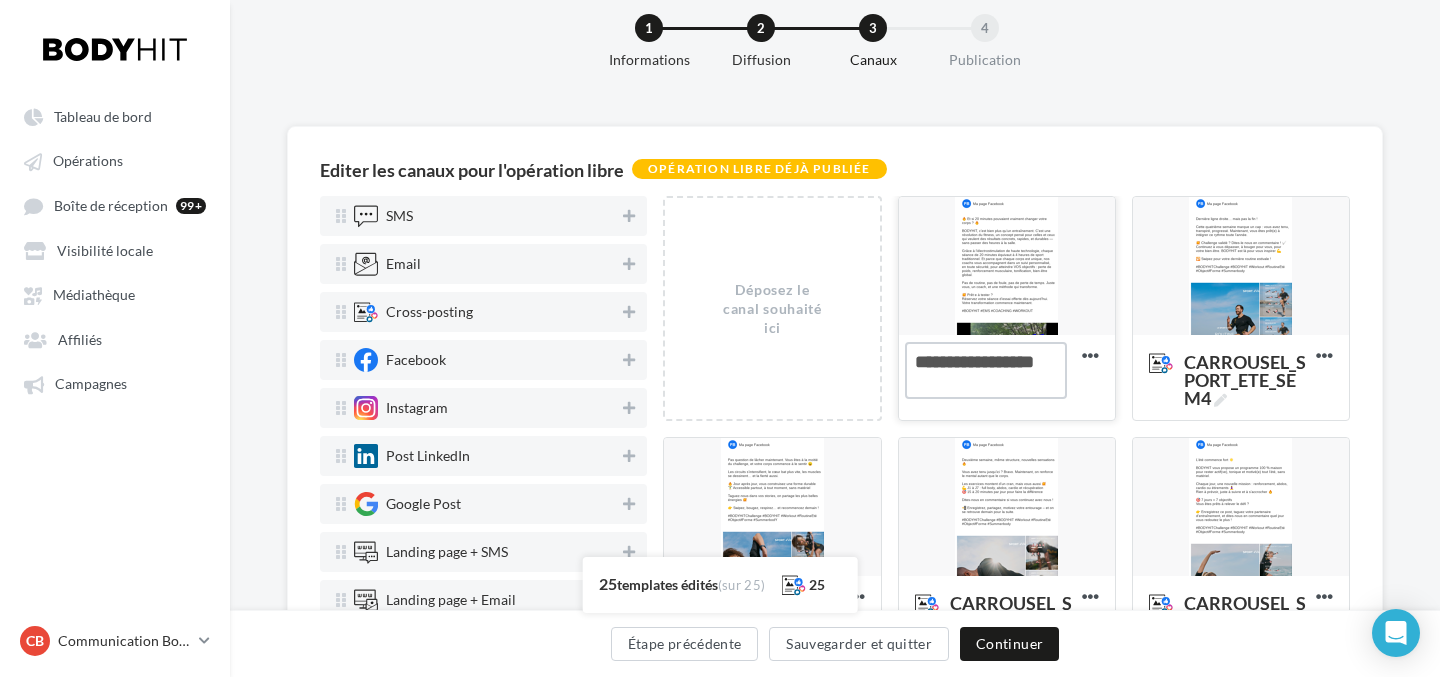 click on "copie REEL_ZIGZAG" at bounding box center [986, 370] 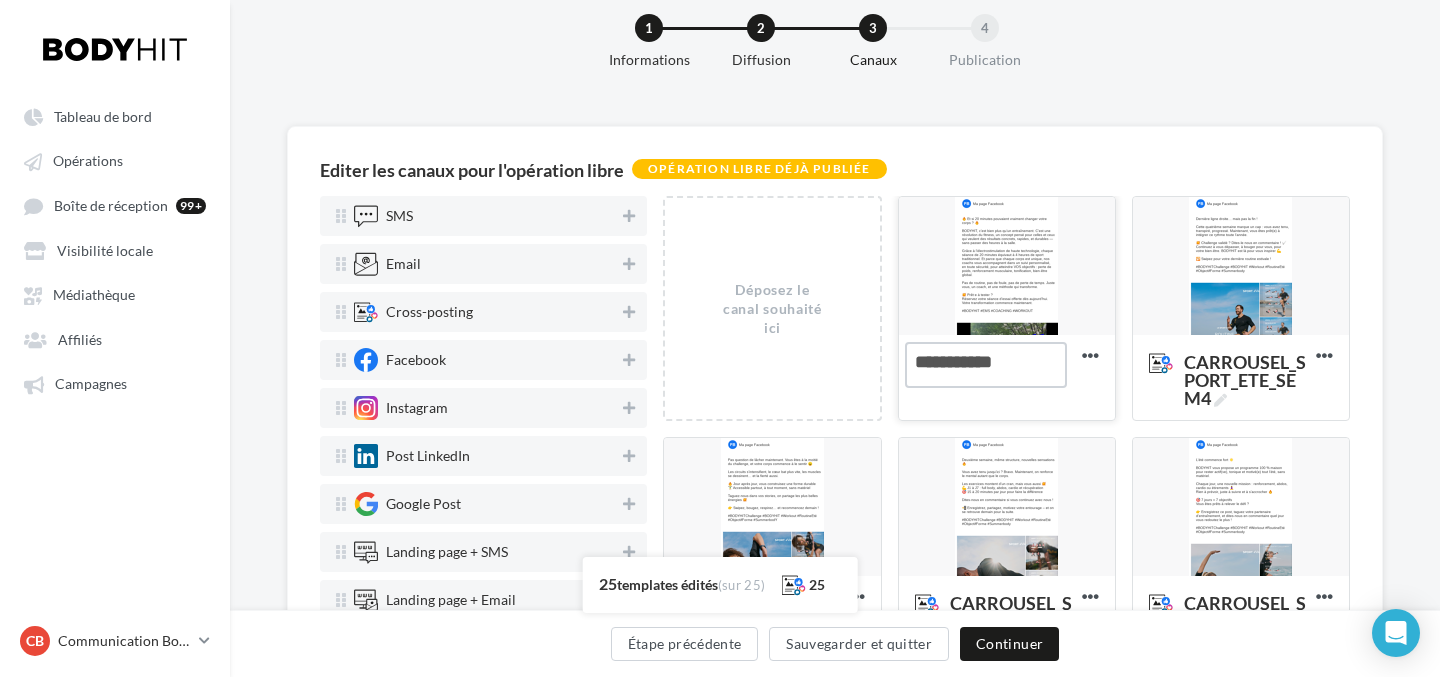 click on "copie REEL_ZIGZAG" at bounding box center [986, 365] 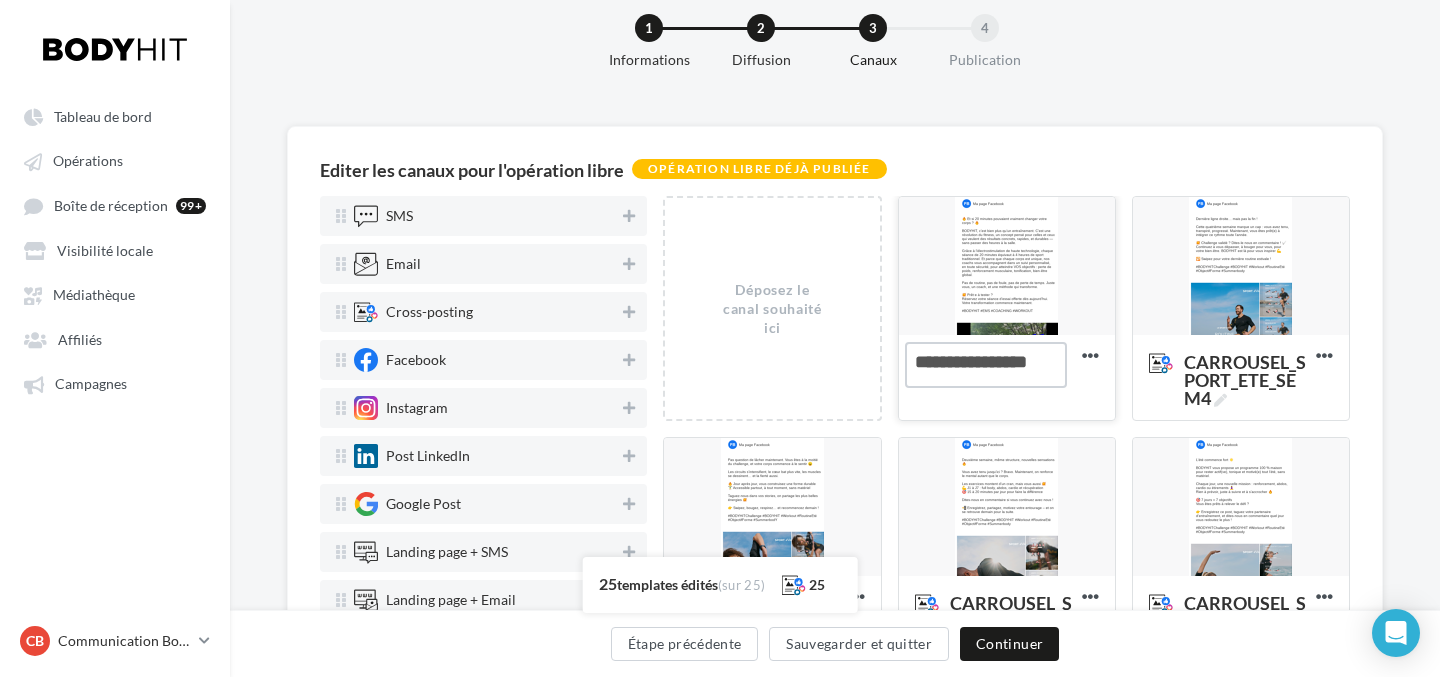 scroll, scrollTop: 0, scrollLeft: 0, axis: both 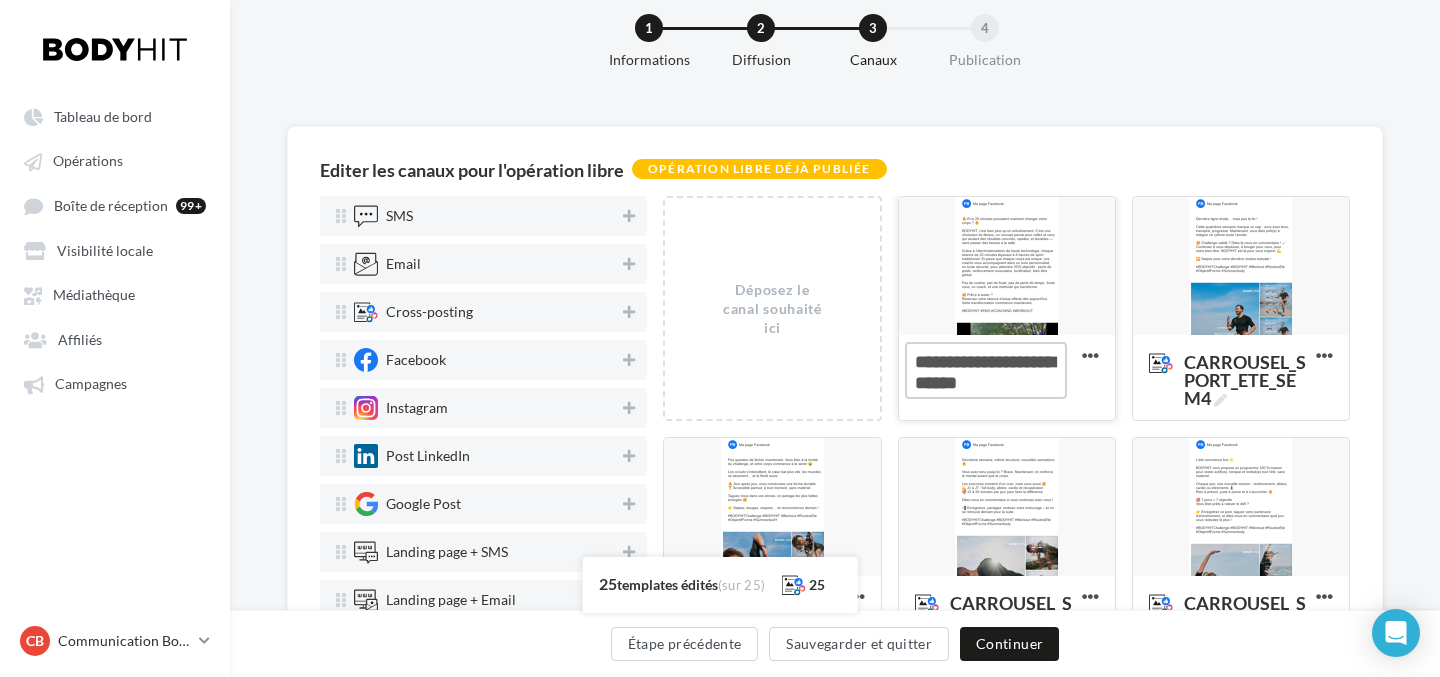 type on "**********" 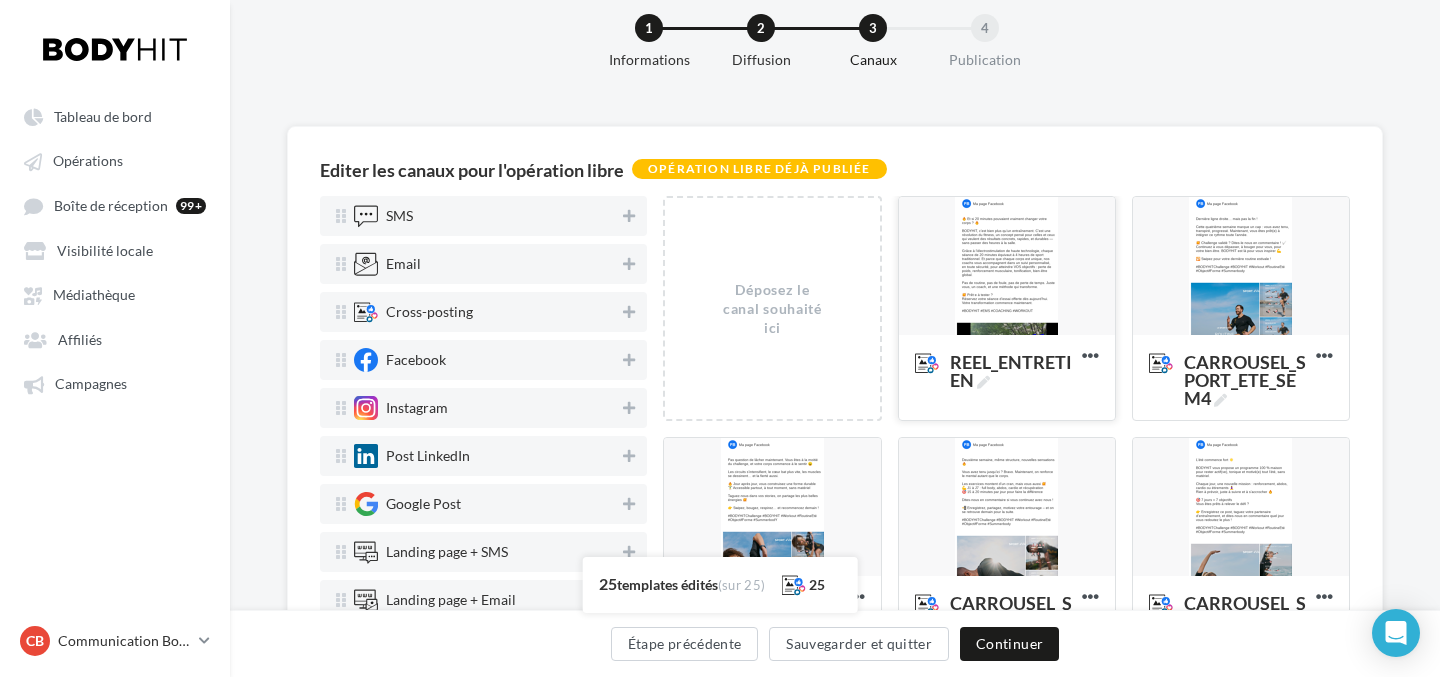 click at bounding box center (1007, 267) 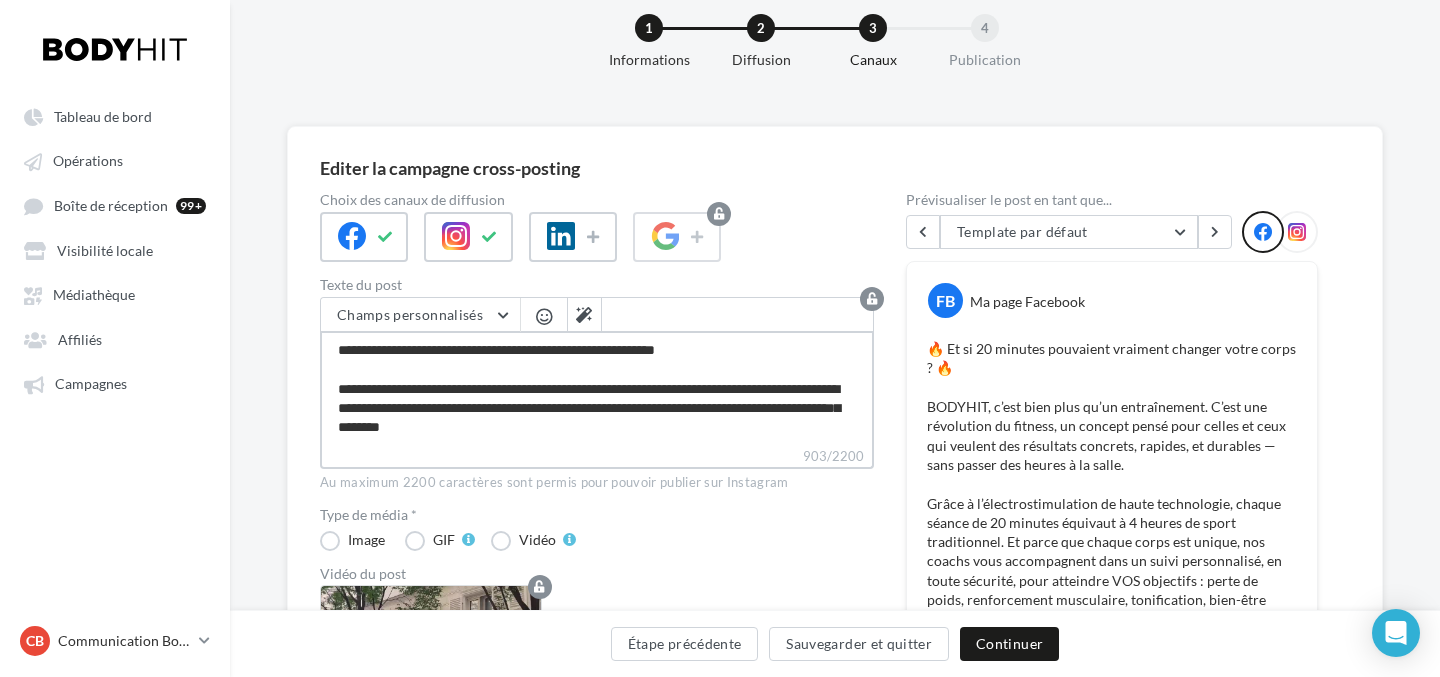 click on "**********" at bounding box center [597, 388] 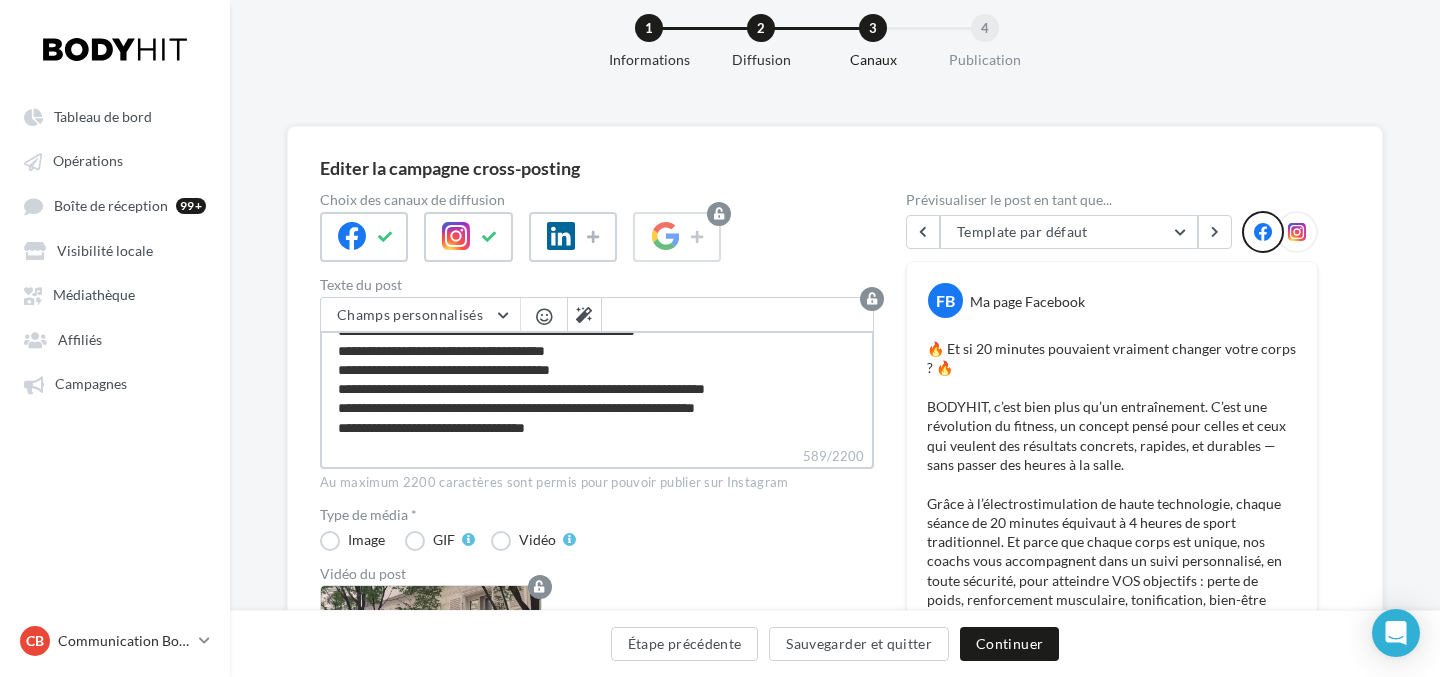 type on "**********" 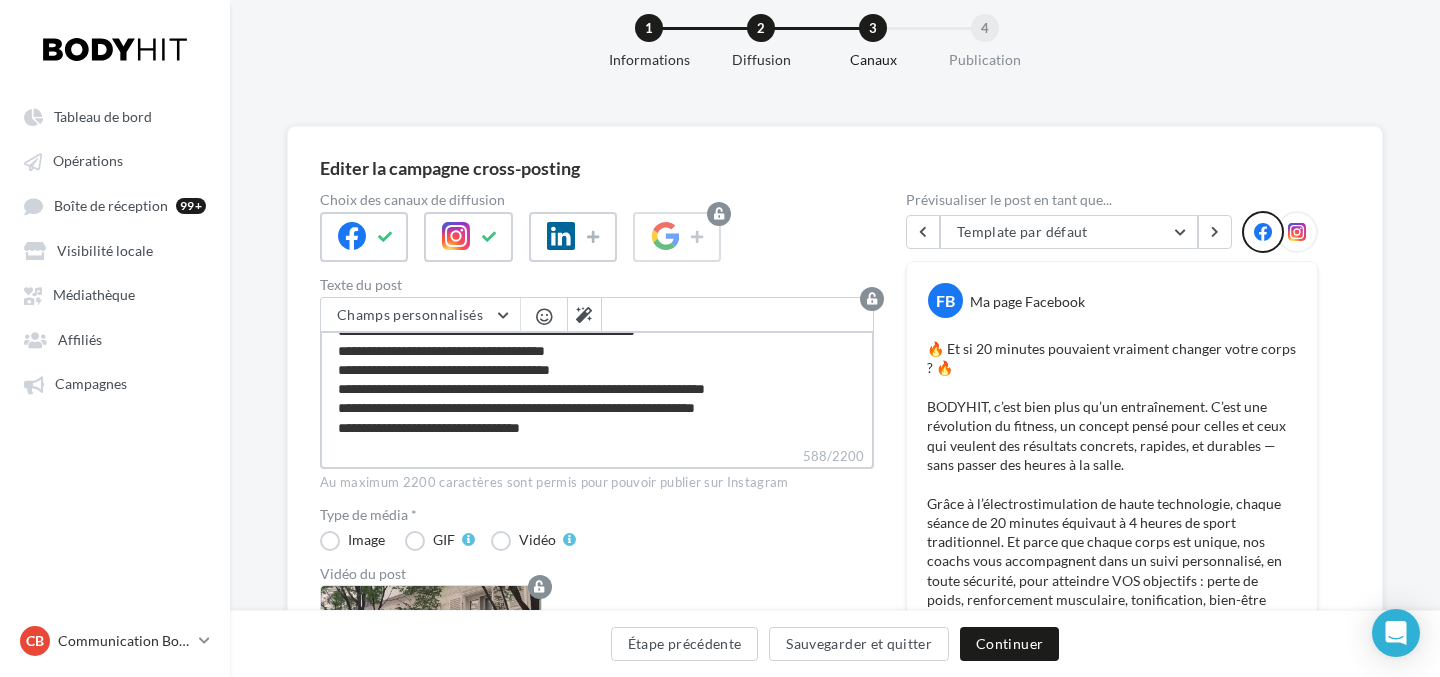 type on "**********" 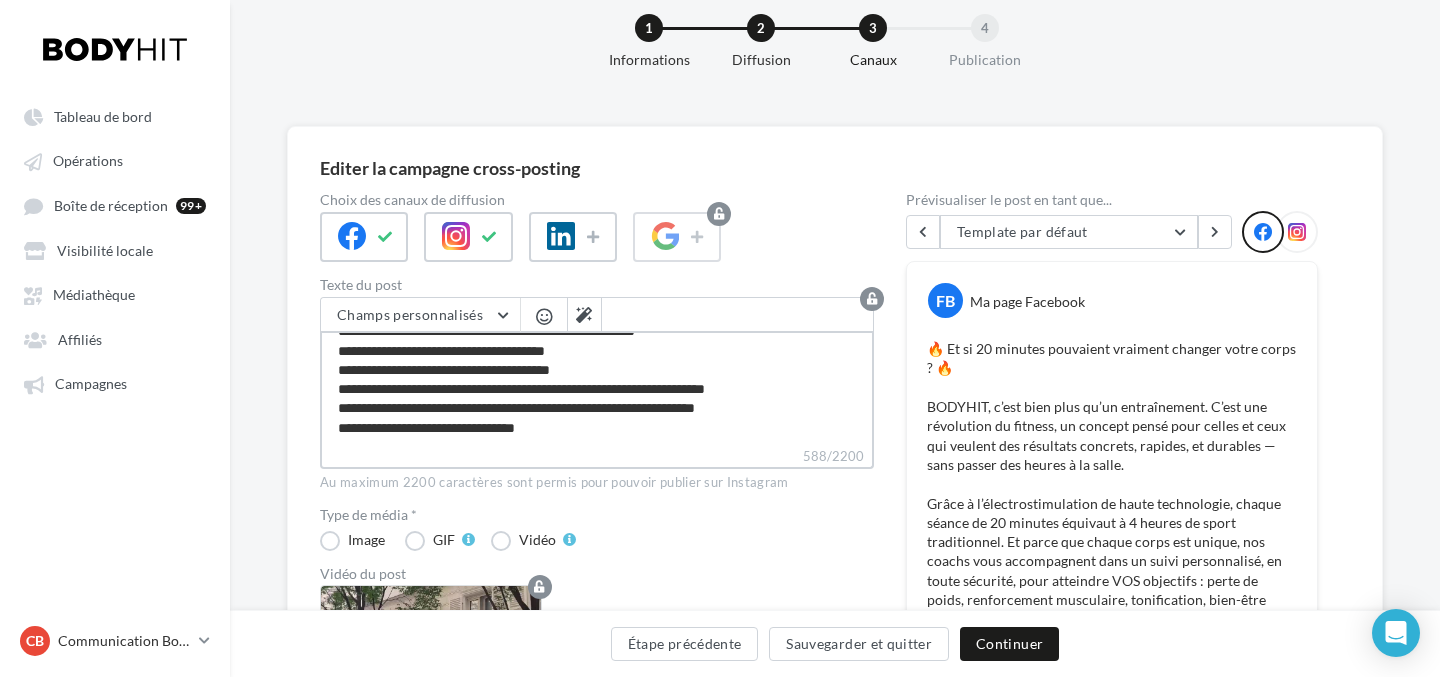 type on "**********" 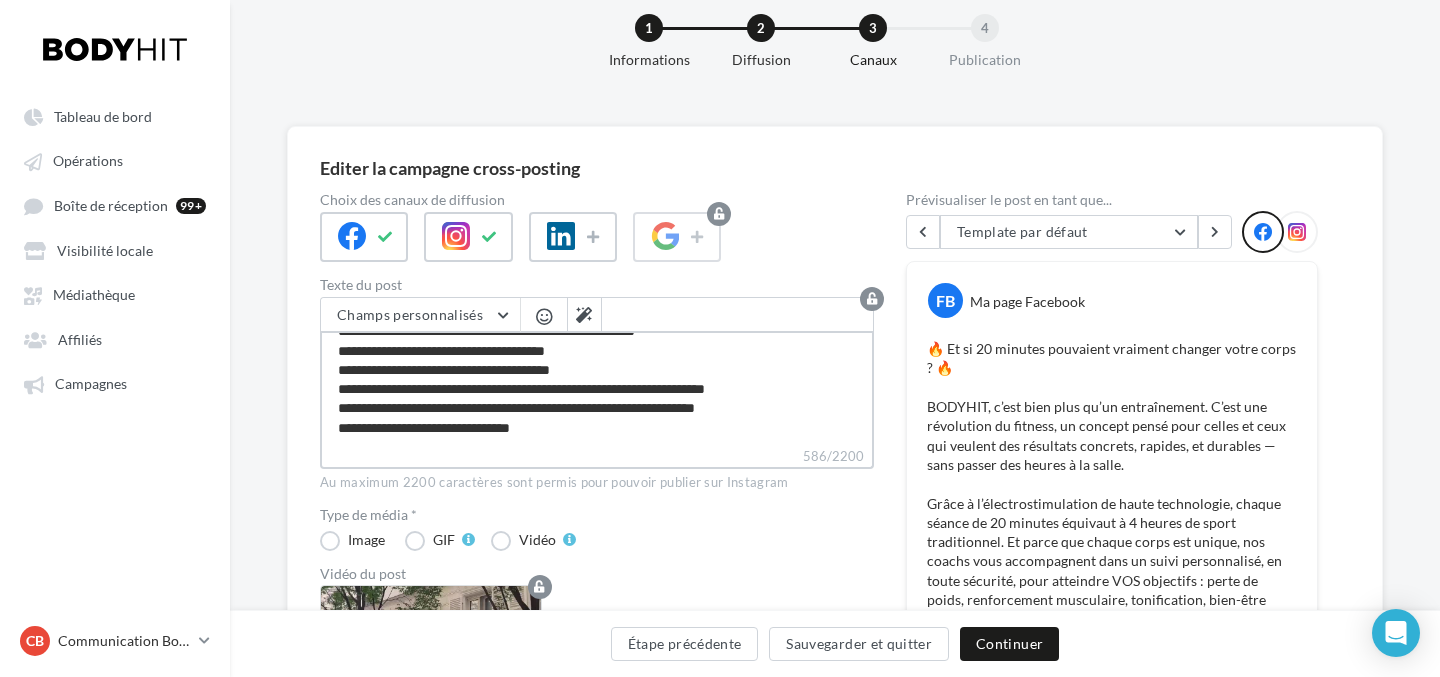scroll, scrollTop: 115, scrollLeft: 0, axis: vertical 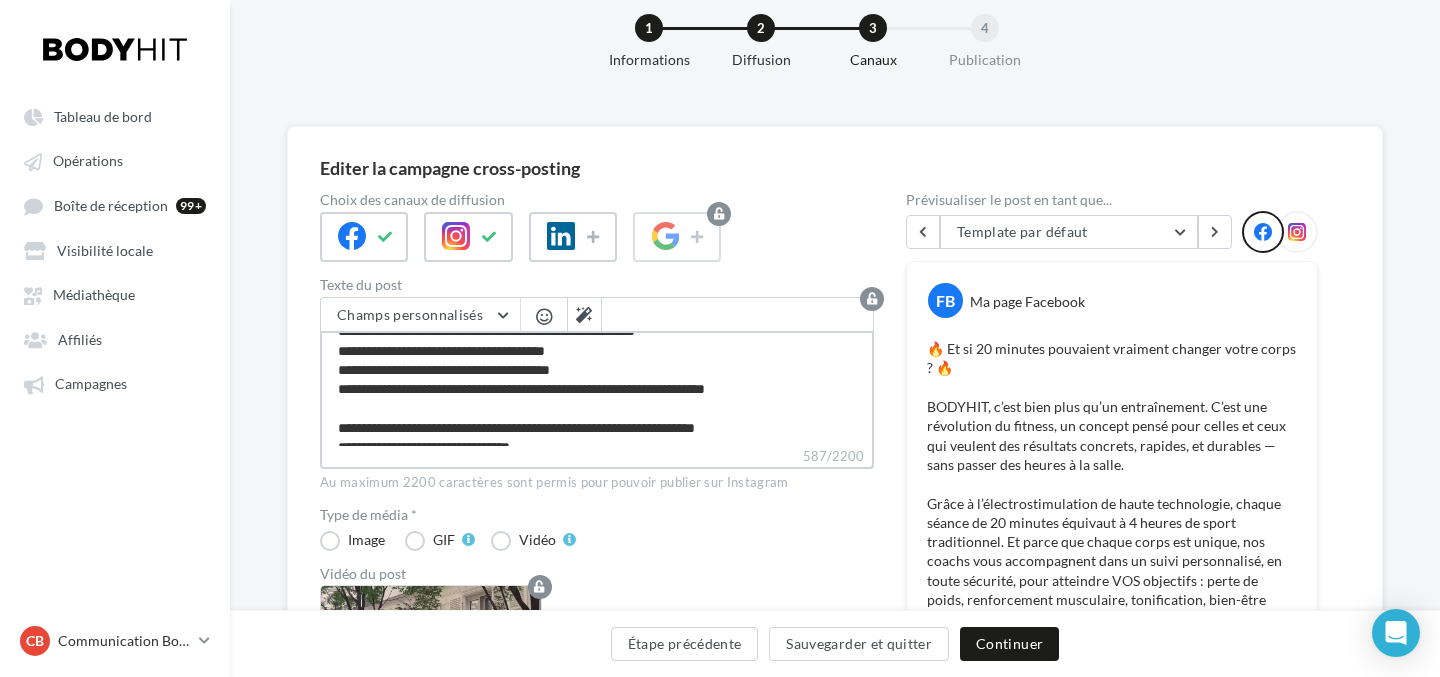 click on "**********" at bounding box center [597, 388] 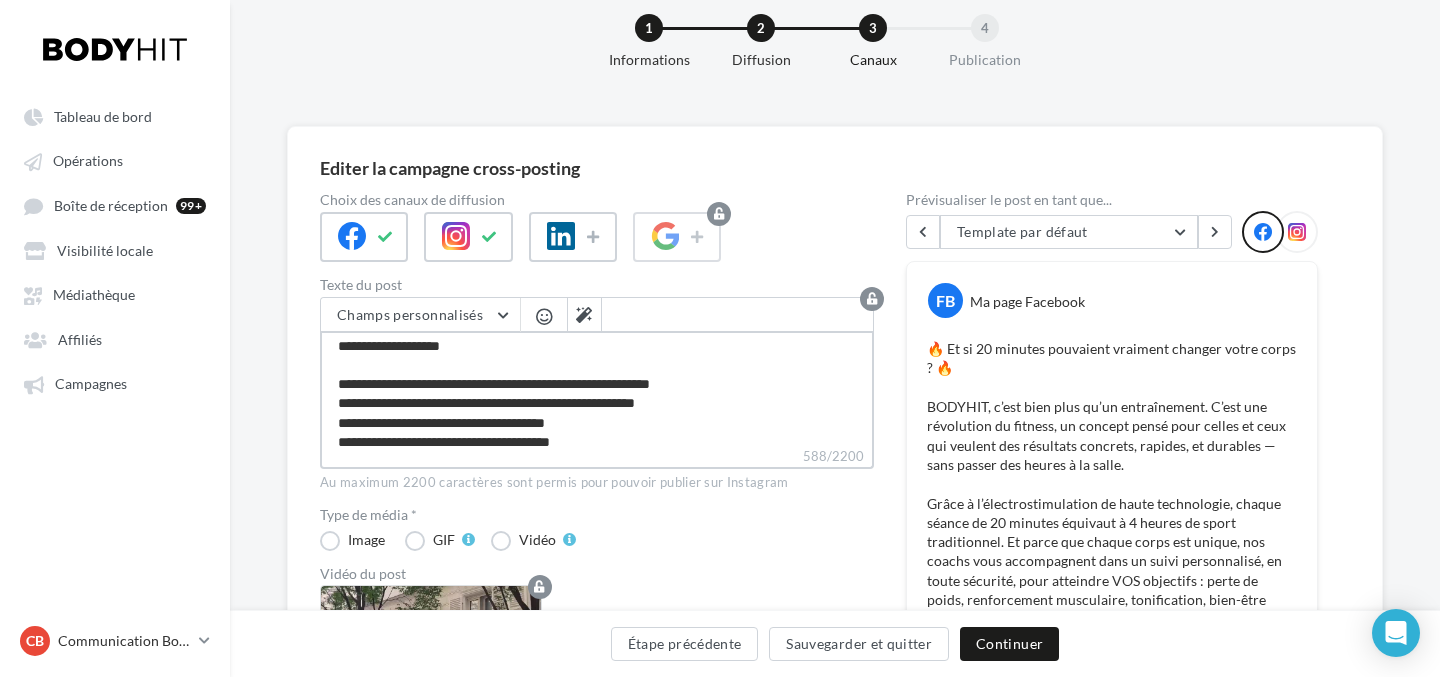 scroll, scrollTop: 0, scrollLeft: 0, axis: both 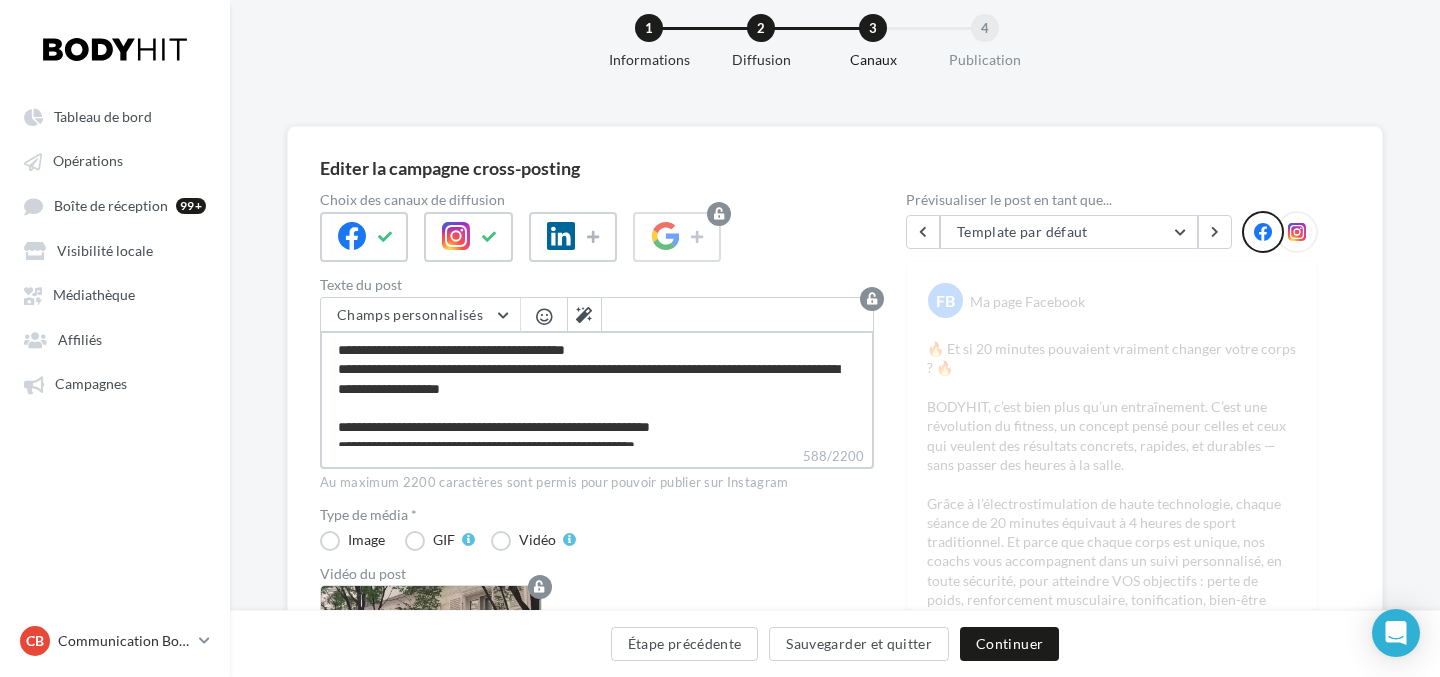 click on "**********" at bounding box center [597, 388] 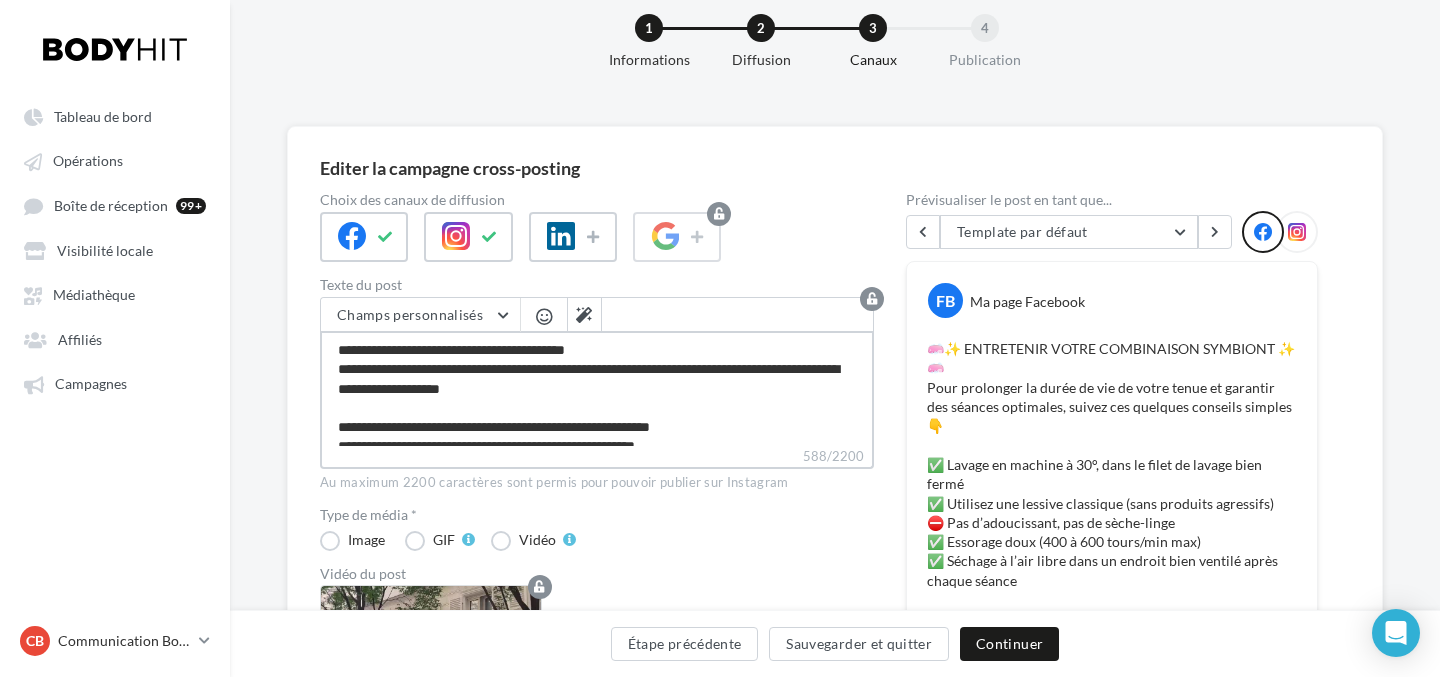 type on "**********" 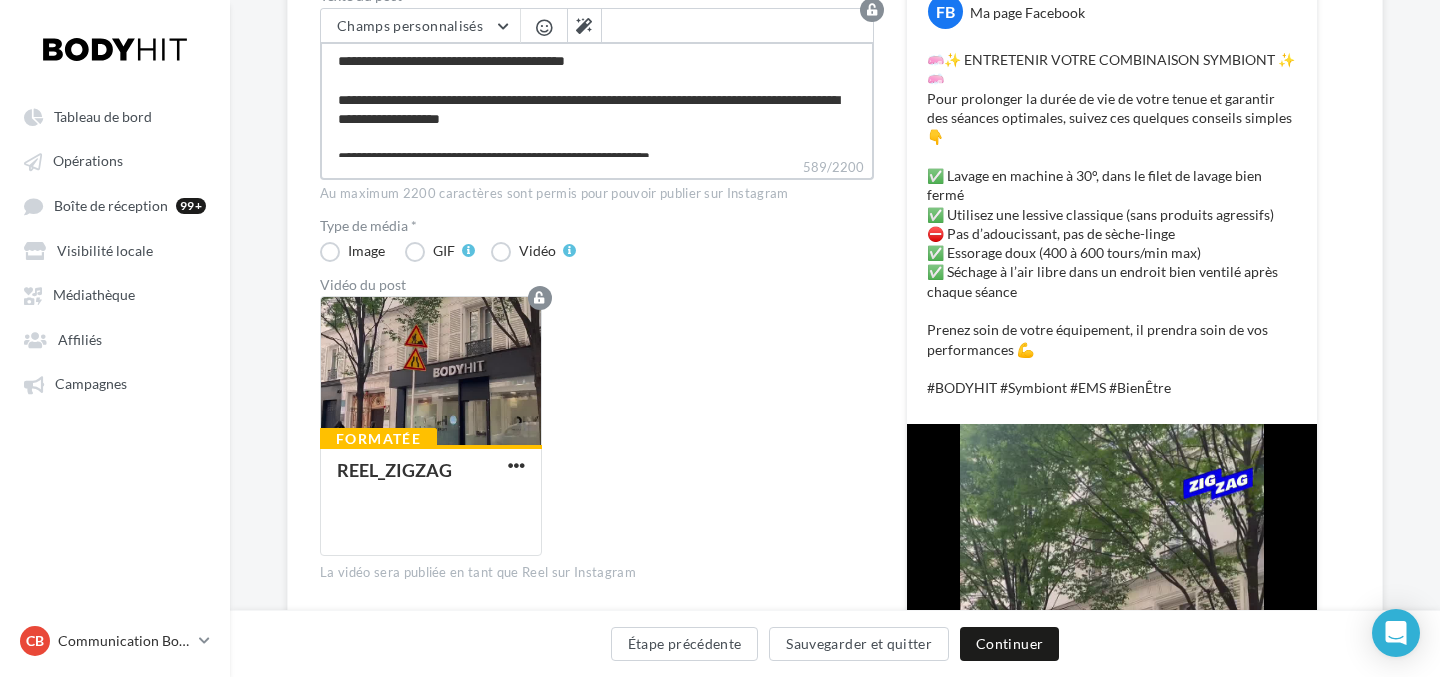 scroll, scrollTop: 356, scrollLeft: 0, axis: vertical 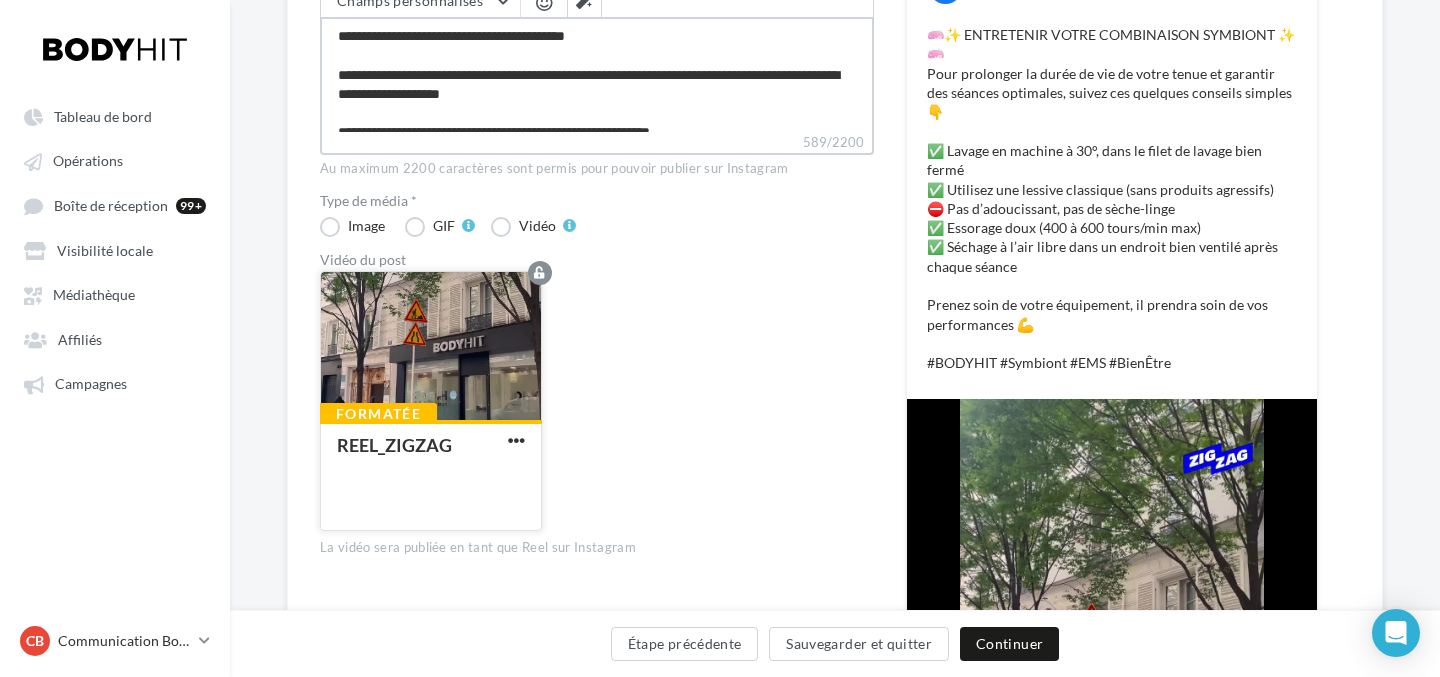 type on "**********" 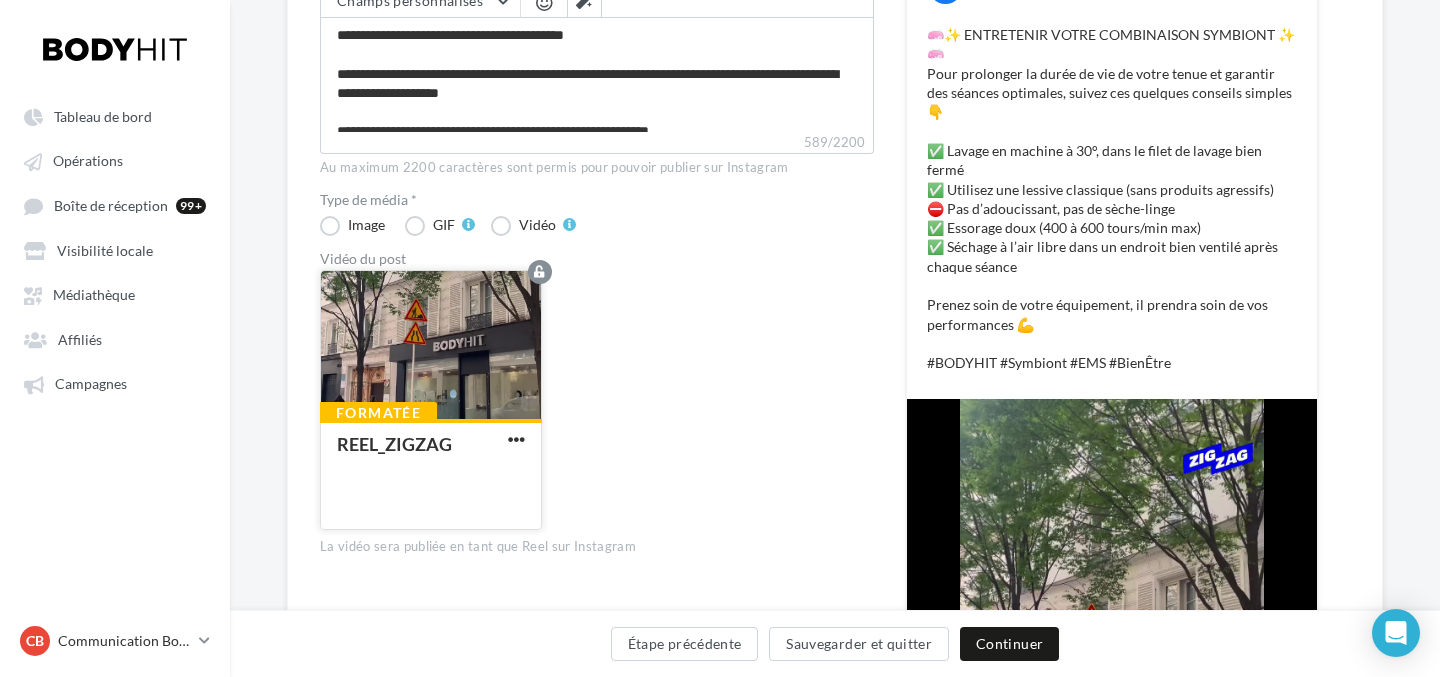 click at bounding box center (431, 346) 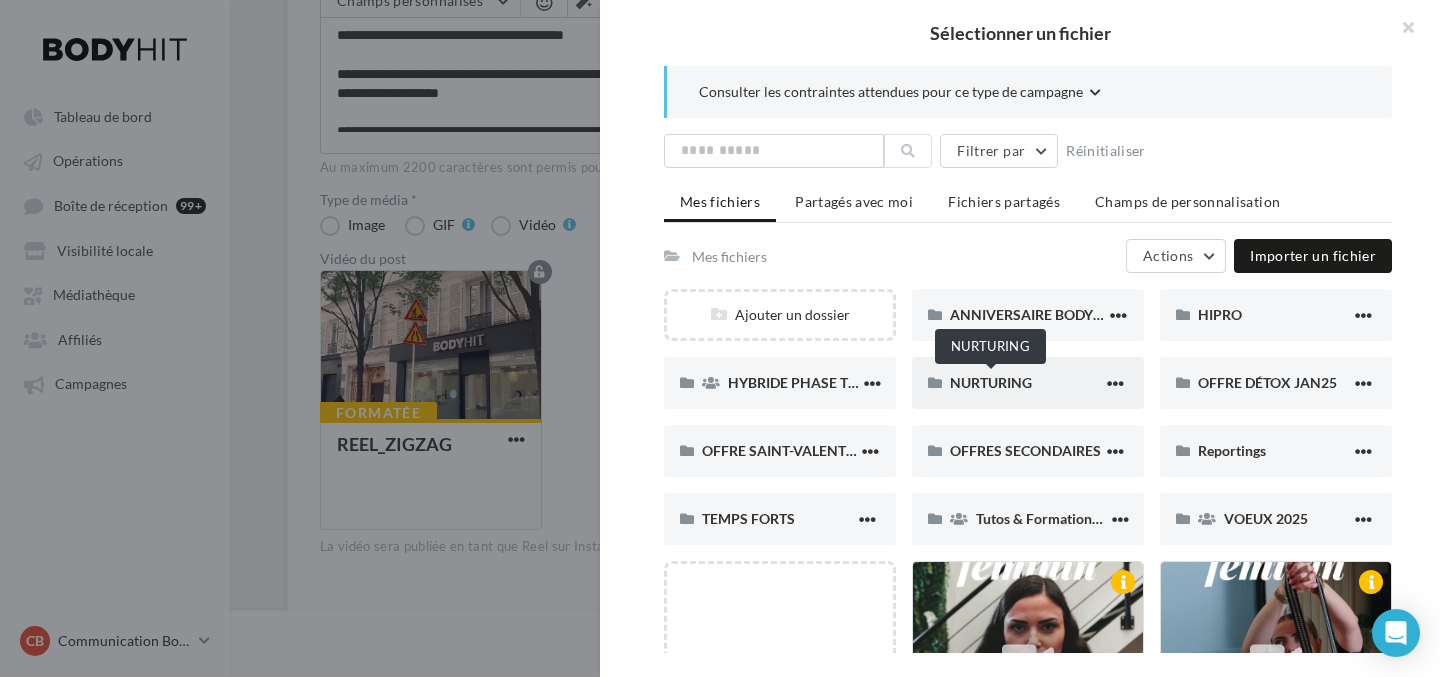 click on "NURTURING" at bounding box center [991, 382] 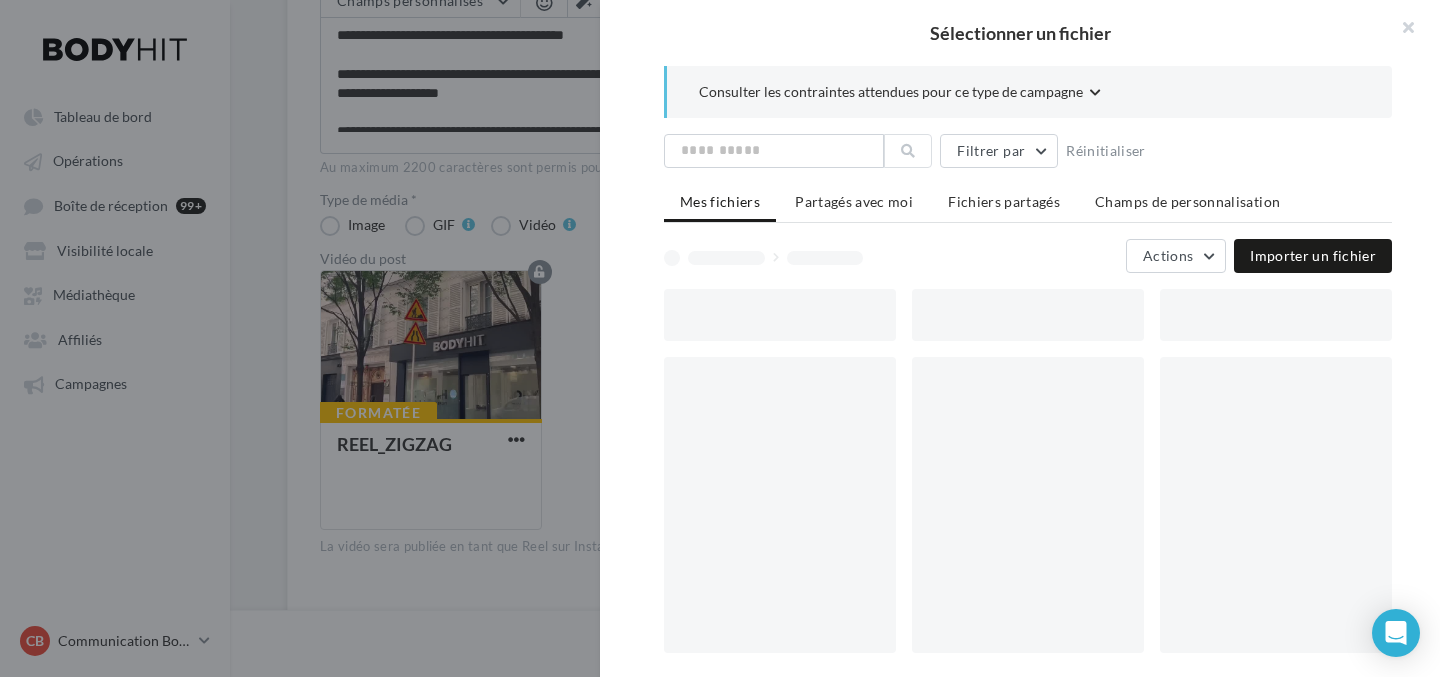 click at bounding box center (1028, 505) 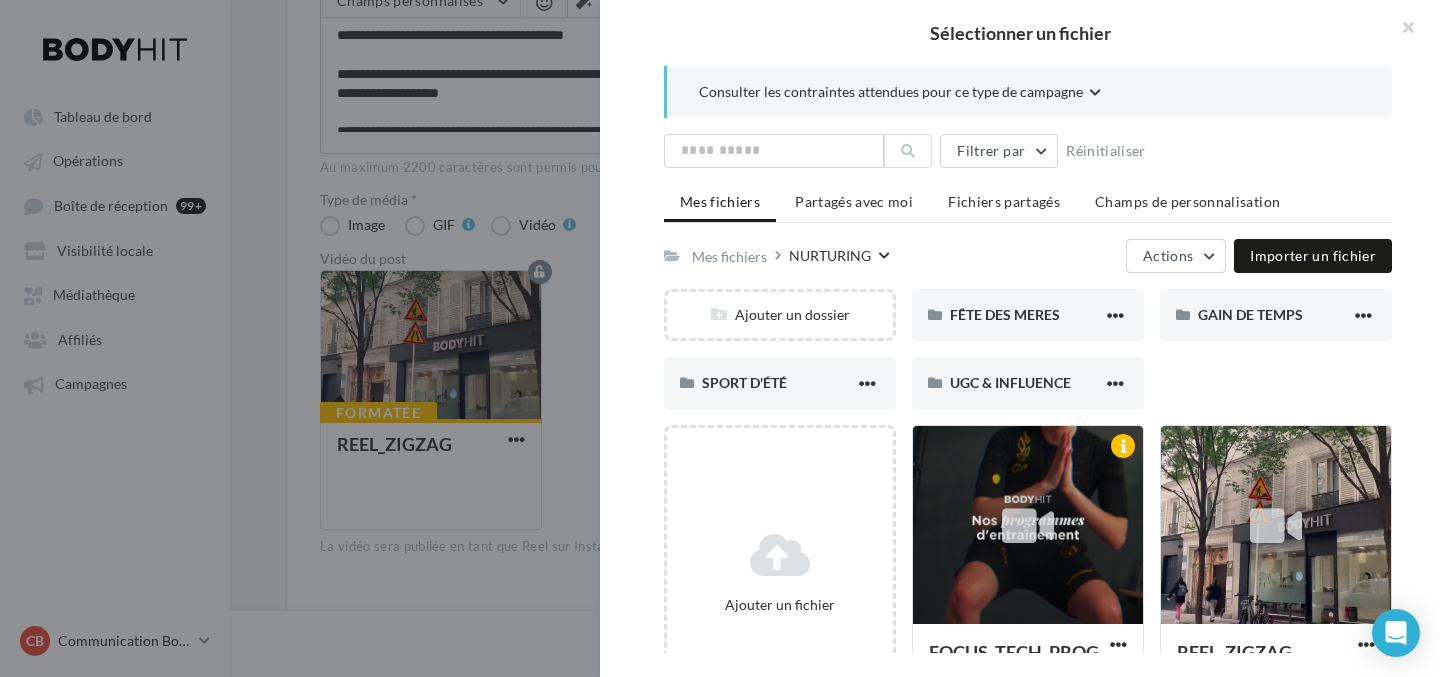 click on "Ajouter un dossier    FÊTE DES MERES                FÊTE DES MERES      GAIN DE TEMPS                GAIN DE TEMPS      SPORT D'ÉTÉ                SPORT D'ÉTÉ      UGC & INFLUENCE                UGC & INFLUENCE" at bounding box center (1036, 357) 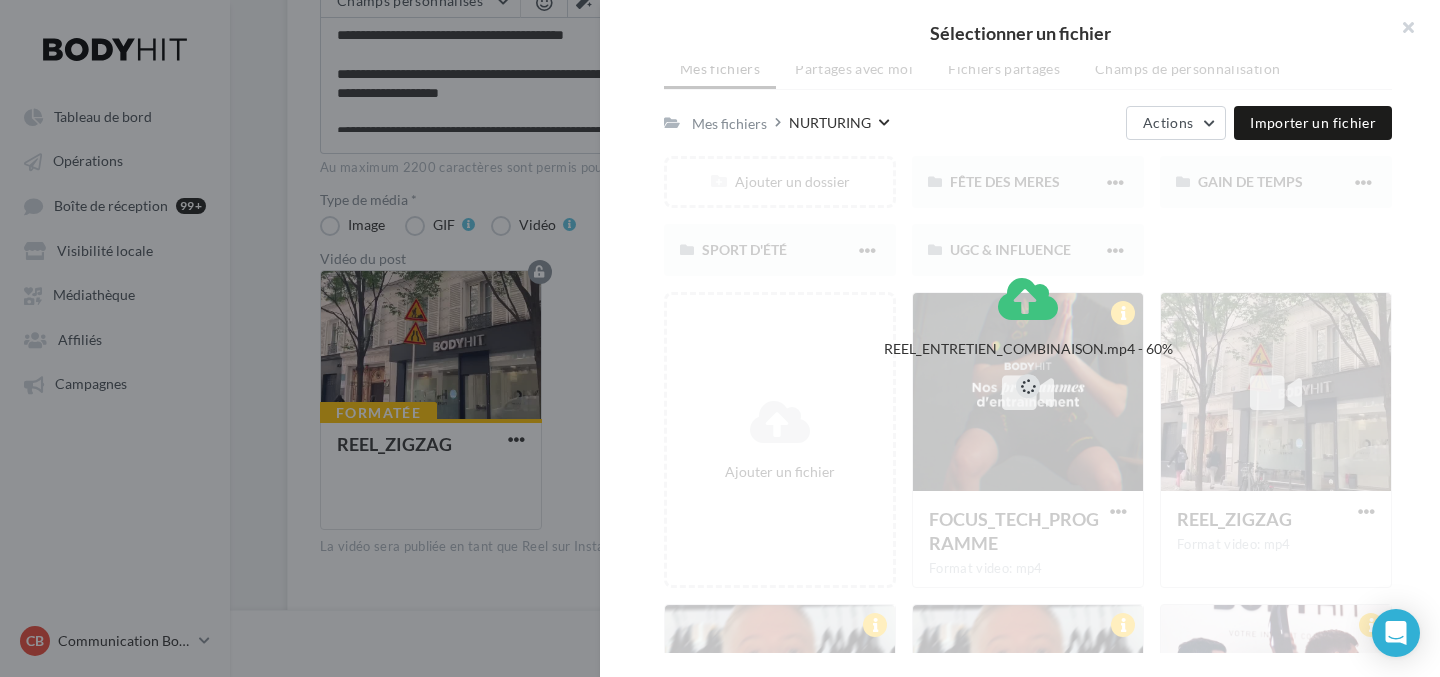 scroll, scrollTop: 134, scrollLeft: 0, axis: vertical 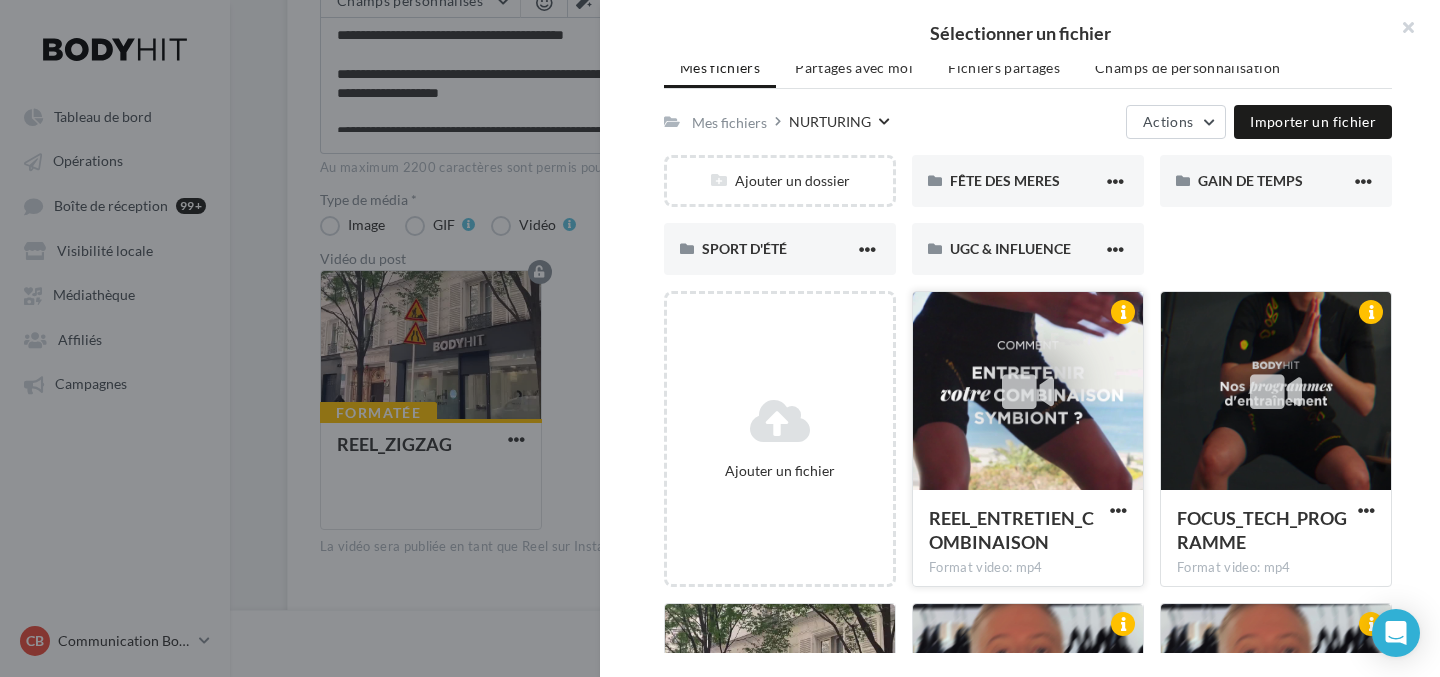 click at bounding box center [1028, 392] 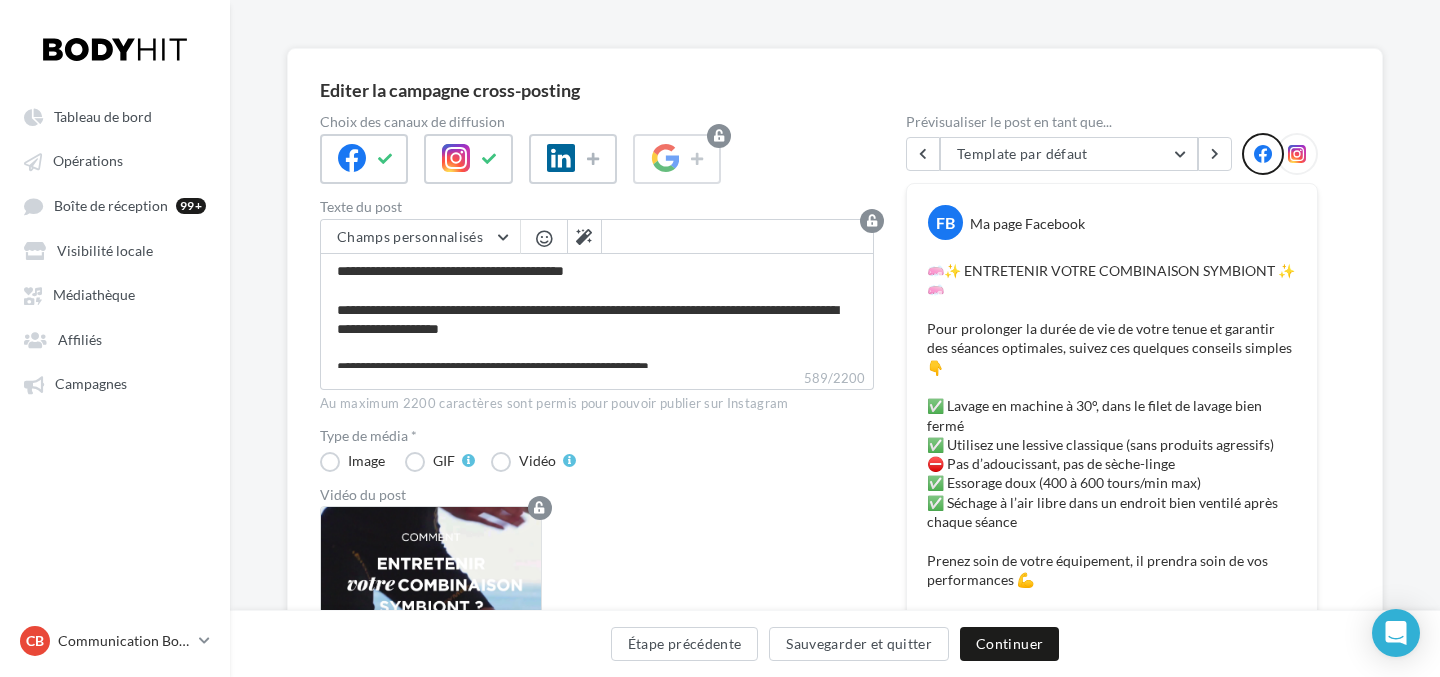scroll, scrollTop: 119, scrollLeft: 0, axis: vertical 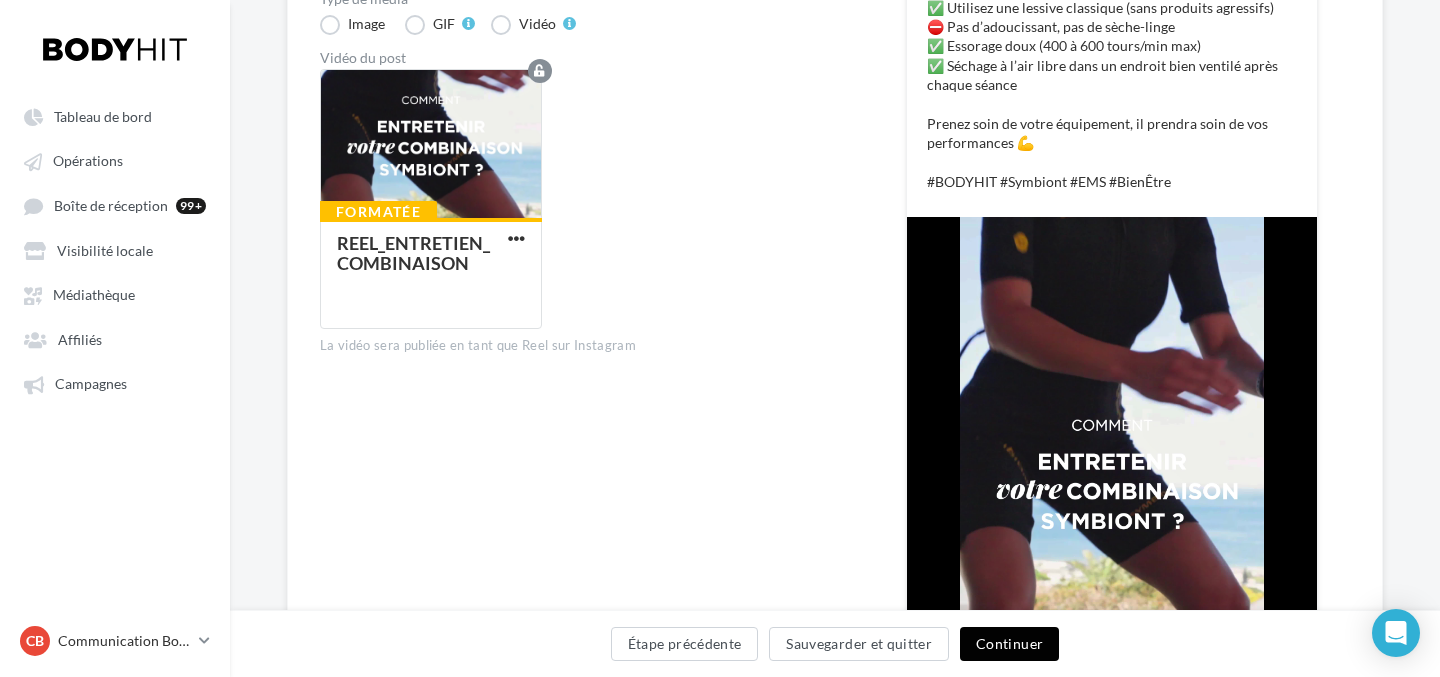 click on "Continuer" at bounding box center [1009, 644] 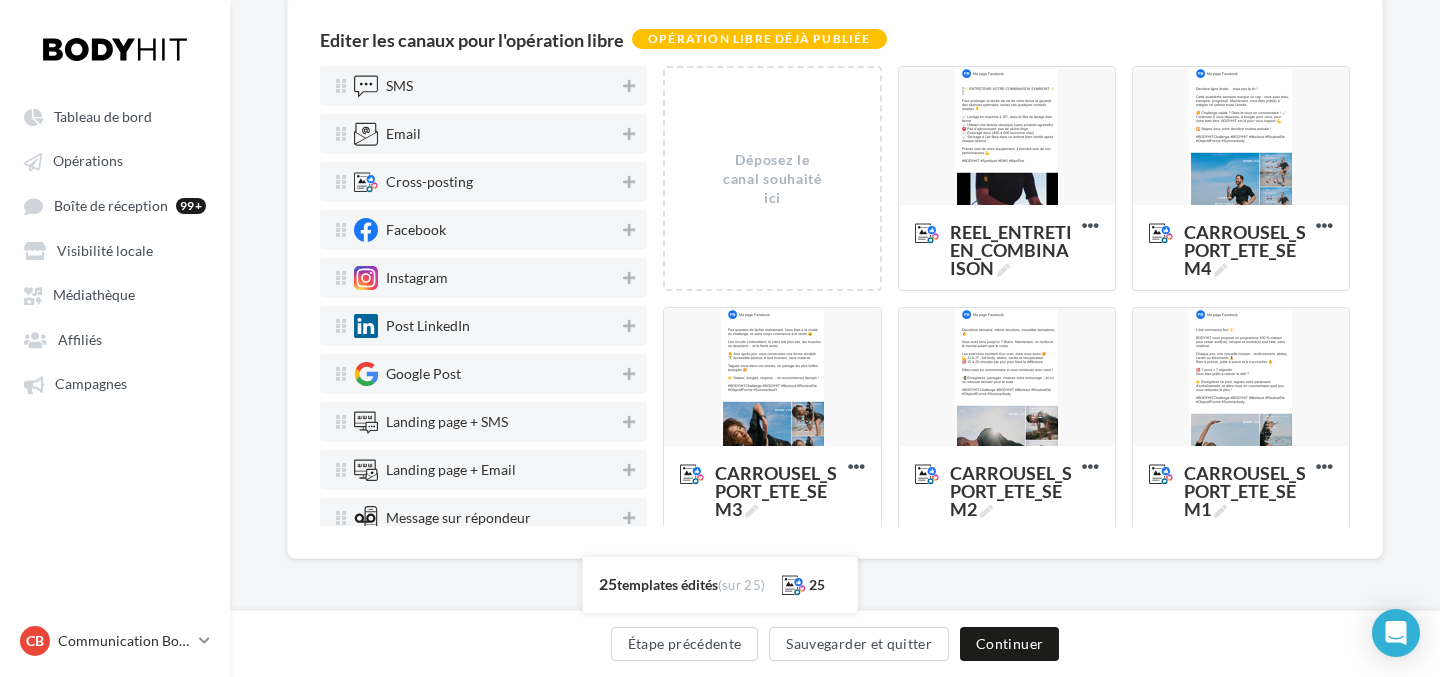 scroll, scrollTop: 172, scrollLeft: 0, axis: vertical 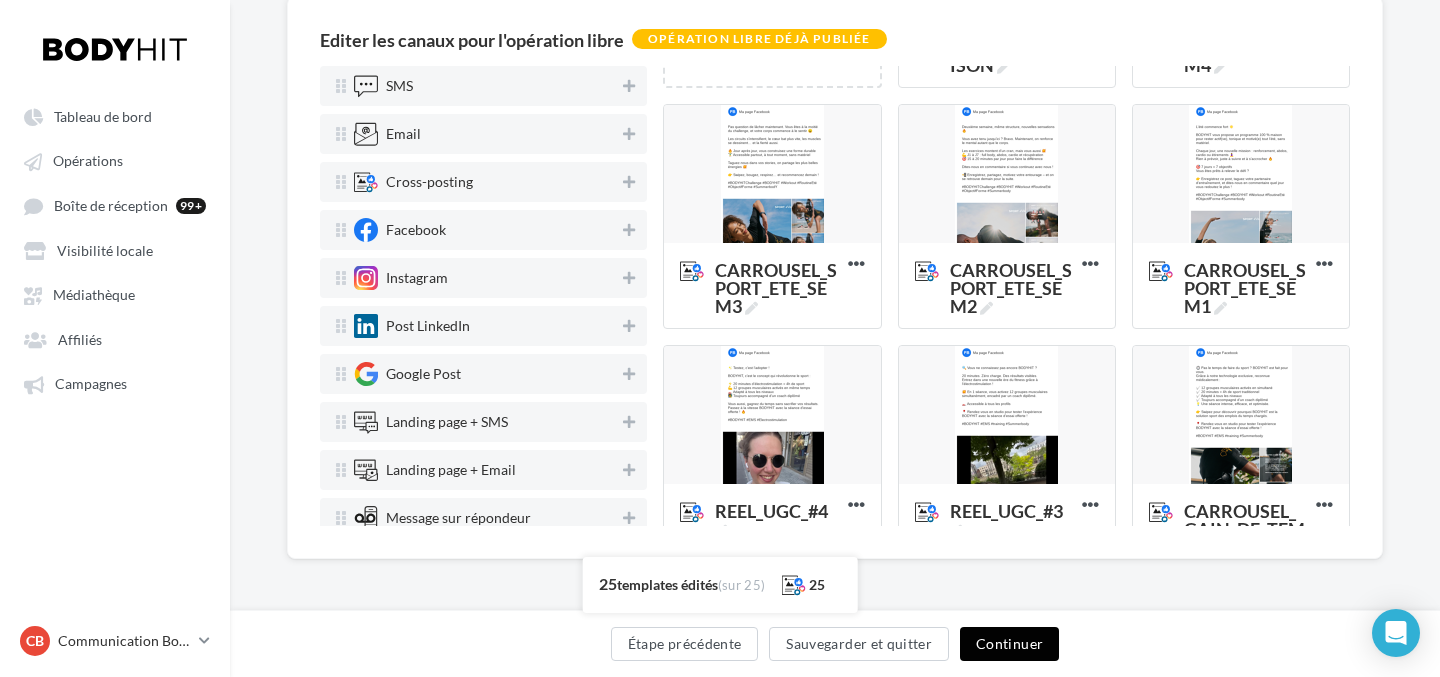 click on "Continuer" at bounding box center (1009, 644) 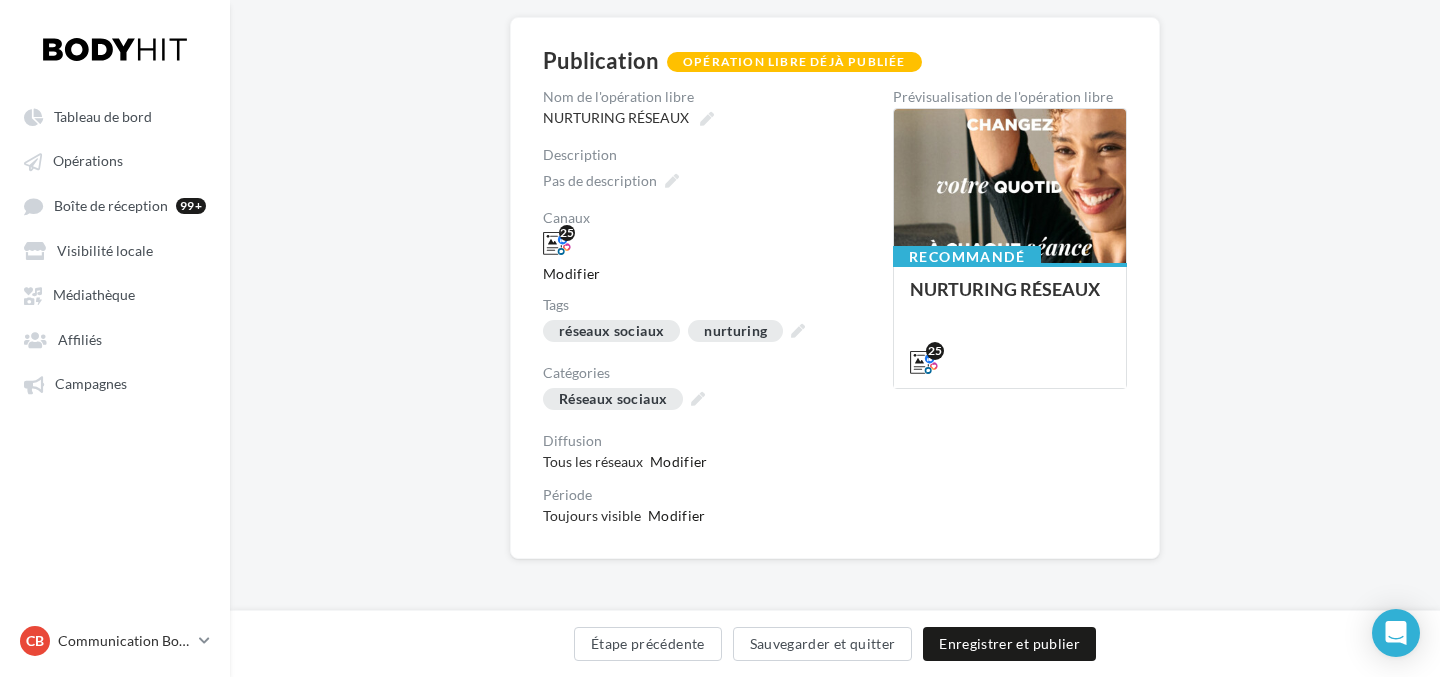 scroll, scrollTop: 151, scrollLeft: 0, axis: vertical 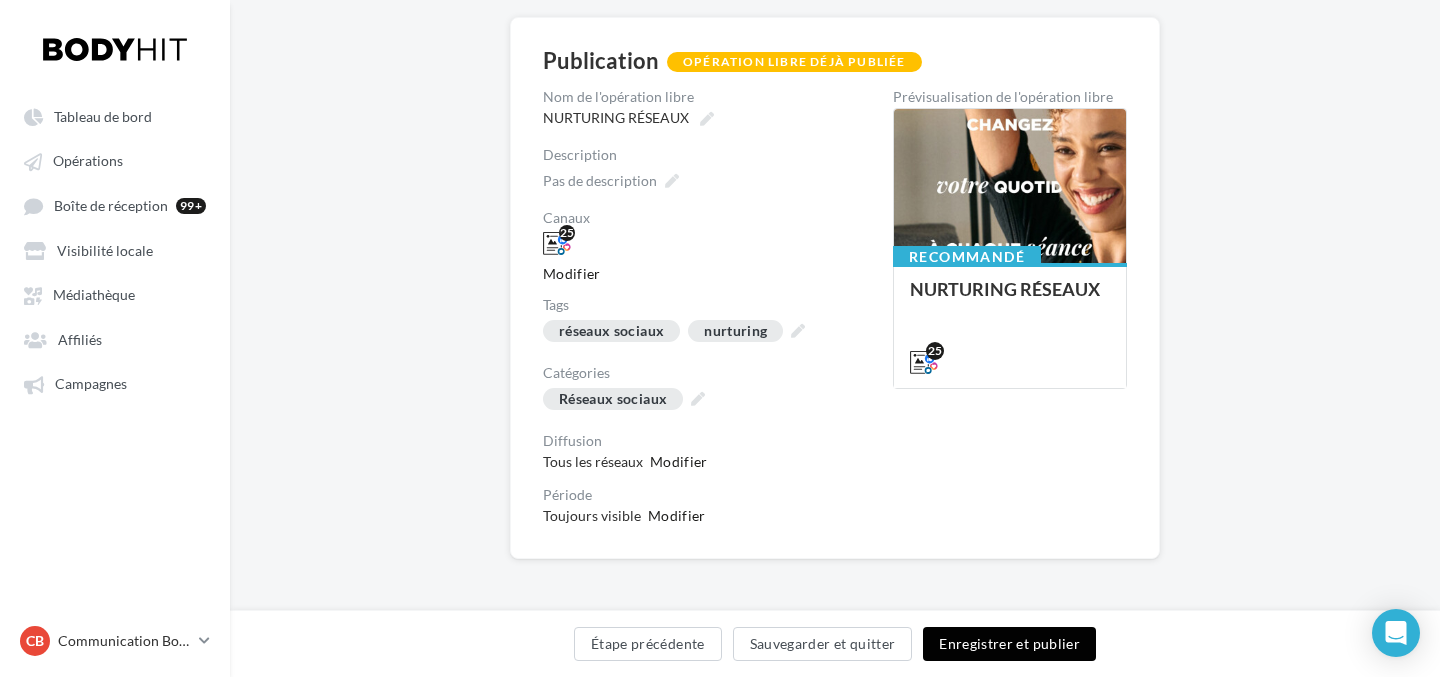 click on "Enregistrer et publier" at bounding box center [1009, 644] 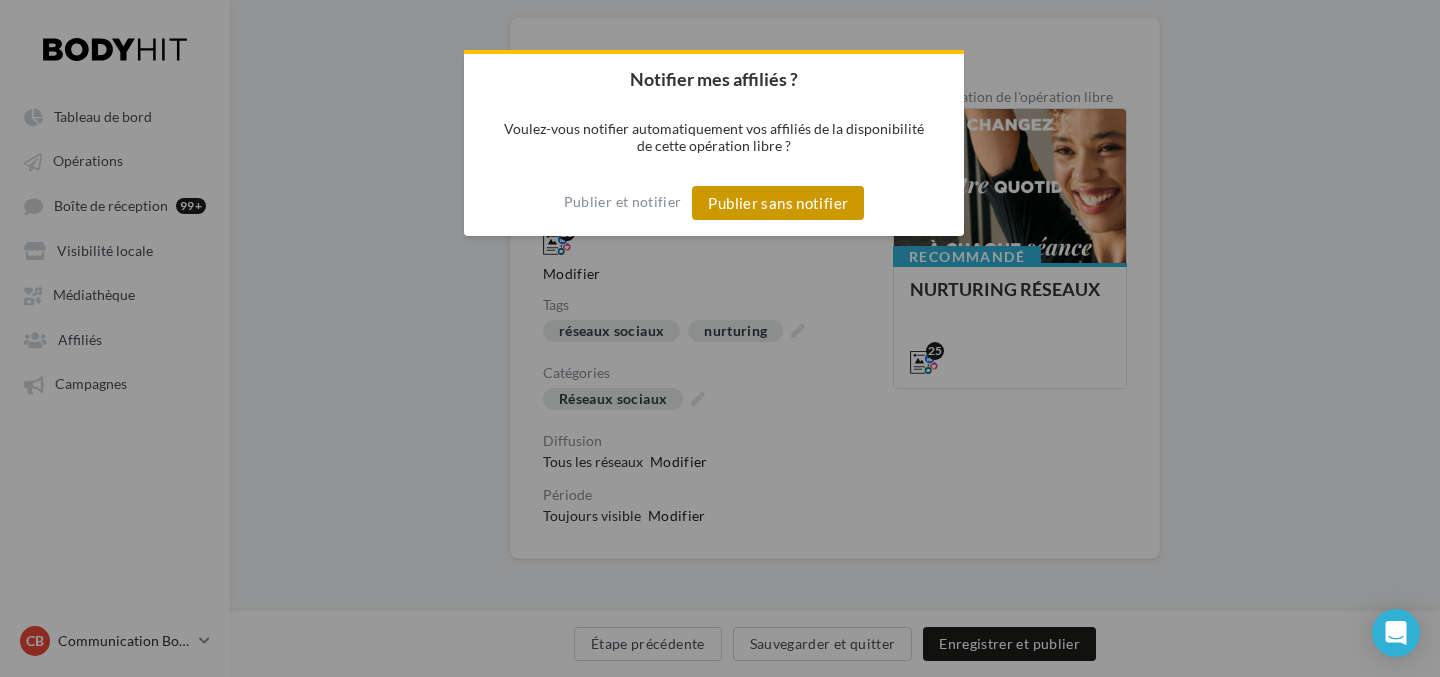 click on "Publier sans notifier" at bounding box center (778, 203) 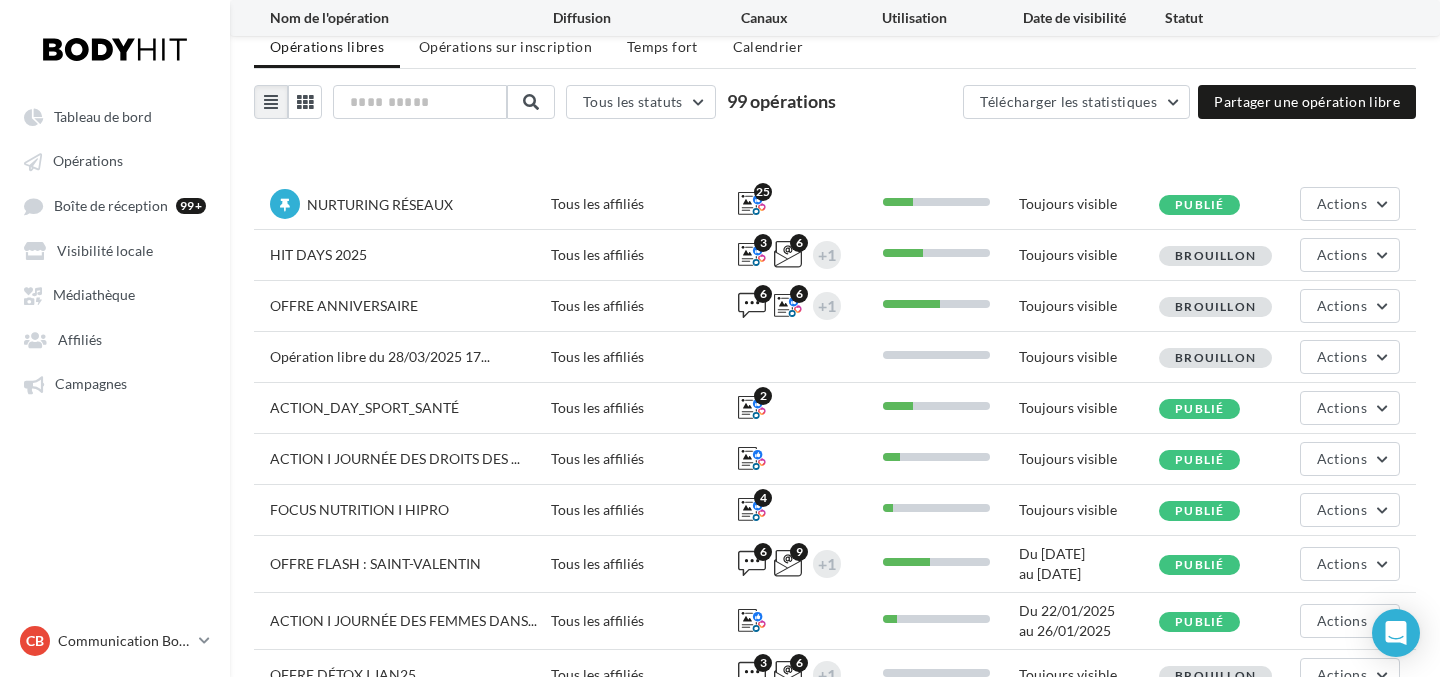 scroll, scrollTop: 174, scrollLeft: 0, axis: vertical 